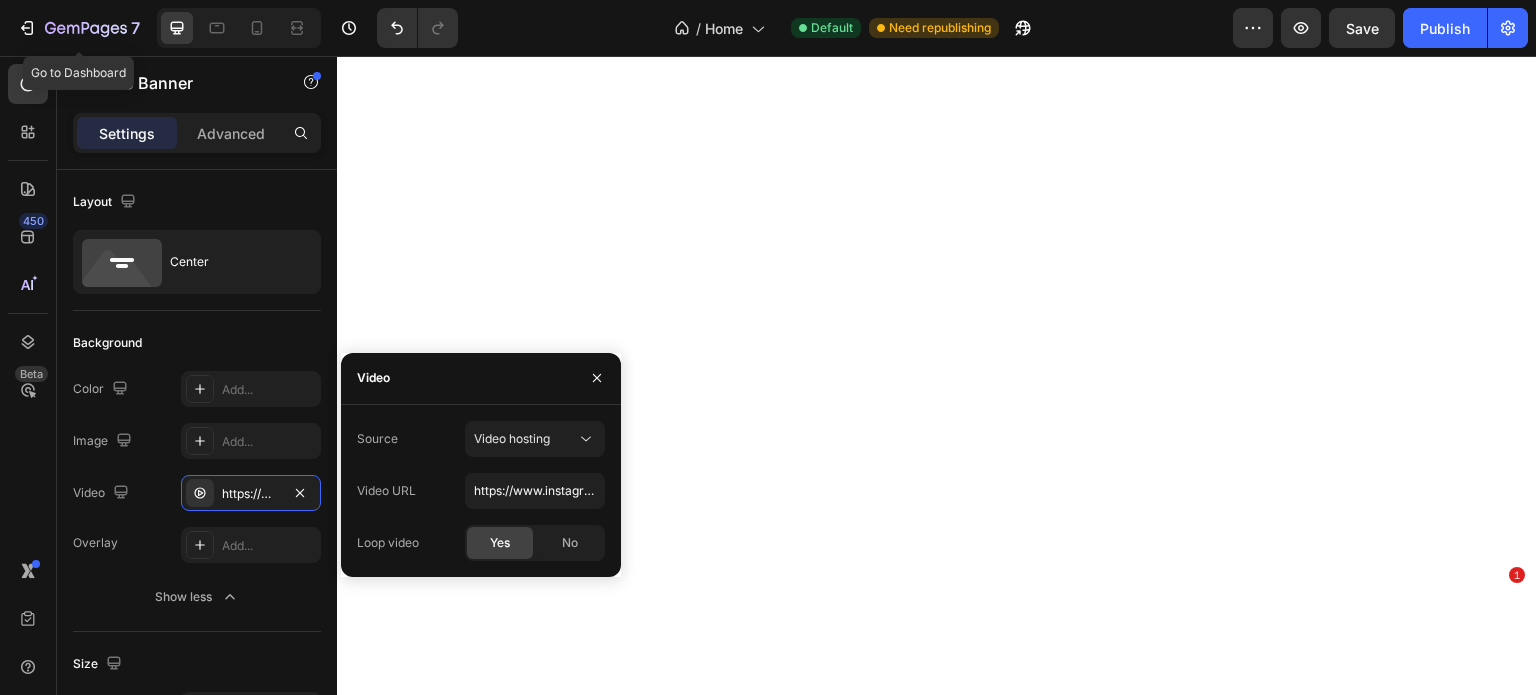 scroll, scrollTop: 0, scrollLeft: 0, axis: both 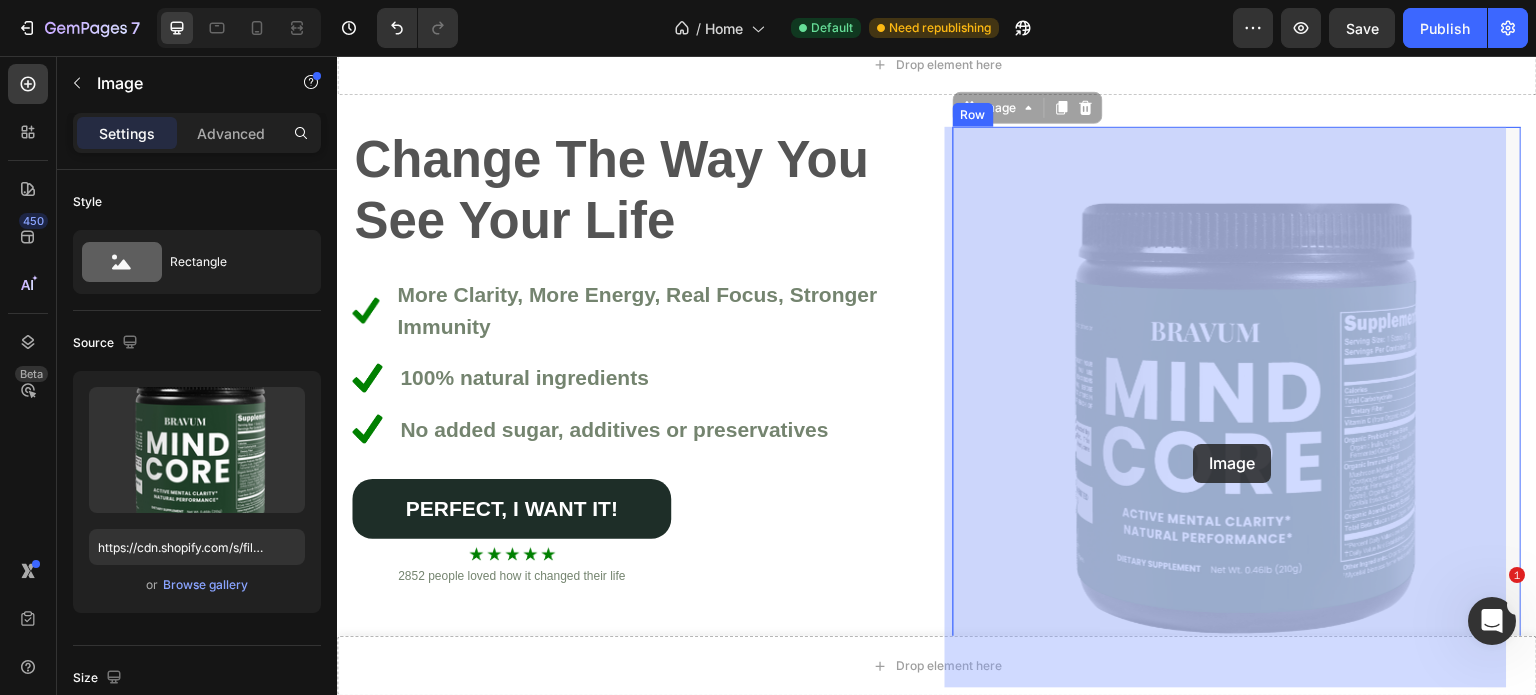 drag, startPoint x: 1193, startPoint y: 427, endPoint x: 1194, endPoint y: 444, distance: 17.029387 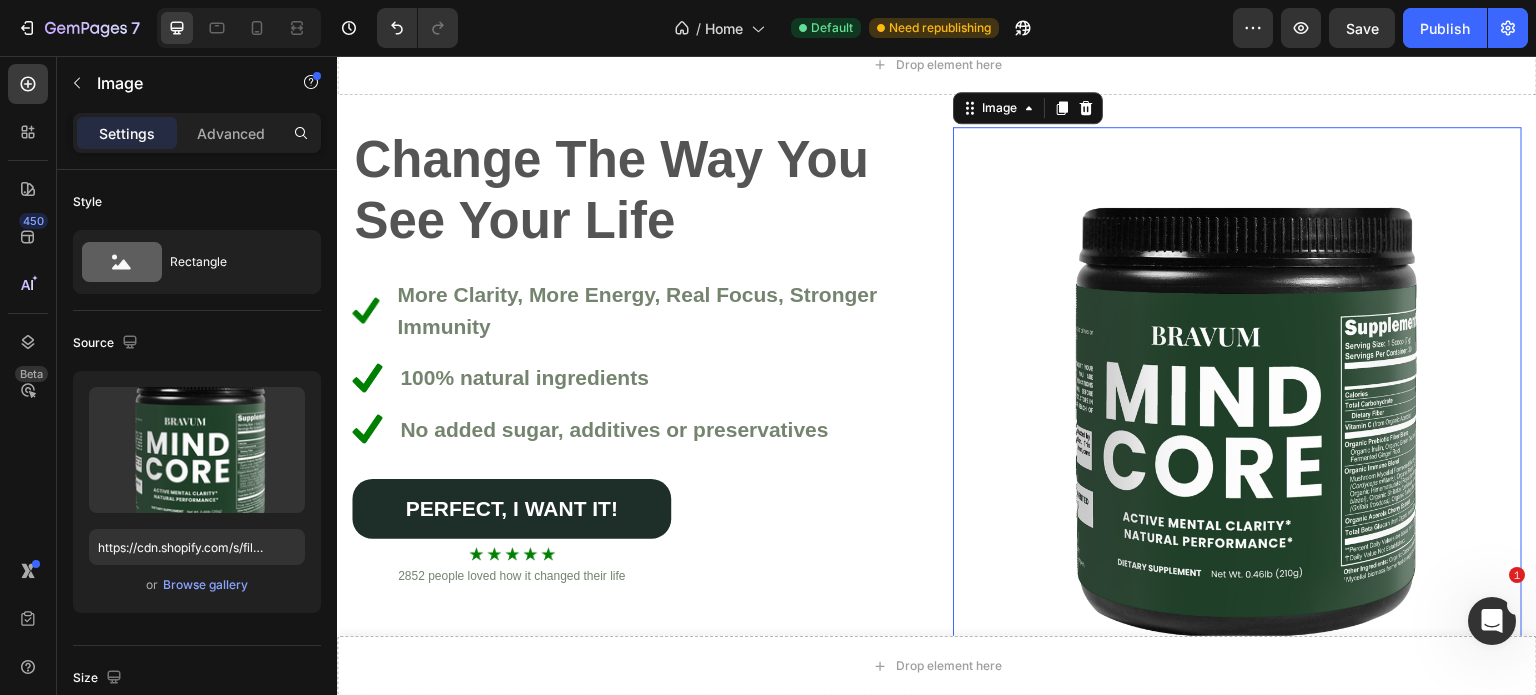 scroll, scrollTop: 110, scrollLeft: 0, axis: vertical 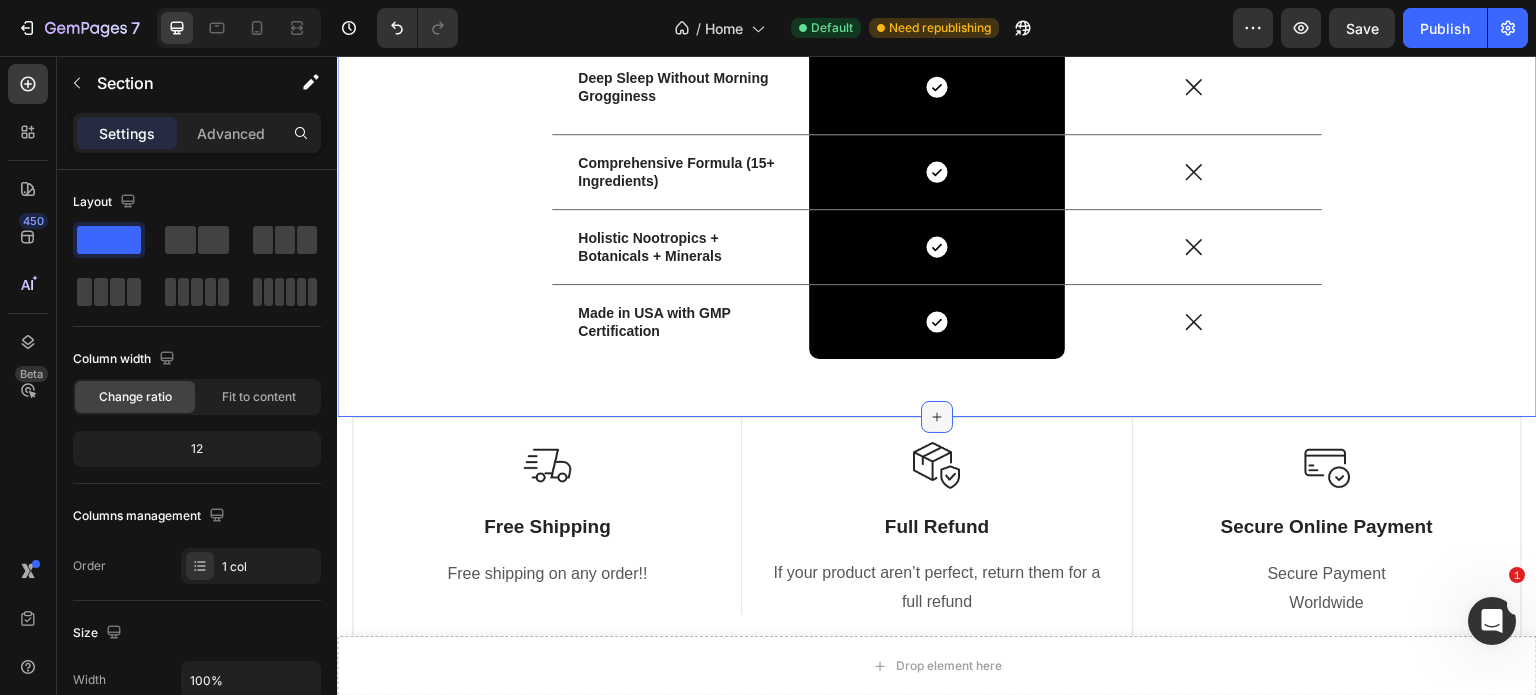 click at bounding box center [937, 417] 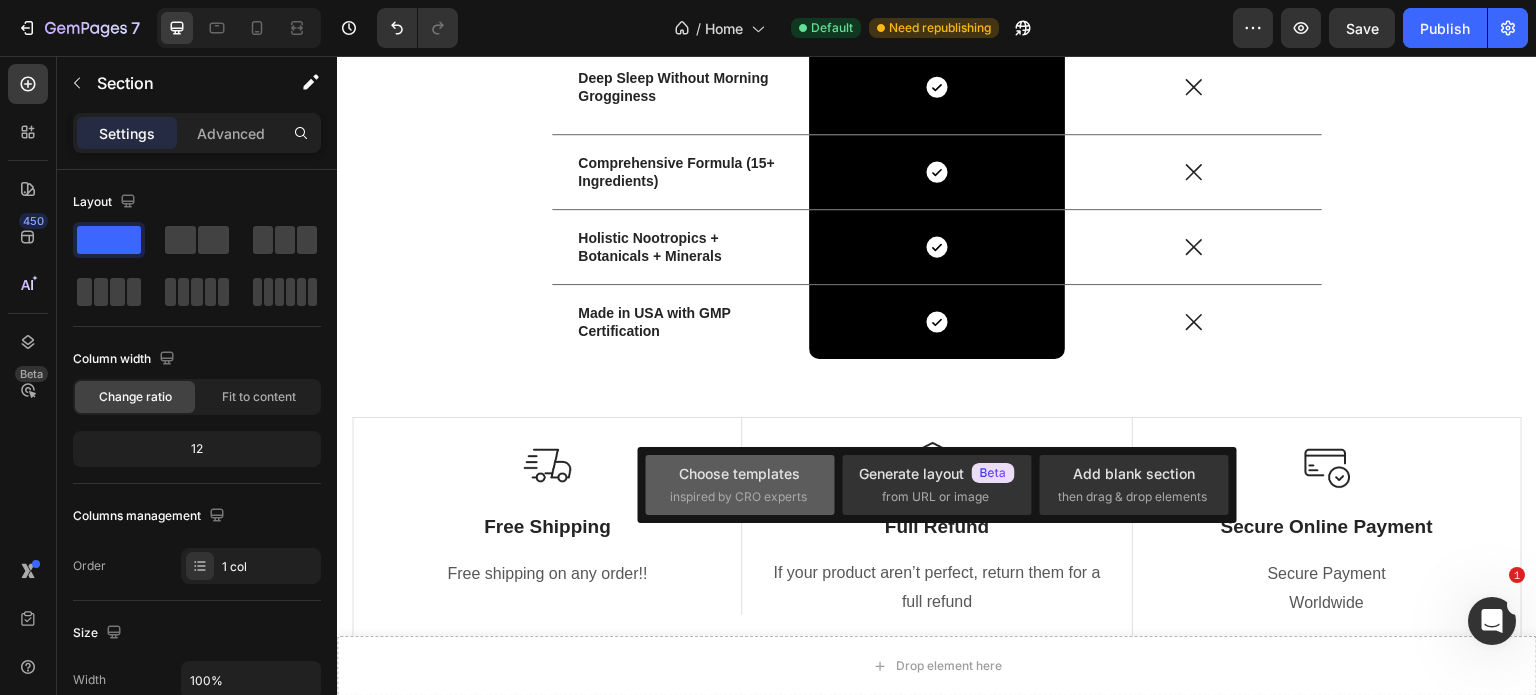 click on "Choose templates" at bounding box center [739, 473] 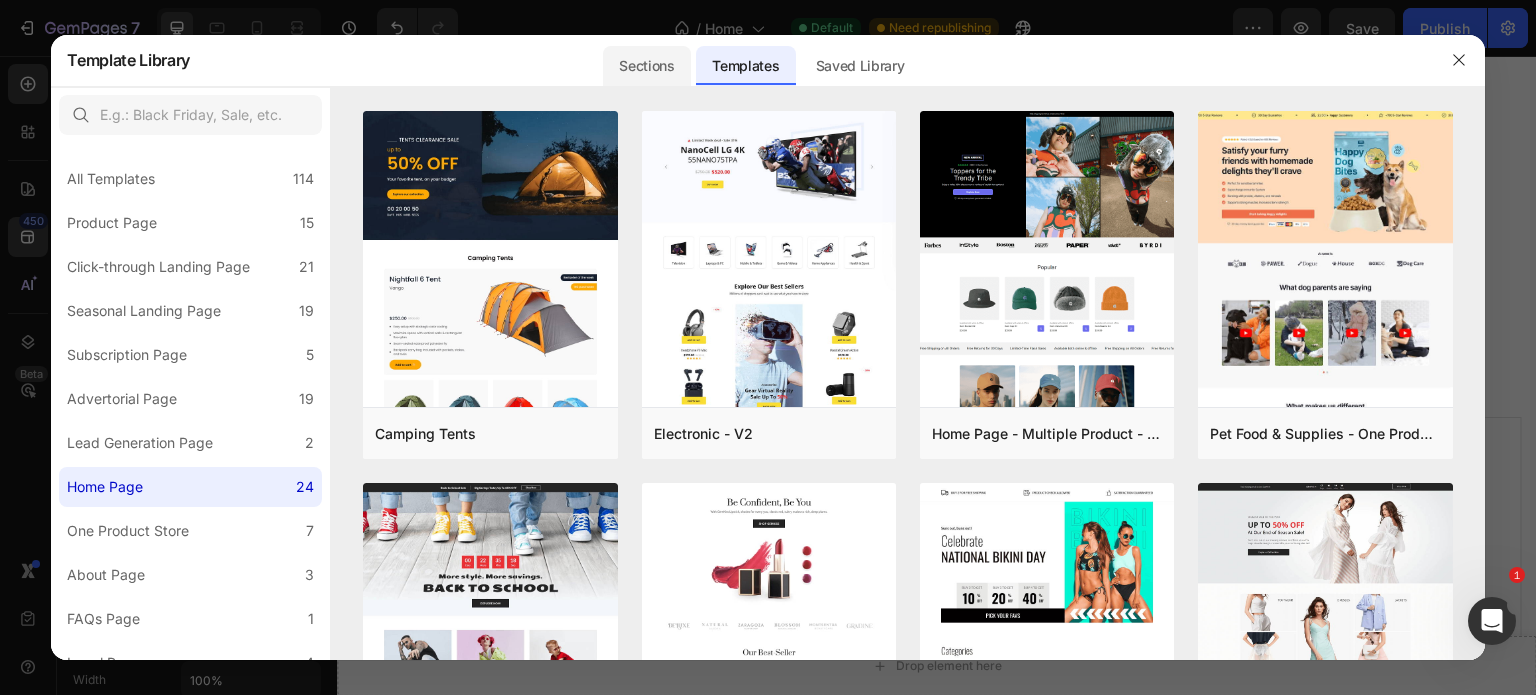 click on "Sections" 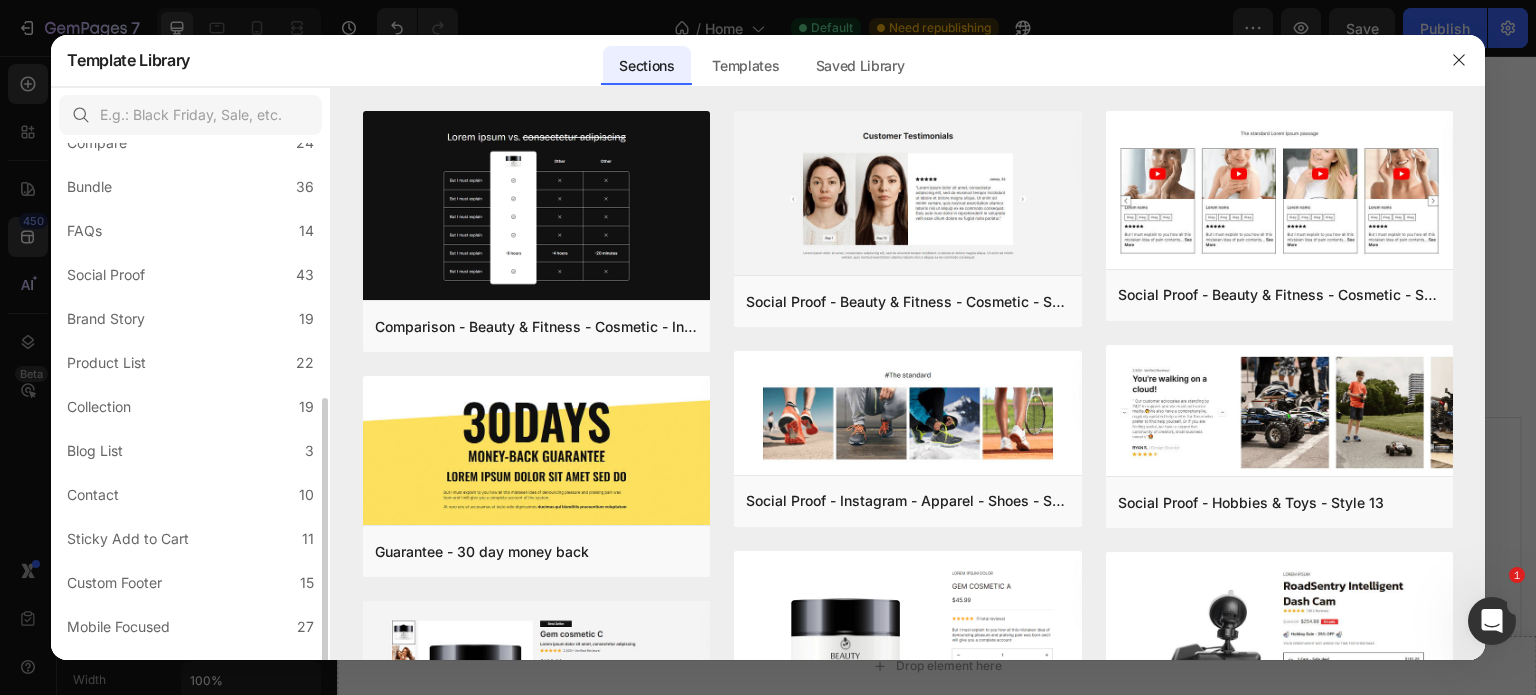 scroll, scrollTop: 462, scrollLeft: 0, axis: vertical 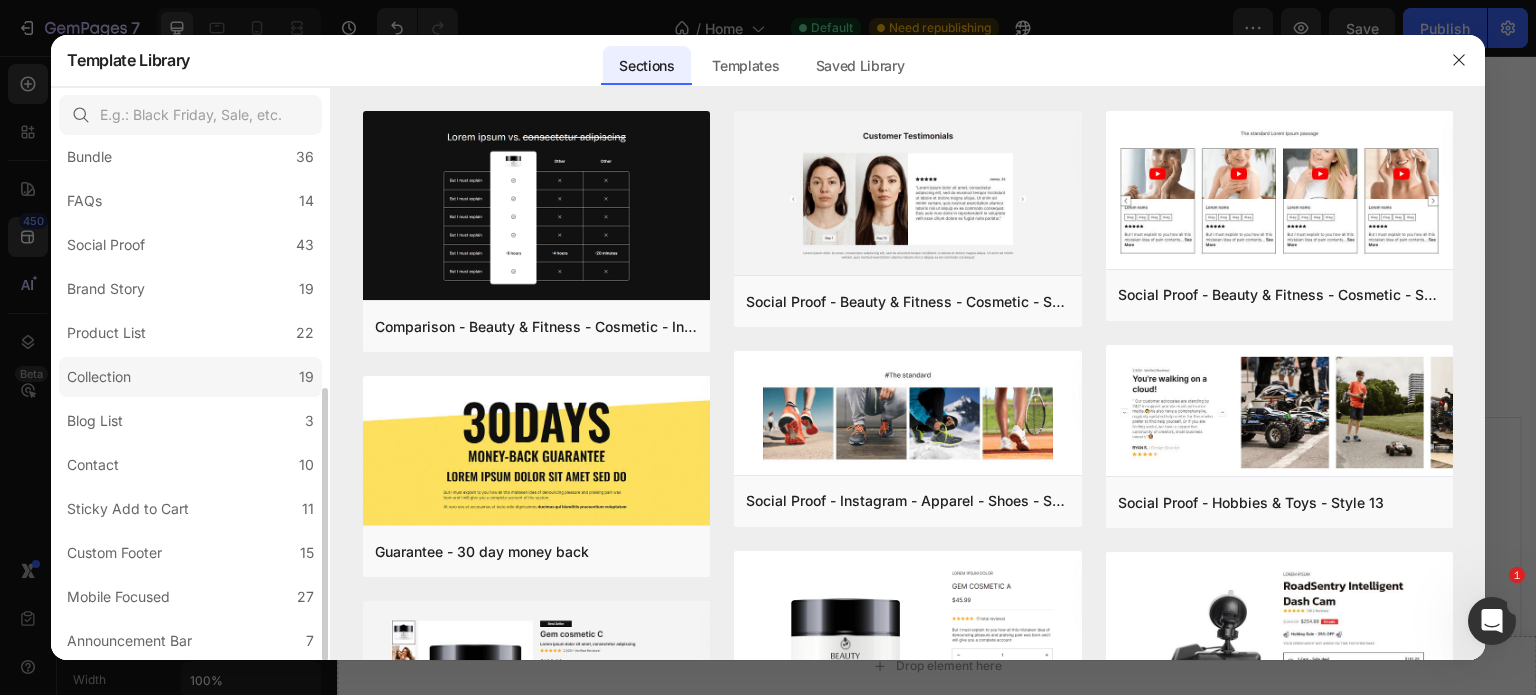 click on "Collection 19" 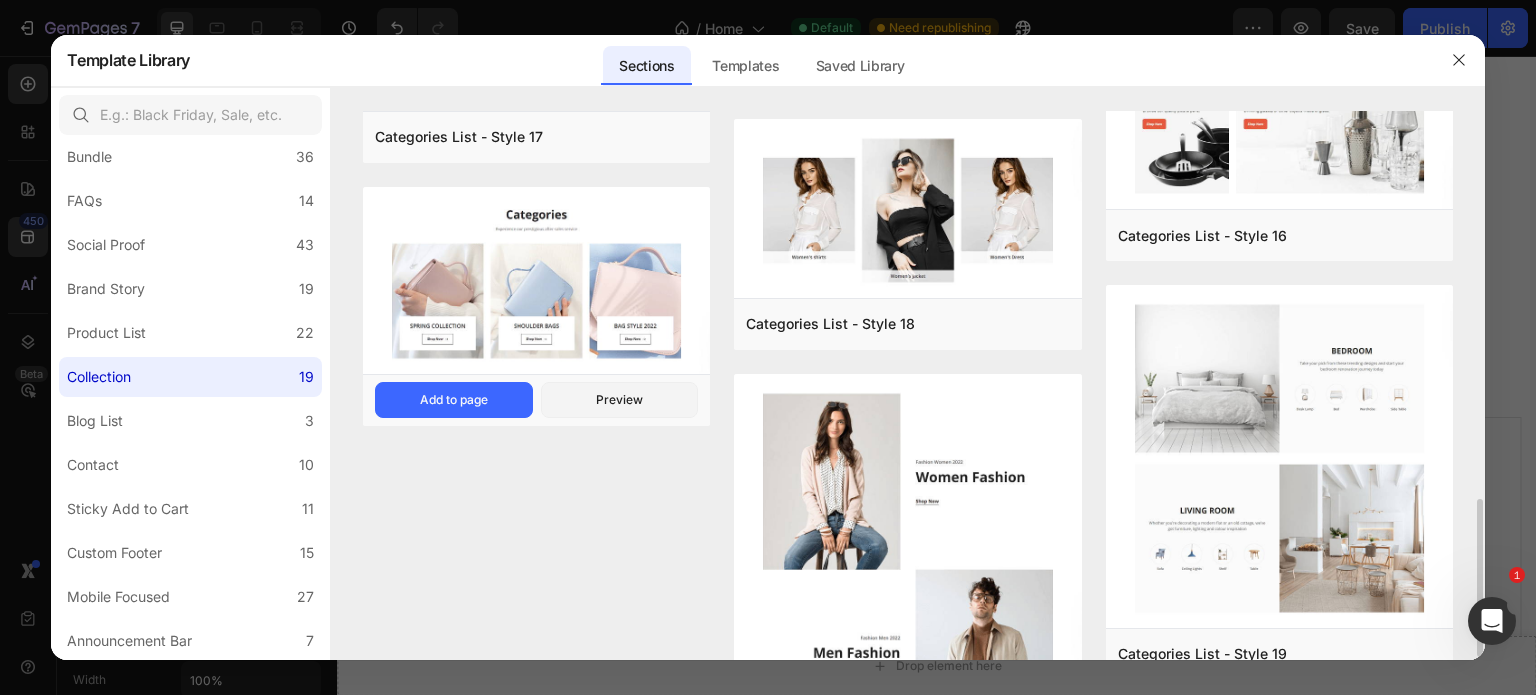 scroll, scrollTop: 1356, scrollLeft: 0, axis: vertical 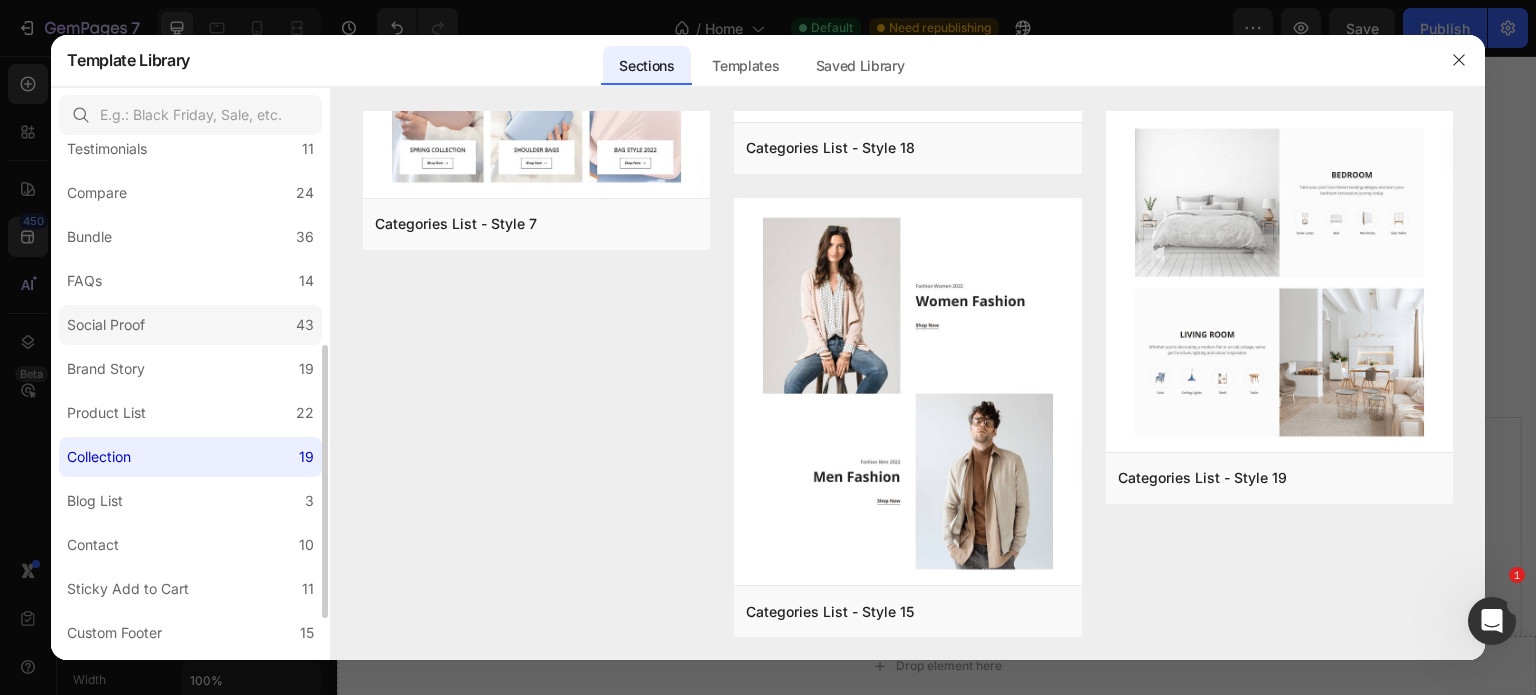 click on "Social Proof" at bounding box center (110, 325) 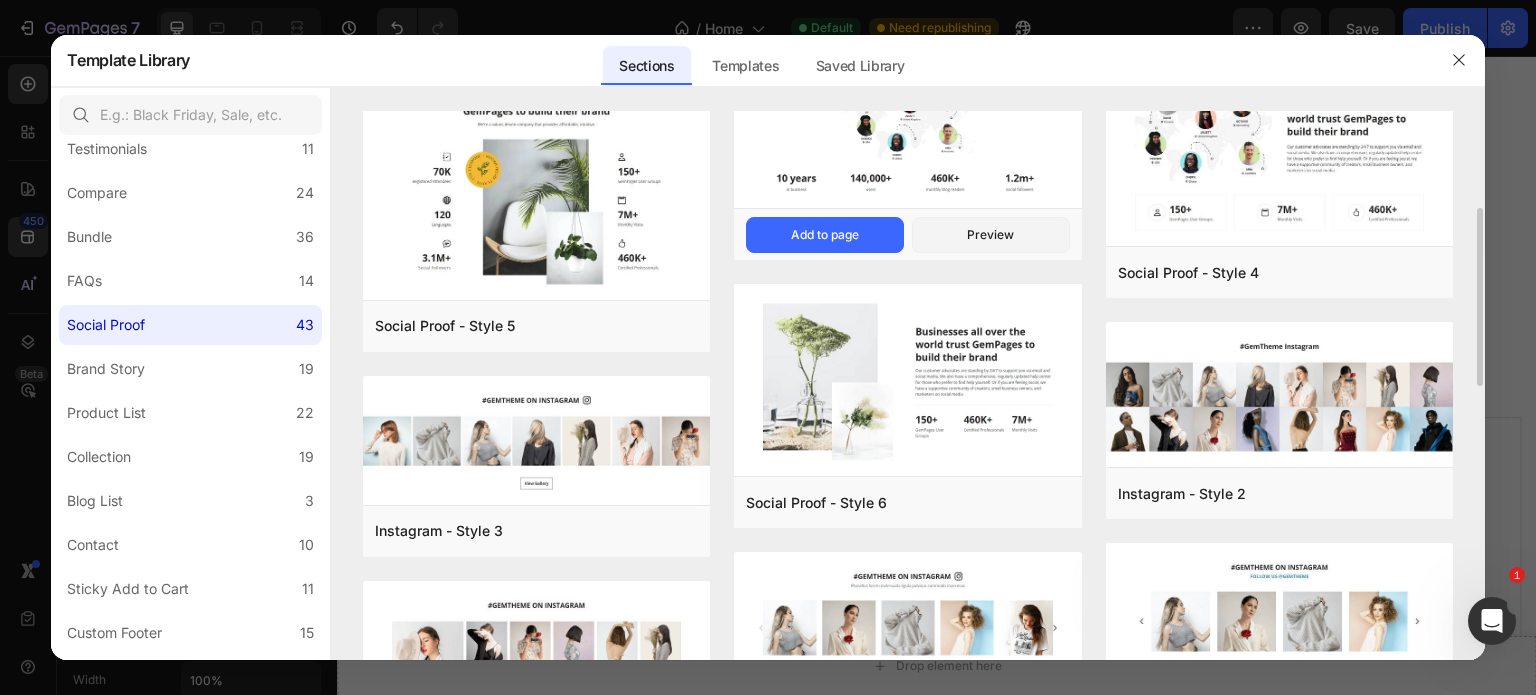 scroll, scrollTop: 299, scrollLeft: 0, axis: vertical 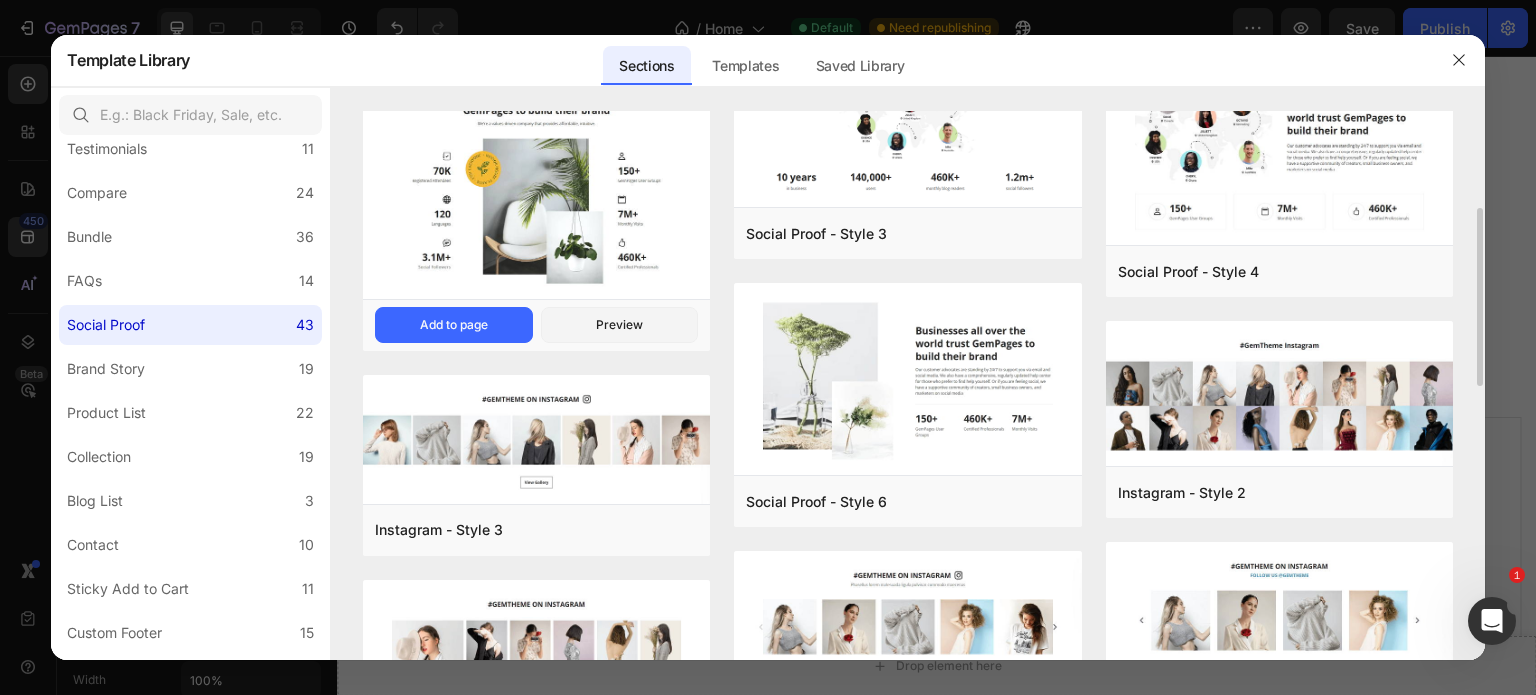 click at bounding box center (536, 187) 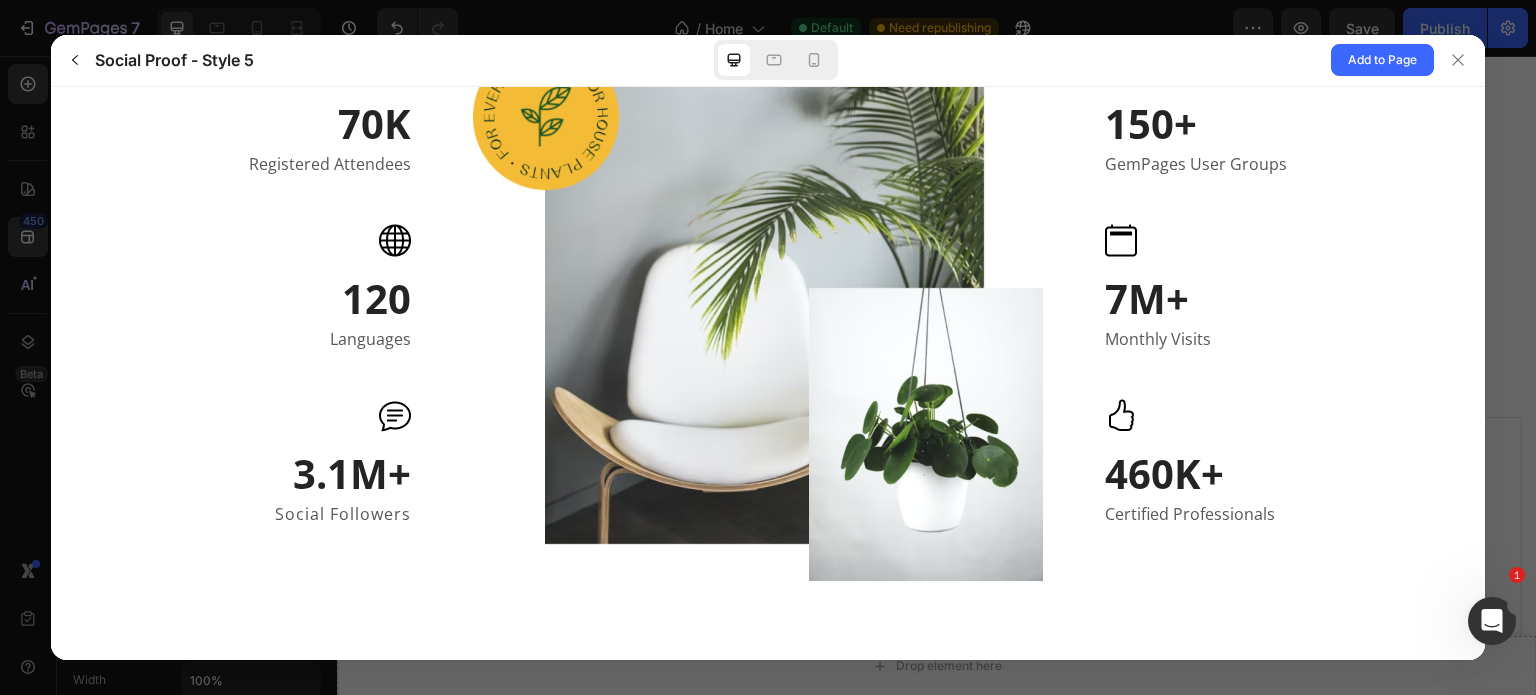 scroll, scrollTop: 365, scrollLeft: 0, axis: vertical 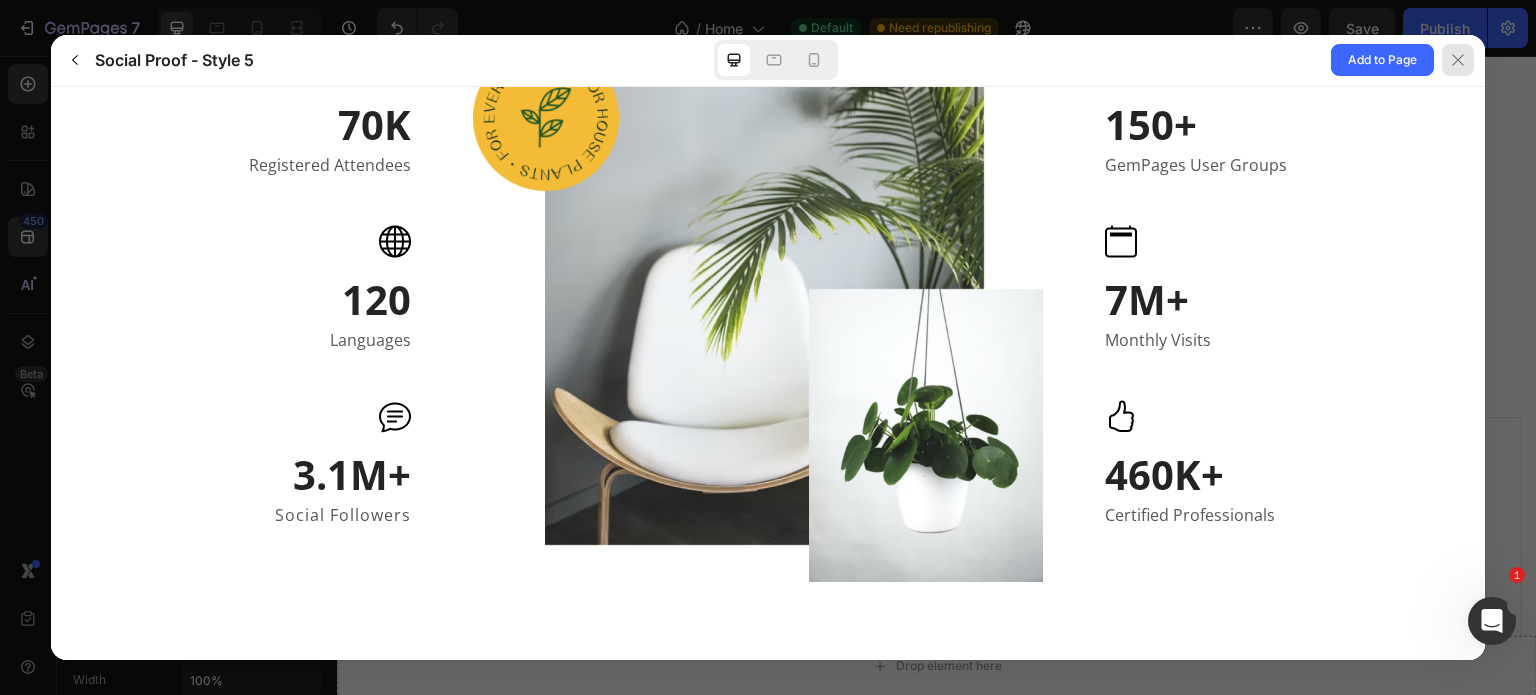 click 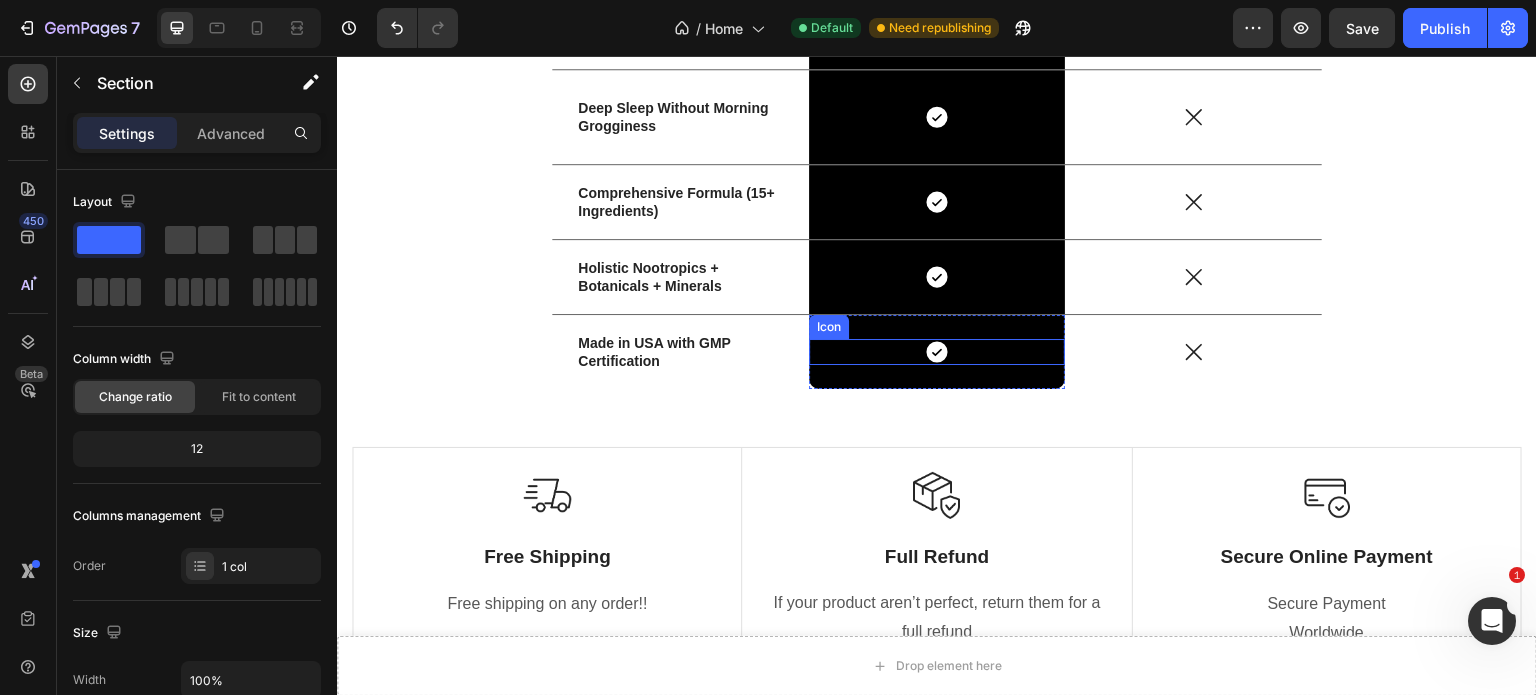 scroll, scrollTop: 4782, scrollLeft: 0, axis: vertical 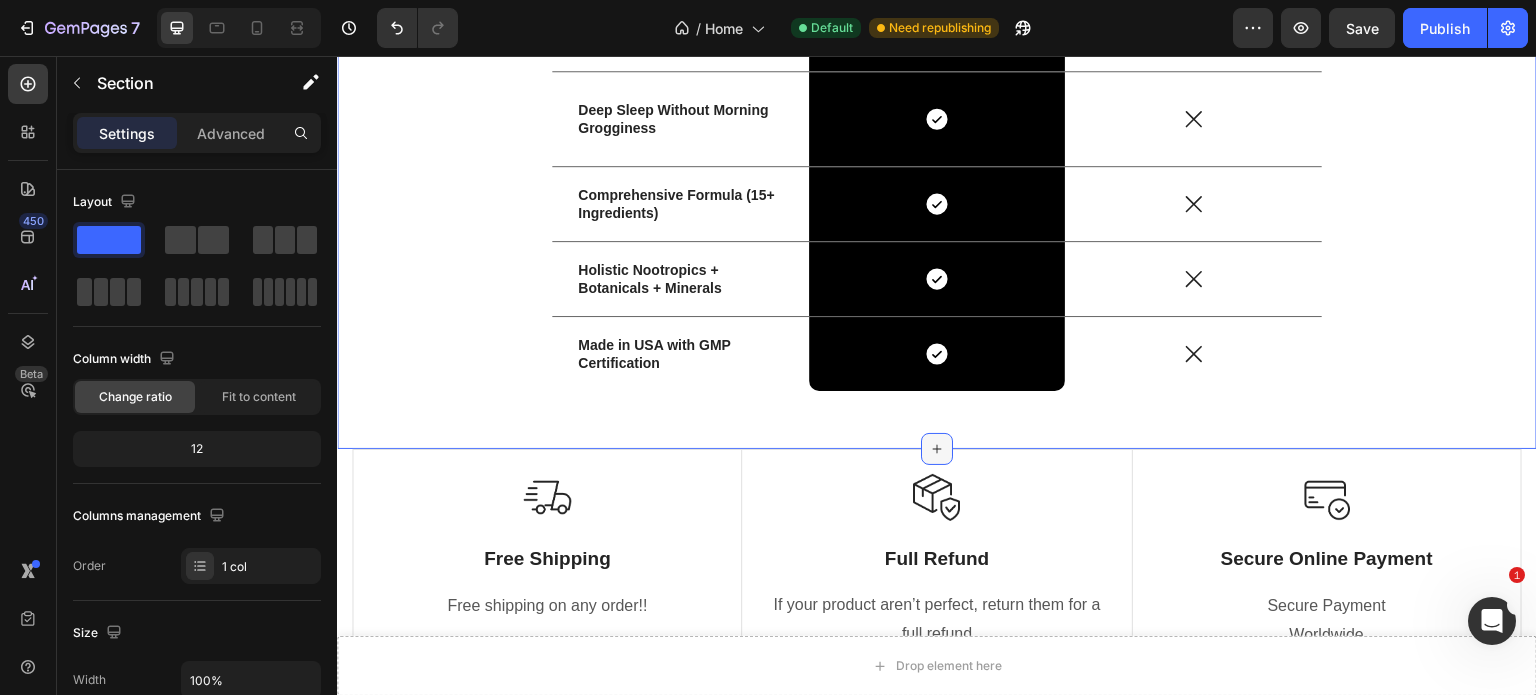 click at bounding box center [937, 449] 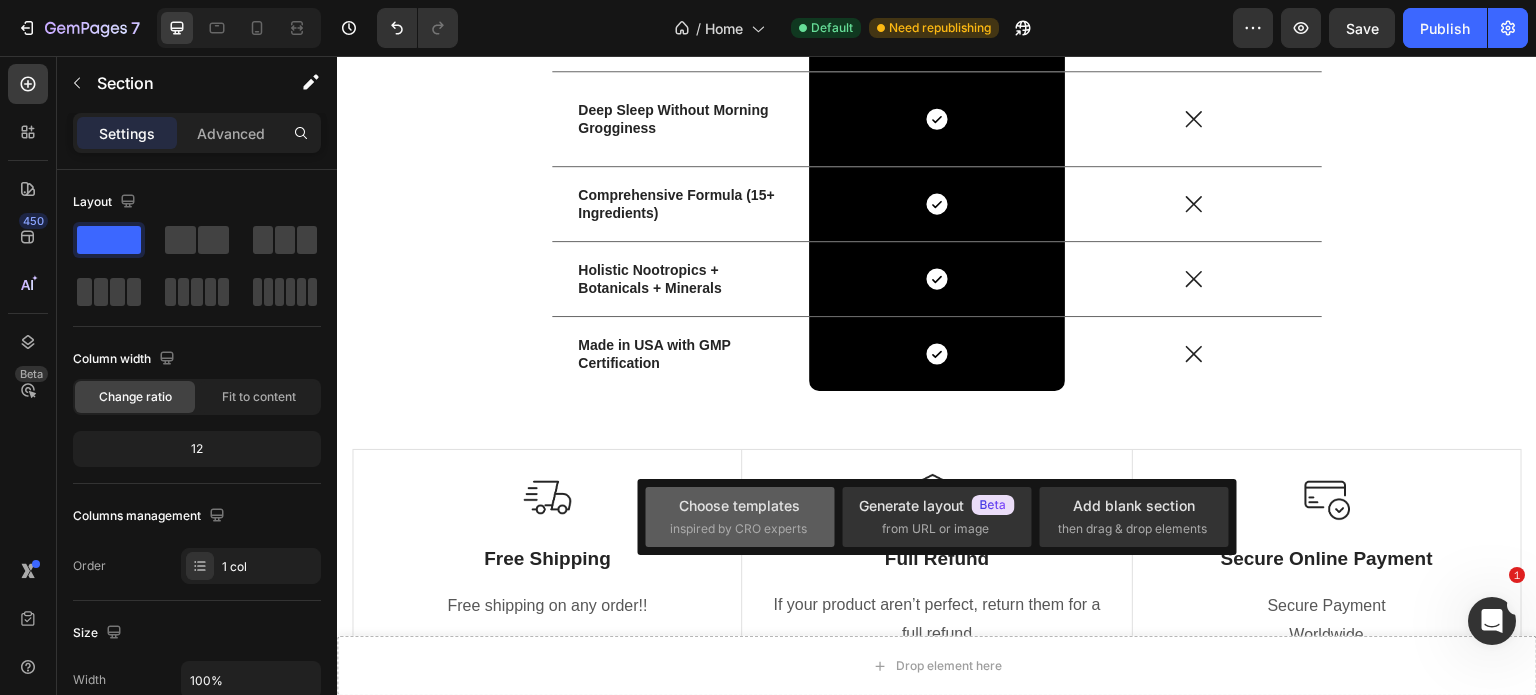 click on "Choose templates" at bounding box center [739, 505] 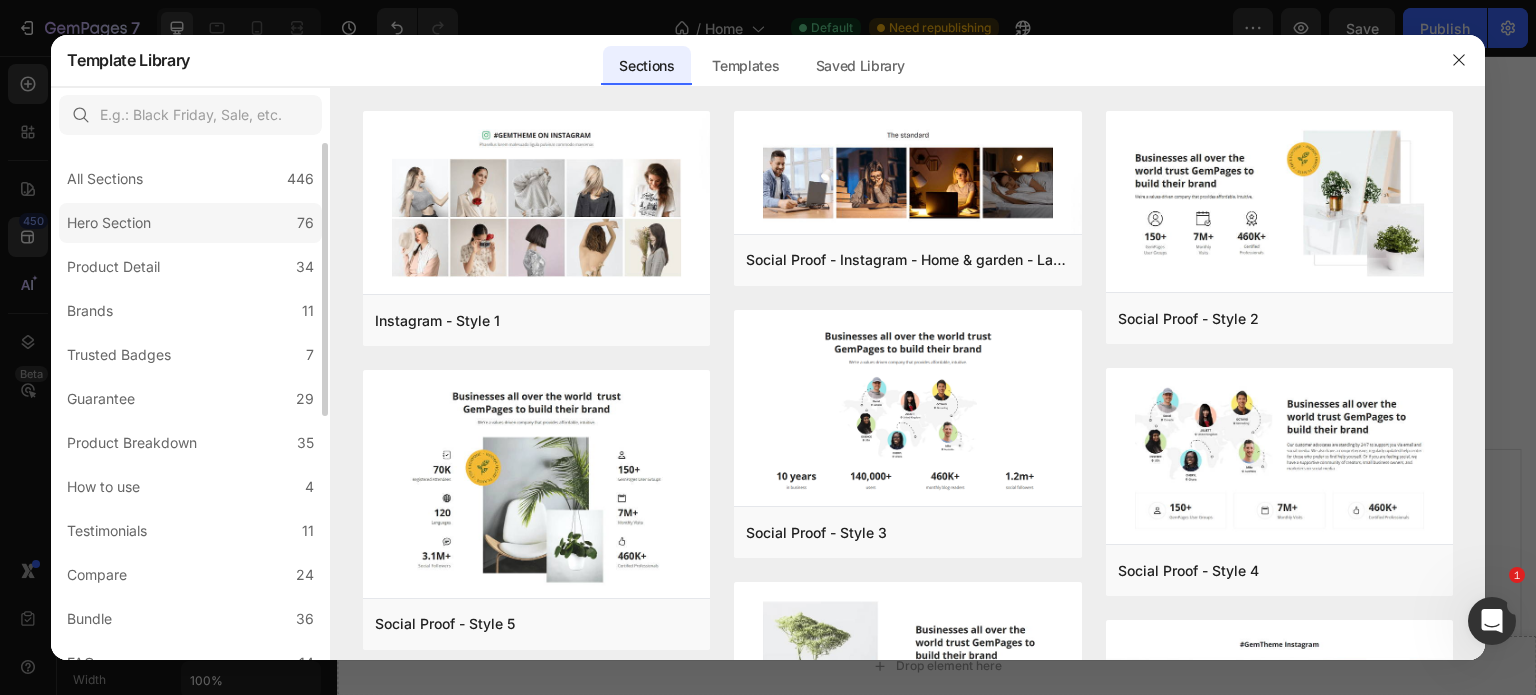 click on "Hero Section 76" 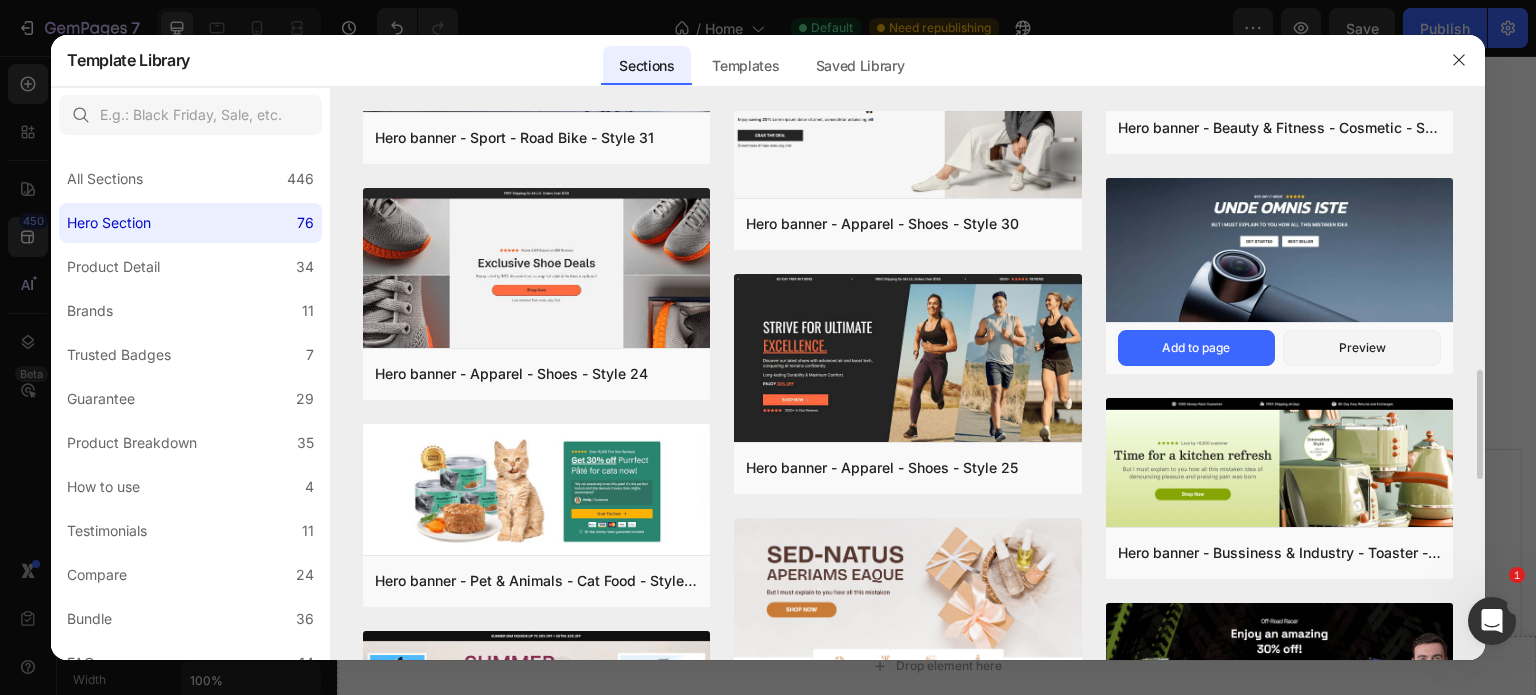 scroll, scrollTop: 1096, scrollLeft: 0, axis: vertical 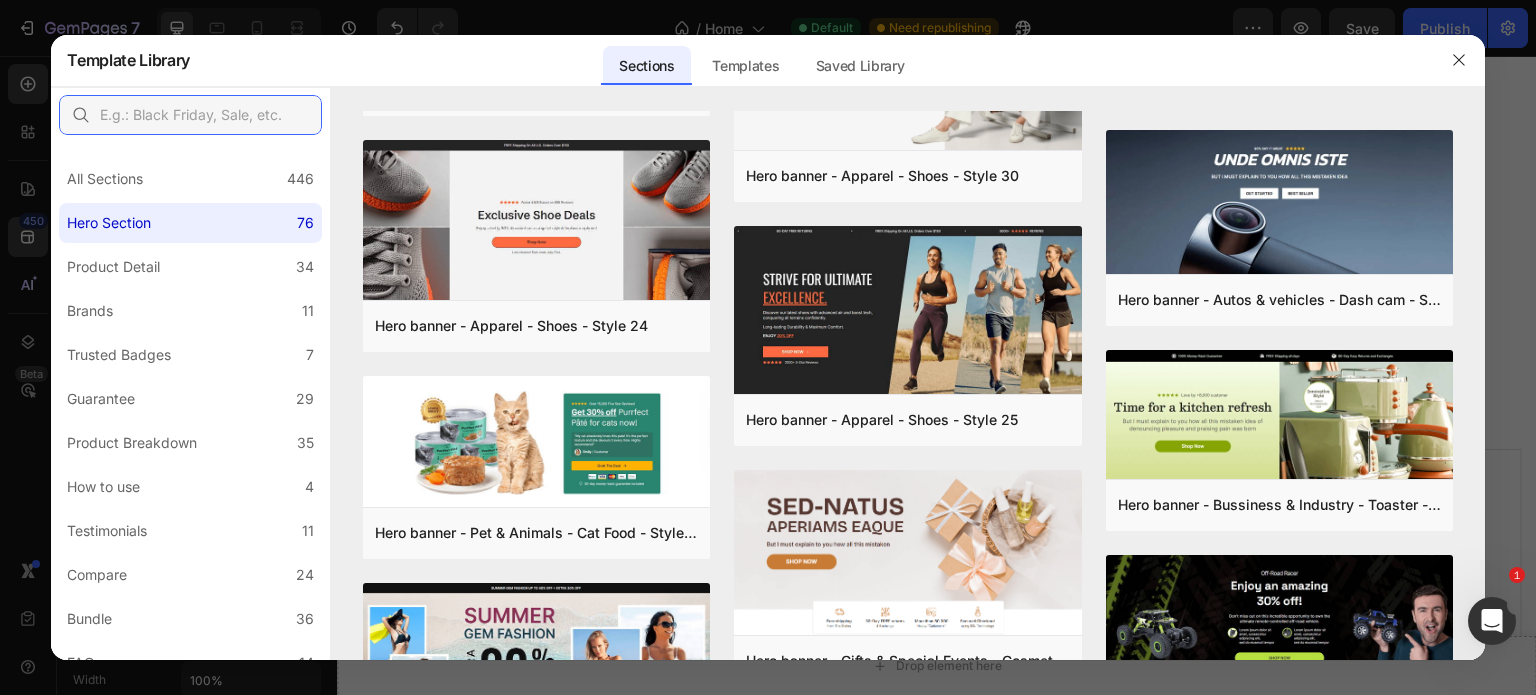 click at bounding box center (190, 115) 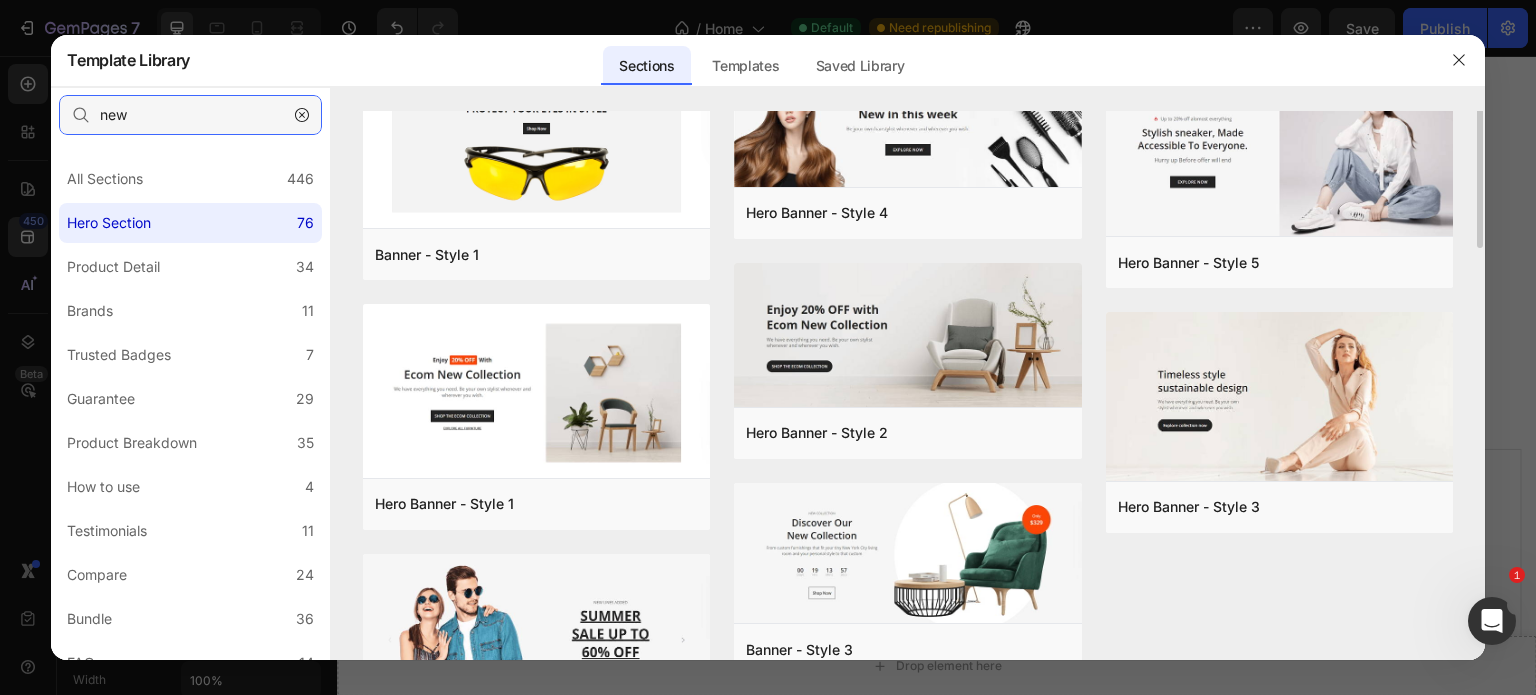 scroll, scrollTop: 0, scrollLeft: 0, axis: both 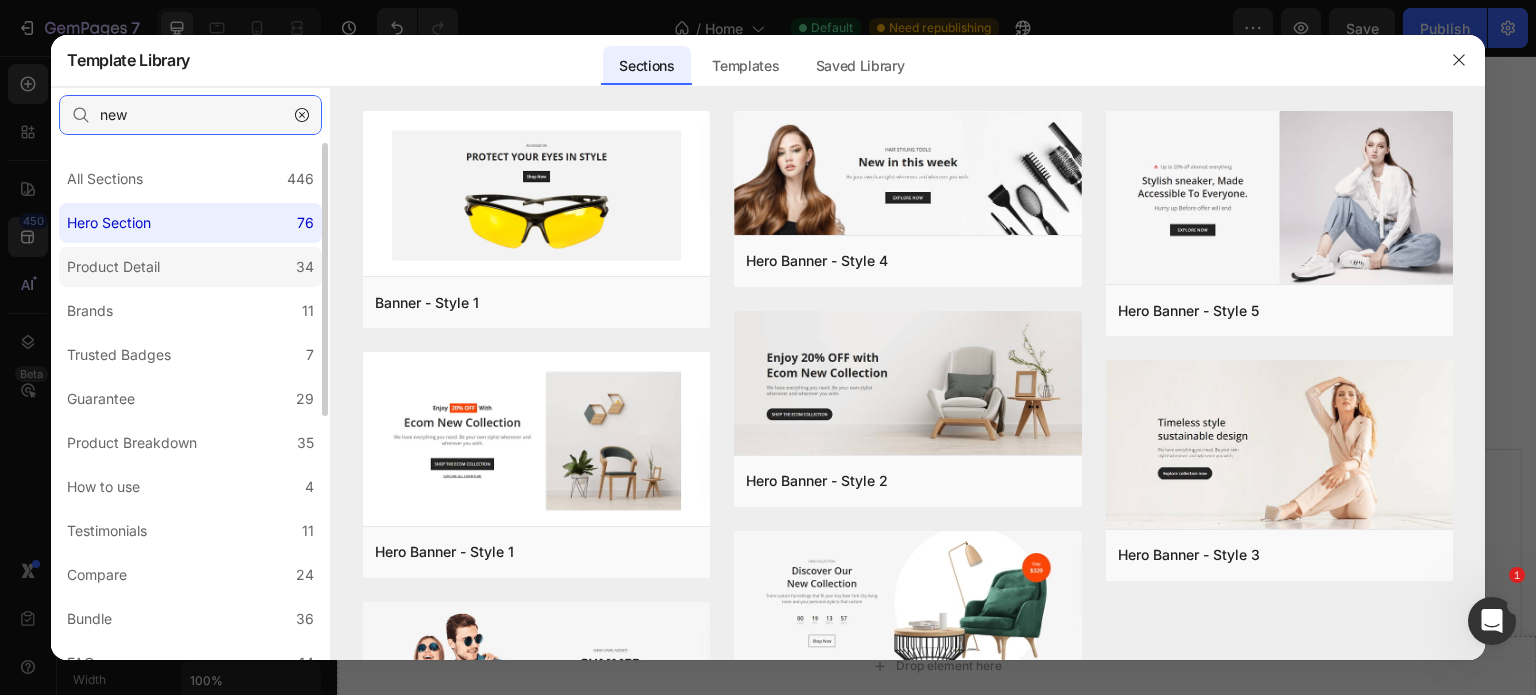 type on "new" 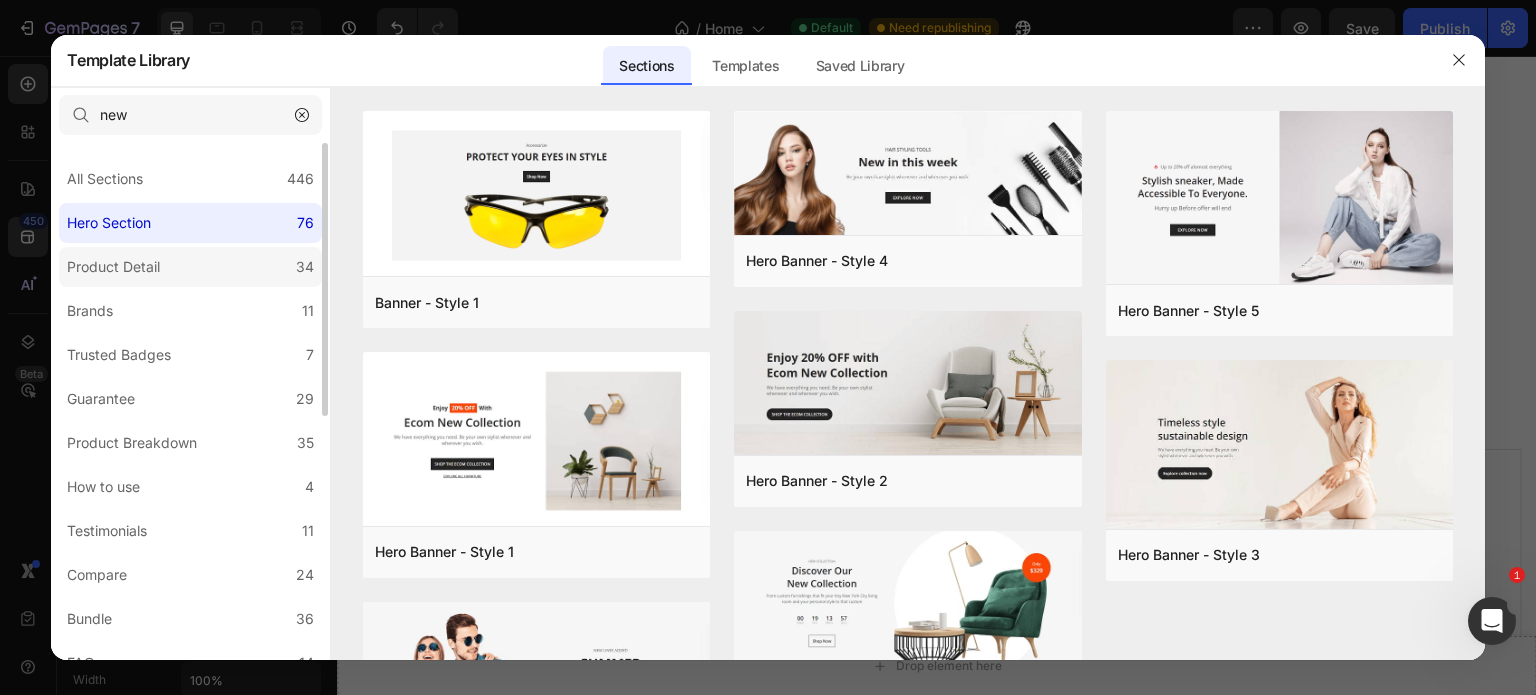 click on "Product Detail 34" 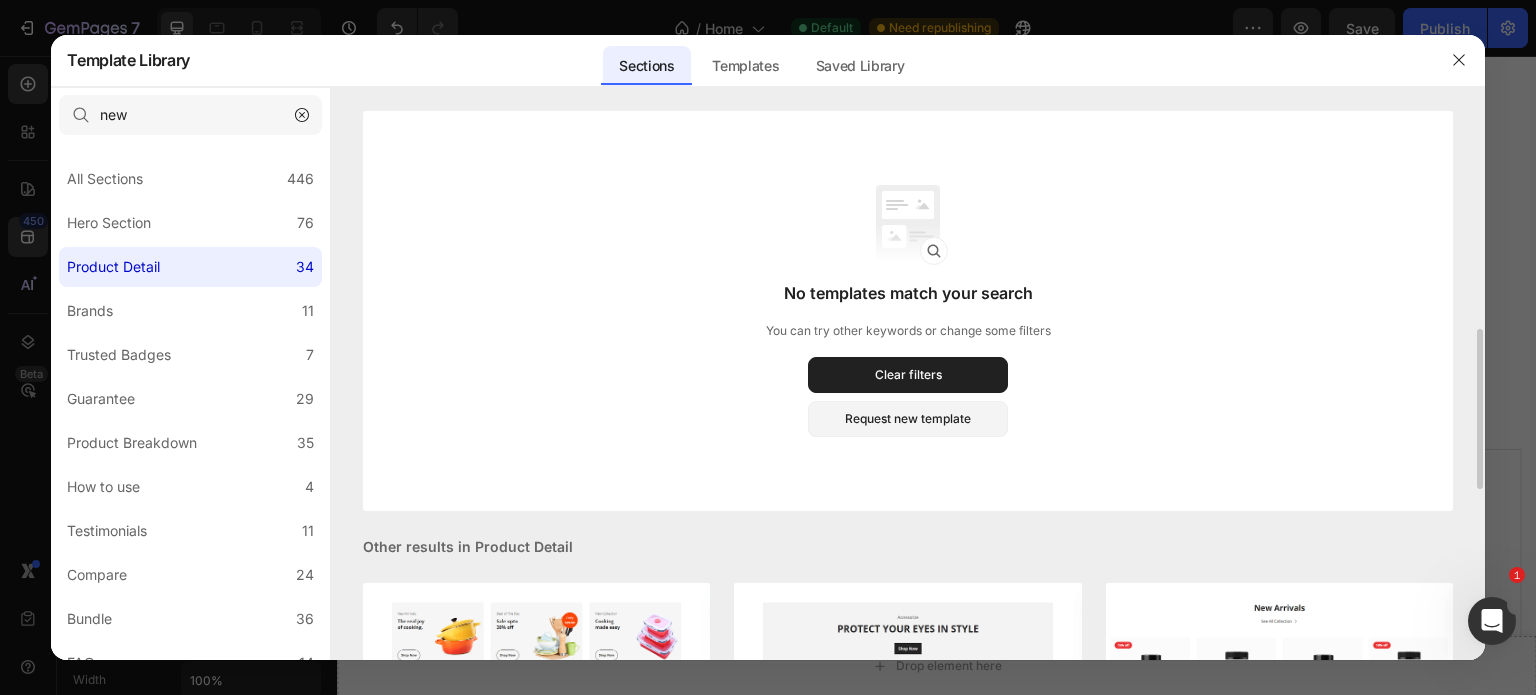 scroll, scrollTop: 273, scrollLeft: 0, axis: vertical 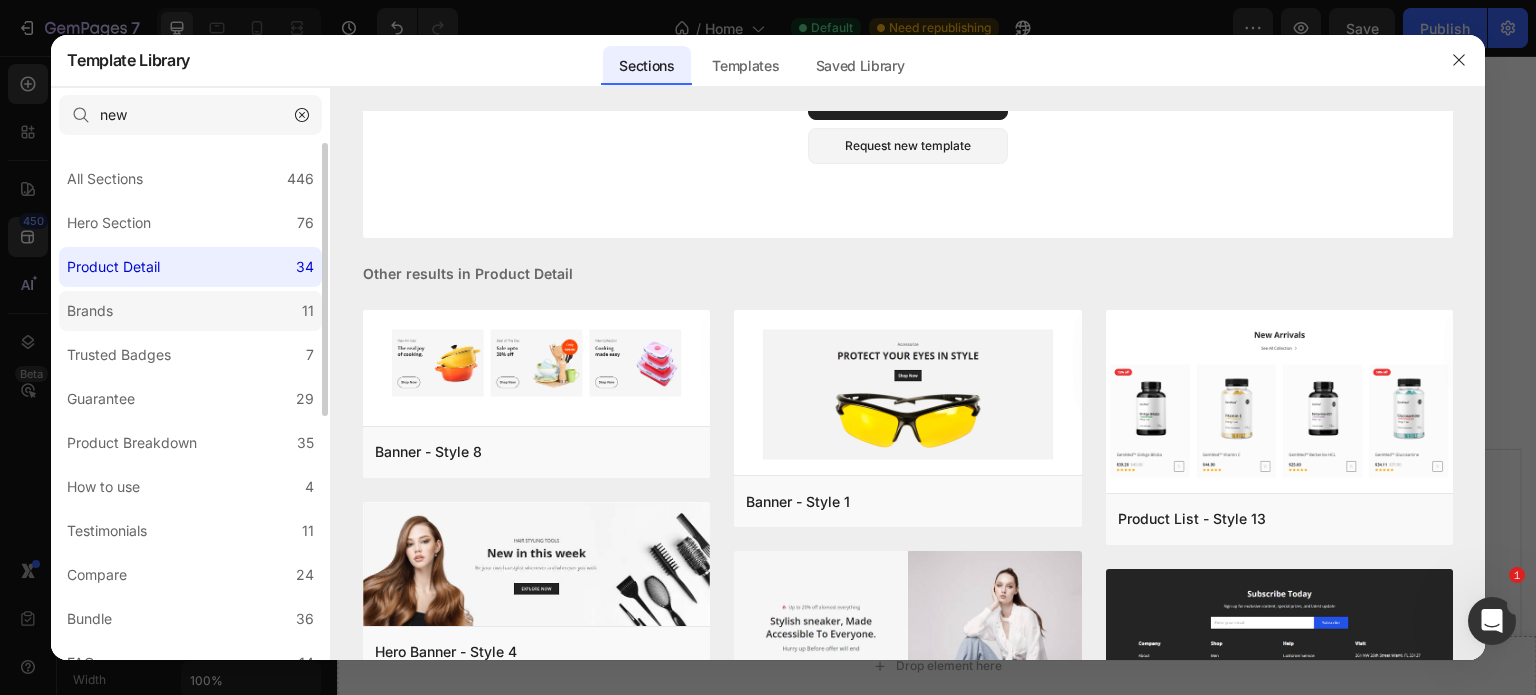 click on "Brands 11" 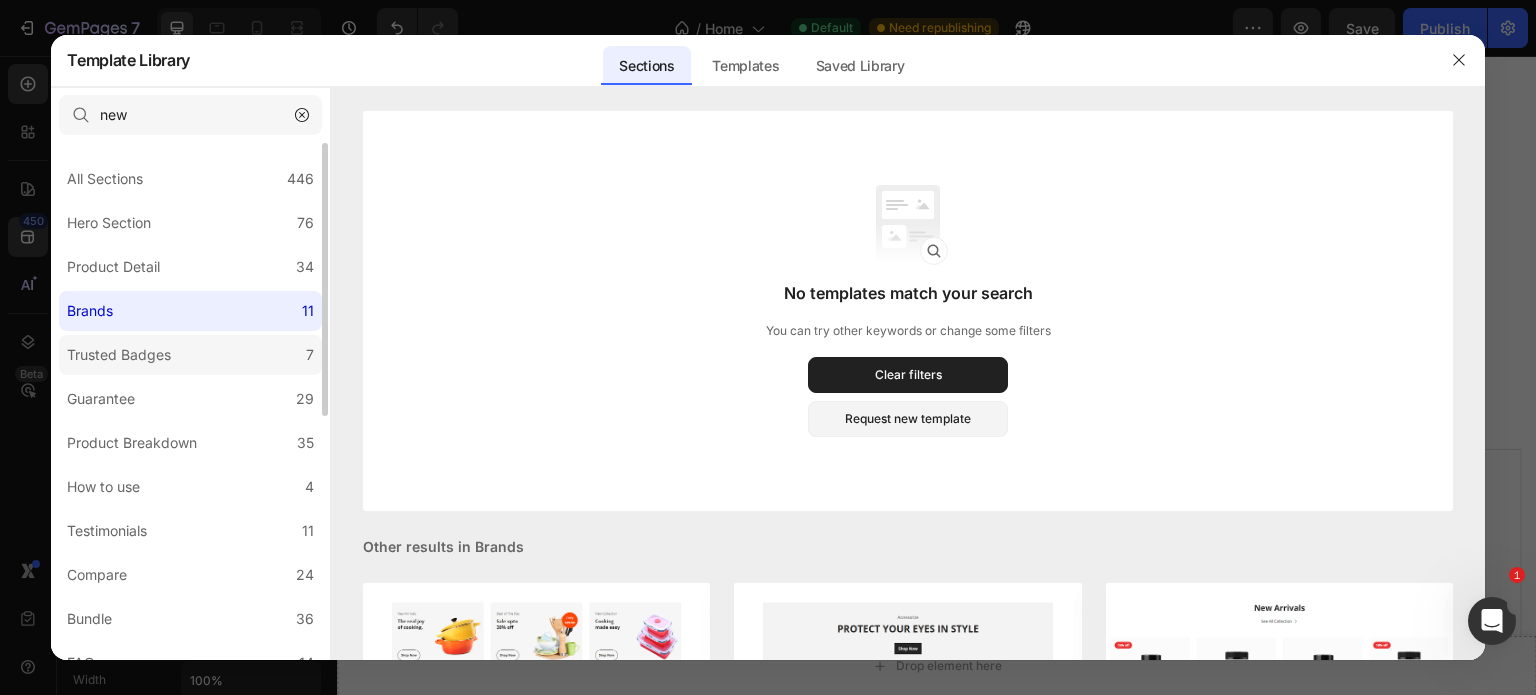 click on "Trusted Badges" at bounding box center (119, 355) 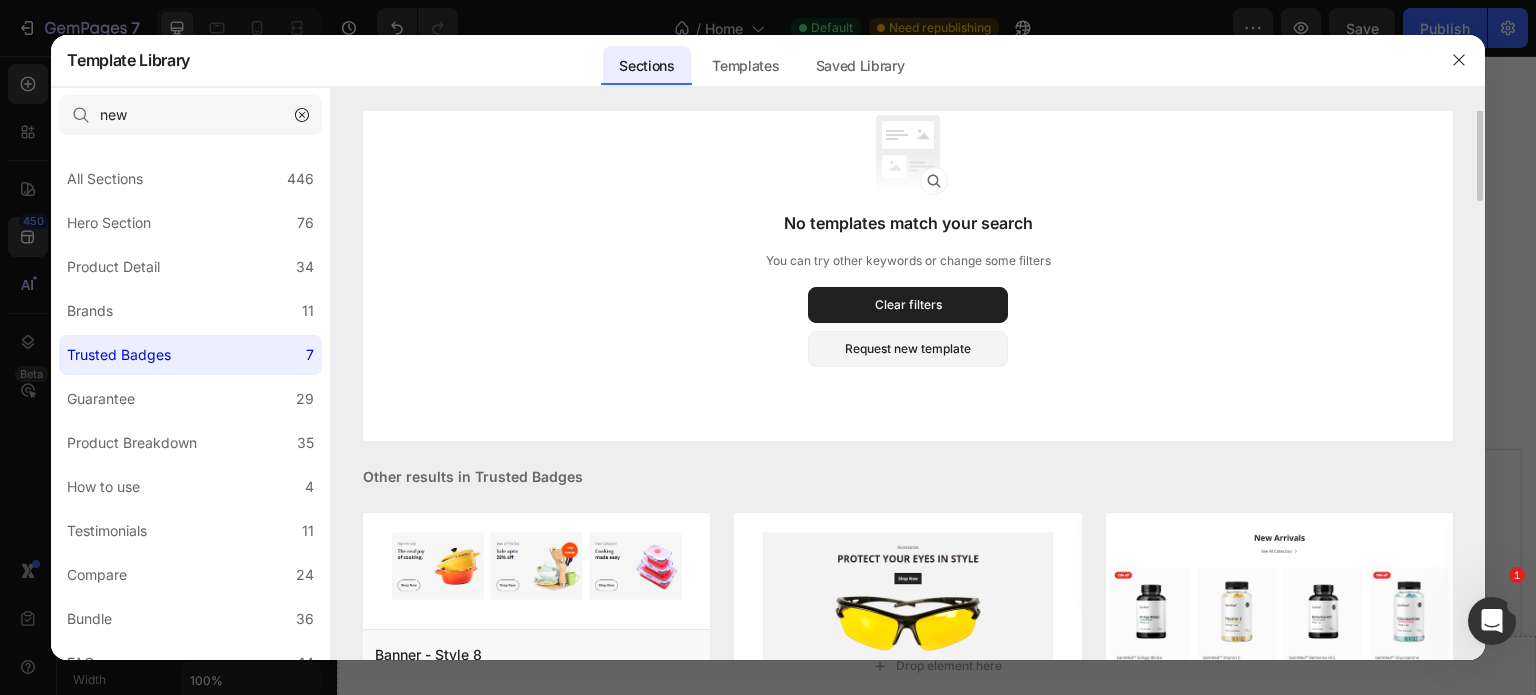 scroll, scrollTop: 0, scrollLeft: 0, axis: both 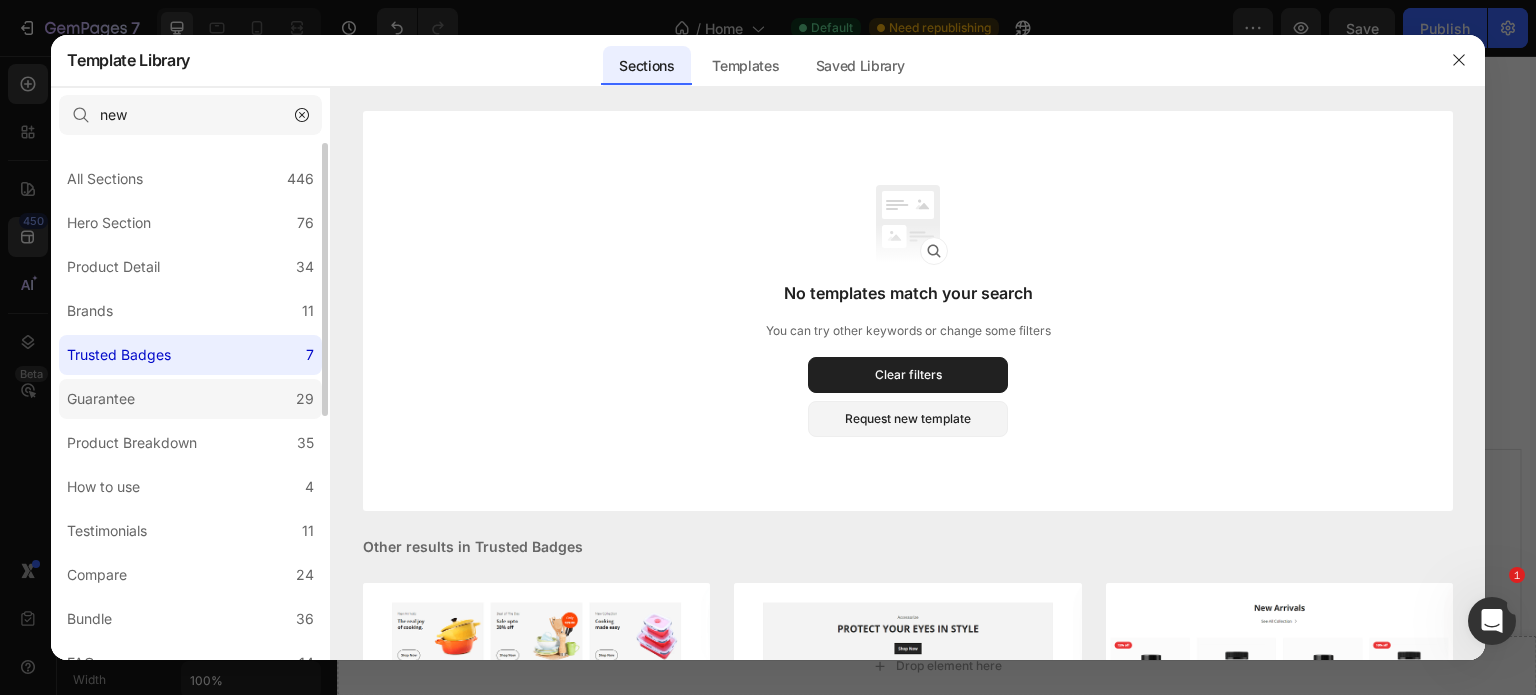 click on "Guarantee 29" 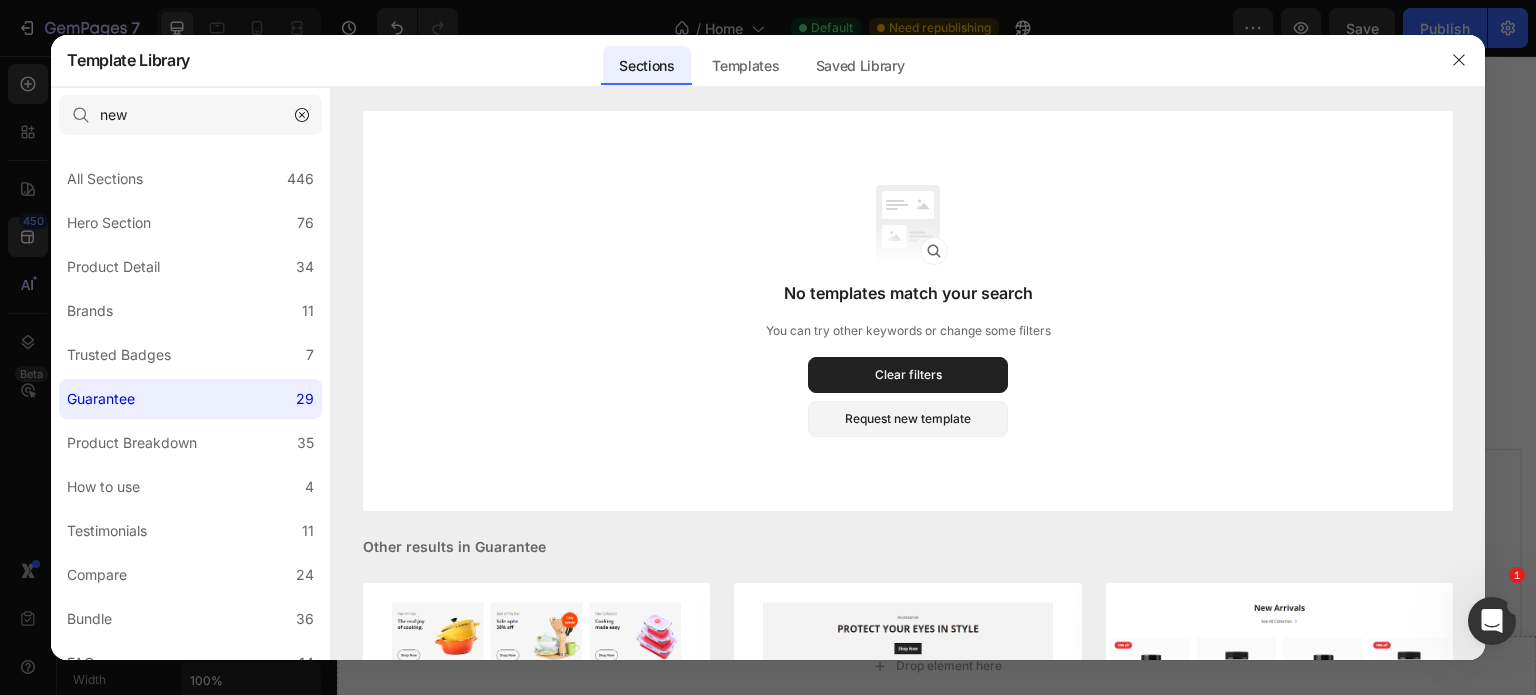 click at bounding box center [302, 115] 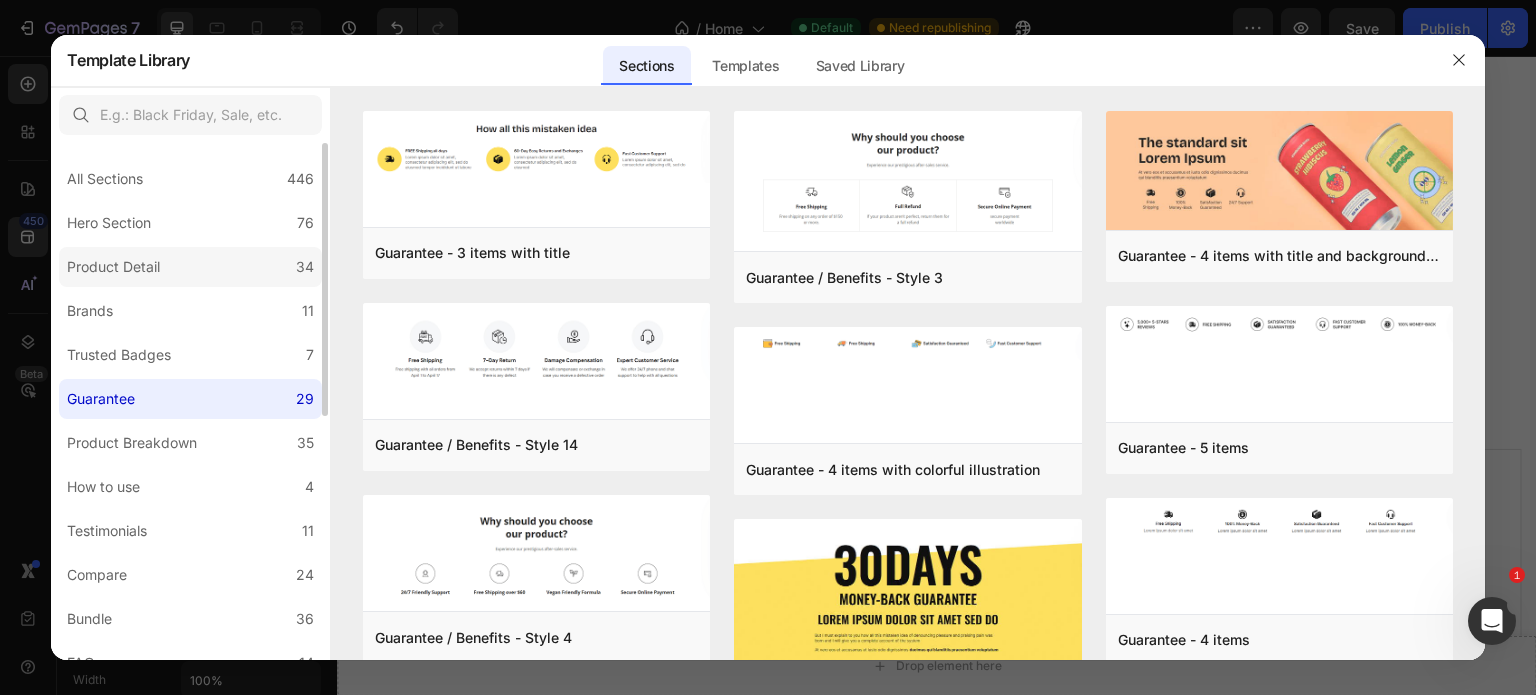 click on "Product Detail 34" 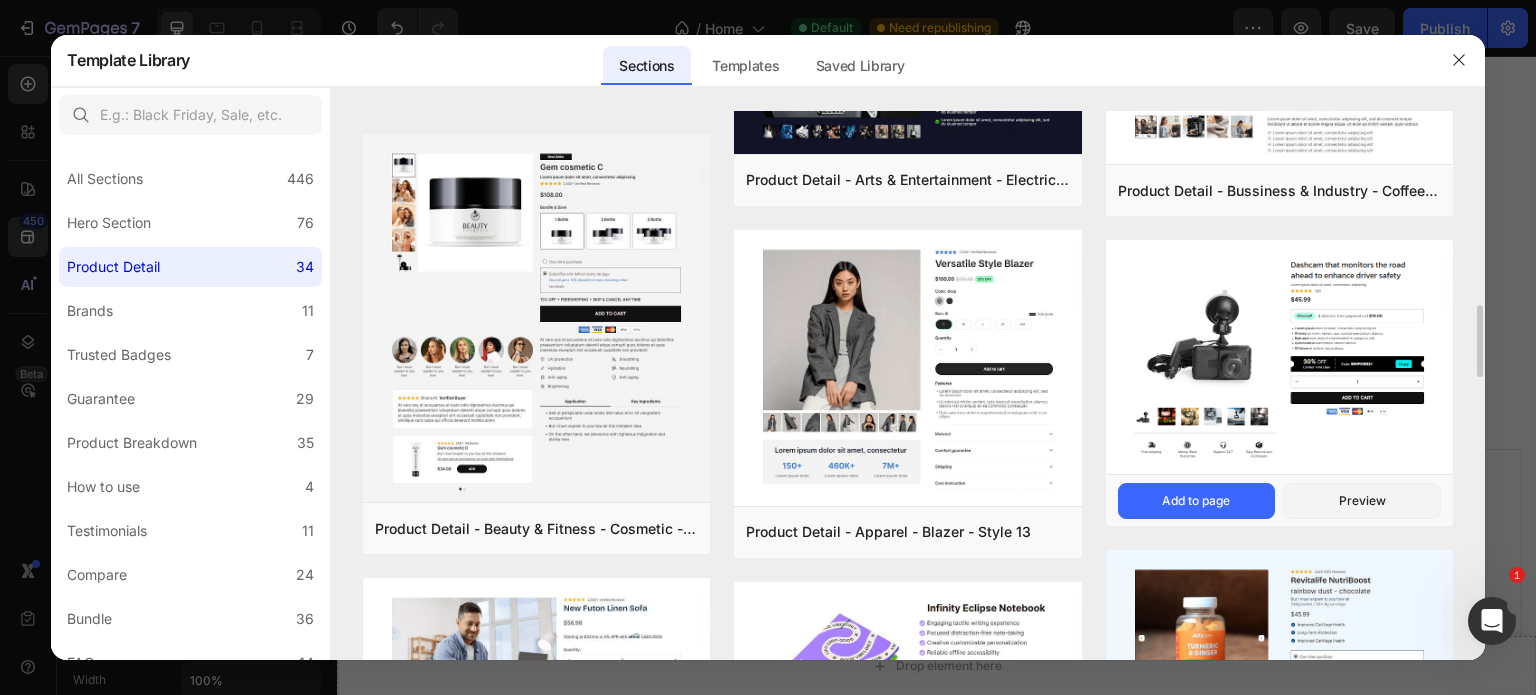 scroll, scrollTop: 1873, scrollLeft: 0, axis: vertical 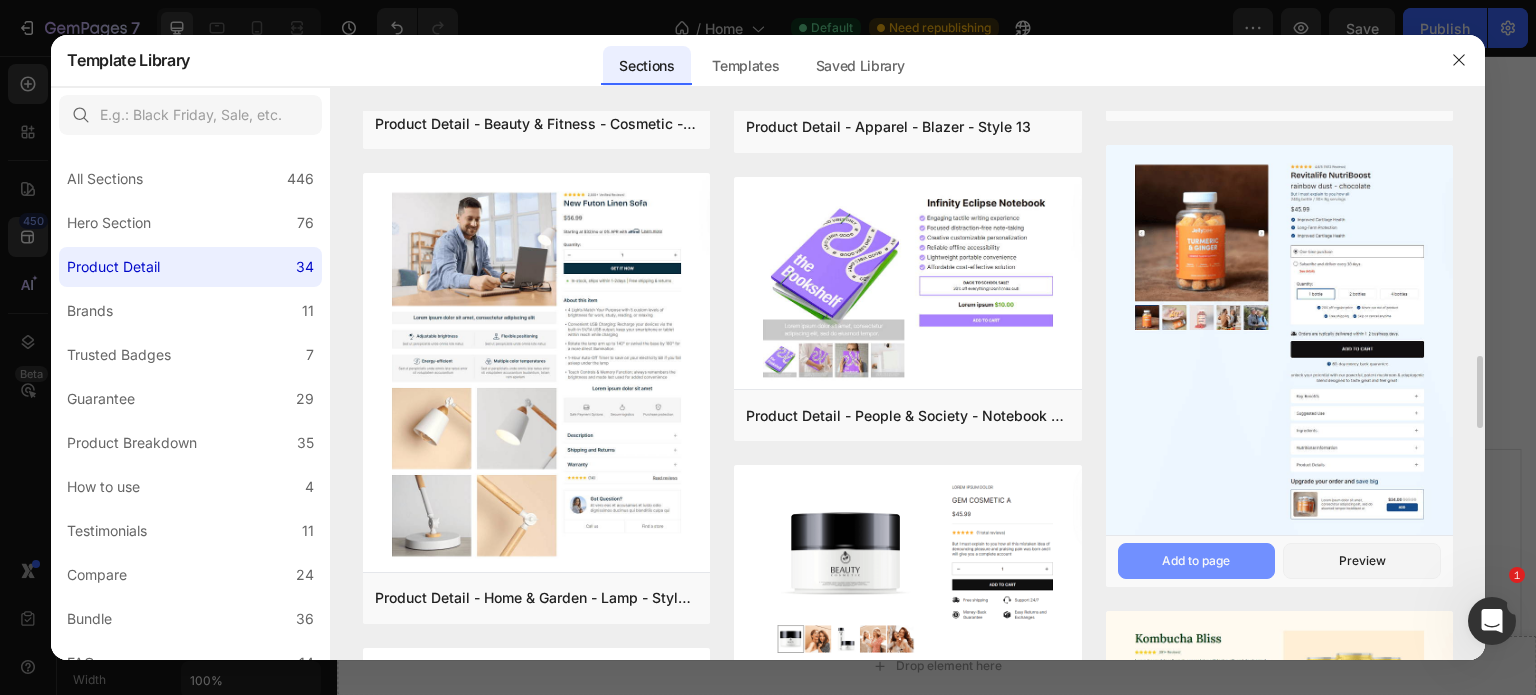 click on "Add to page" at bounding box center [1196, 561] 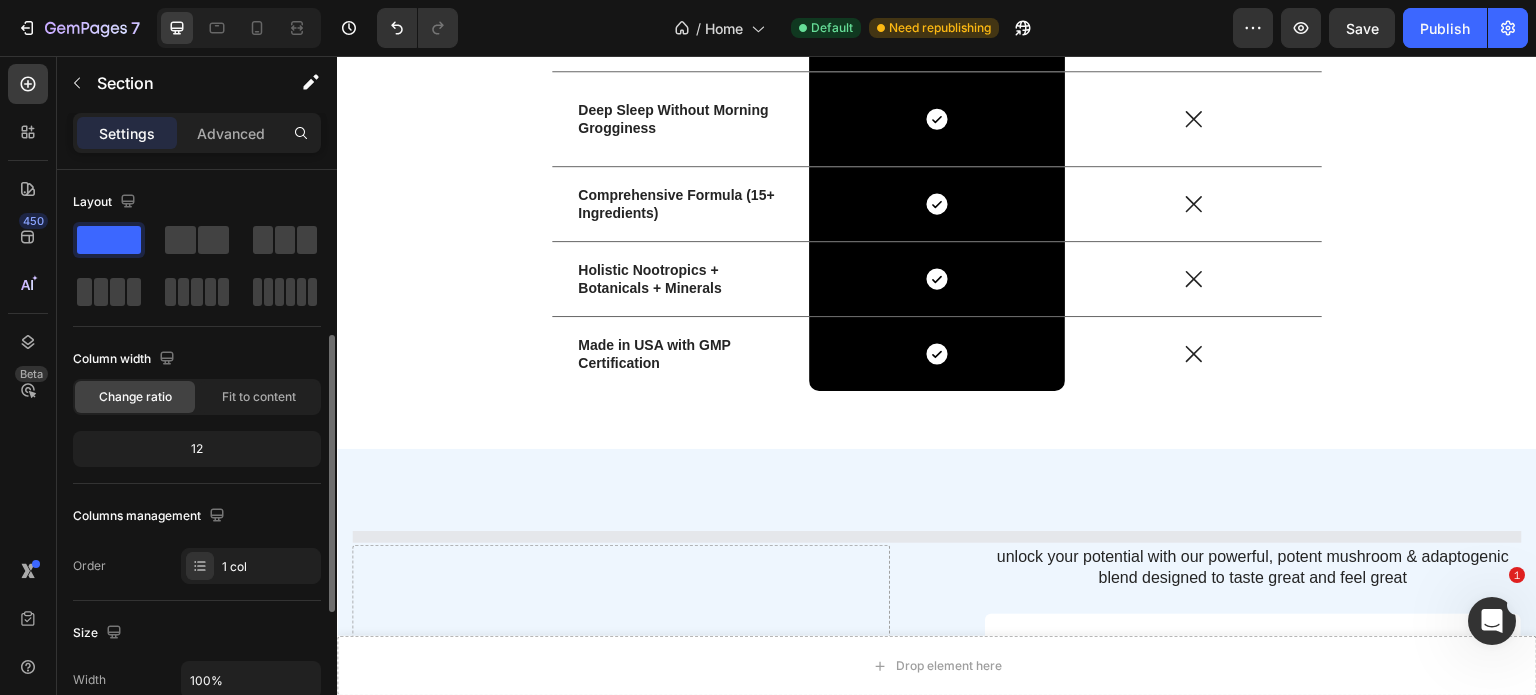 scroll, scrollTop: 112, scrollLeft: 0, axis: vertical 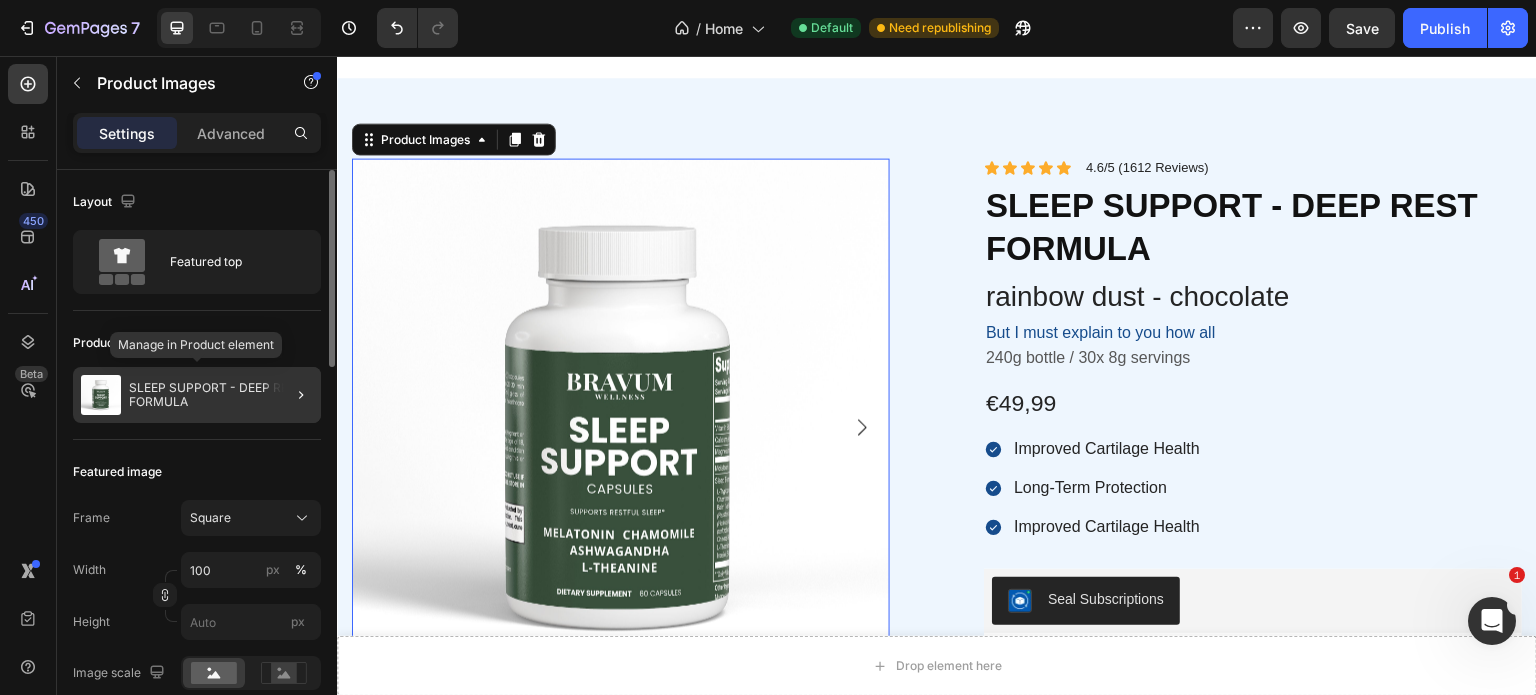 click on "SLEEP SUPPORT - DEEP REST FORMULA" at bounding box center [221, 395] 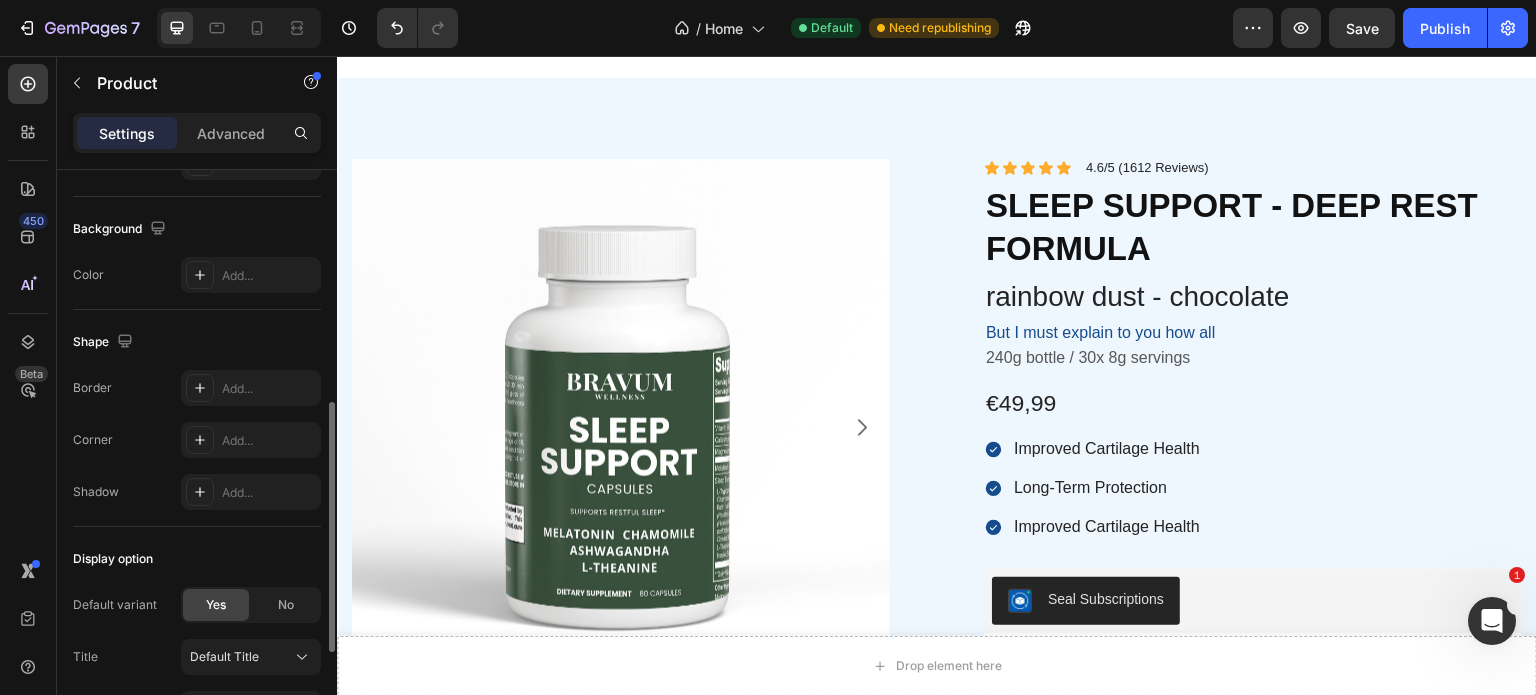 scroll, scrollTop: 532, scrollLeft: 0, axis: vertical 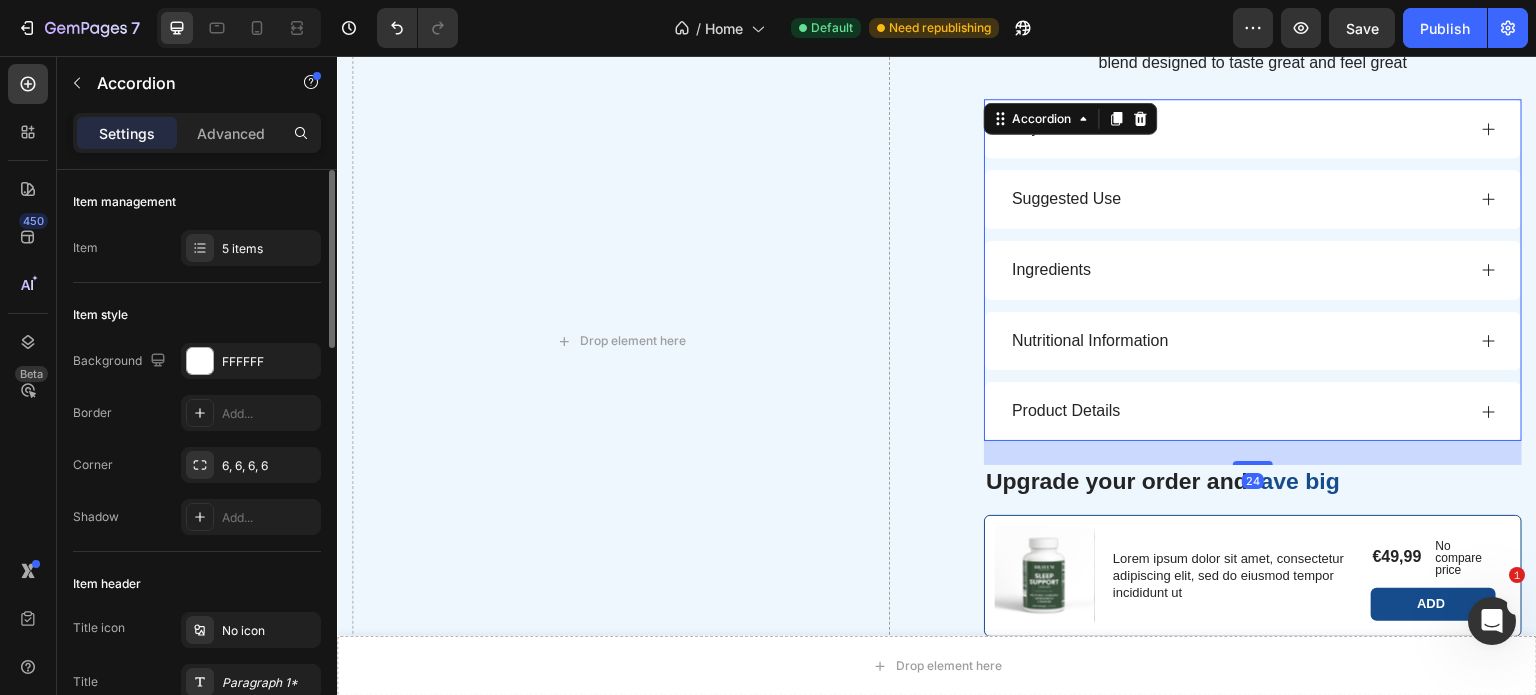 click on "Key Benefits" at bounding box center [1237, 128] 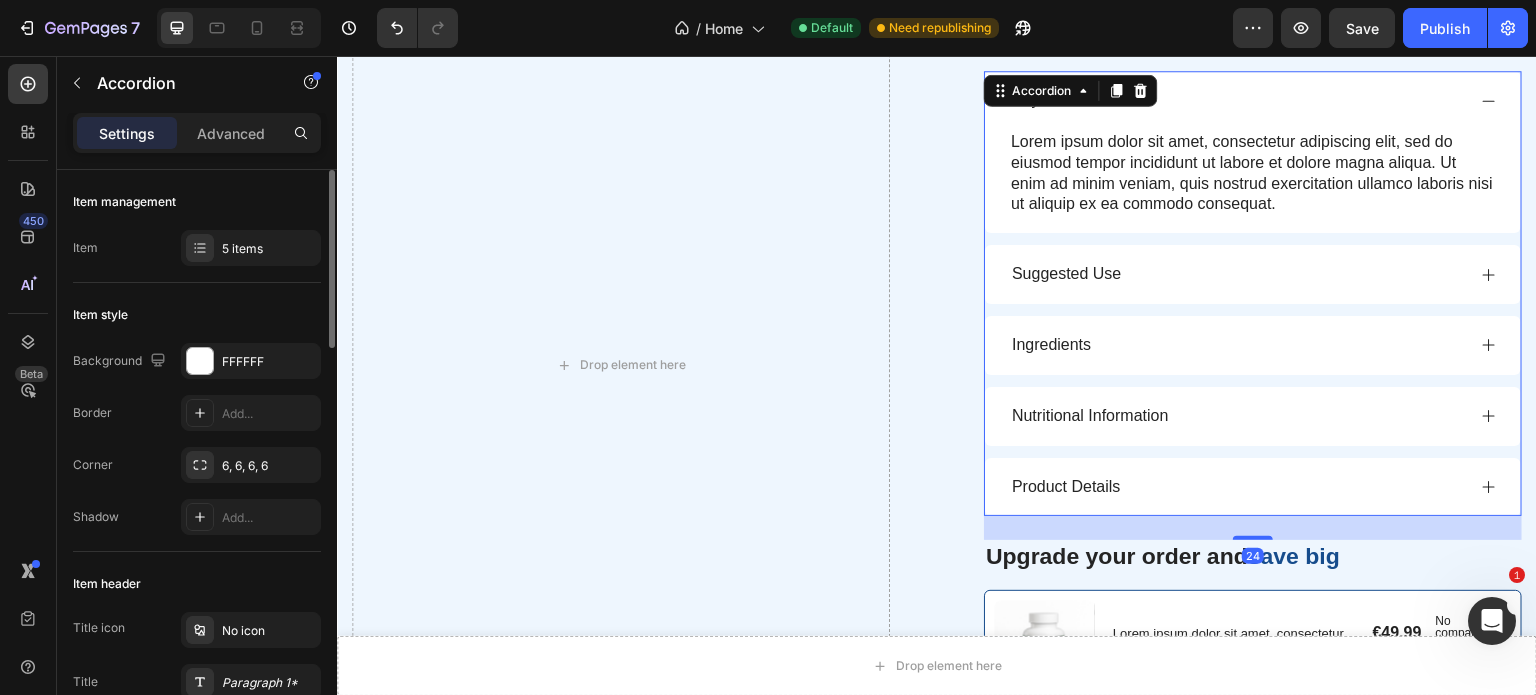click on "Key Benefits Lorem ipsum dolor sit amet, consectetur adipiscing elit, sed do eiusmod tempor incididunt ut labore et dolore magna aliqua. Ut enim ad minim veniam, quis nostrud exercitation ullamco laboris nisi ut aliquip ex ea commodo consequat. Text Block" at bounding box center (1253, 152) 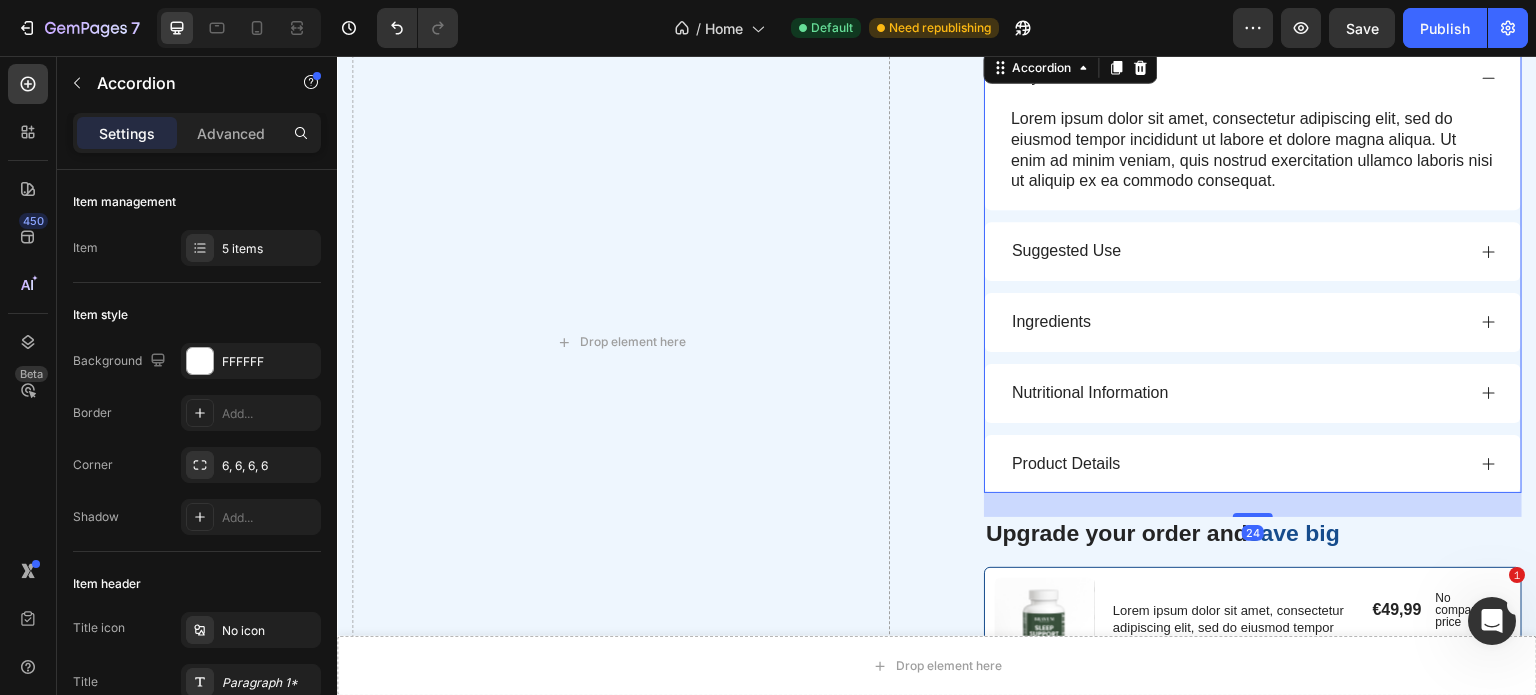 scroll, scrollTop: 6228, scrollLeft: 0, axis: vertical 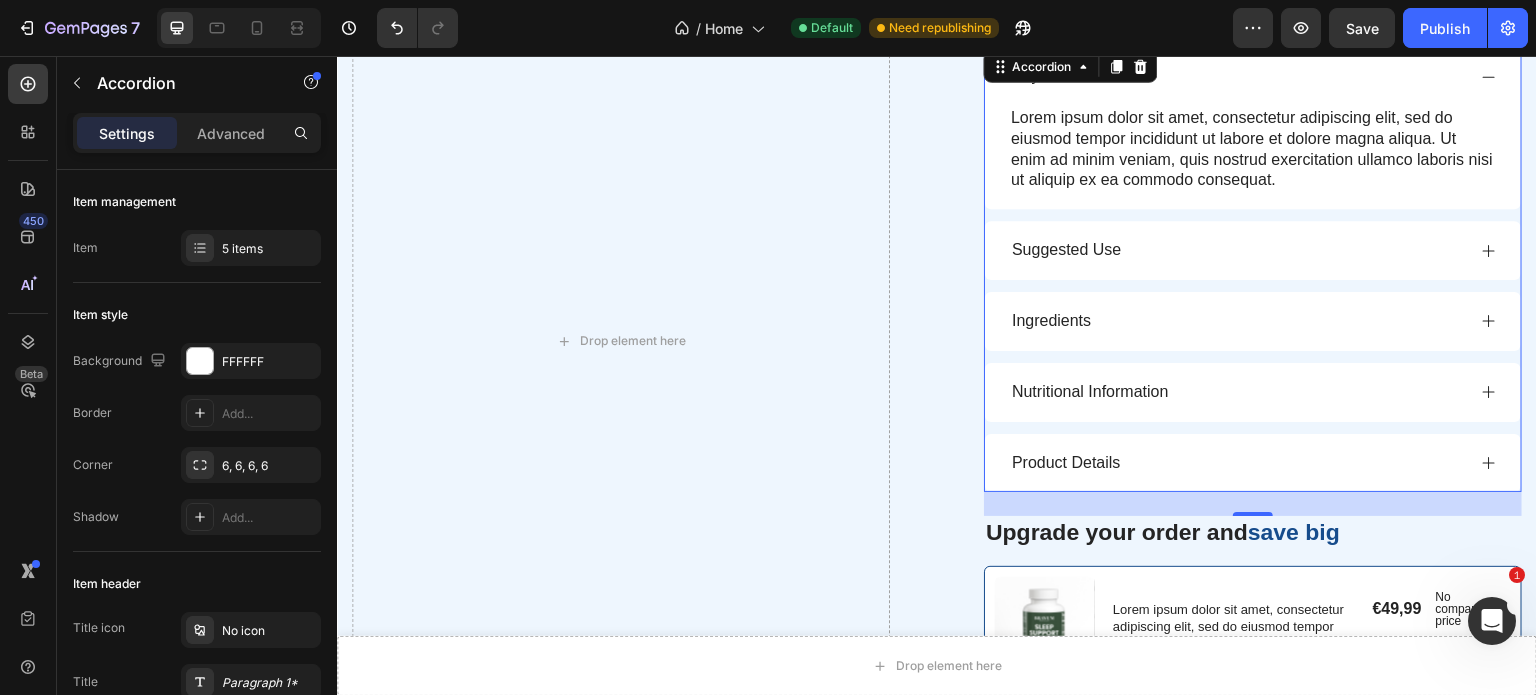 click on "Key Benefits" at bounding box center (1237, 76) 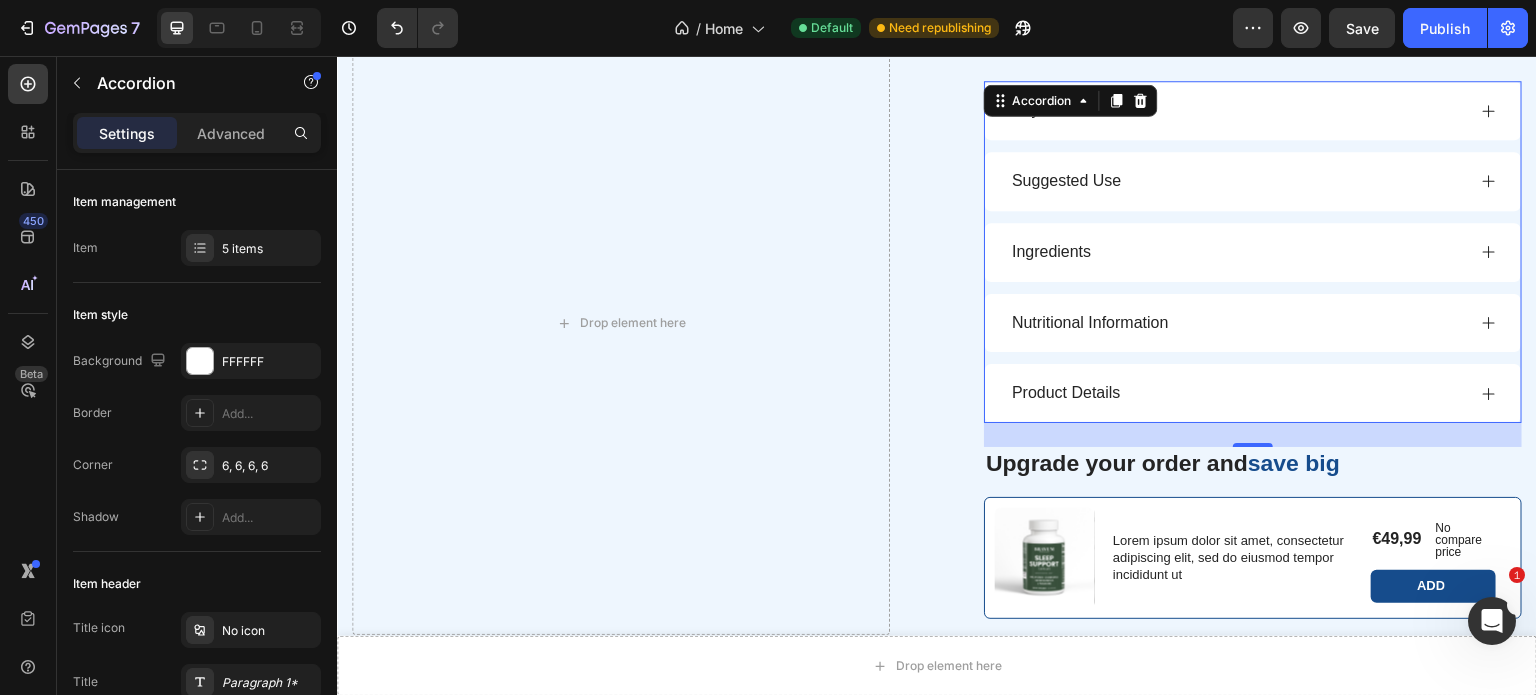 click on "Key Benefits" at bounding box center [1253, 110] 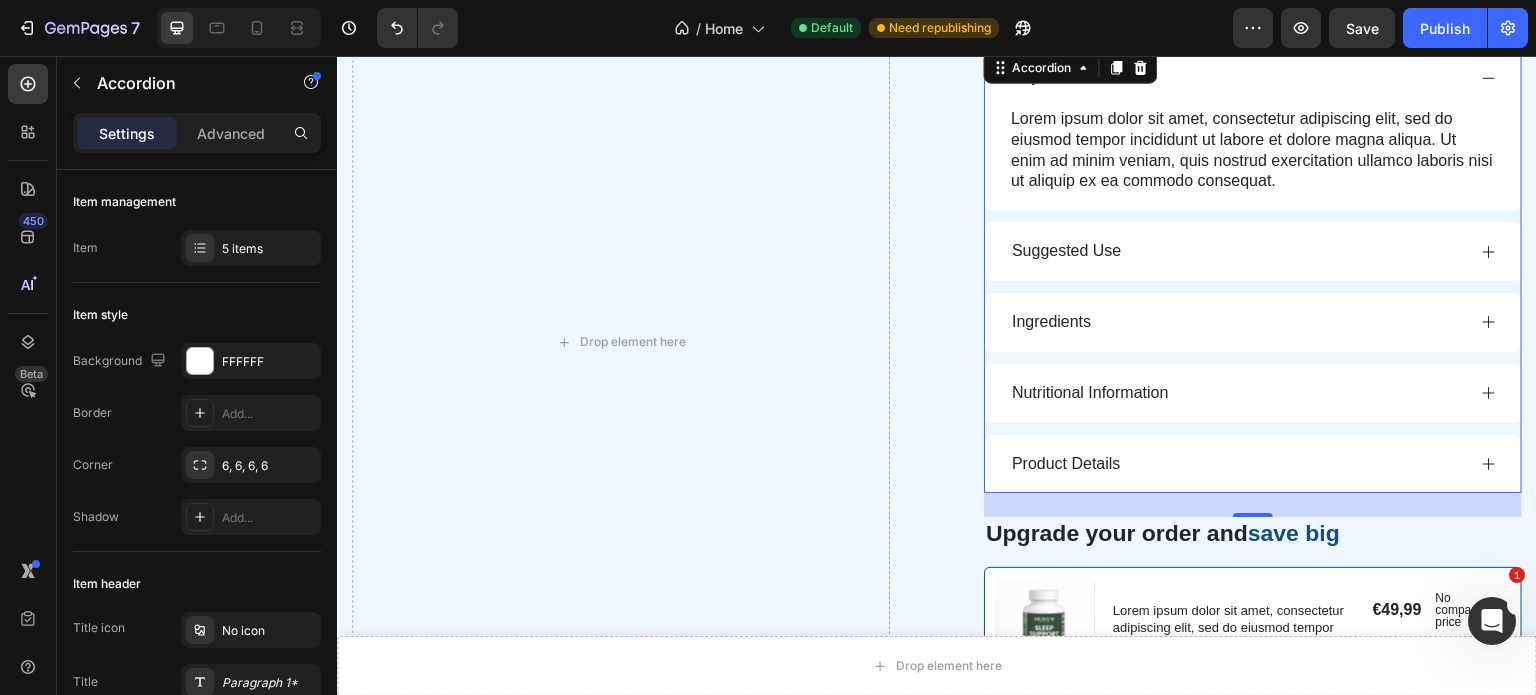 scroll, scrollTop: 6228, scrollLeft: 0, axis: vertical 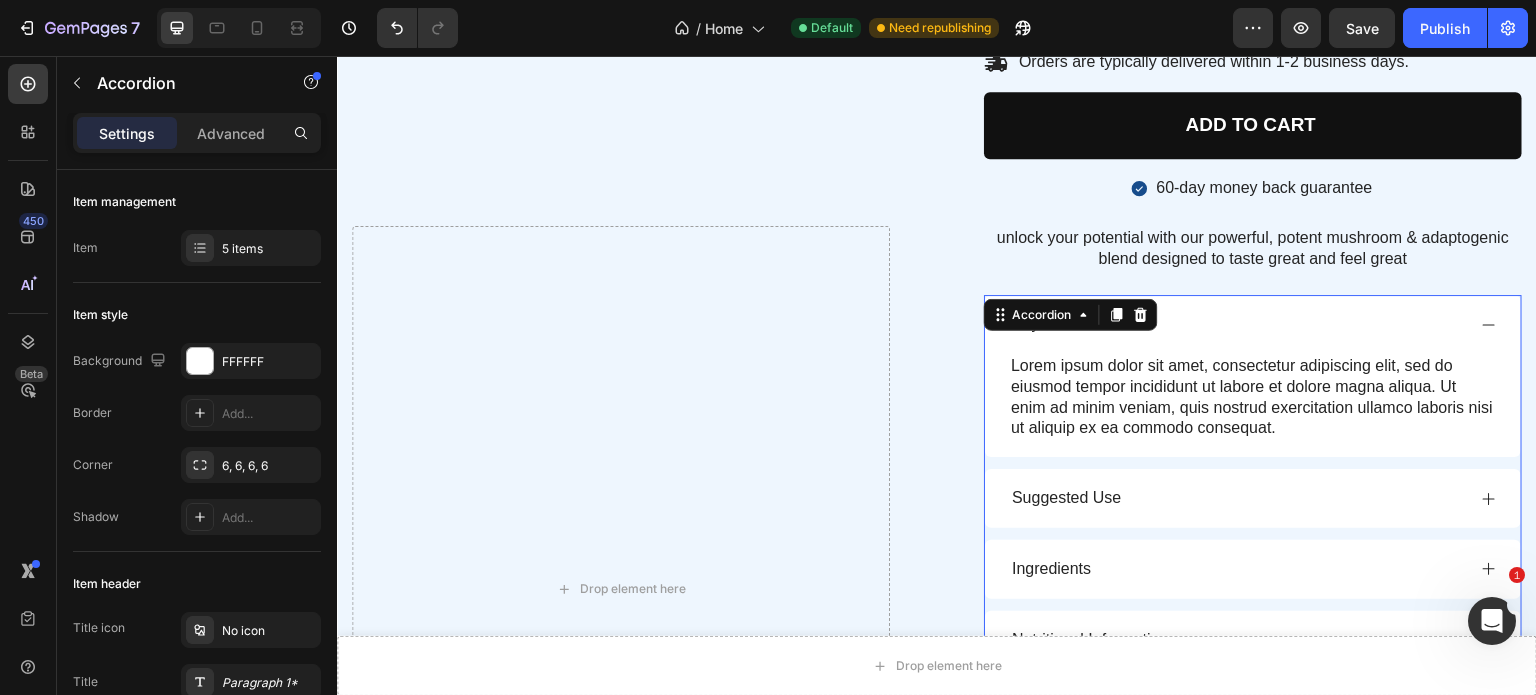click on "Key Benefits" at bounding box center [1237, 324] 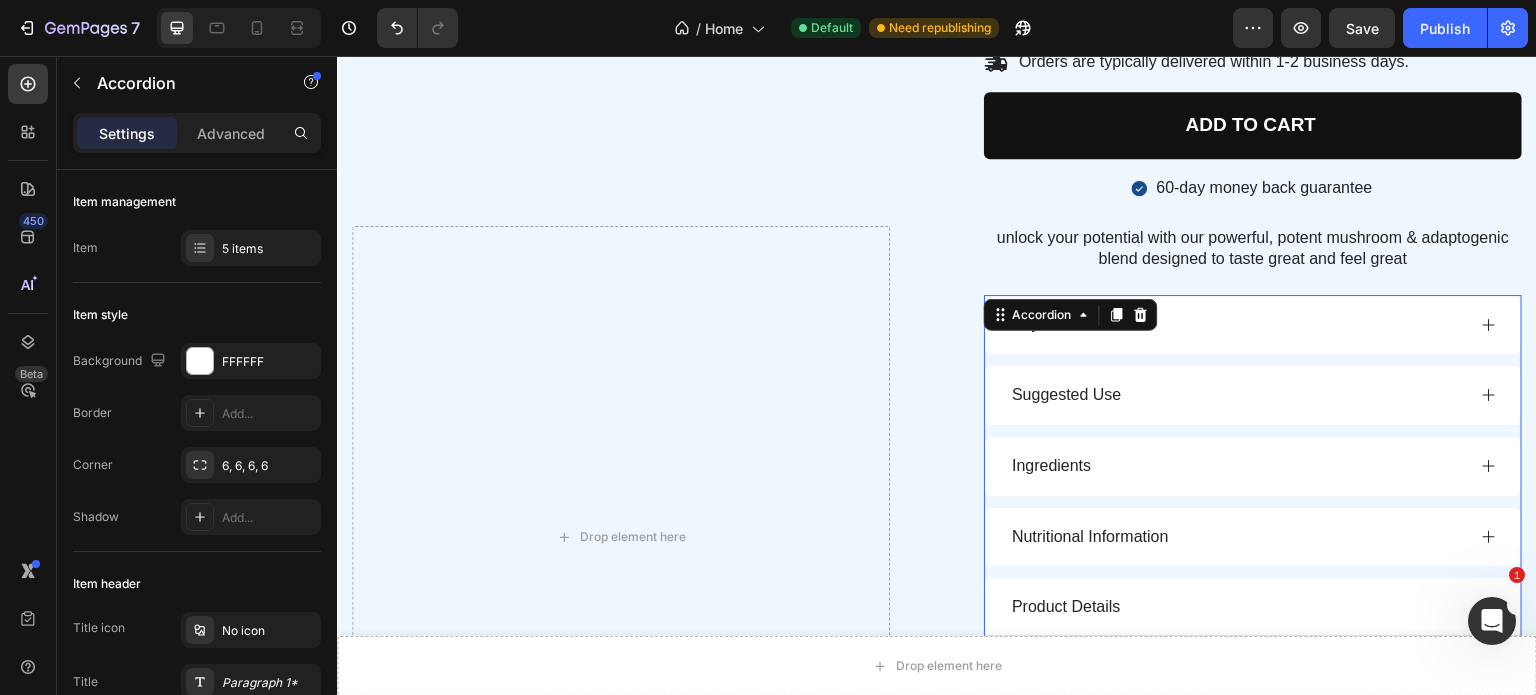 click on "Key Benefits" at bounding box center (1237, 324) 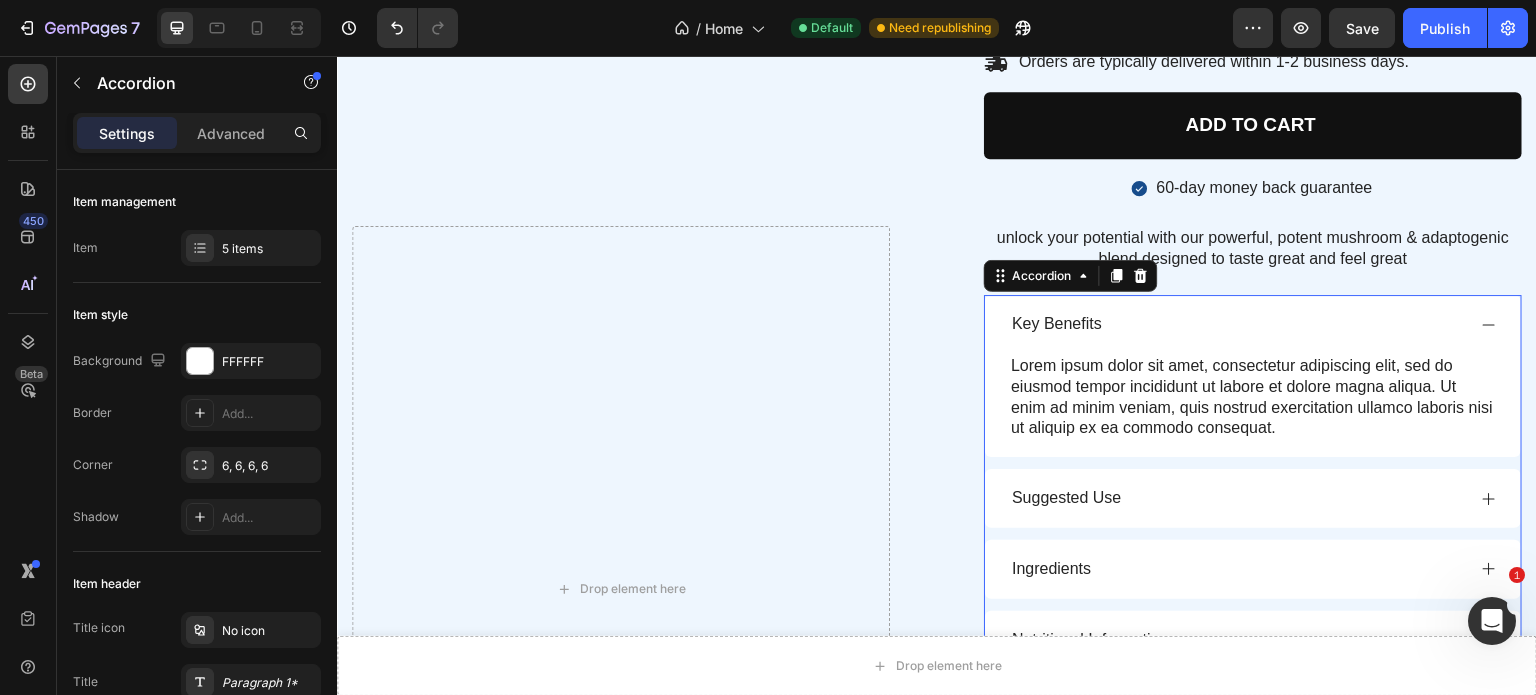click on "Key Benefits" at bounding box center [1237, 324] 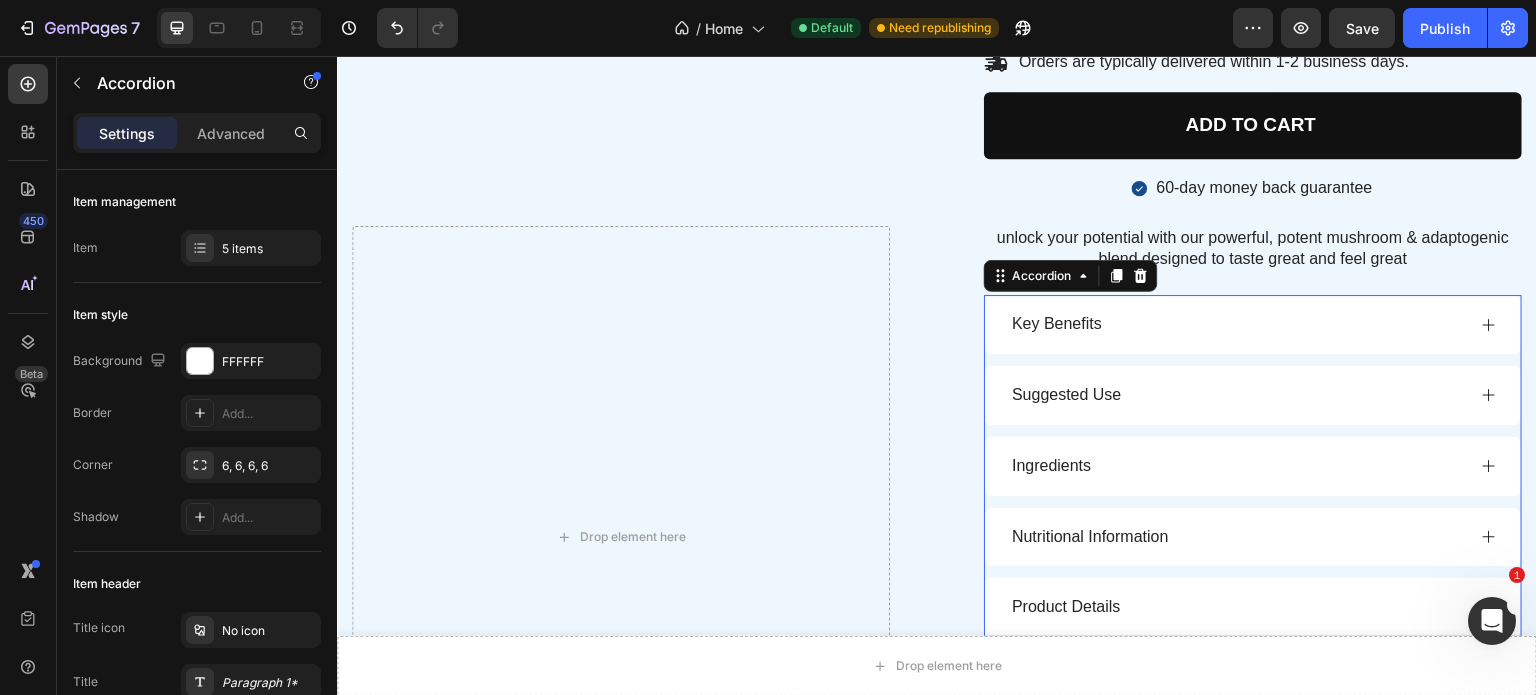 click on "Key Benefits" at bounding box center [1237, 324] 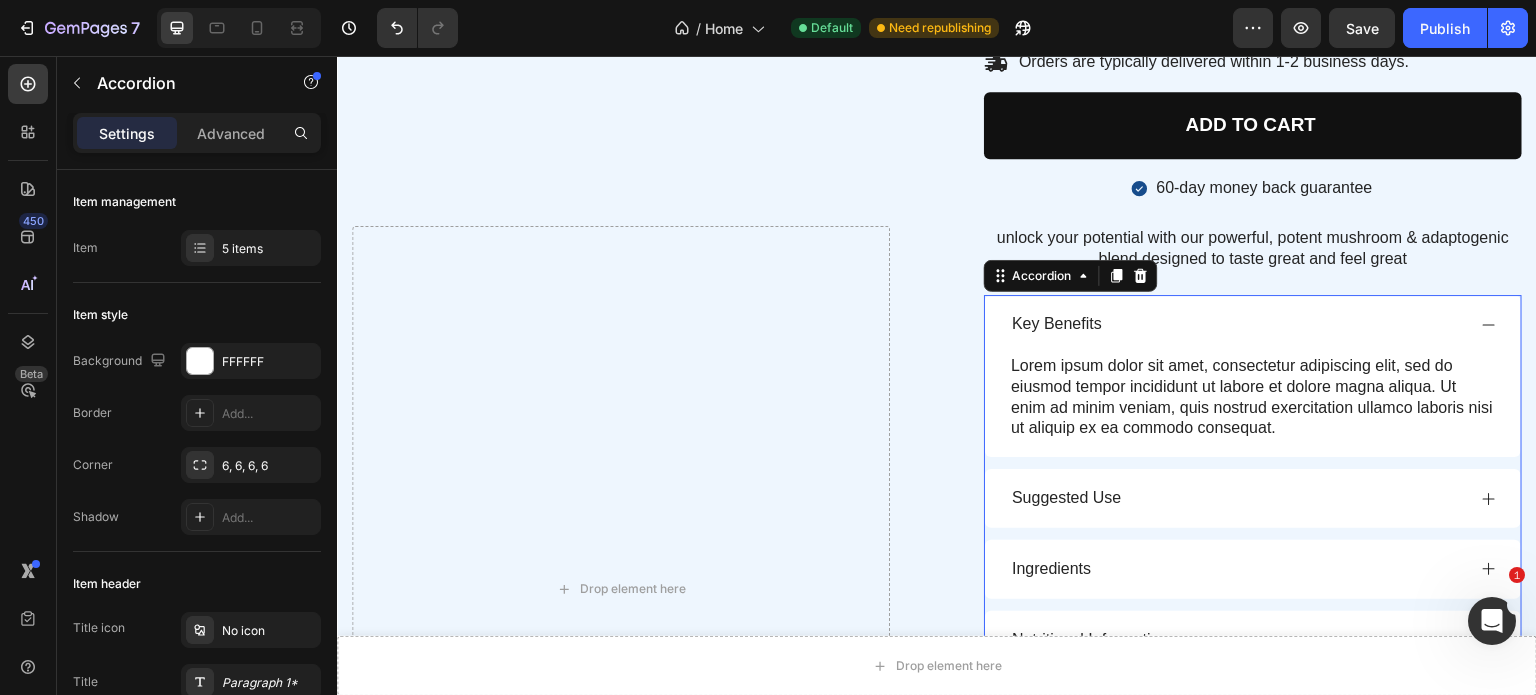 click on "Key Benefits" at bounding box center [1237, 324] 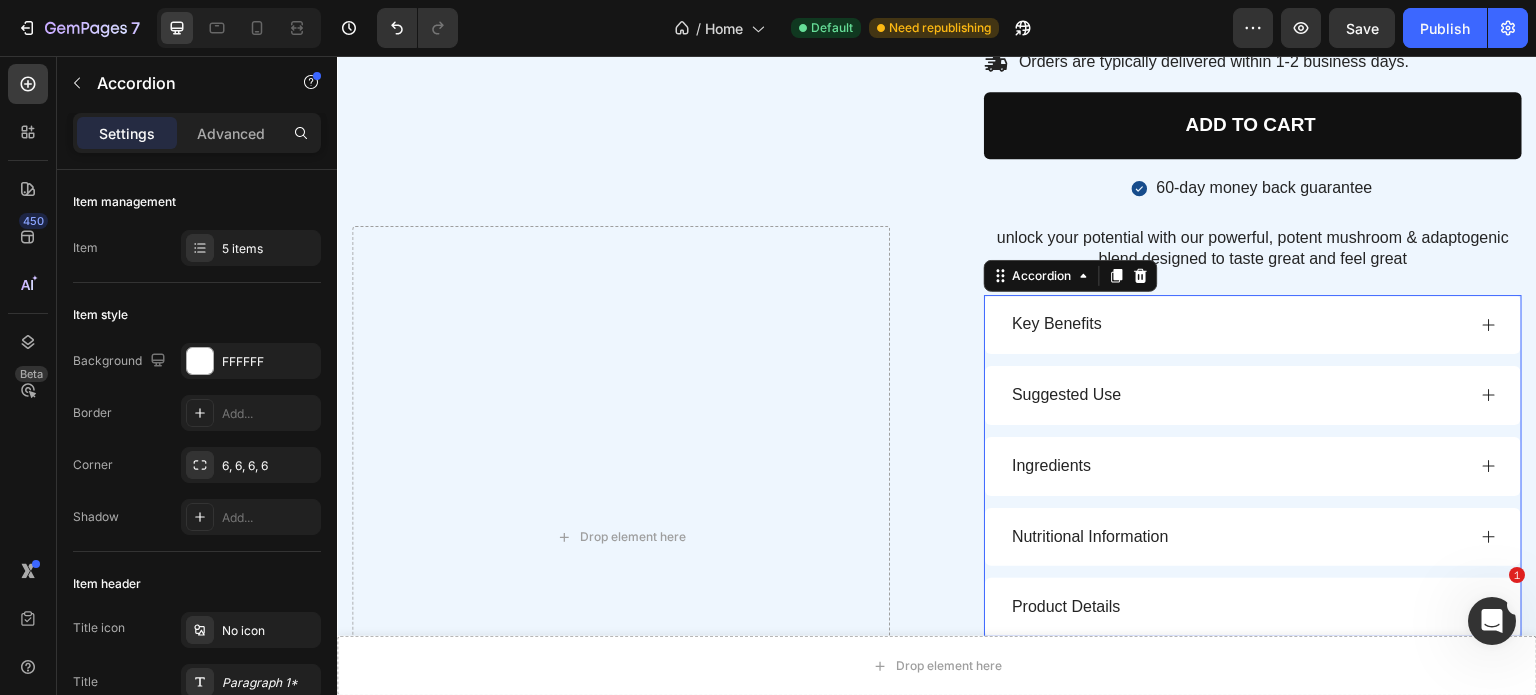 click on "Key Benefits" at bounding box center (1237, 324) 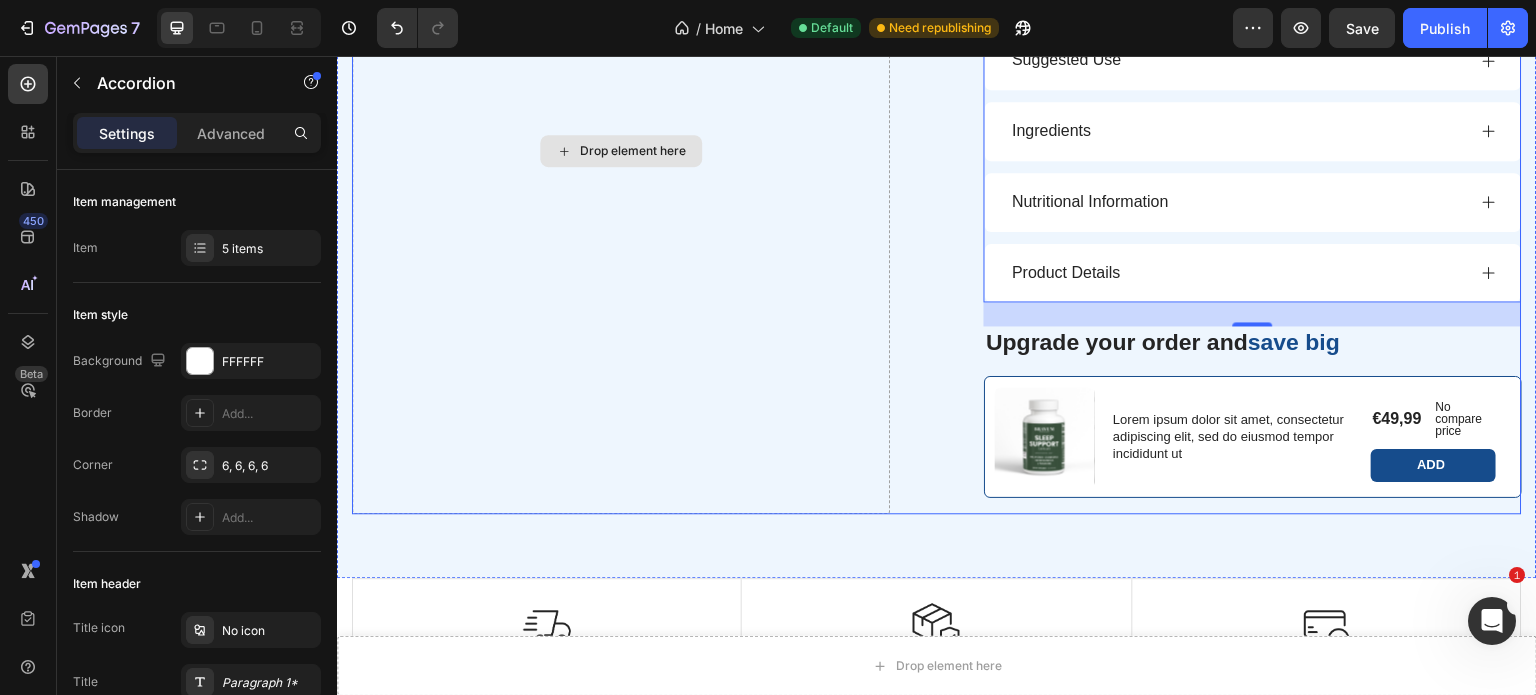 scroll, scrollTop: 6419, scrollLeft: 0, axis: vertical 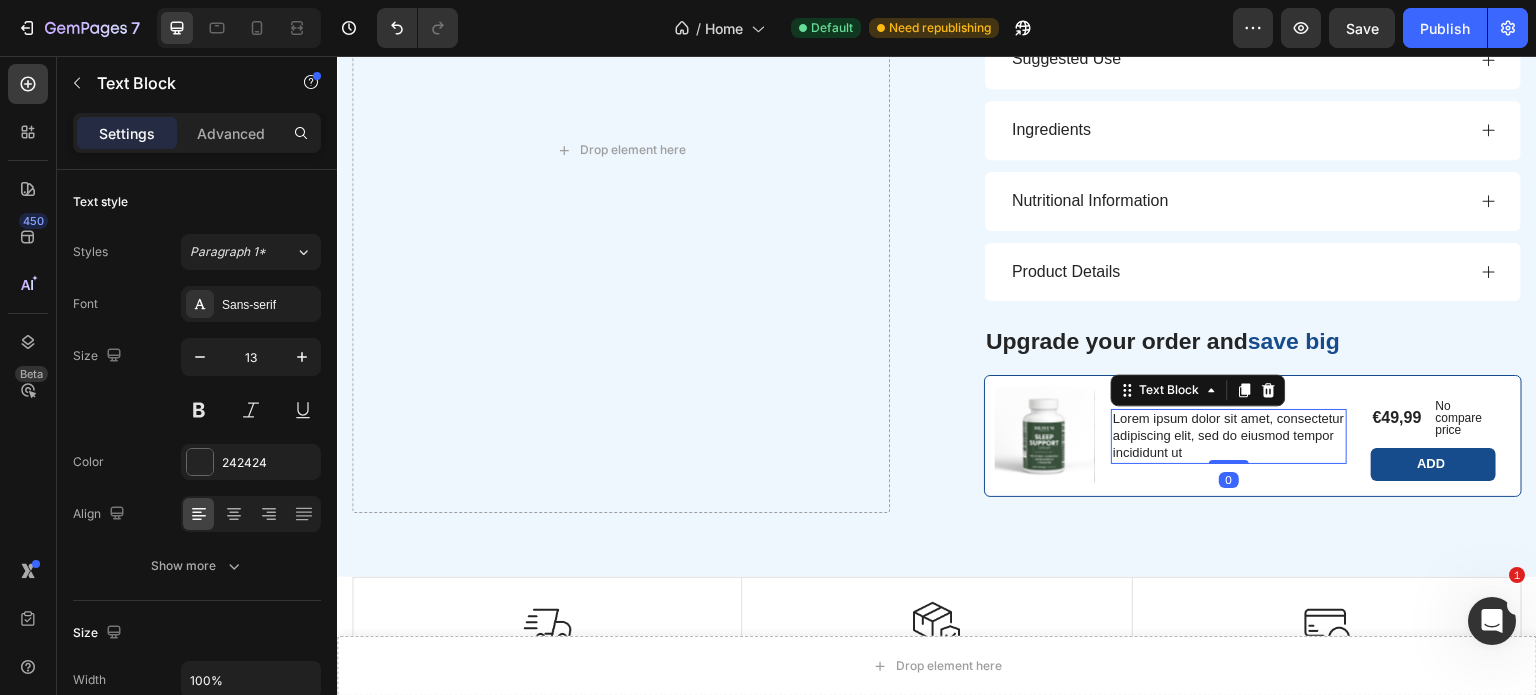 click on "Lorem ipsum dolor sit amet, consectetur adipiscing elit, sed do eiusmod tempor incididunt ut" at bounding box center [1229, 436] 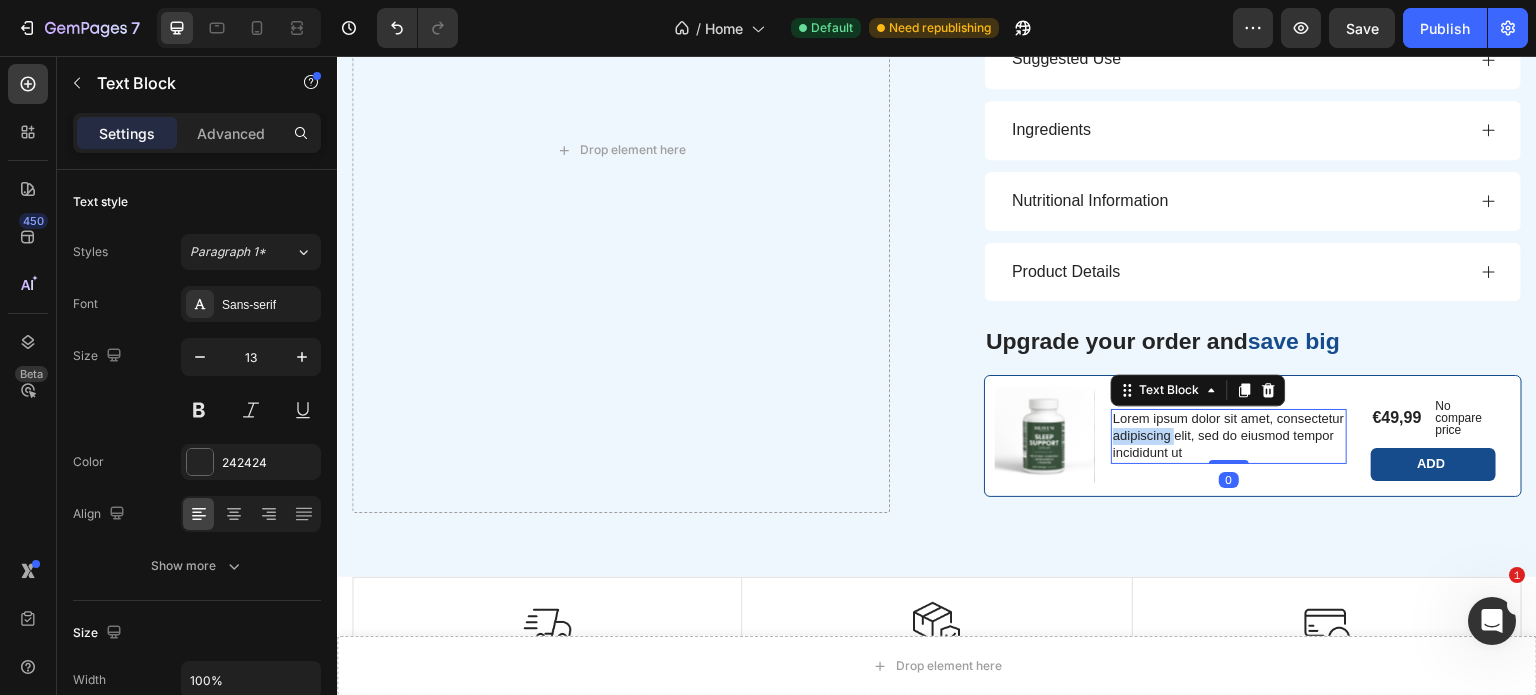 click on "Lorem ipsum dolor sit amet, consectetur adipiscing elit, sed do eiusmod tempor incididunt ut" at bounding box center [1229, 436] 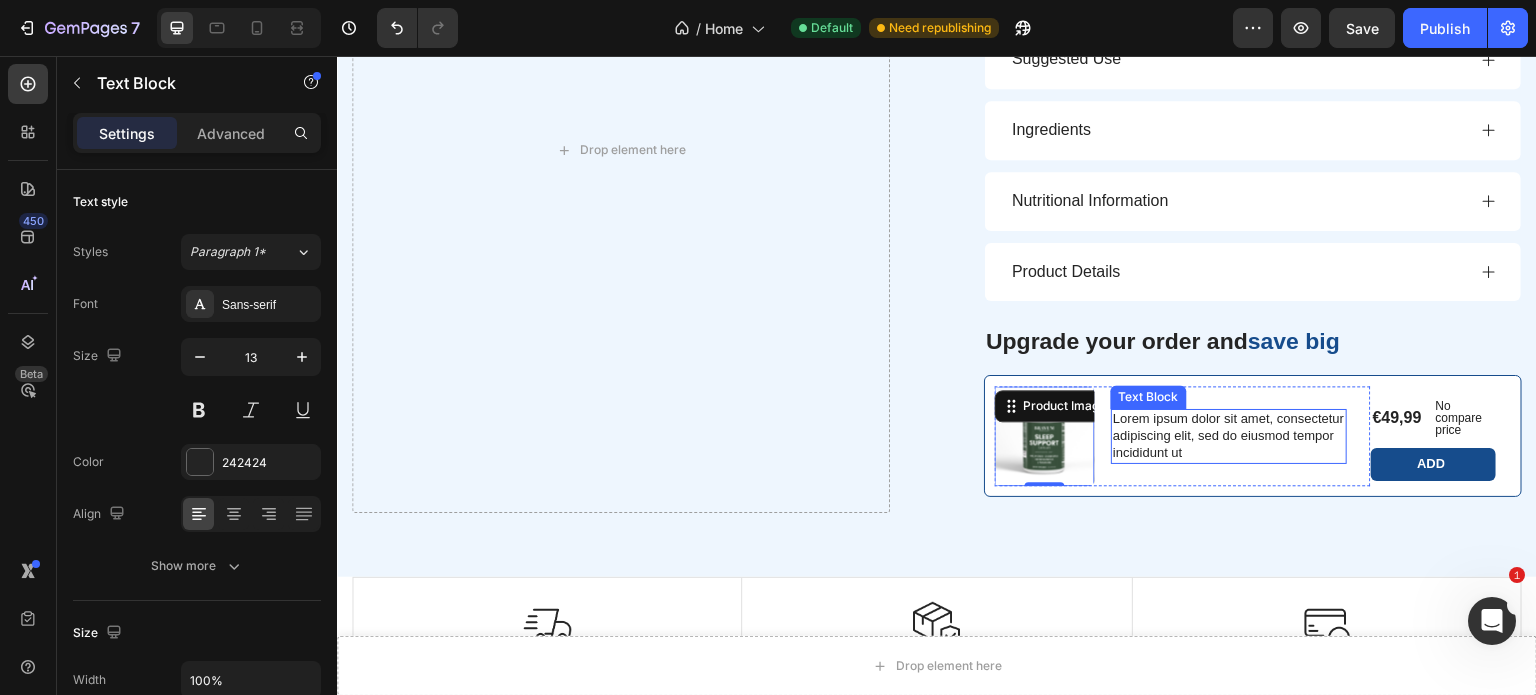click on "Lorem ipsum dolor sit amet, consectetur adipiscing elit, sed do eiusmod tempor incididunt ut" at bounding box center (1229, 436) 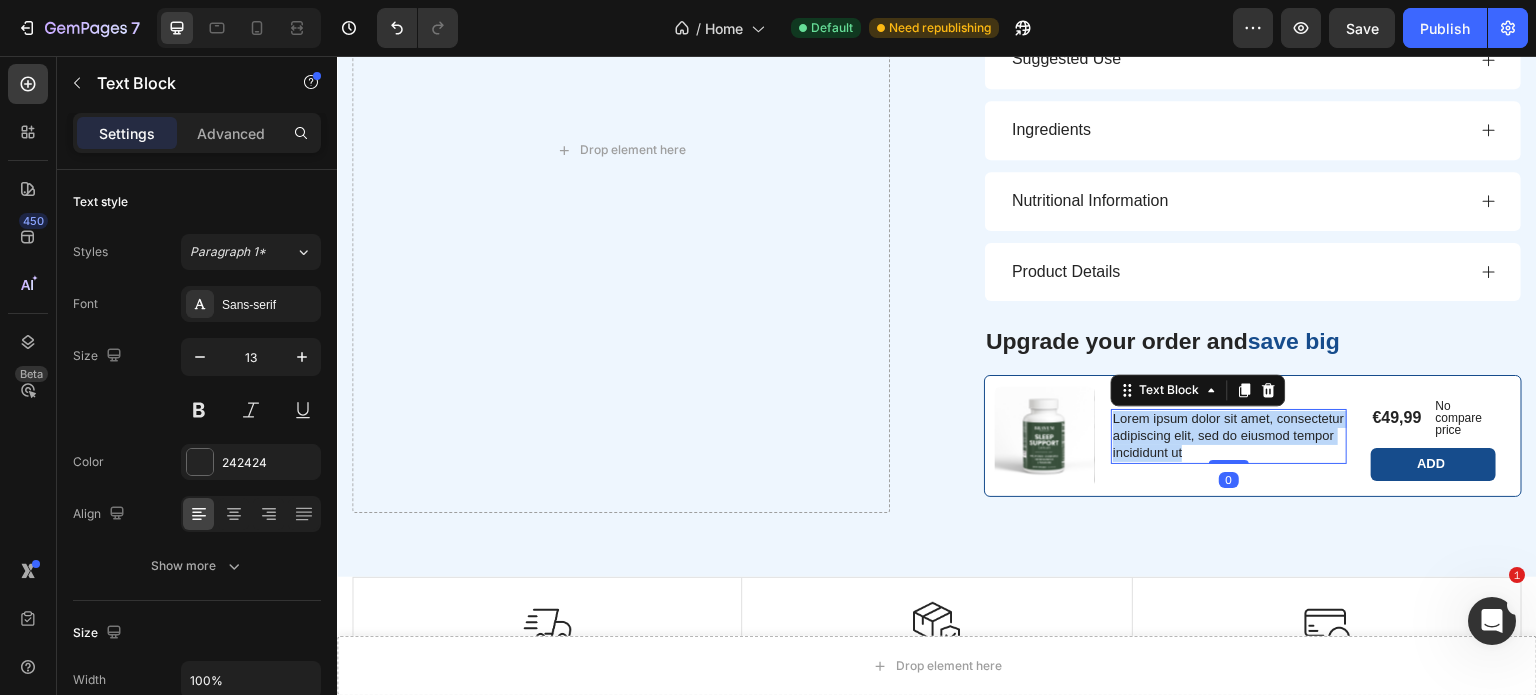 click on "Lorem ipsum dolor sit amet, consectetur adipiscing elit, sed do eiusmod tempor incididunt ut" at bounding box center (1229, 436) 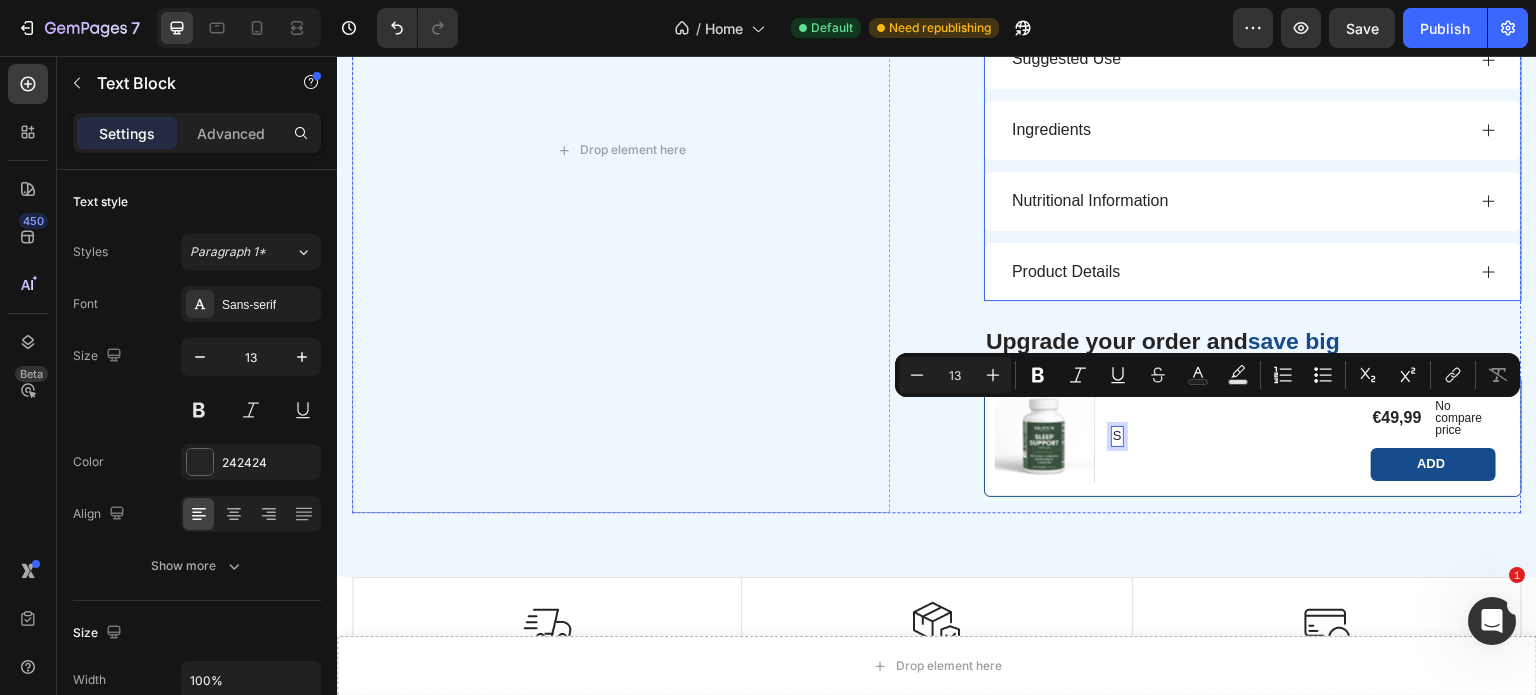 scroll, scrollTop: 6436, scrollLeft: 0, axis: vertical 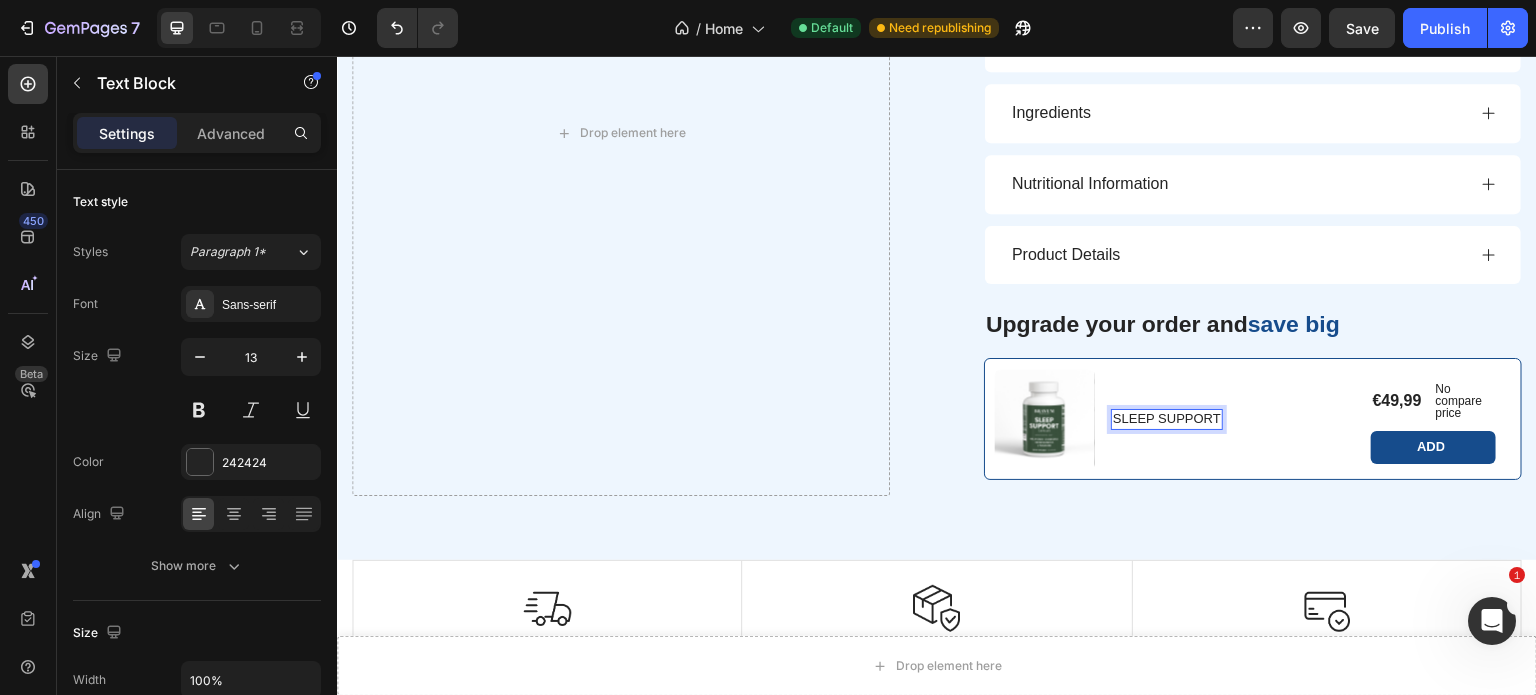 click on "SLEEP SUPPORT" at bounding box center [1167, 419] 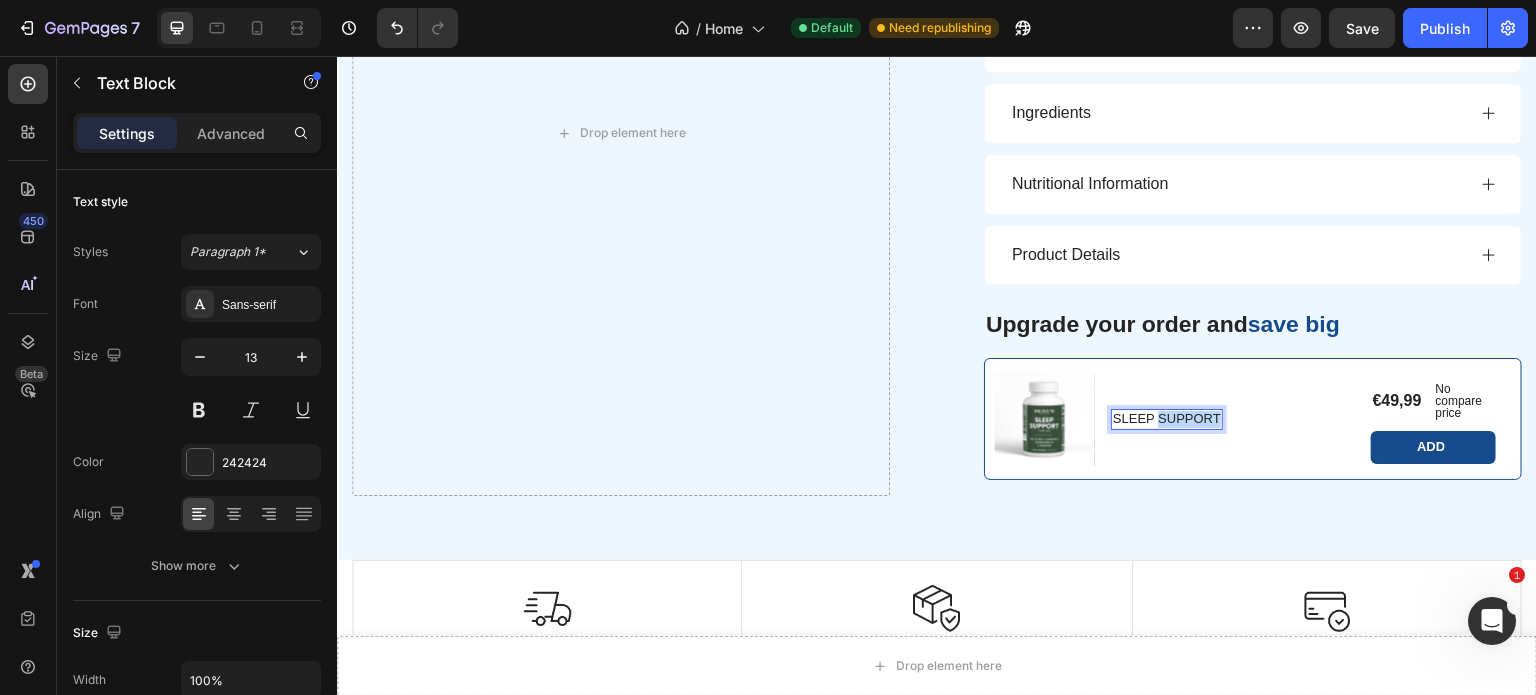 click on "SLEEP SUPPORT" at bounding box center [1167, 419] 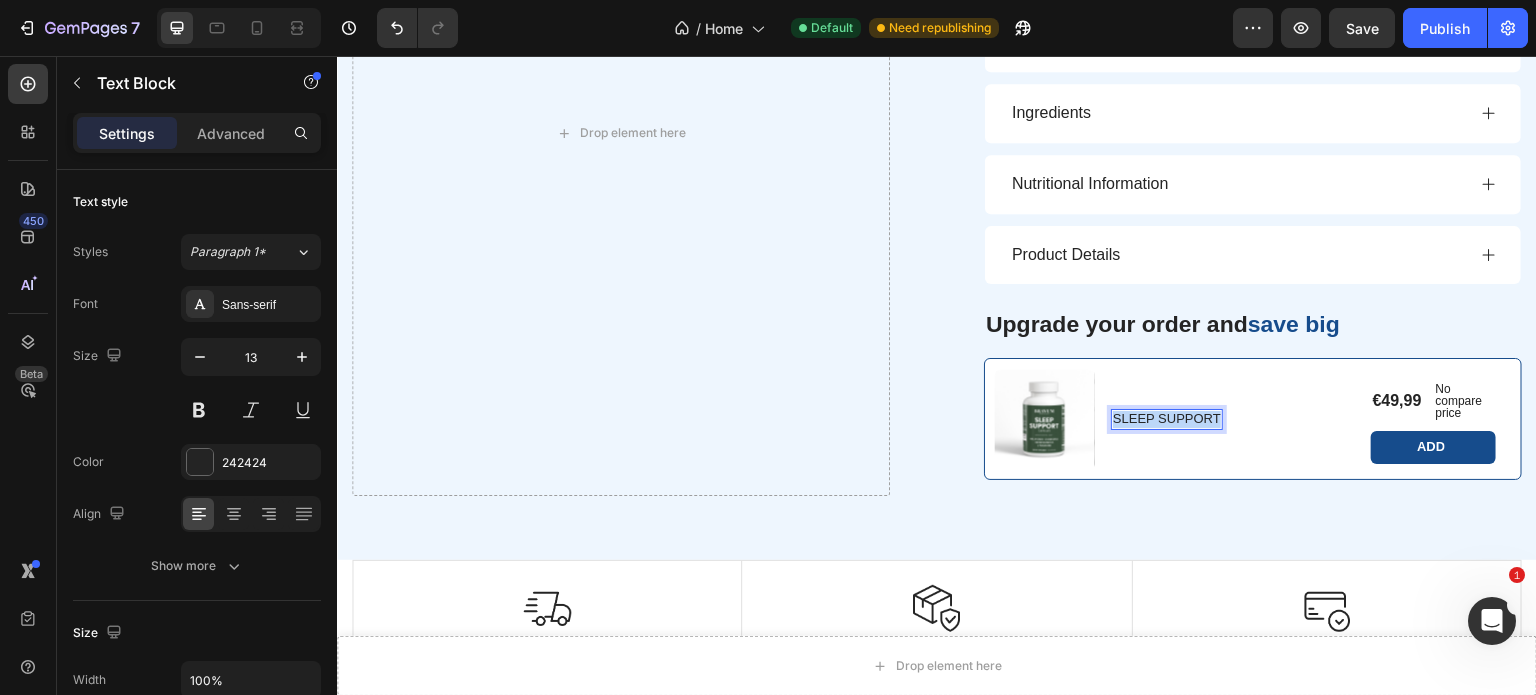 click on "SLEEP SUPPORT" at bounding box center (1167, 419) 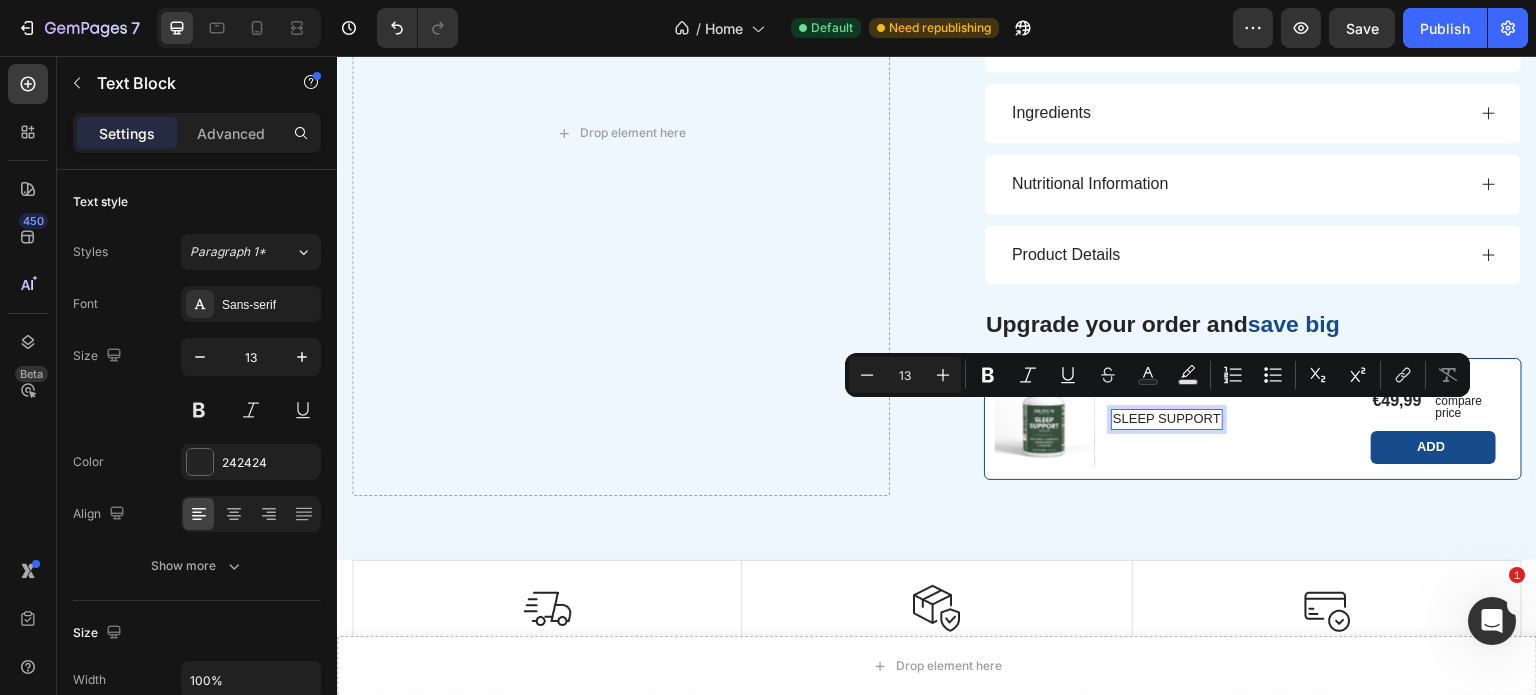 click on "SLEEP SUPPORT" at bounding box center [1167, 419] 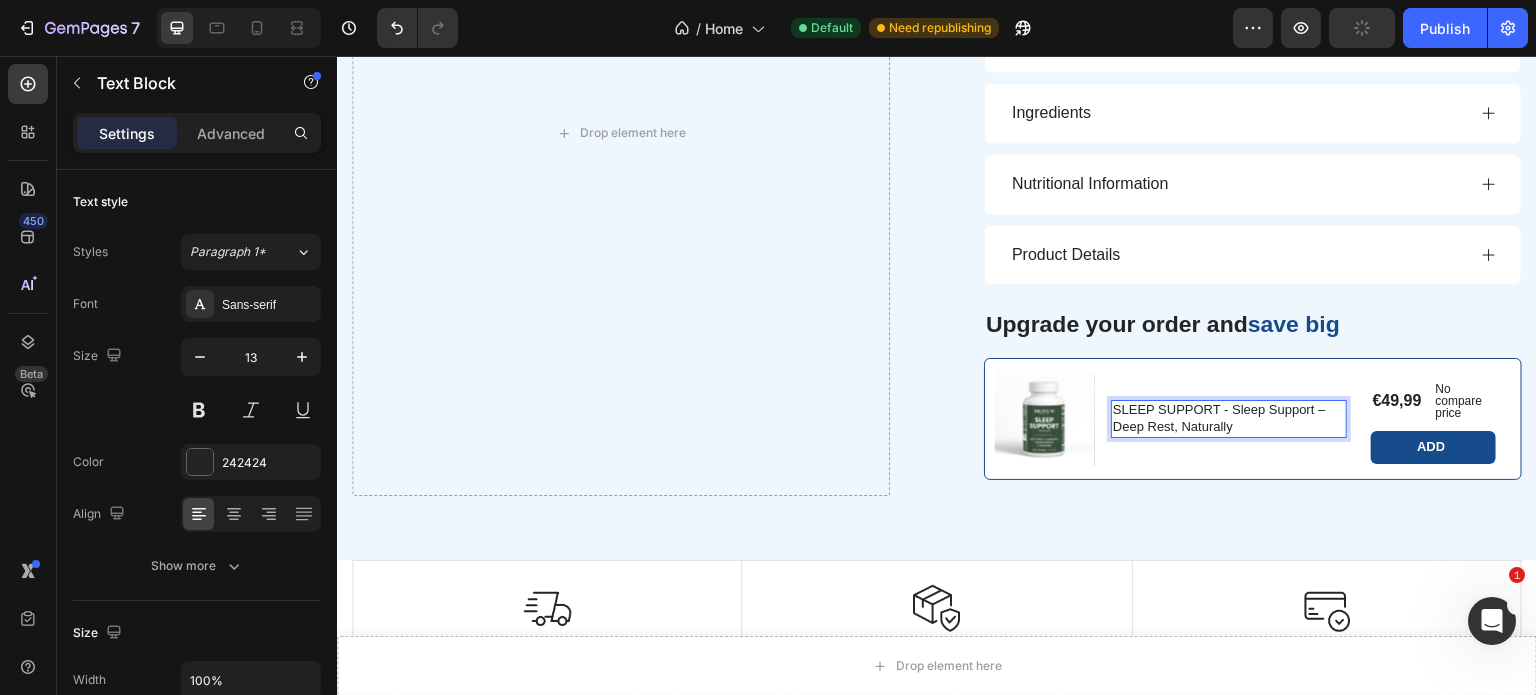 scroll, scrollTop: 6428, scrollLeft: 0, axis: vertical 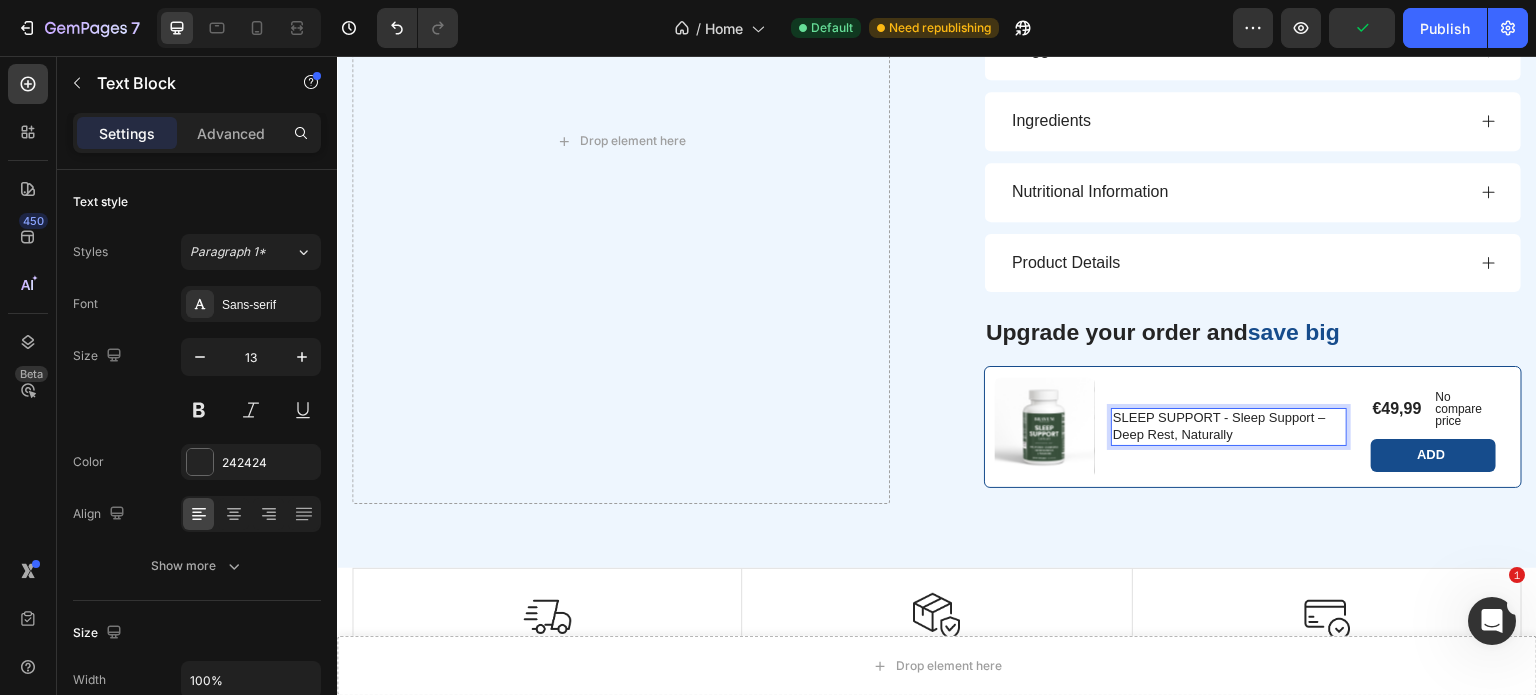 click on "SLEEP SUPPORT - Sleep Support – Deep Rest, Naturally" at bounding box center (1229, 427) 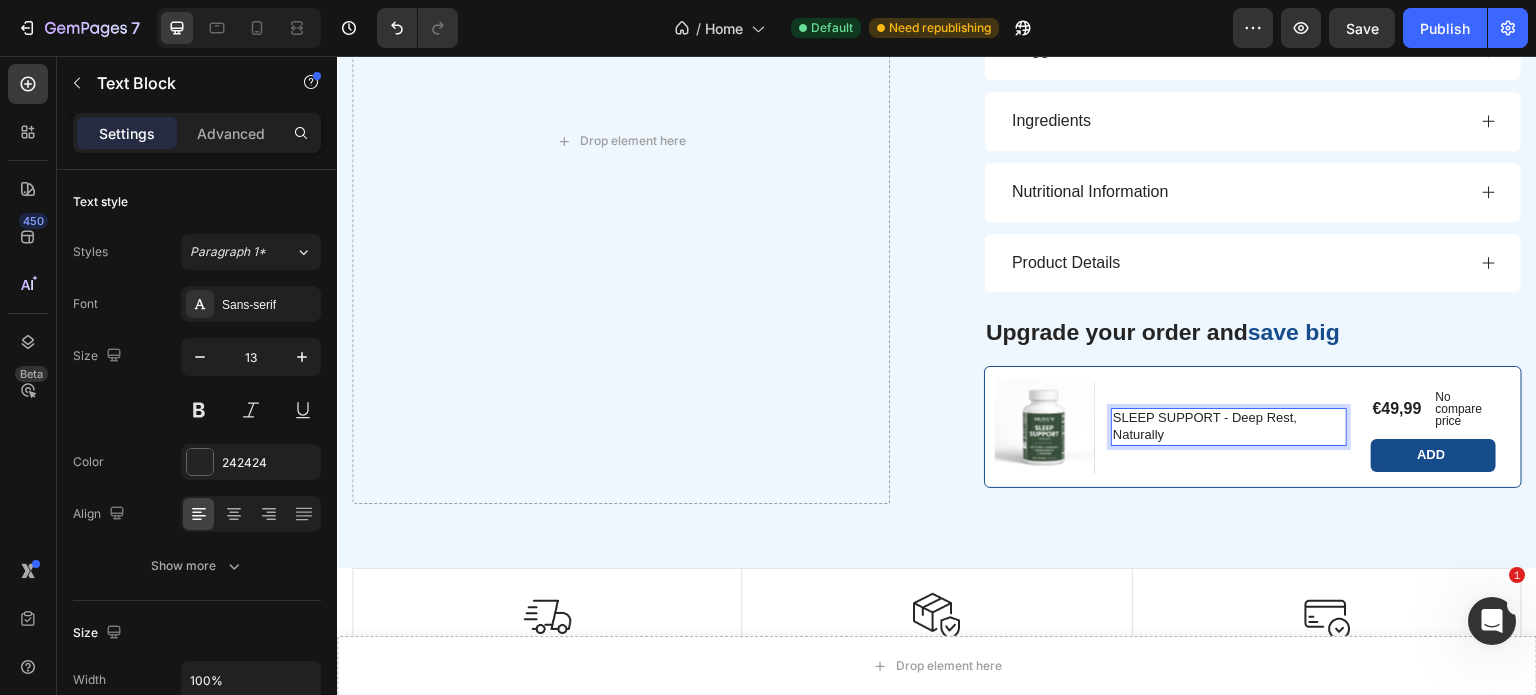 click on "SLEEP SUPPORT - Deep Rest, Naturally" at bounding box center (1229, 427) 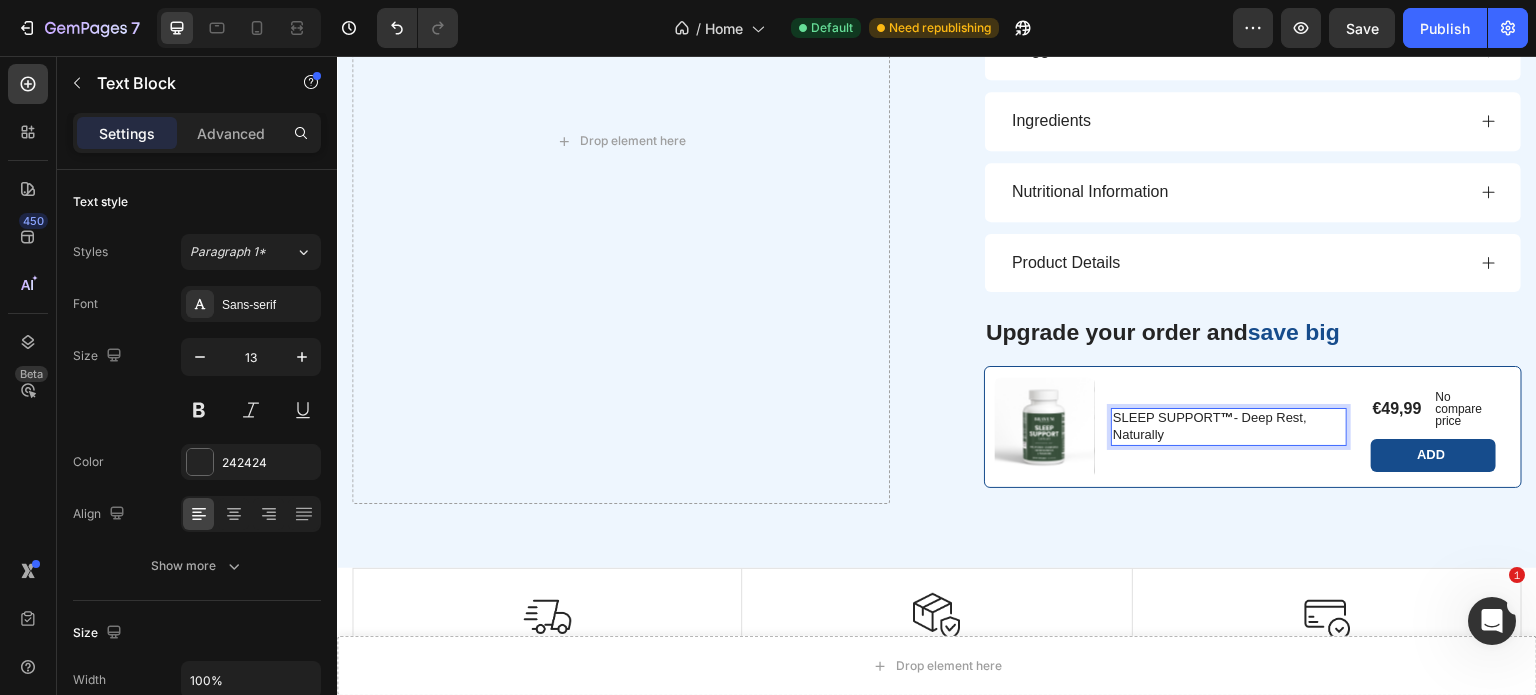 click on "SLEEP SUPPORT ™  - Deep Rest, Naturally" at bounding box center (1229, 427) 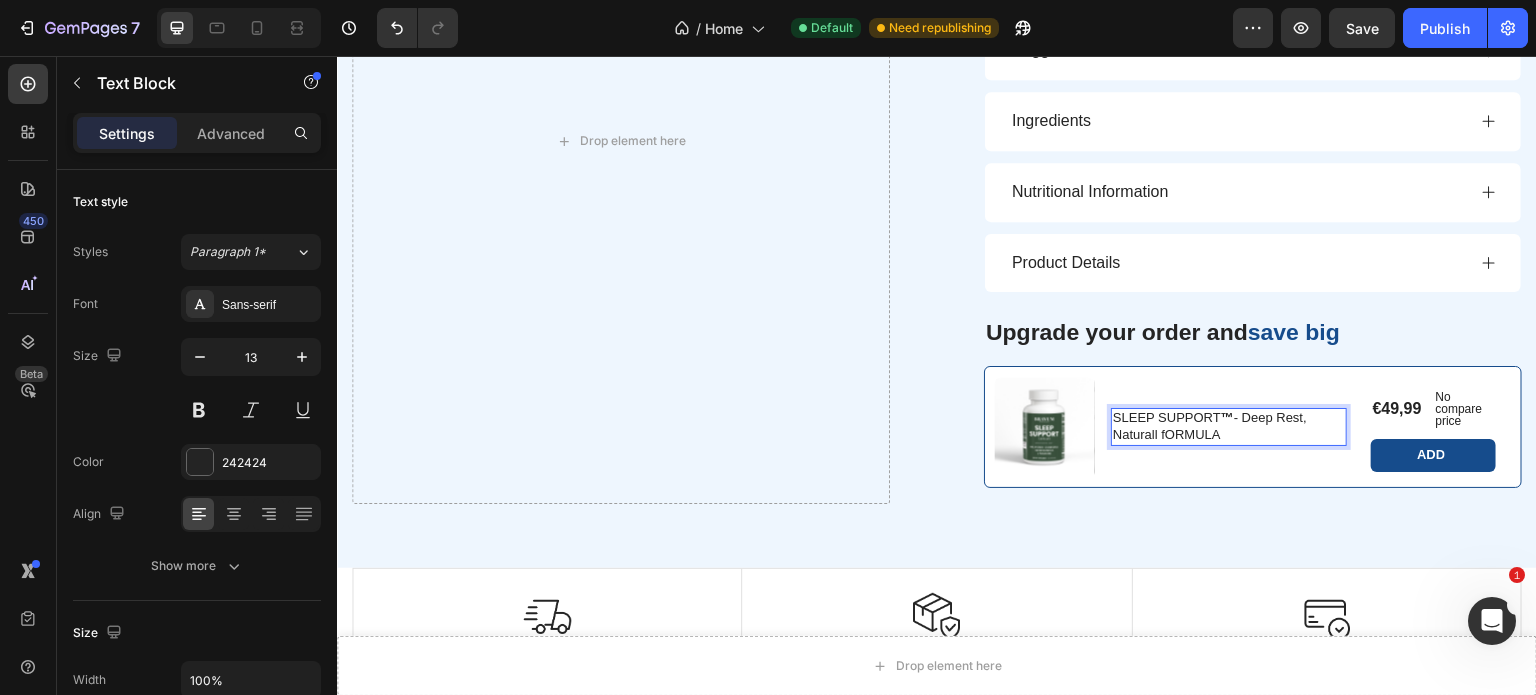 click on "SLEEP SUPPORT ™  - Deep Rest, Naturall fORMULA" at bounding box center [1229, 427] 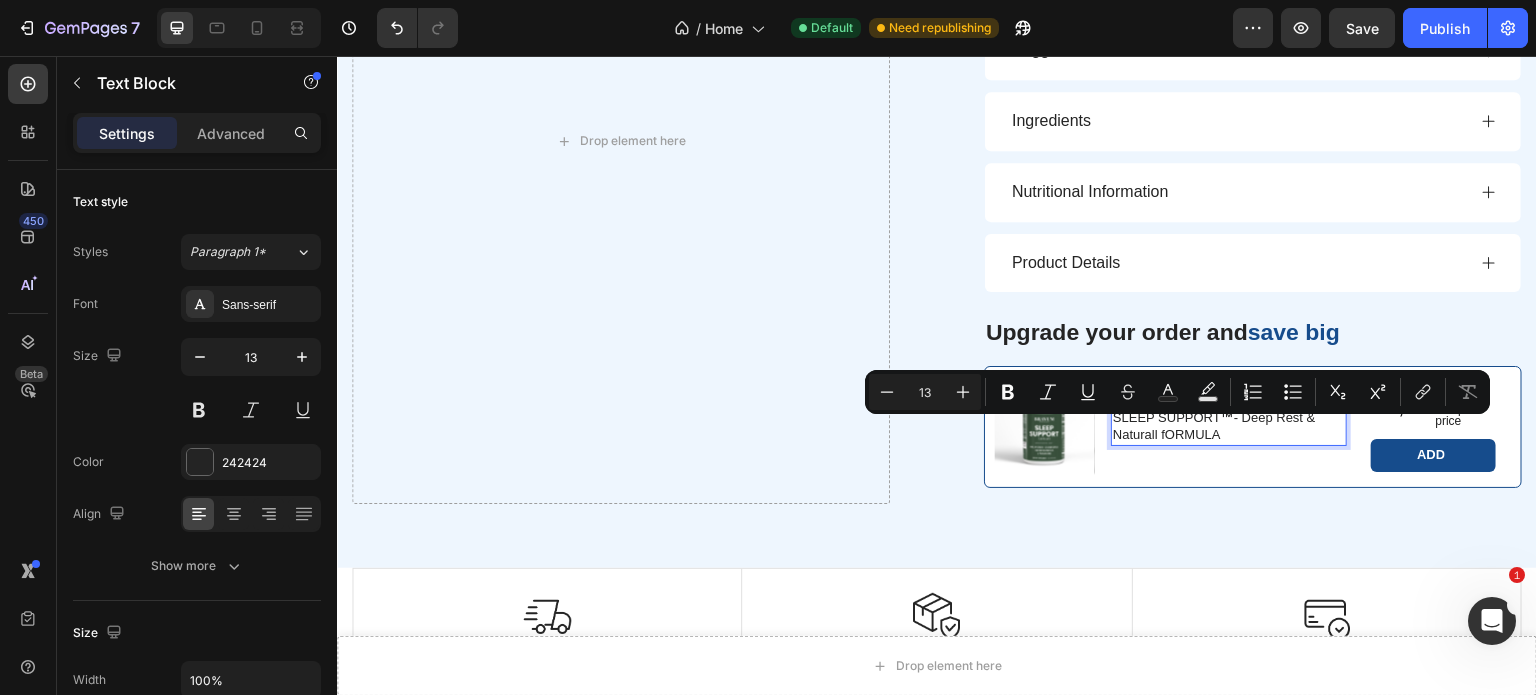 drag, startPoint x: 1218, startPoint y: 424, endPoint x: 1148, endPoint y: 423, distance: 70.00714 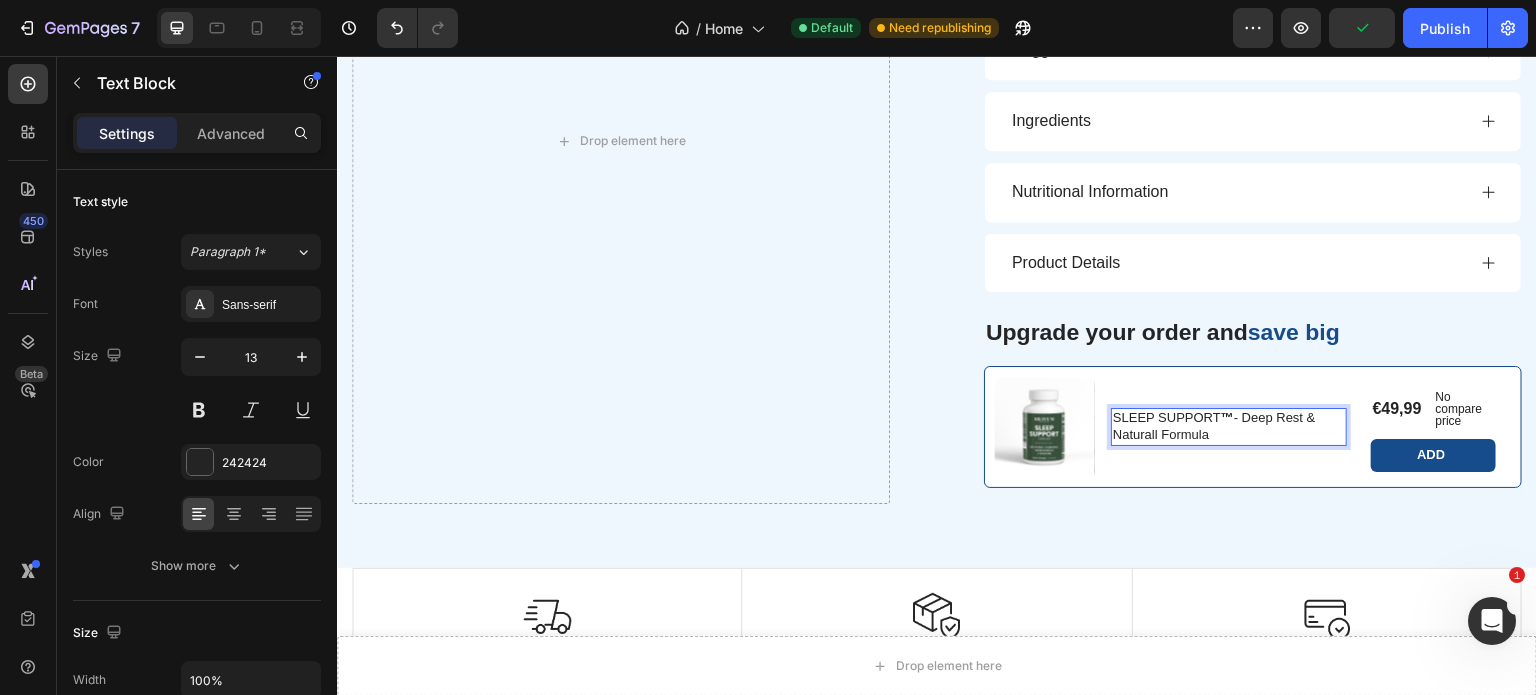 click on "SLEEP SUPPORT ™  - Deep Rest & Naturall Formula" at bounding box center (1229, 427) 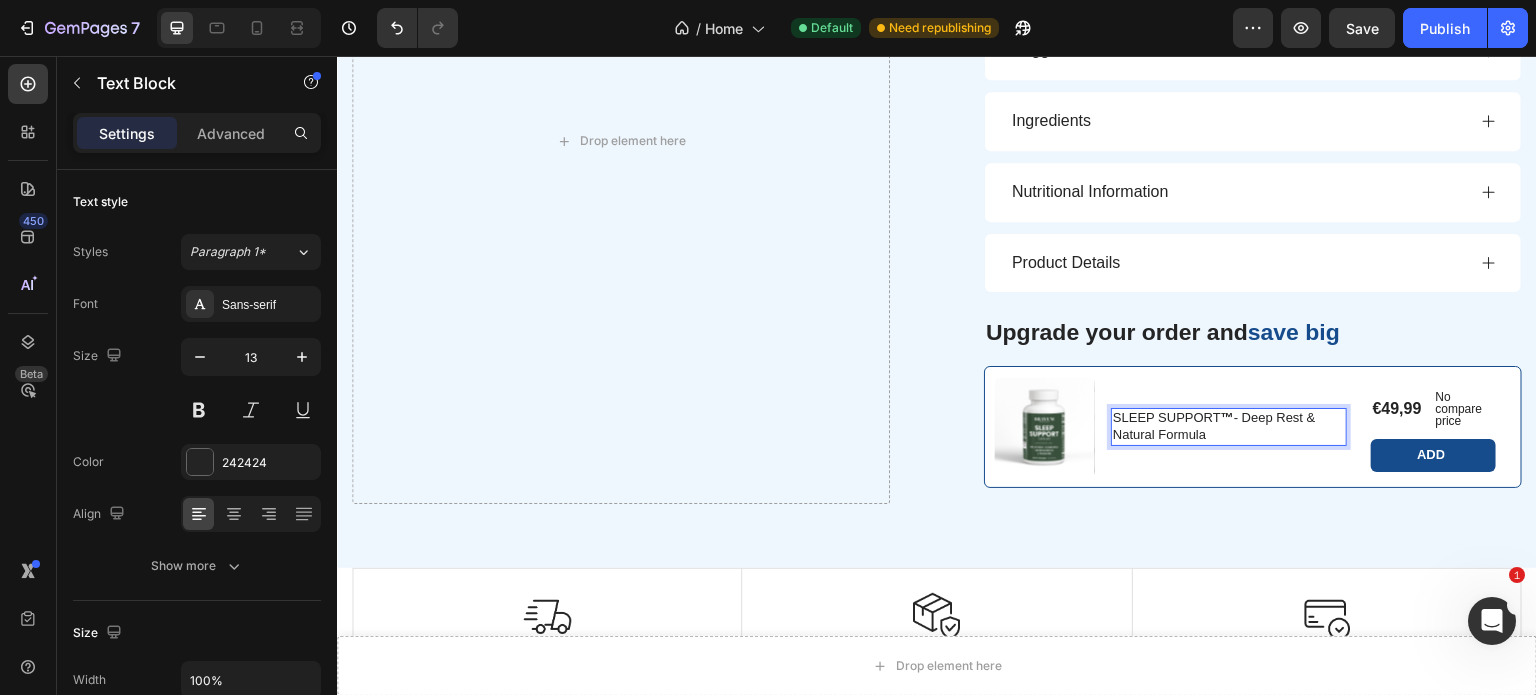 click on "SLEEP SUPPORT ™  - Deep Rest & Natural Formula" at bounding box center (1229, 427) 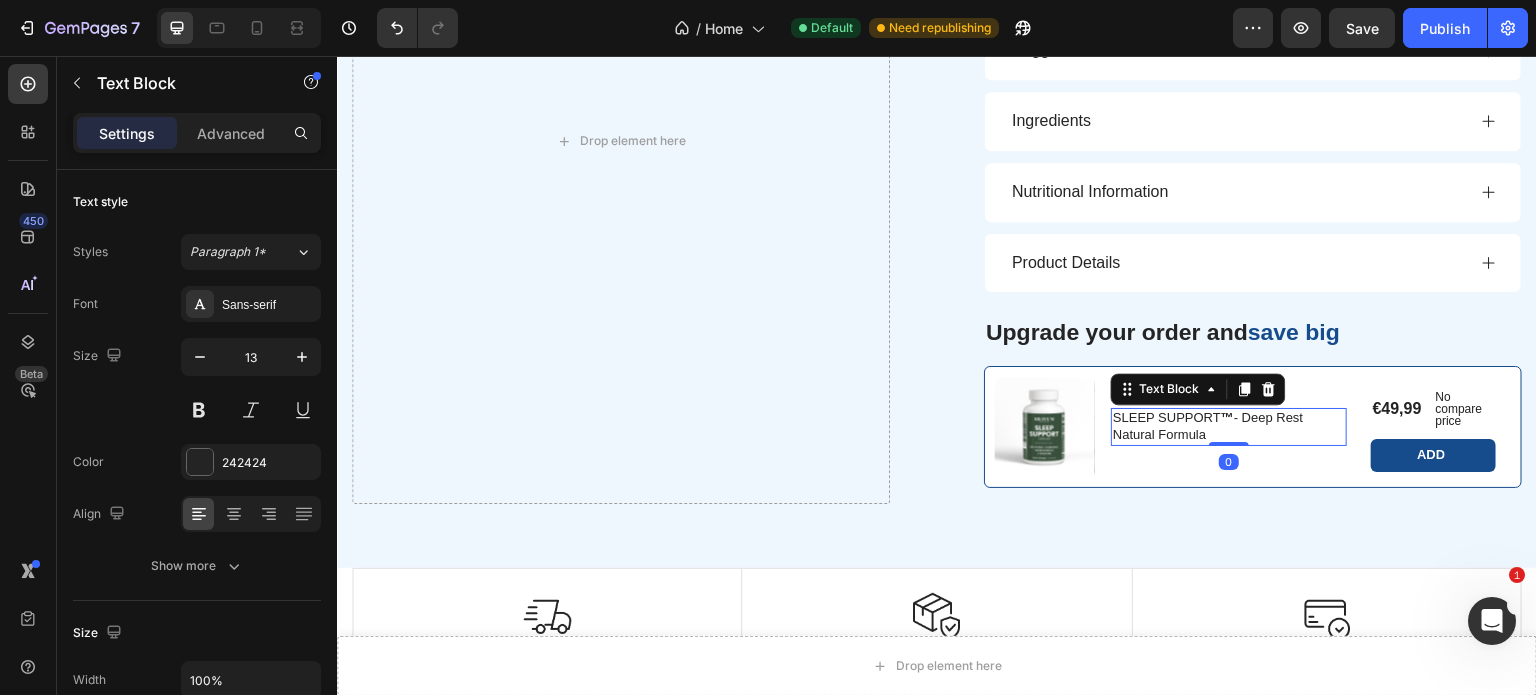 click on "SLEEP SUPPORT ™  - Deep Rest Natural Formula" at bounding box center (1229, 427) 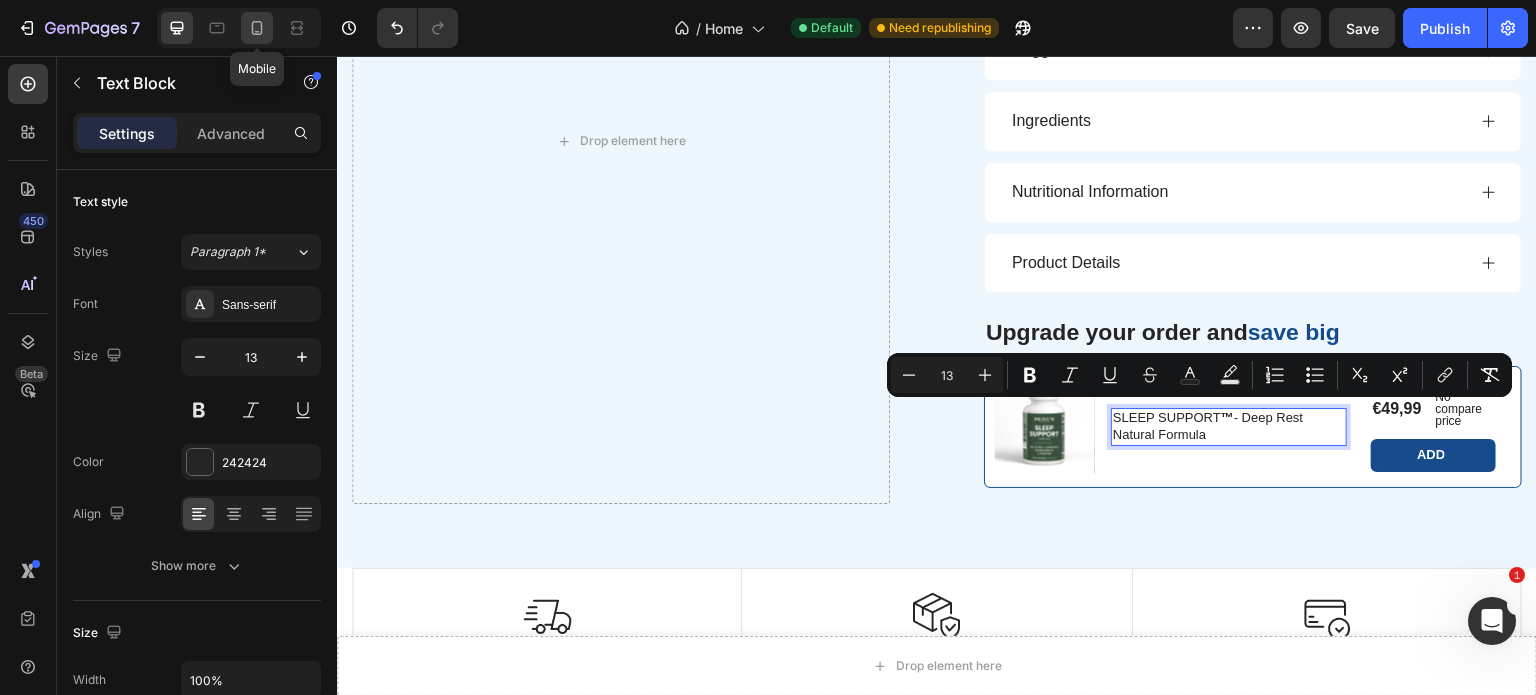 click 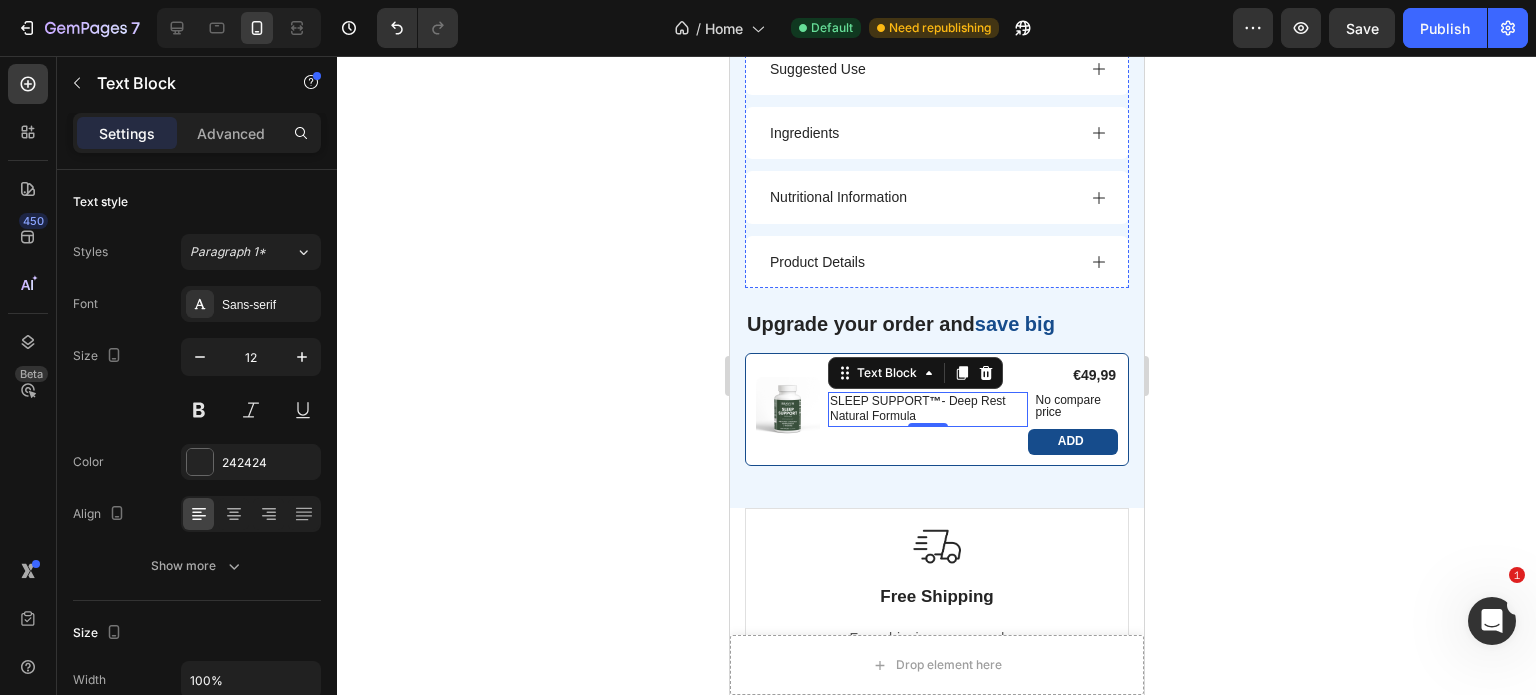 scroll, scrollTop: 6386, scrollLeft: 0, axis: vertical 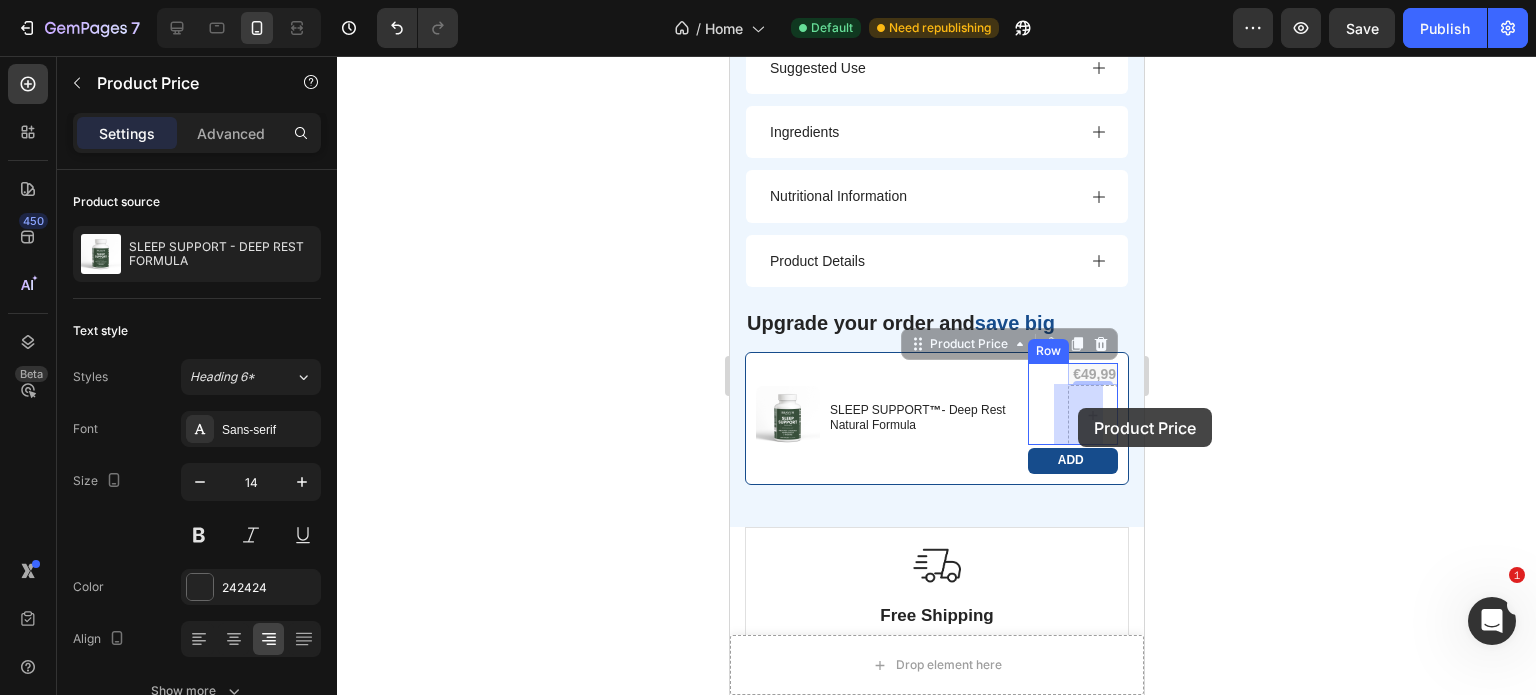 drag, startPoint x: 1077, startPoint y: 368, endPoint x: 1077, endPoint y: 408, distance: 40 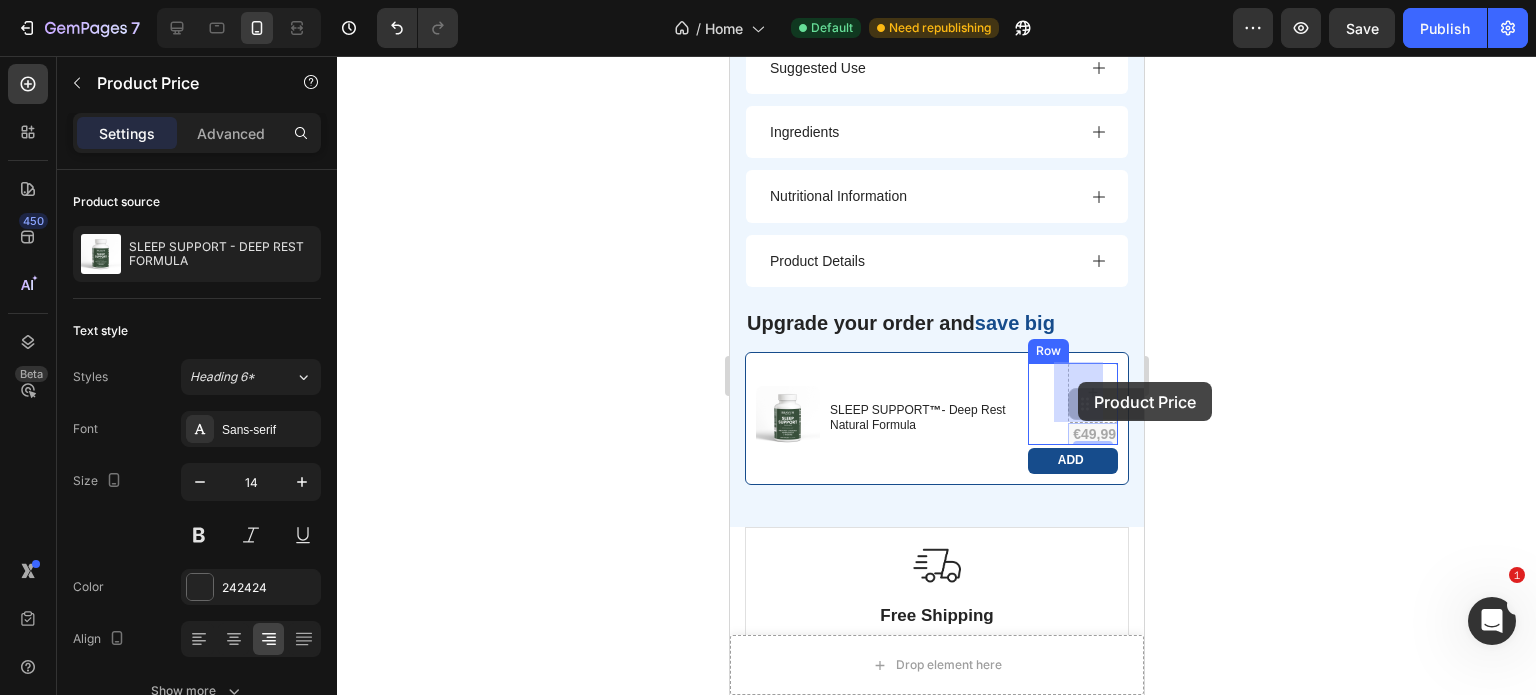 drag, startPoint x: 1070, startPoint y: 430, endPoint x: 1077, endPoint y: 383, distance: 47.518417 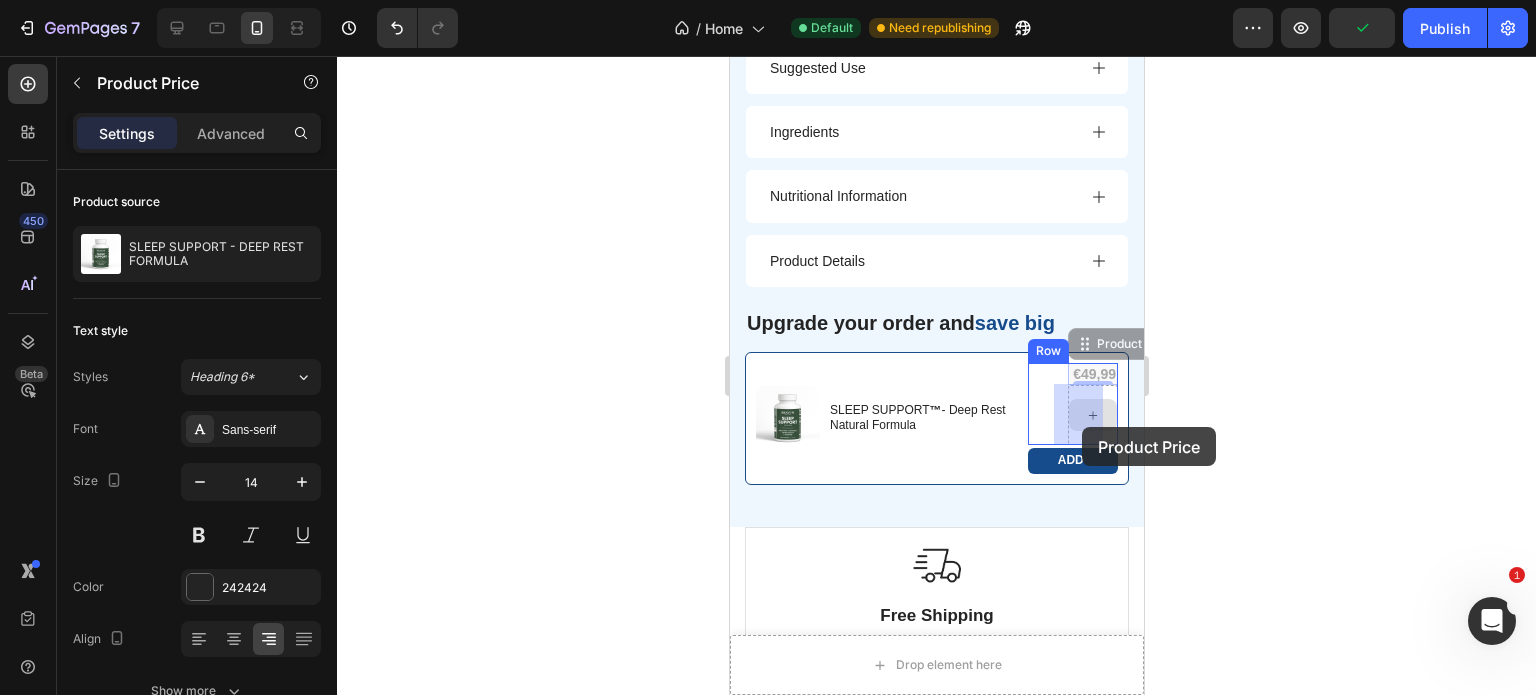 drag, startPoint x: 1082, startPoint y: 372, endPoint x: 1081, endPoint y: 427, distance: 55.00909 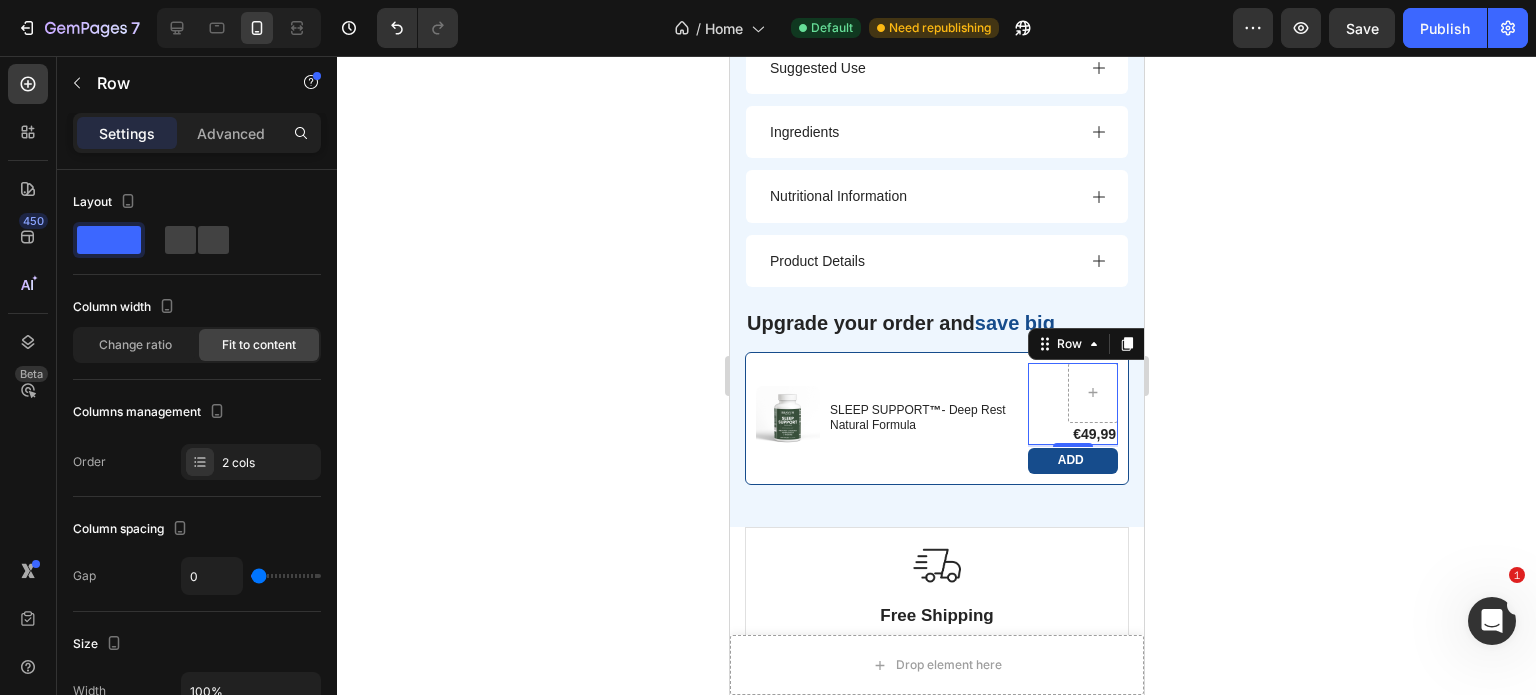 click 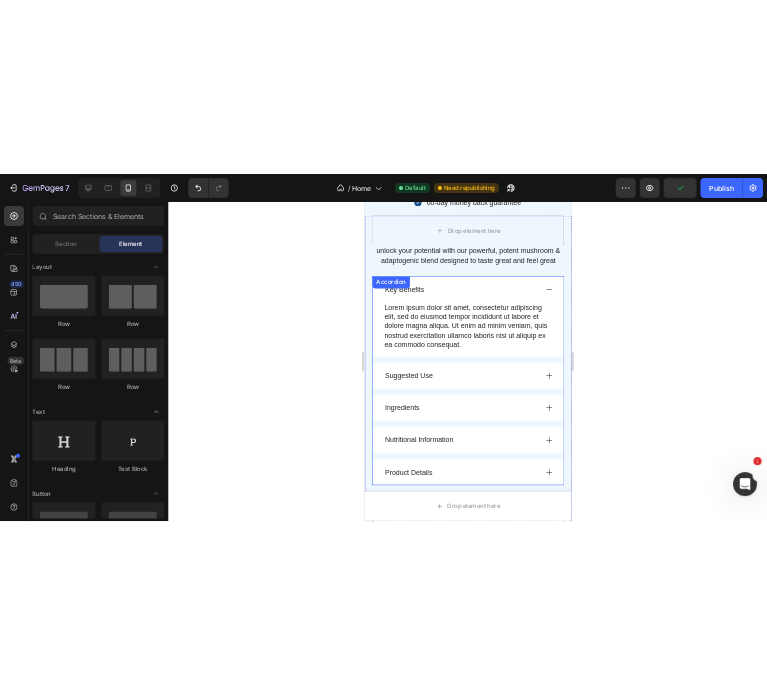scroll, scrollTop: 6049, scrollLeft: 0, axis: vertical 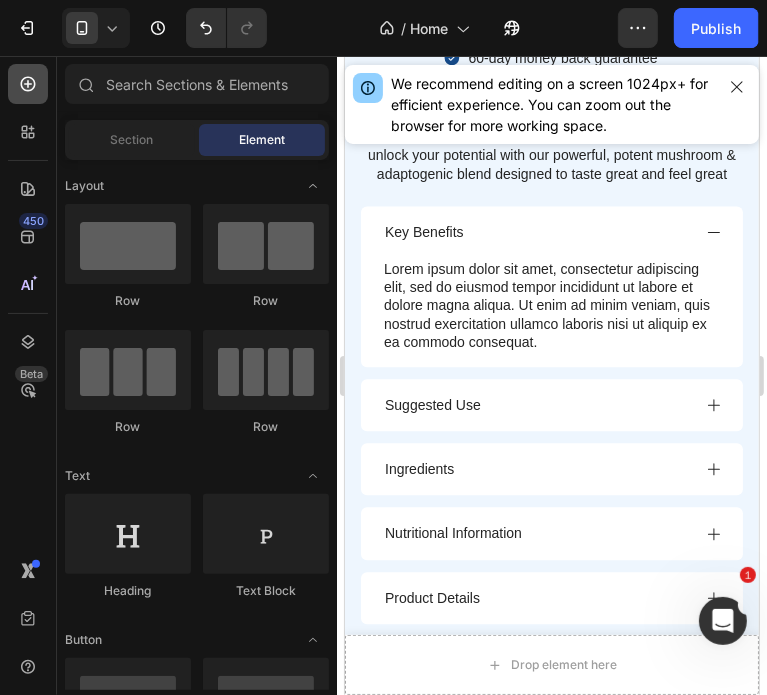 click 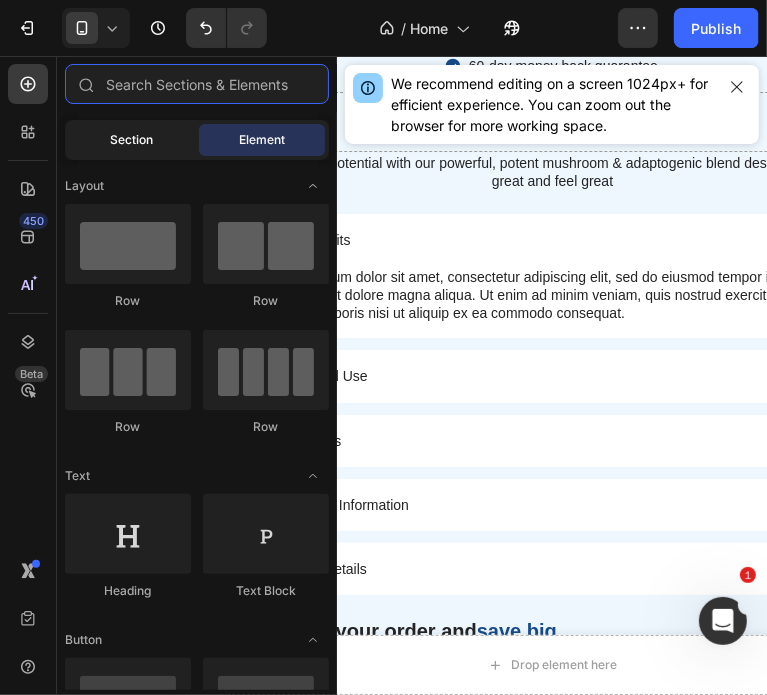 drag, startPoint x: 337, startPoint y: 152, endPoint x: 76, endPoint y: 149, distance: 261.01724 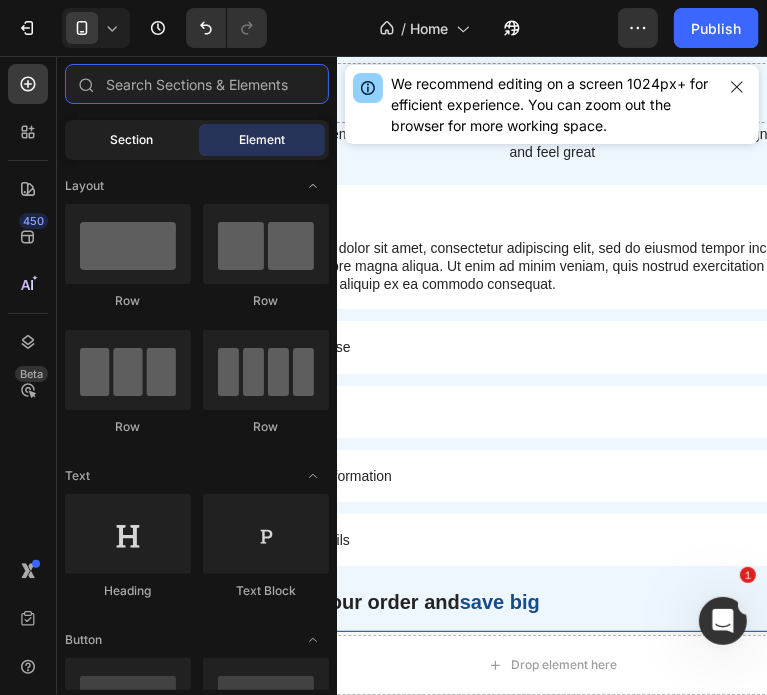 scroll, scrollTop: 6310, scrollLeft: 0, axis: vertical 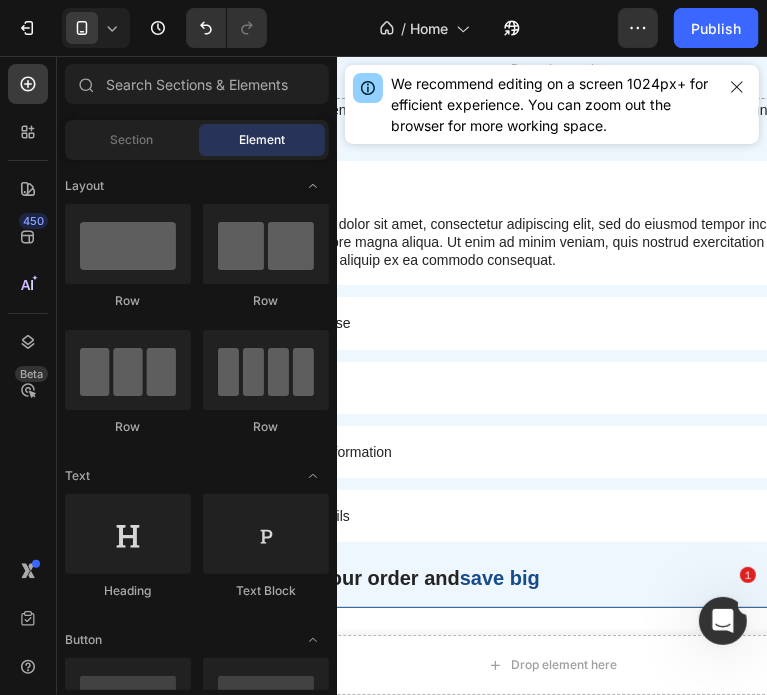 click on "/  Home Default Need republishing" 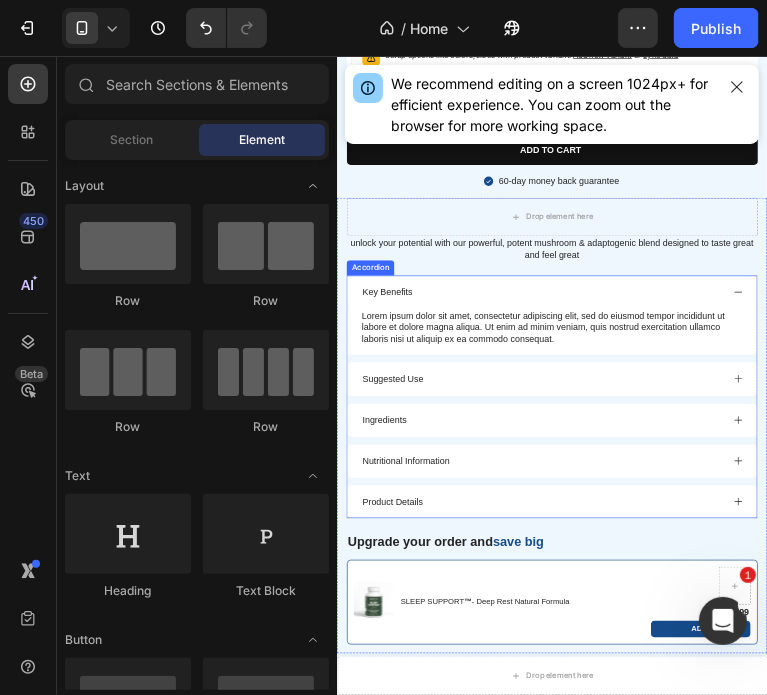scroll, scrollTop: 6066, scrollLeft: 0, axis: vertical 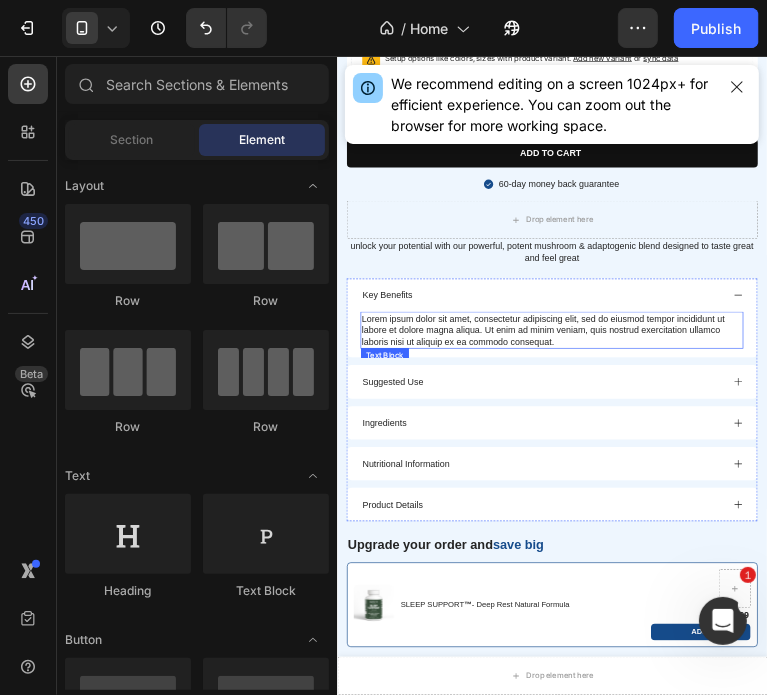 click on "Lorem ipsum dolor sit amet, consectetur adipiscing elit, sed do eiusmod tempor incididunt ut labore et dolore magna aliqua. Ut enim ad minim veniam, quis nostrud exercitation ullamco laboris nisi ut aliquip ex ea commodo consequat." at bounding box center [673, 486] 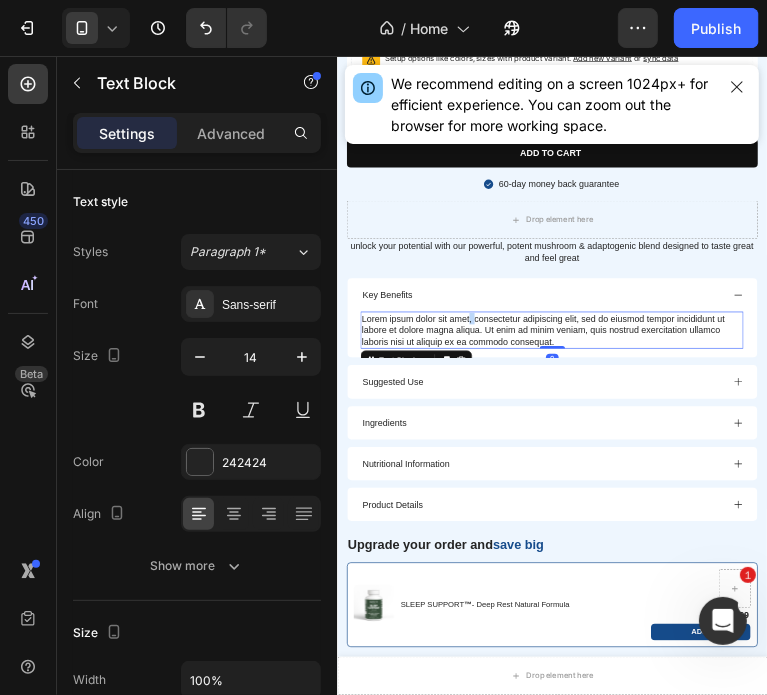 click on "Lorem ipsum dolor sit amet, consectetur adipiscing elit, sed do eiusmod tempor incididunt ut labore et dolore magna aliqua. Ut enim ad minim veniam, quis nostrud exercitation ullamco laboris nisi ut aliquip ex ea commodo consequat." at bounding box center (673, 486) 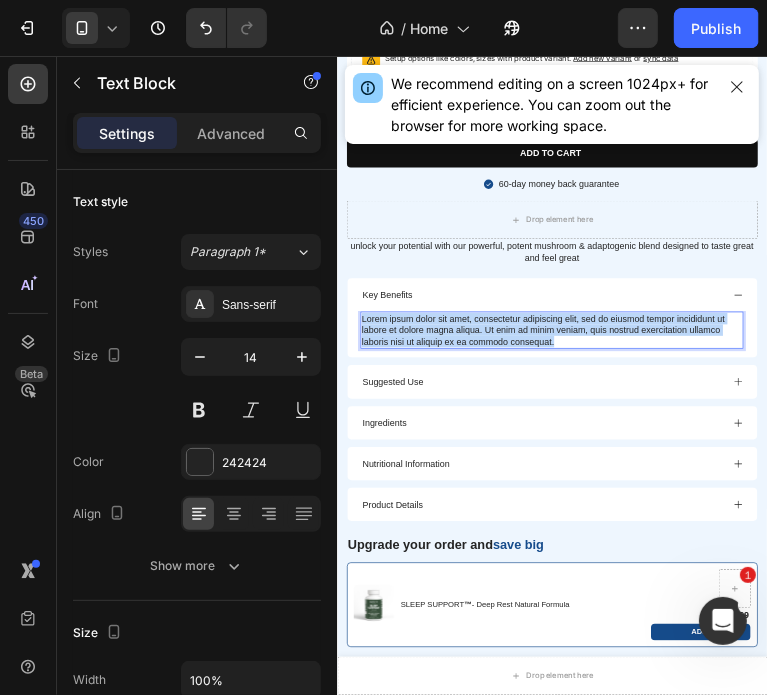 click on "Lorem ipsum dolor sit amet, consectetur adipiscing elit, sed do eiusmod tempor incididunt ut labore et dolore magna aliqua. Ut enim ad minim veniam, quis nostrud exercitation ullamco laboris nisi ut aliquip ex ea commodo consequat." at bounding box center (673, 486) 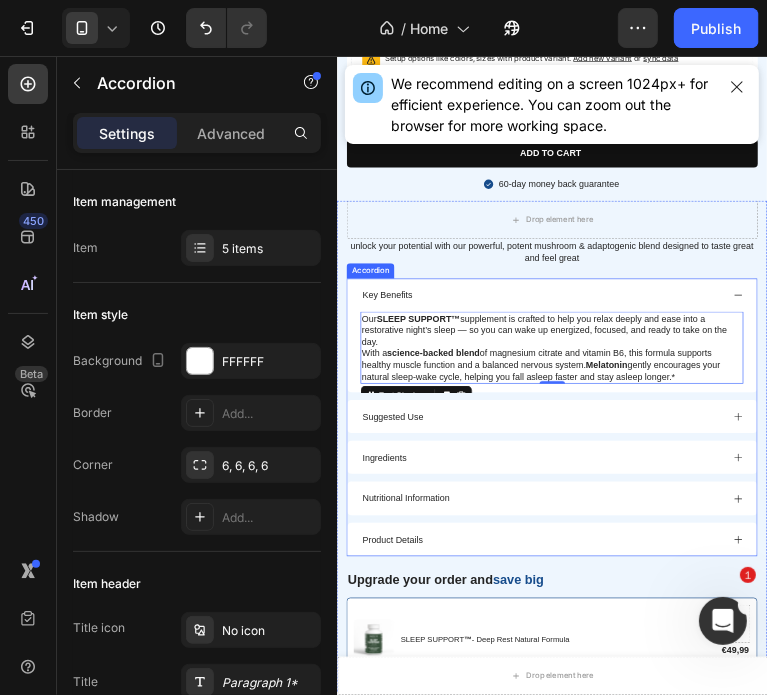 click on "Suggested Use" at bounding box center [657, 622] 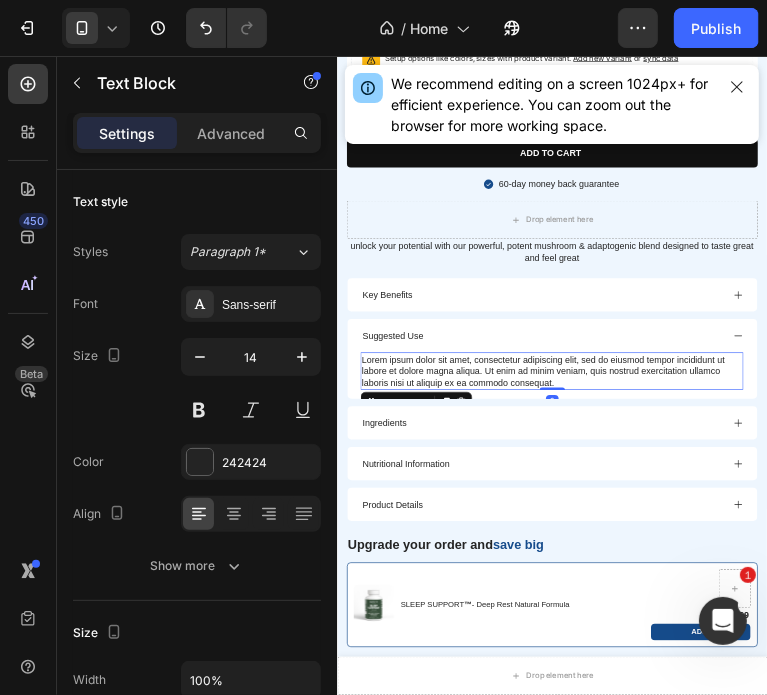 click on "Lorem ipsum dolor sit amet, consectetur adipiscing elit, sed do eiusmod tempor incididunt ut labore et dolore magna aliqua. Ut enim ad minim veniam, quis nostrud exercitation ullamco laboris nisi ut aliquip ex ea commodo consequat." at bounding box center (673, 550) 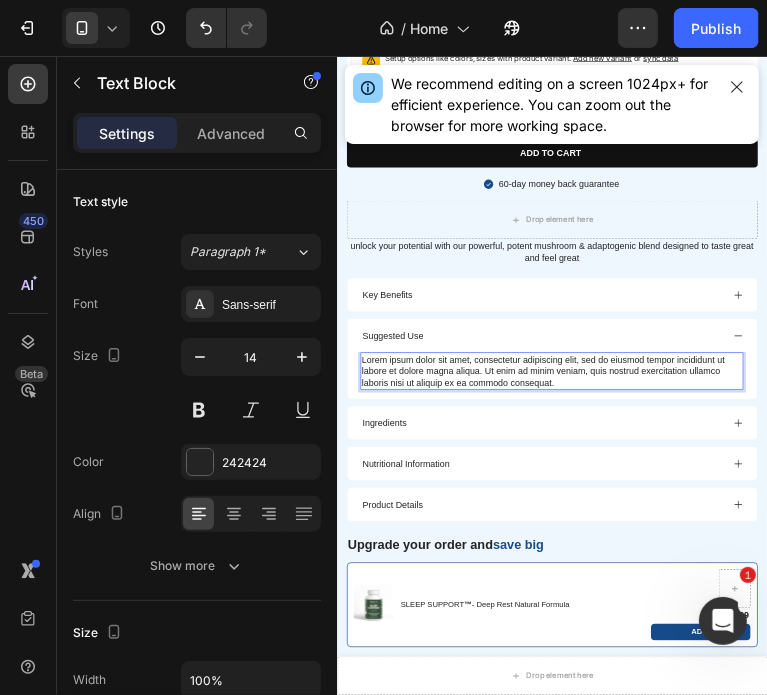 click on "Lorem ipsum dolor sit amet, consectetur adipiscing elit, sed do eiusmod tempor incididunt ut labore et dolore magna aliqua. Ut enim ad minim veniam, quis nostrud exercitation ullamco laboris nisi ut aliquip ex ea commodo consequat." at bounding box center [673, 550] 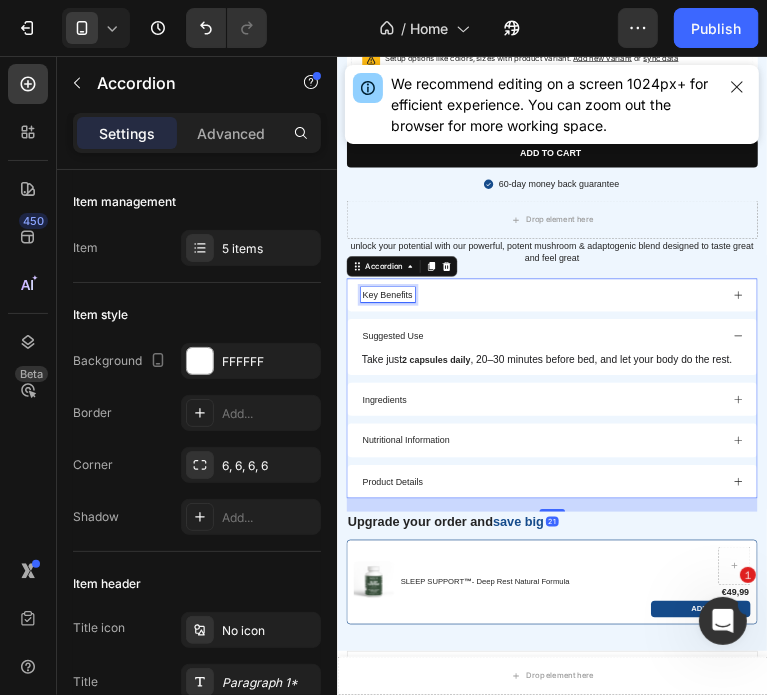 click on "Key Benefits" at bounding box center [415, 431] 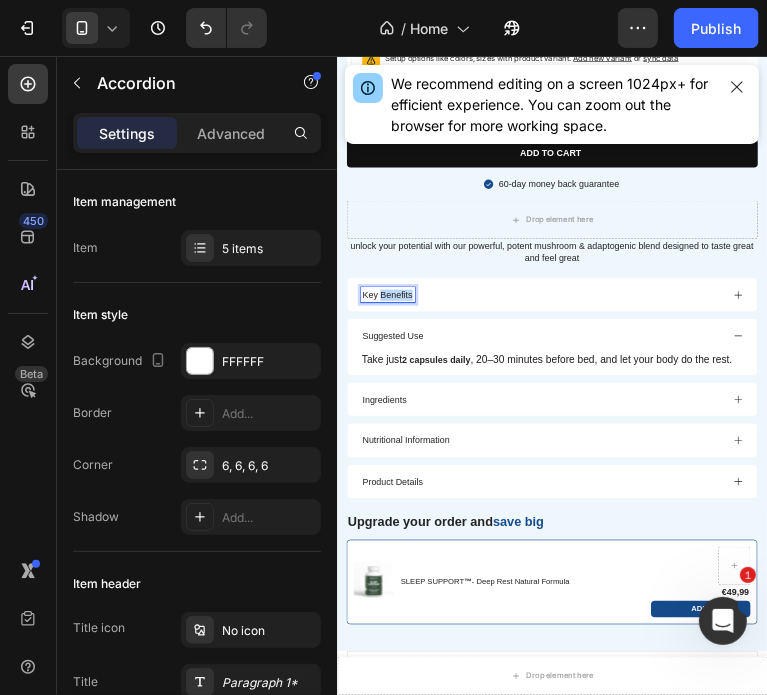 click on "Key Benefits" at bounding box center (415, 431) 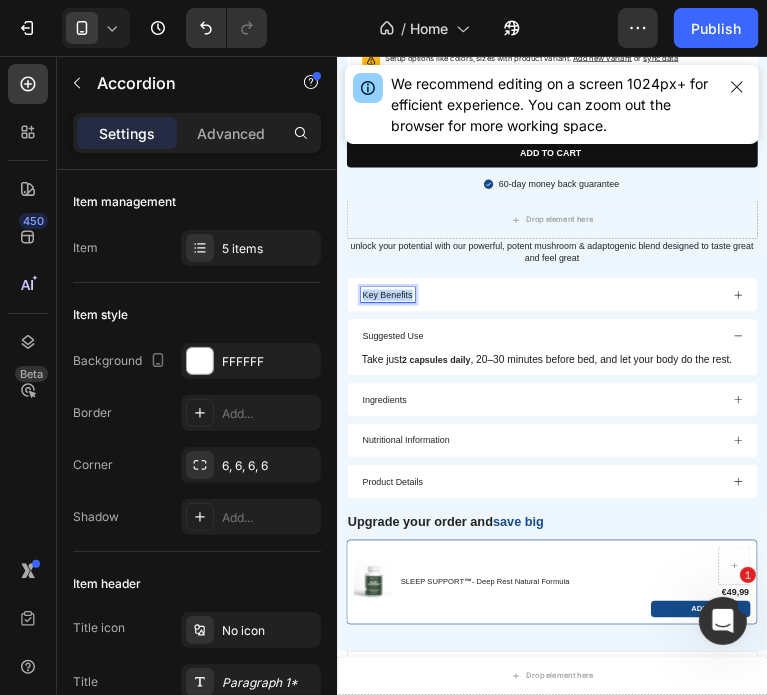 click on "Key Benefits" at bounding box center [415, 431] 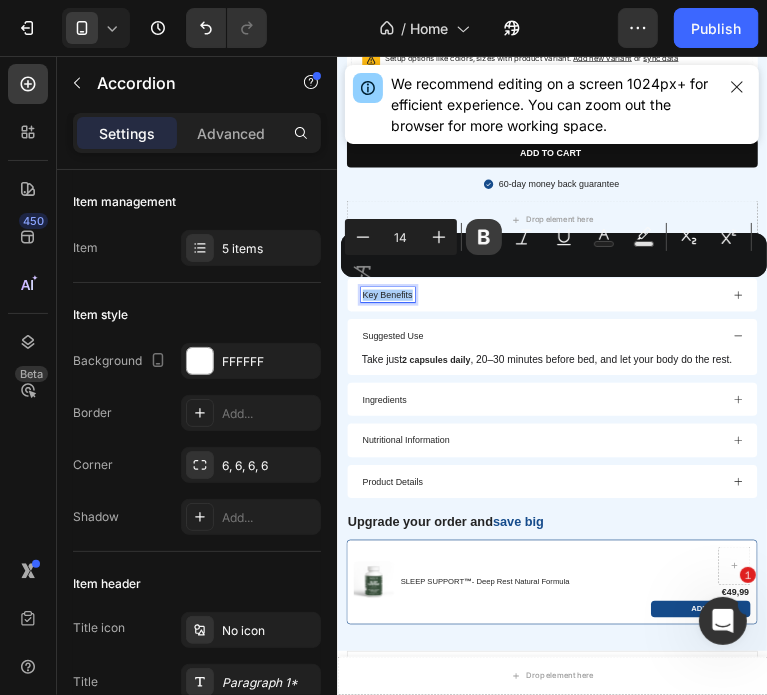 click 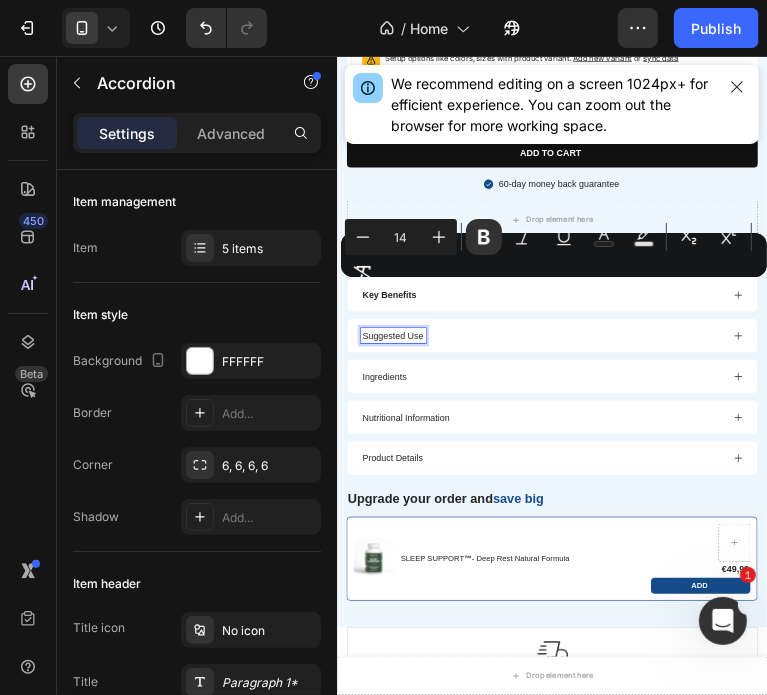 click on "Suggested Use" at bounding box center [424, 495] 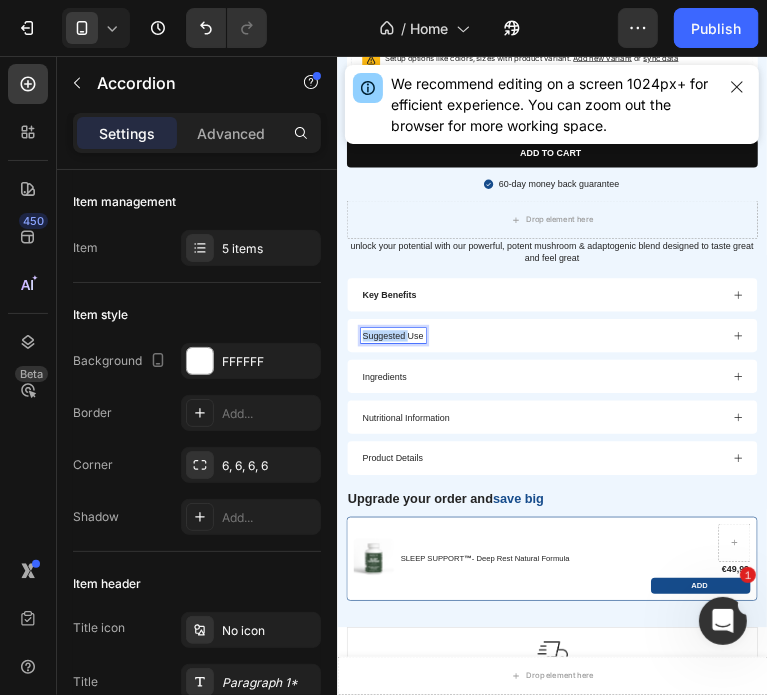 click on "Suggested Use" at bounding box center (424, 495) 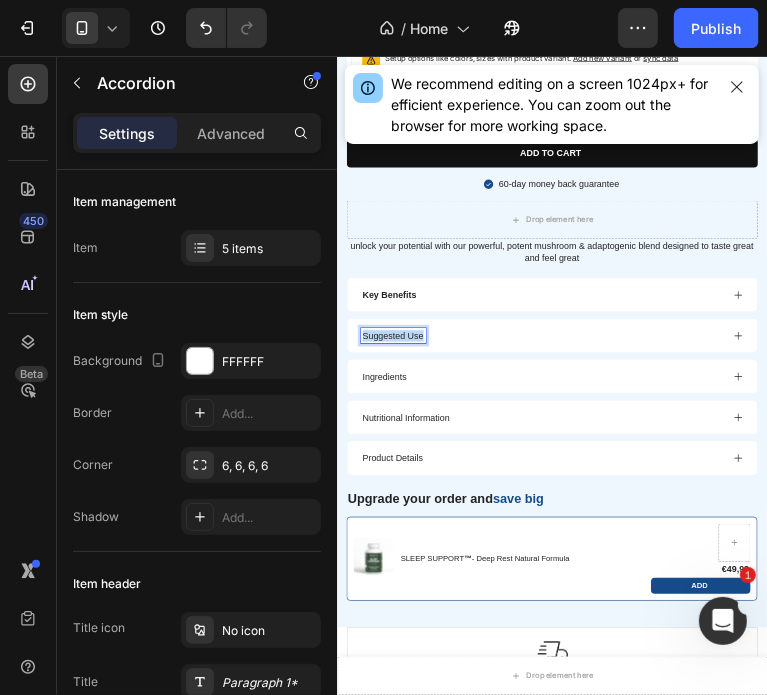 click on "Suggested Use" at bounding box center [424, 495] 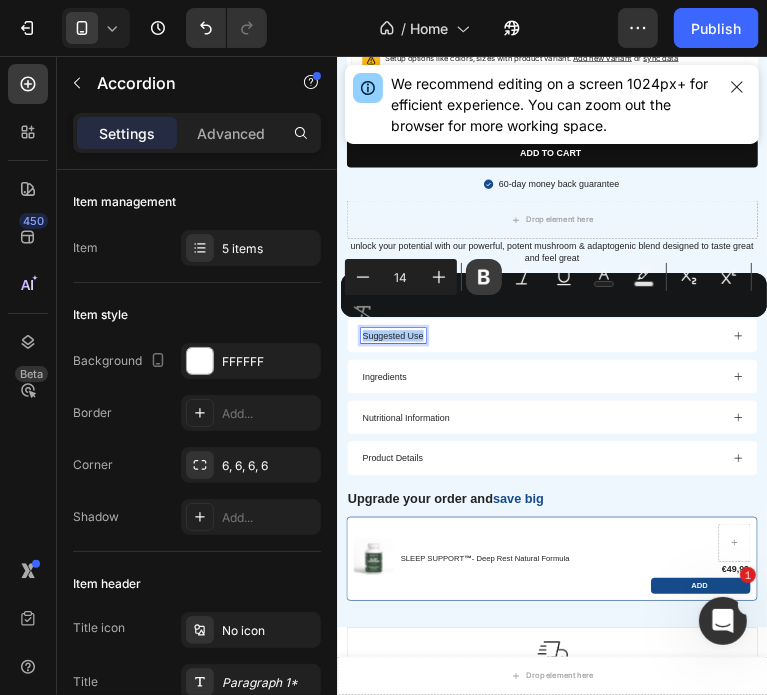 click 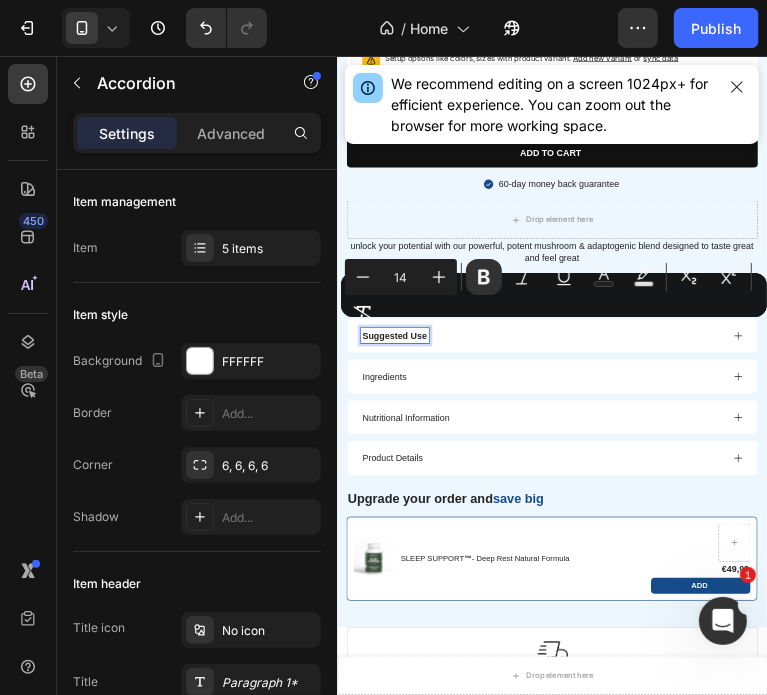 click on "Ingredients" at bounding box center [410, 559] 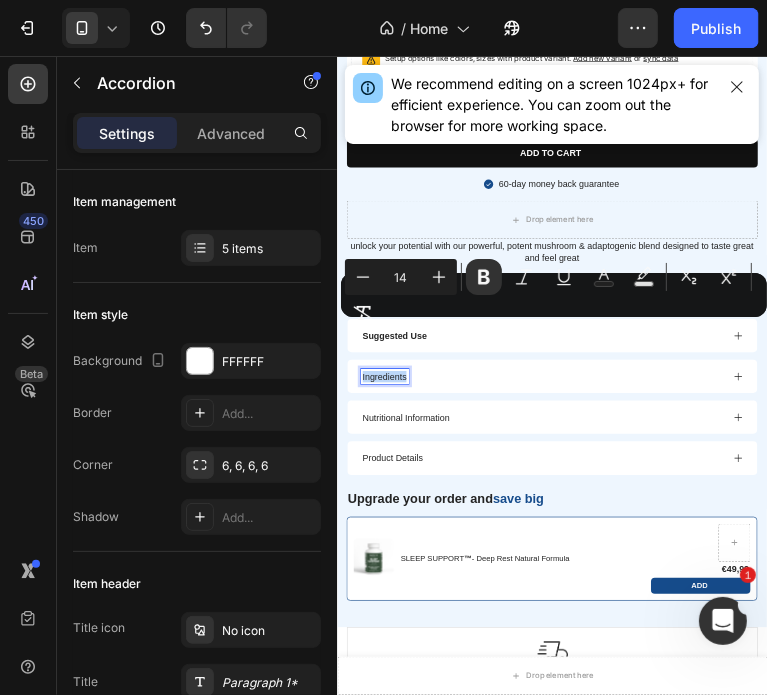 click on "Ingredients" at bounding box center [410, 559] 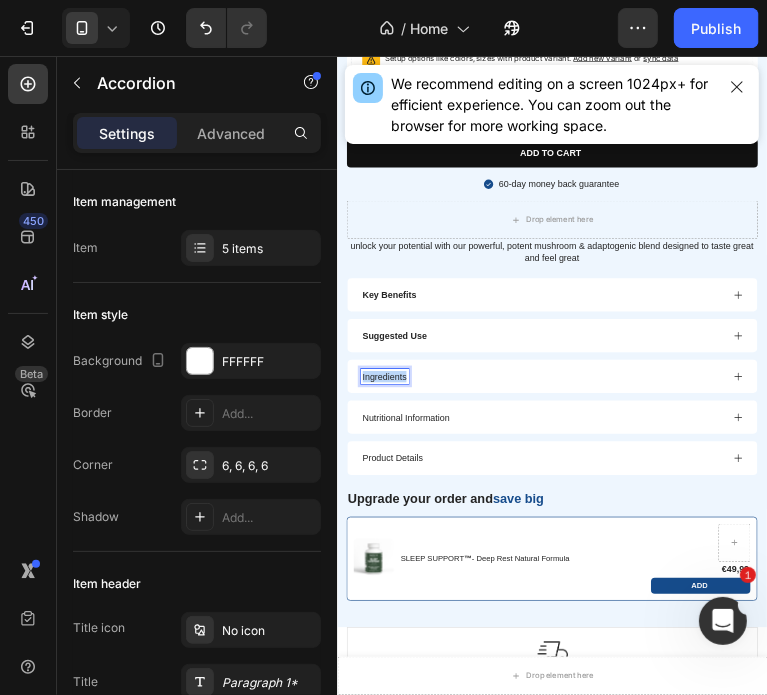 click on "Ingredients" at bounding box center [410, 559] 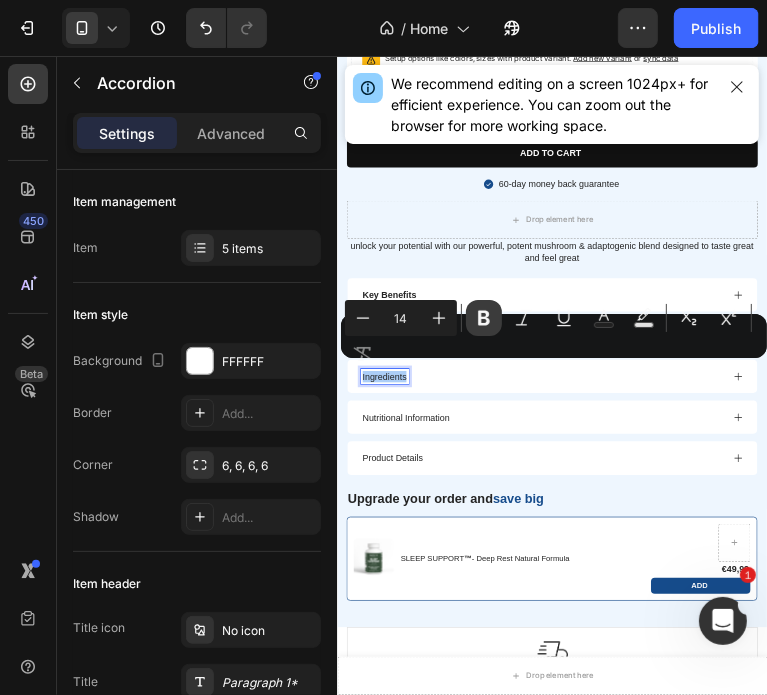 click 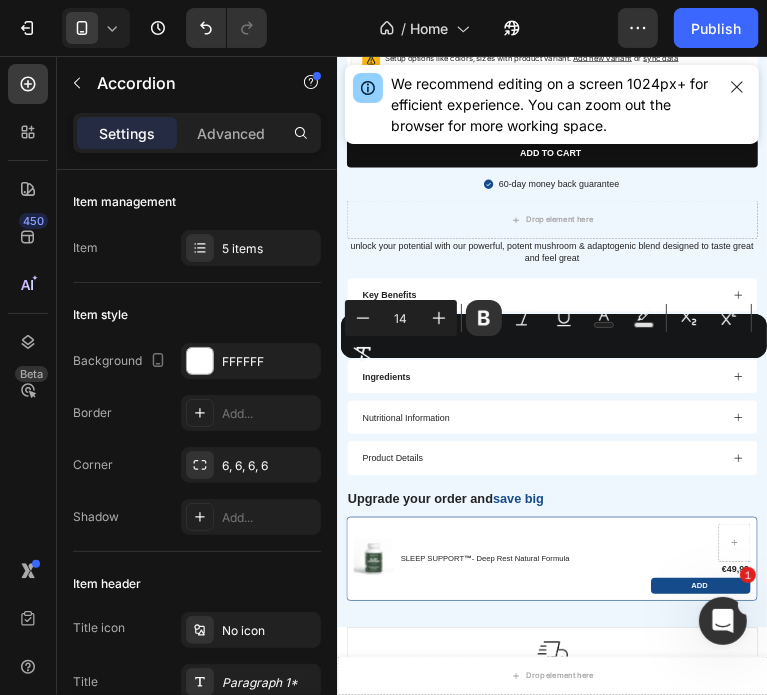 click on "Minus 14 Plus Bold Italic Underline
Text Color
Text Background Color Subscript Superscript Remove Format" at bounding box center (554, 336) 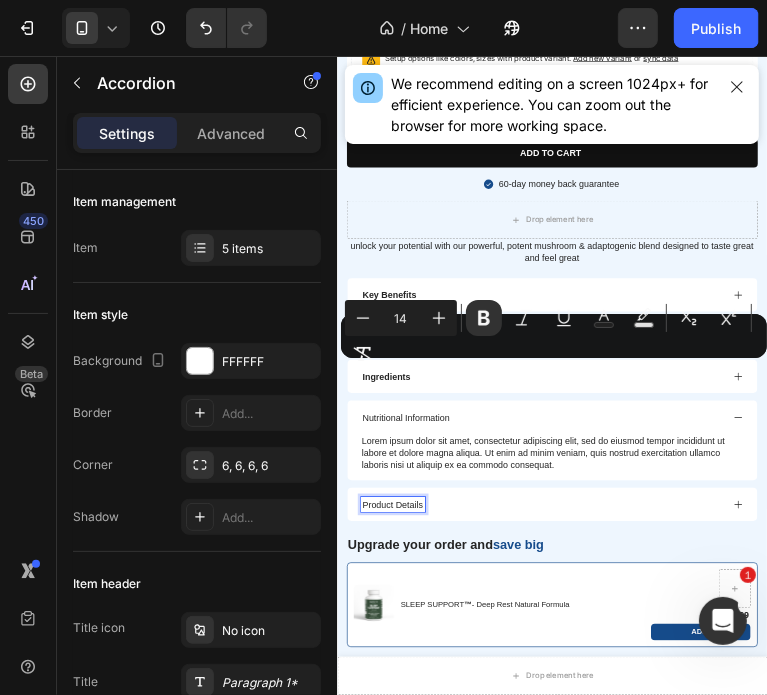 click on "Product Details" at bounding box center [423, 760] 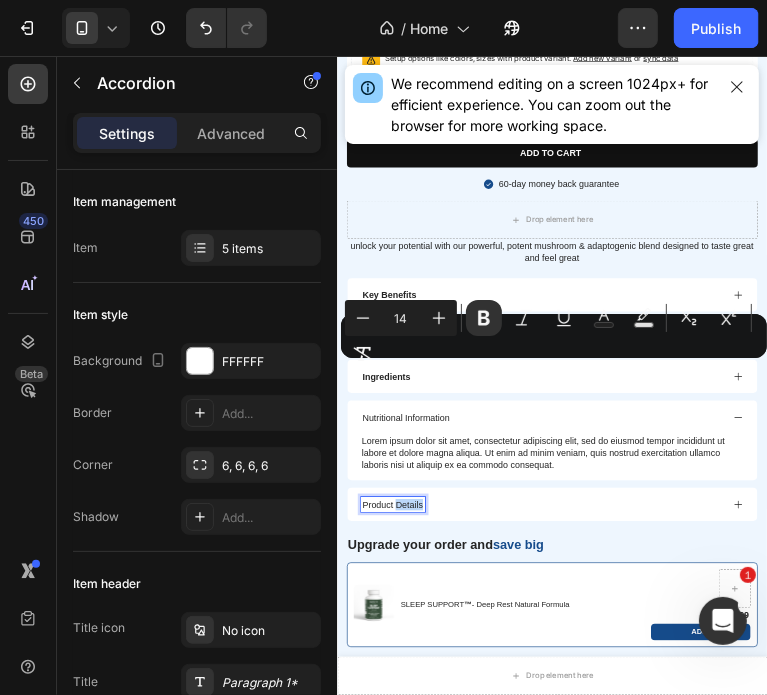 click on "Product Details" at bounding box center [423, 760] 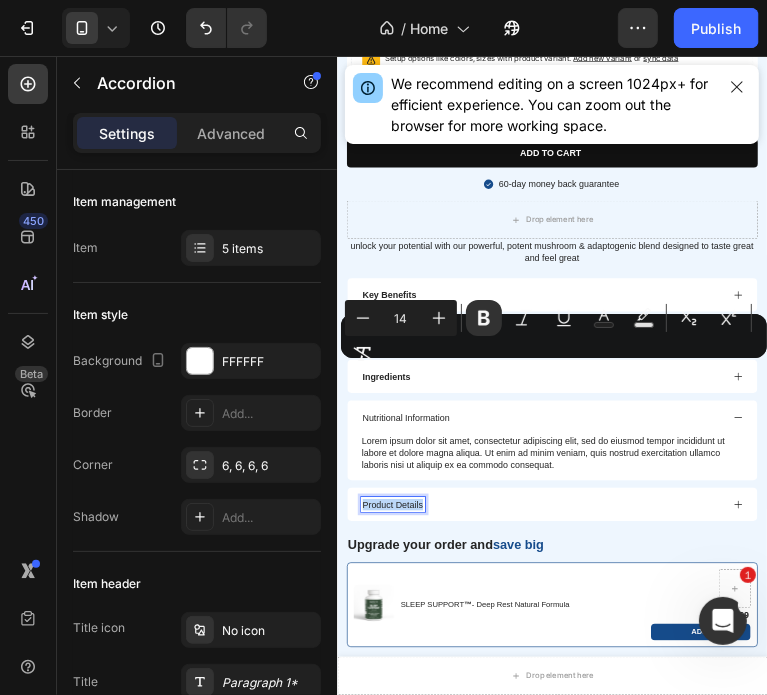click on "Product Details" at bounding box center (423, 760) 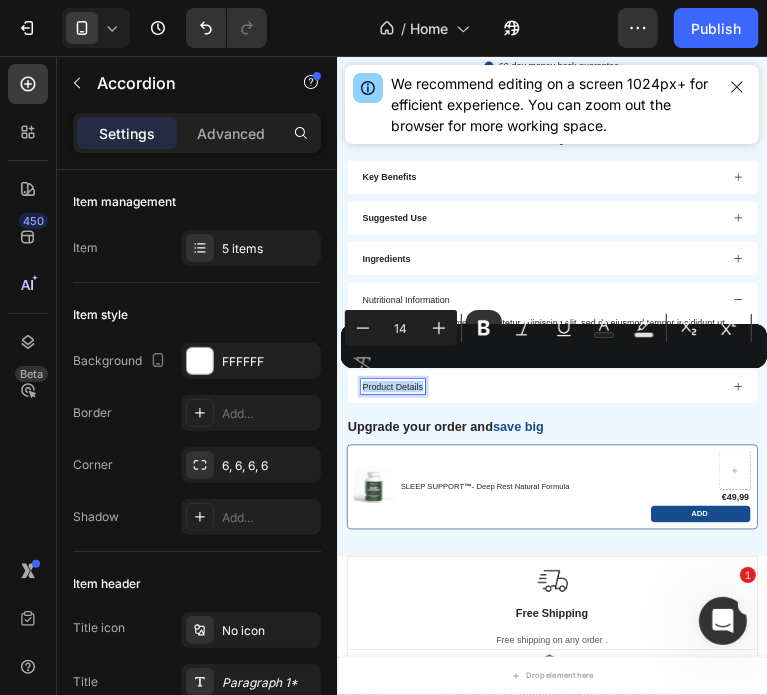 scroll, scrollTop: 6250, scrollLeft: 0, axis: vertical 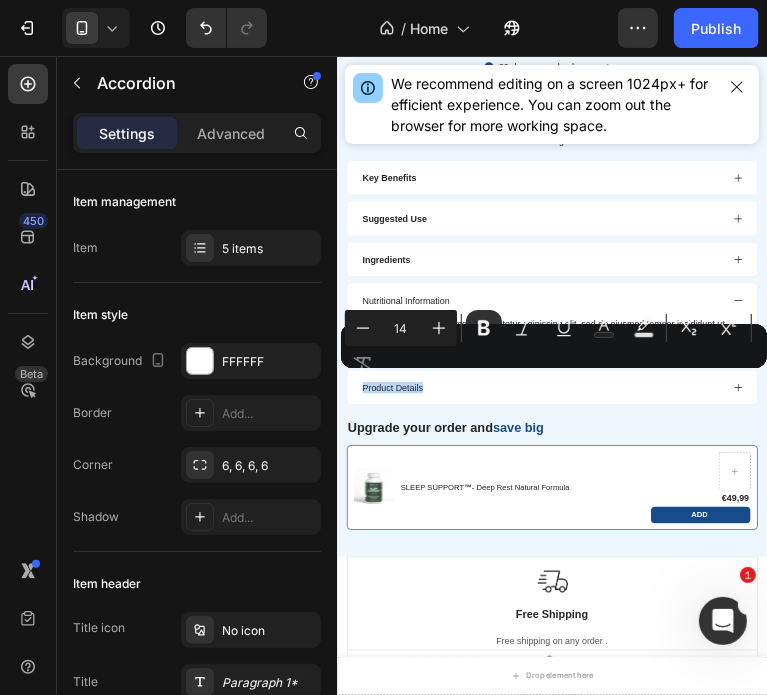 click on "Ingredients" at bounding box center [673, 375] 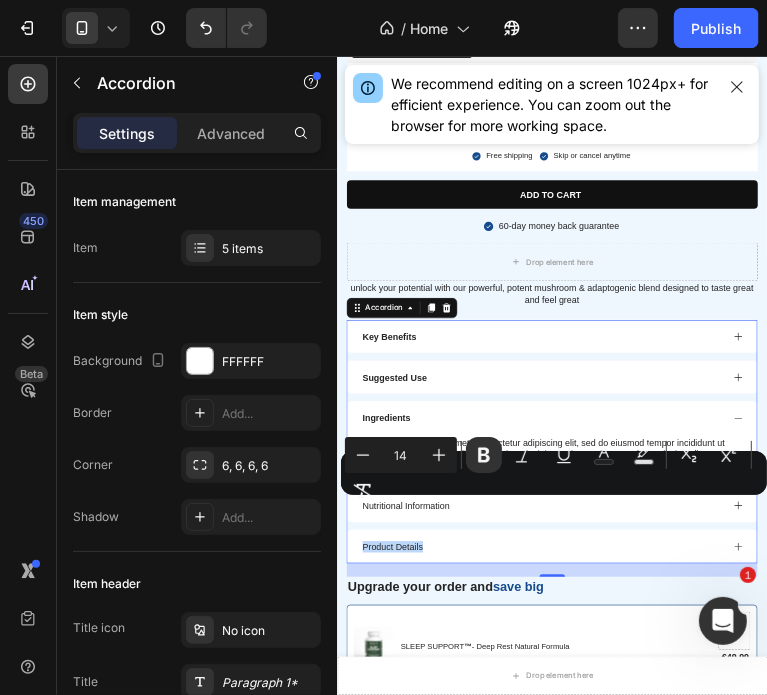 scroll, scrollTop: 6000, scrollLeft: 0, axis: vertical 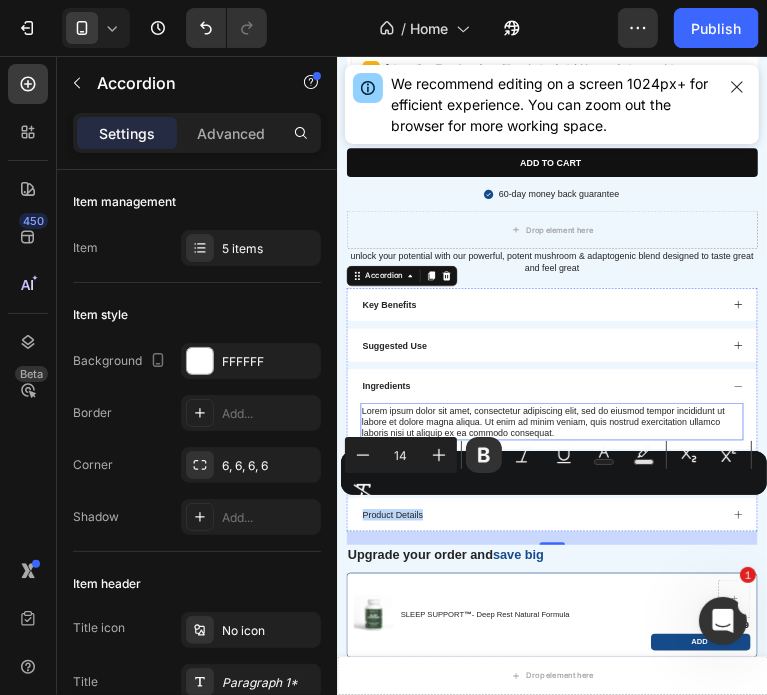 click on "Lorem ipsum dolor sit amet, consectetur adipiscing elit, sed do eiusmod tempor incididunt ut labore et dolore magna aliqua. Ut enim ad minim veniam, quis nostrud exercitation ullamco laboris nisi ut aliquip ex ea commodo consequat." at bounding box center (673, 630) 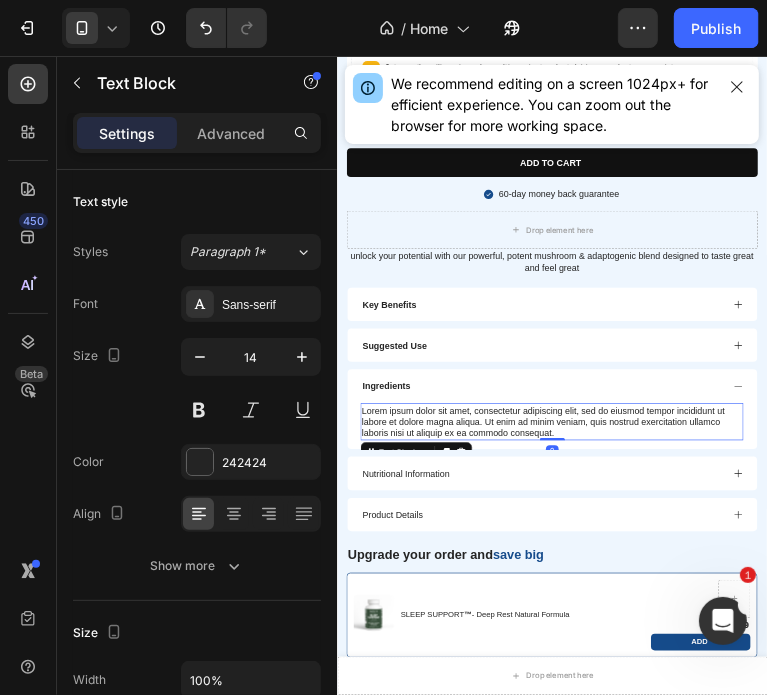 click on "Lorem ipsum dolor sit amet, consectetur adipiscing elit, sed do eiusmod tempor incididunt ut labore et dolore magna aliqua. Ut enim ad minim veniam, quis nostrud exercitation ullamco laboris nisi ut aliquip ex ea commodo consequat." at bounding box center [673, 630] 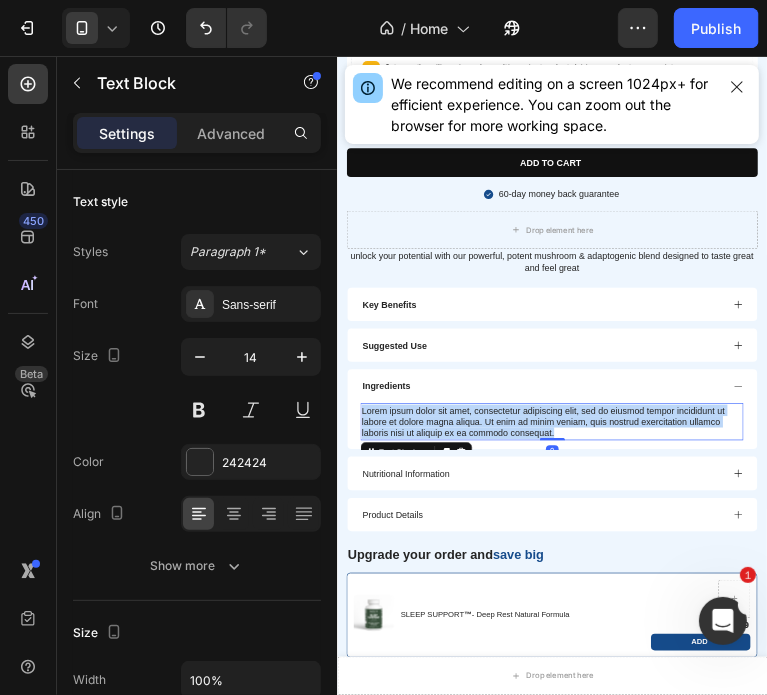 click on "Lorem ipsum dolor sit amet, consectetur adipiscing elit, sed do eiusmod tempor incididunt ut labore et dolore magna aliqua. Ut enim ad minim veniam, quis nostrud exercitation ullamco laboris nisi ut aliquip ex ea commodo consequat." at bounding box center (673, 630) 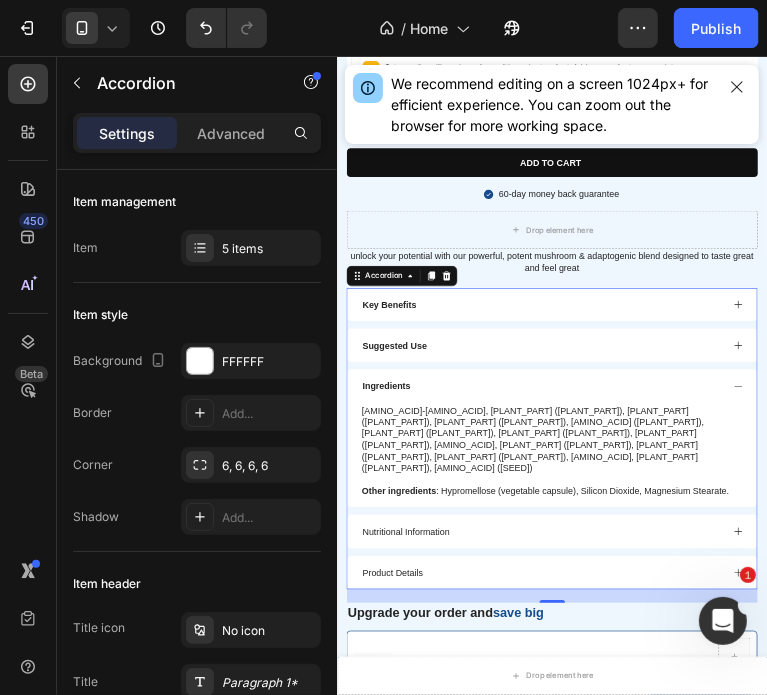 click 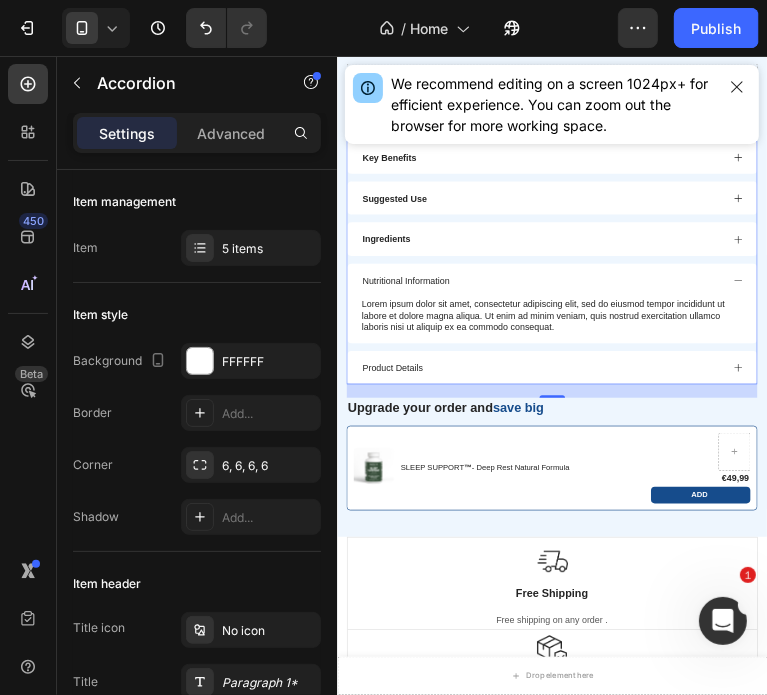 scroll, scrollTop: 6233, scrollLeft: 0, axis: vertical 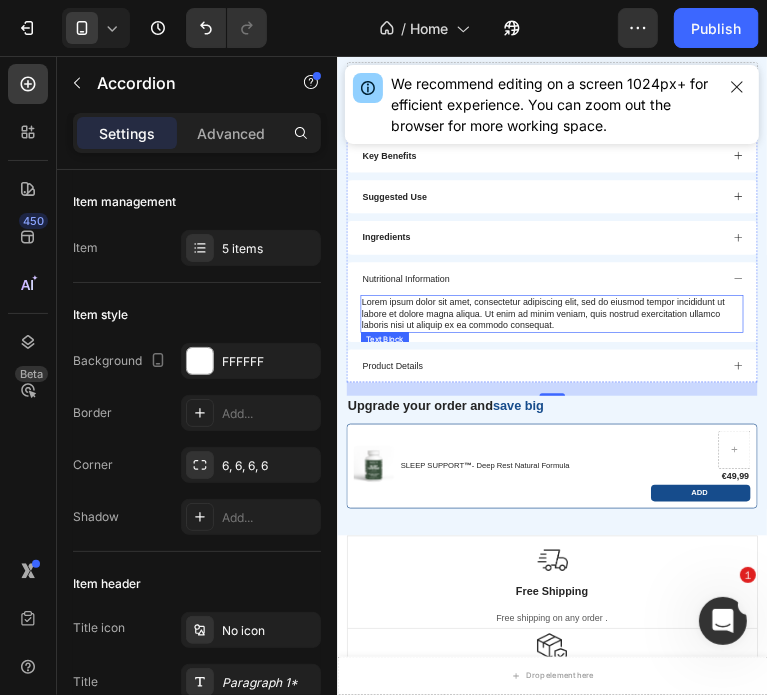 click on "Lorem ipsum dolor sit amet, consectetur adipiscing elit, sed do eiusmod tempor incididunt ut labore et dolore magna aliqua. Ut enim ad minim veniam, quis nostrud exercitation ullamco laboris nisi ut aliquip ex ea commodo consequat." at bounding box center [673, 461] 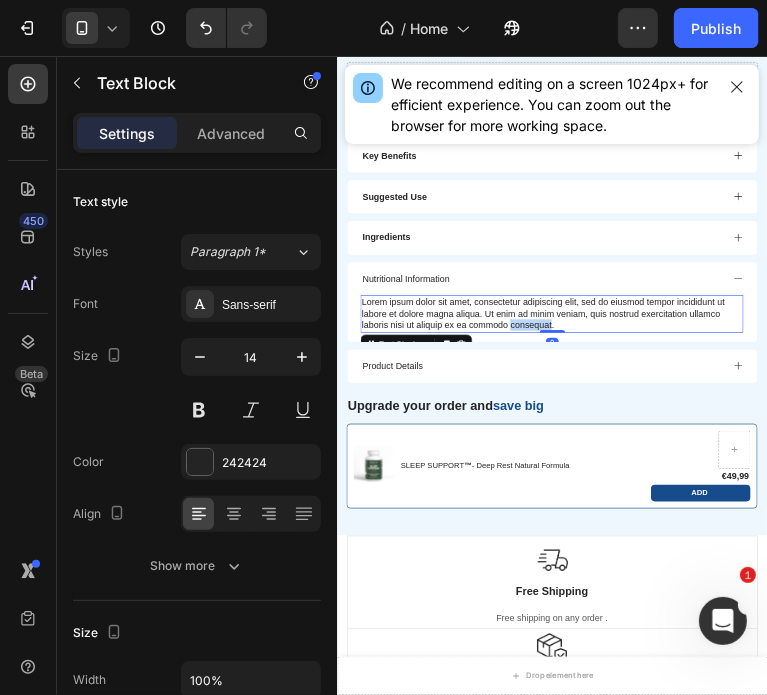 click on "Lorem ipsum dolor sit amet, consectetur adipiscing elit, sed do eiusmod tempor incididunt ut labore et dolore magna aliqua. Ut enim ad minim veniam, quis nostrud exercitation ullamco laboris nisi ut aliquip ex ea commodo consequat." at bounding box center (673, 461) 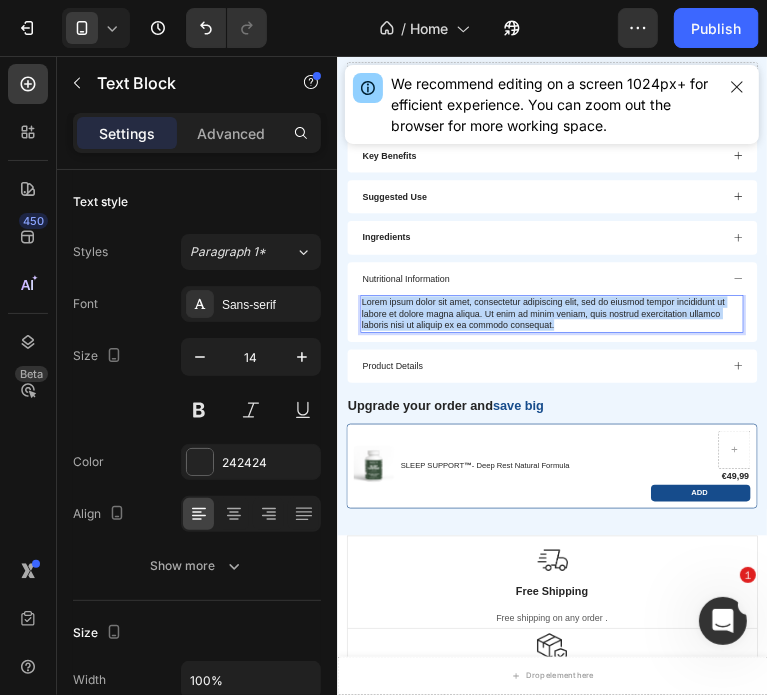 click on "Lorem ipsum dolor sit amet, consectetur adipiscing elit, sed do eiusmod tempor incididunt ut labore et dolore magna aliqua. Ut enim ad minim veniam, quis nostrud exercitation ullamco laboris nisi ut aliquip ex ea commodo consequat." at bounding box center [673, 461] 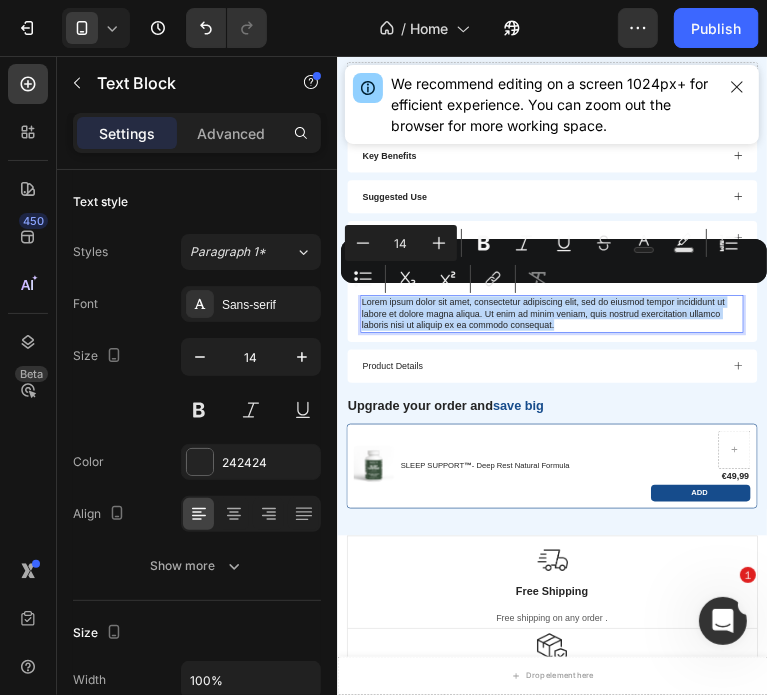 click on "Lorem ipsum dolor sit amet, consectetur adipiscing elit, sed do eiusmod tempor incididunt ut labore et dolore magna aliqua. Ut enim ad minim veniam, quis nostrud exercitation ullamco laboris nisi ut aliquip ex ea commodo consequat." at bounding box center (673, 461) 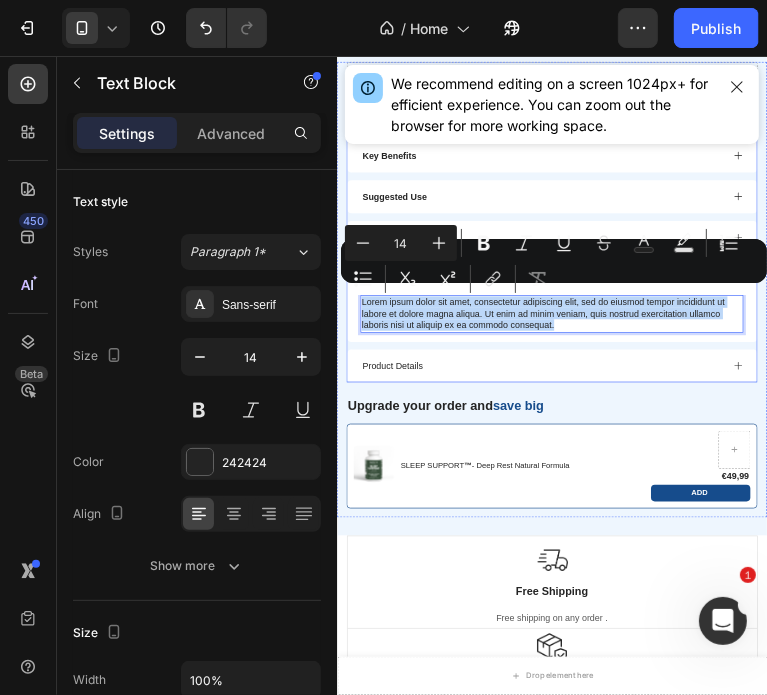 drag, startPoint x: 719, startPoint y: 462, endPoint x: 378, endPoint y: 411, distance: 344.7927 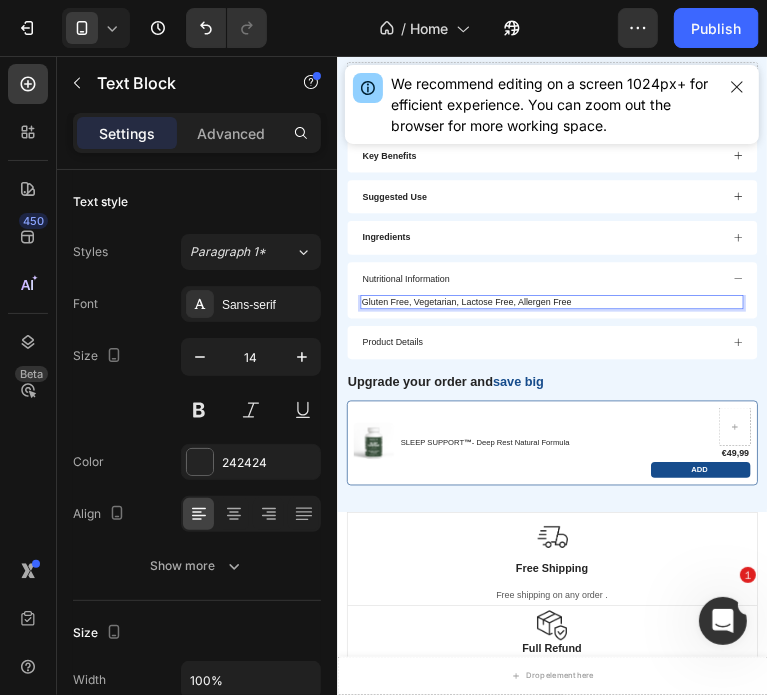 type 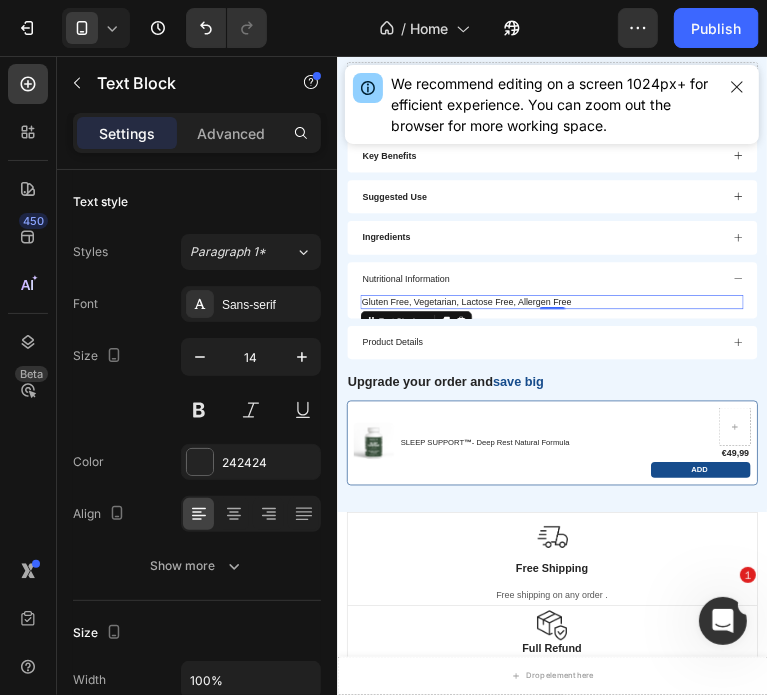 click on "Add" at bounding box center [907, 707] 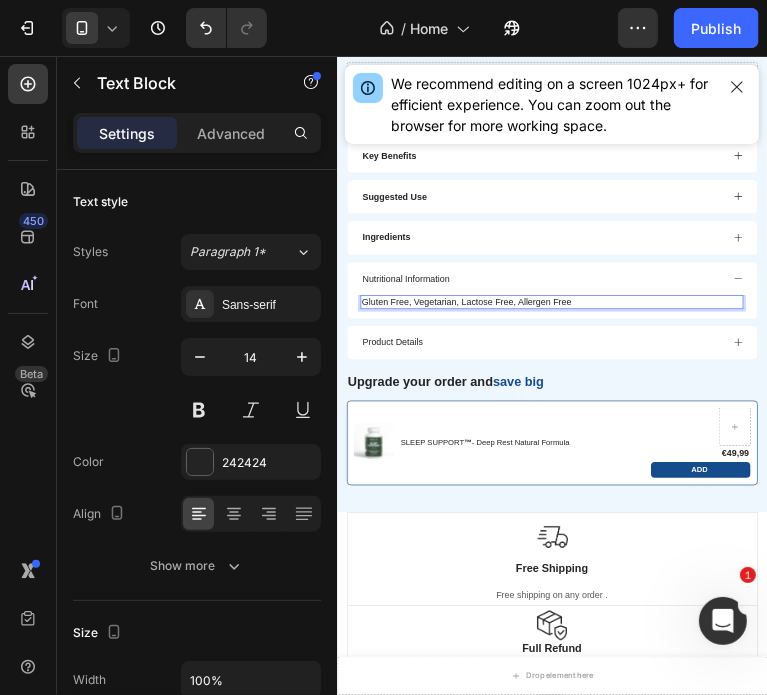 click on "Gluten Free, Vegetarian, Lactose Free, Allergen Free" at bounding box center [673, 443] 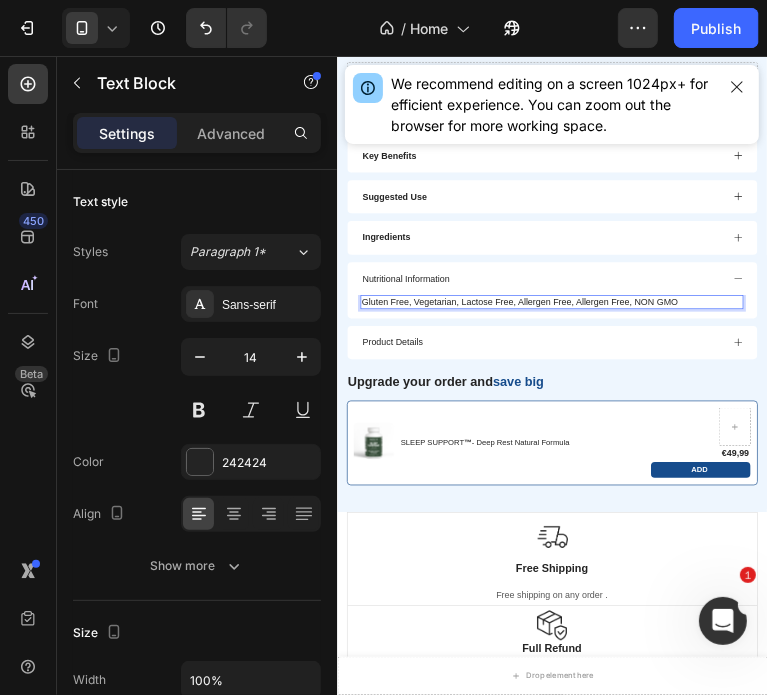 click on "Gluten Free, Vegetarian, Lactose Free, Allergen Free, Allergen Free, NON GMO" at bounding box center [673, 443] 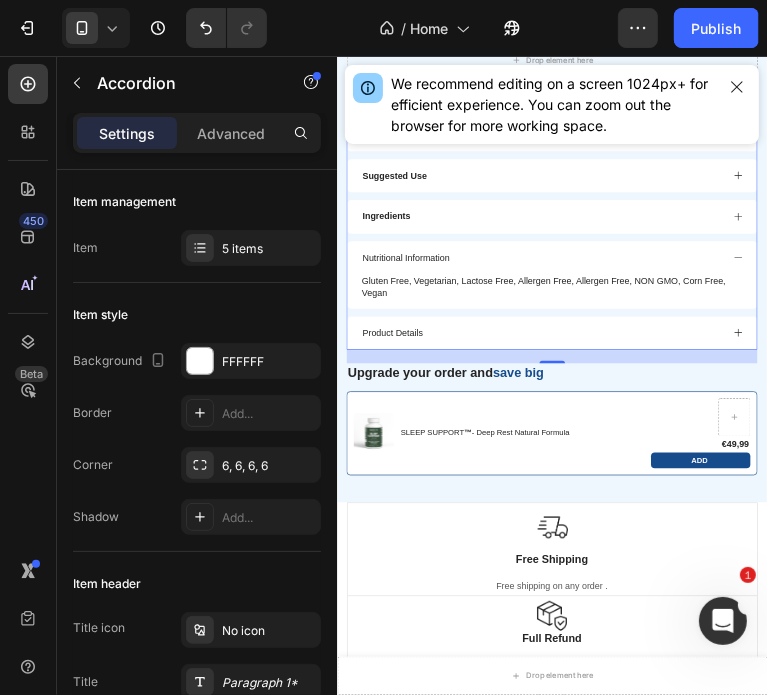 scroll, scrollTop: 6265, scrollLeft: 0, axis: vertical 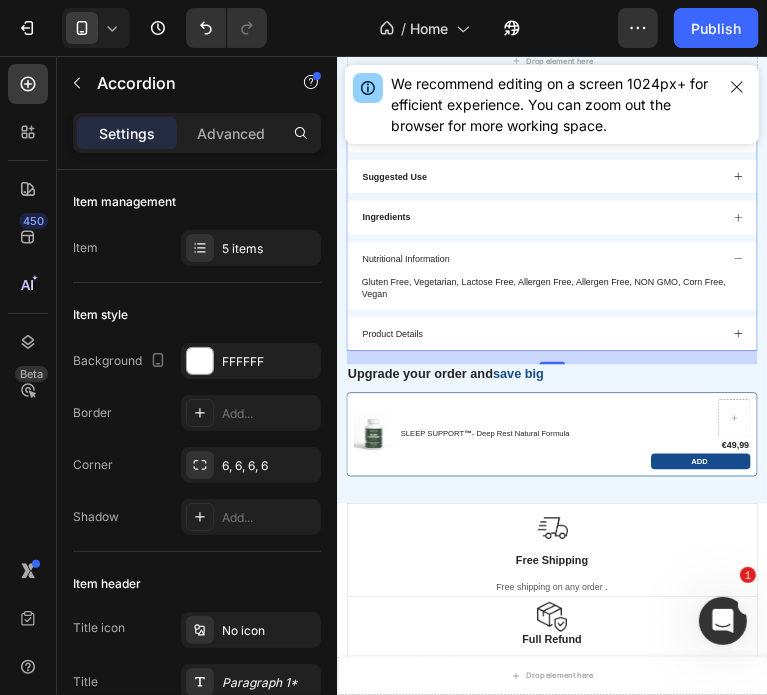 click on "Product Details" at bounding box center [673, 492] 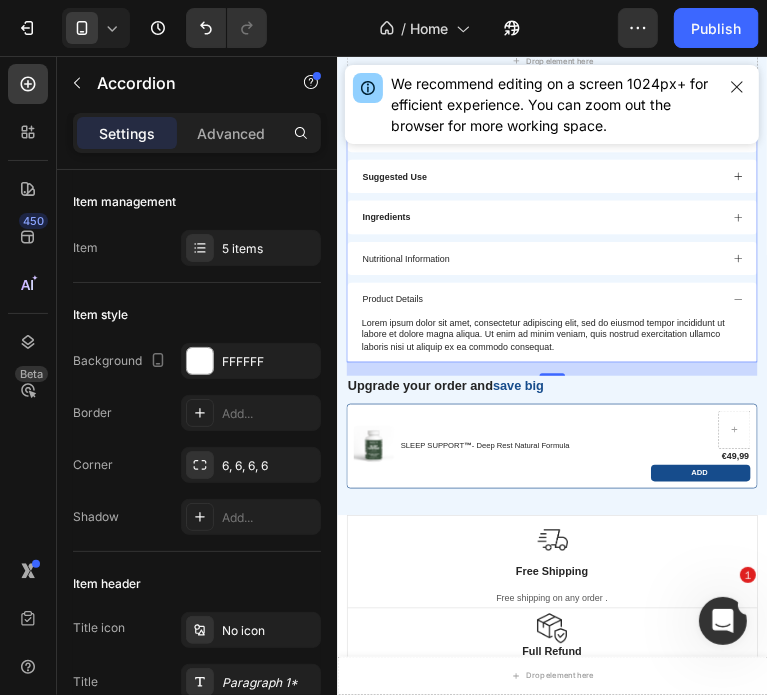 click on "Product Details" at bounding box center [673, 438] 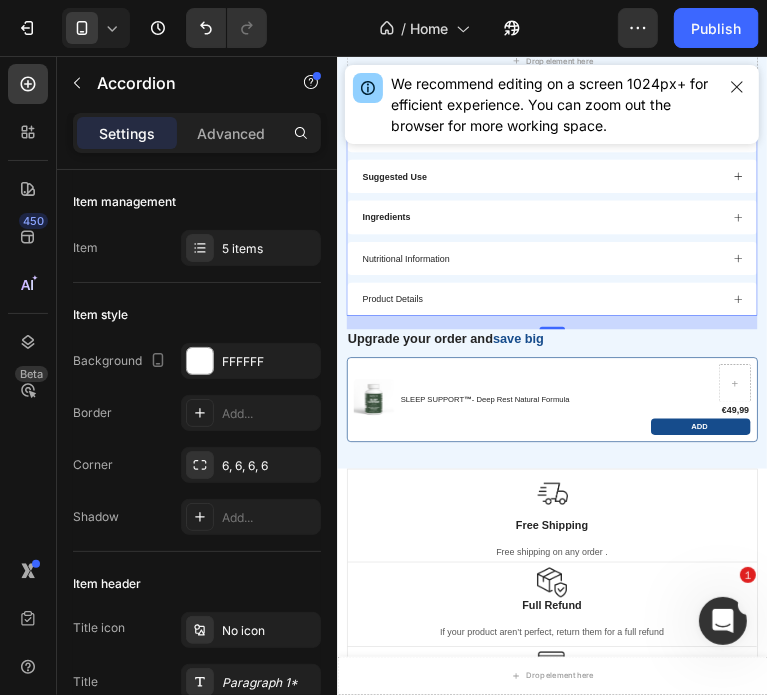 click on "Product Details" at bounding box center [657, 438] 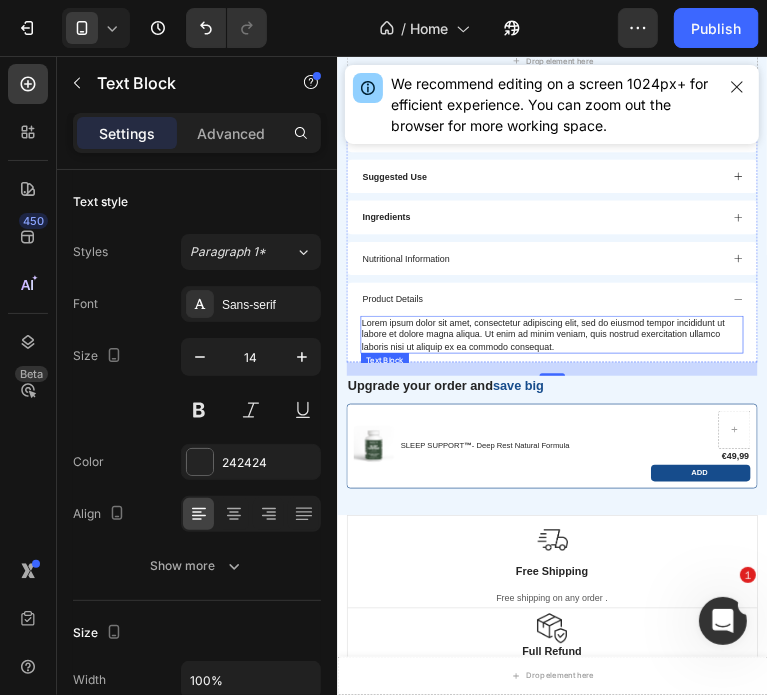 click on "Lorem ipsum dolor sit amet, consectetur adipiscing elit, sed do eiusmod tempor incididunt ut labore et dolore magna aliqua. Ut enim ad minim veniam, quis nostrud exercitation ullamco laboris nisi ut aliquip ex ea commodo consequat." at bounding box center [673, 493] 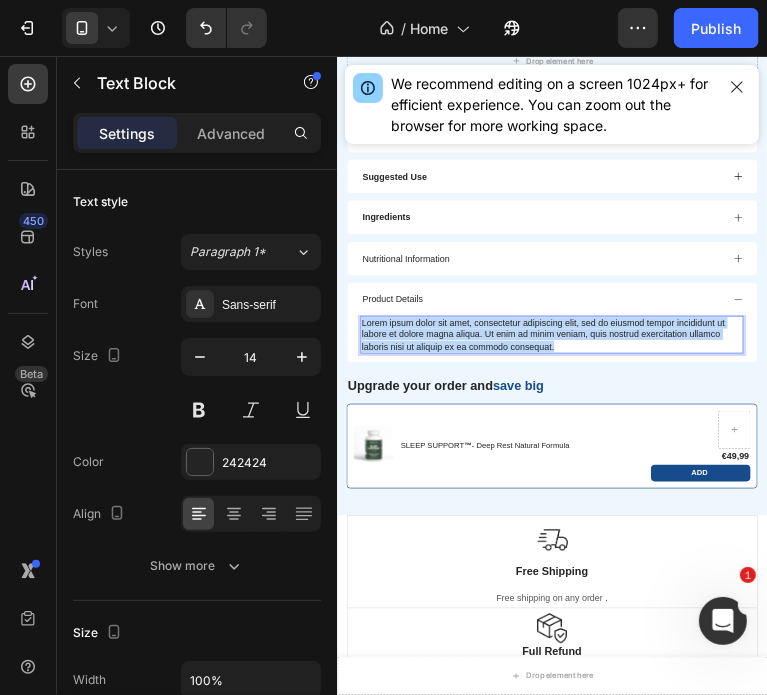 click on "Lorem ipsum dolor sit amet, consectetur adipiscing elit, sed do eiusmod tempor incididunt ut labore et dolore magna aliqua. Ut enim ad minim veniam, quis nostrud exercitation ullamco laboris nisi ut aliquip ex ea commodo consequat." at bounding box center [673, 493] 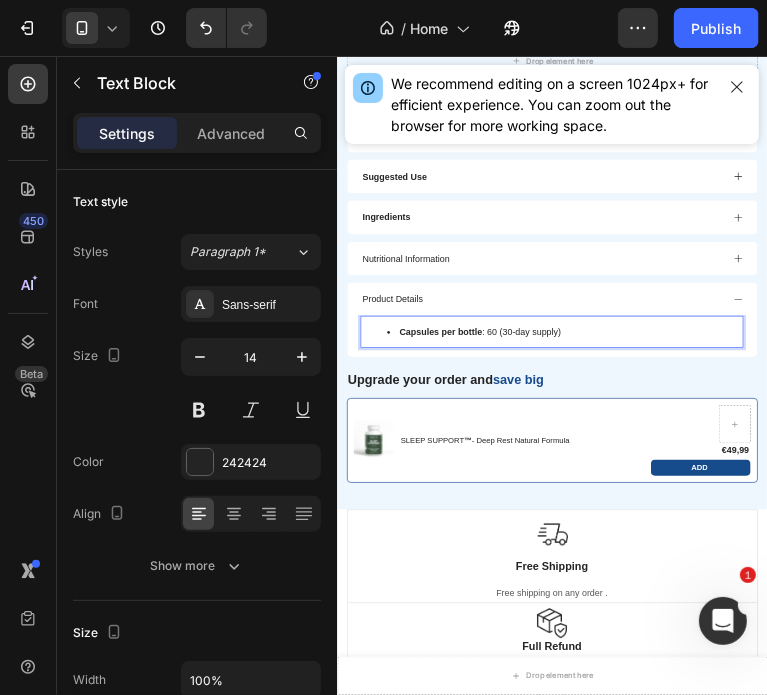 click on "Capsules per bottle : 60 (30-day supply)" at bounding box center [693, 489] 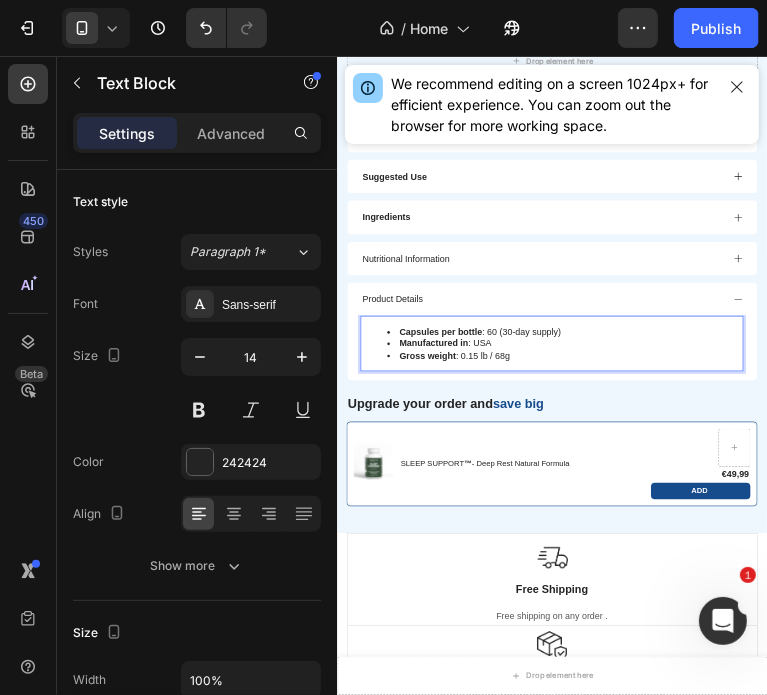 click on "Capsules per bottle" at bounding box center (499, 489) 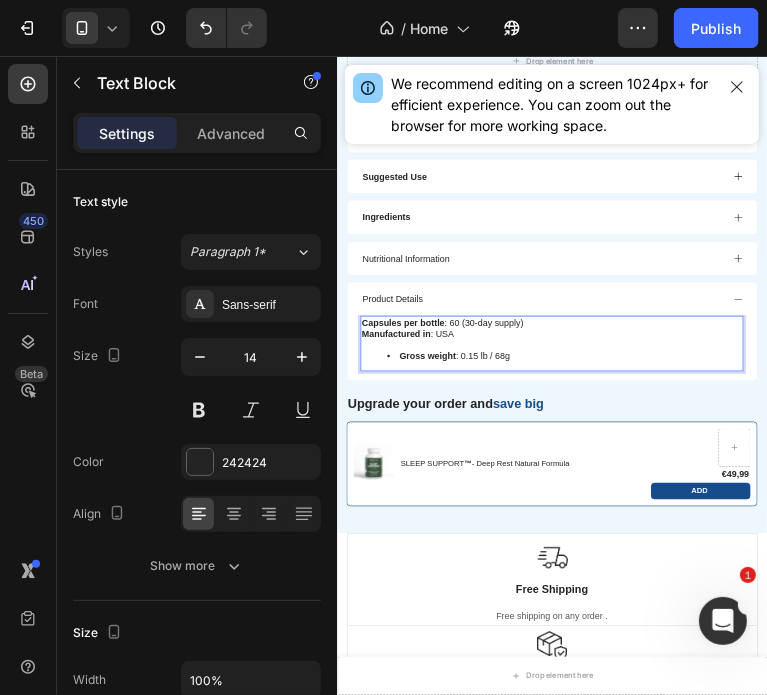 click on "Gross weight" at bounding box center (478, 526) 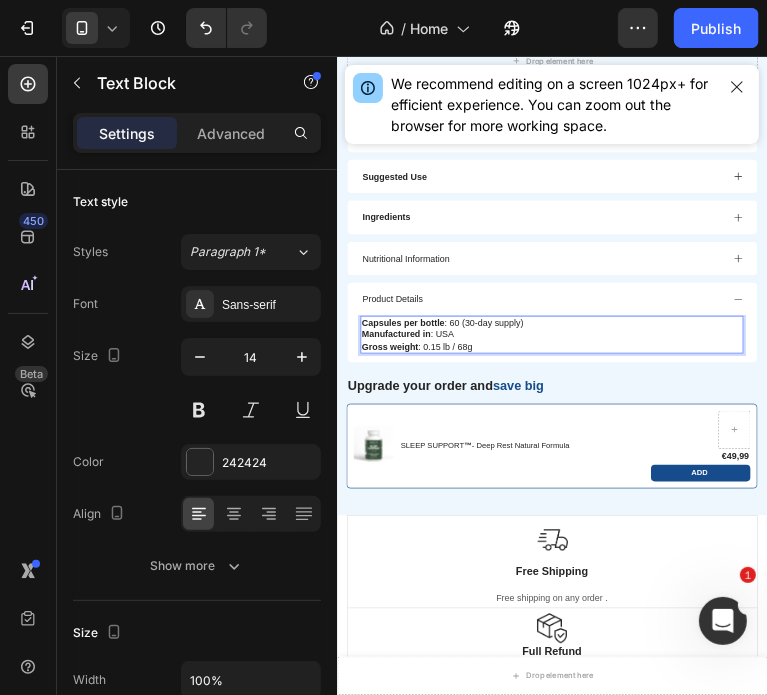 click on "Gross weight : 0.15 lb / 68g" at bounding box center [673, 512] 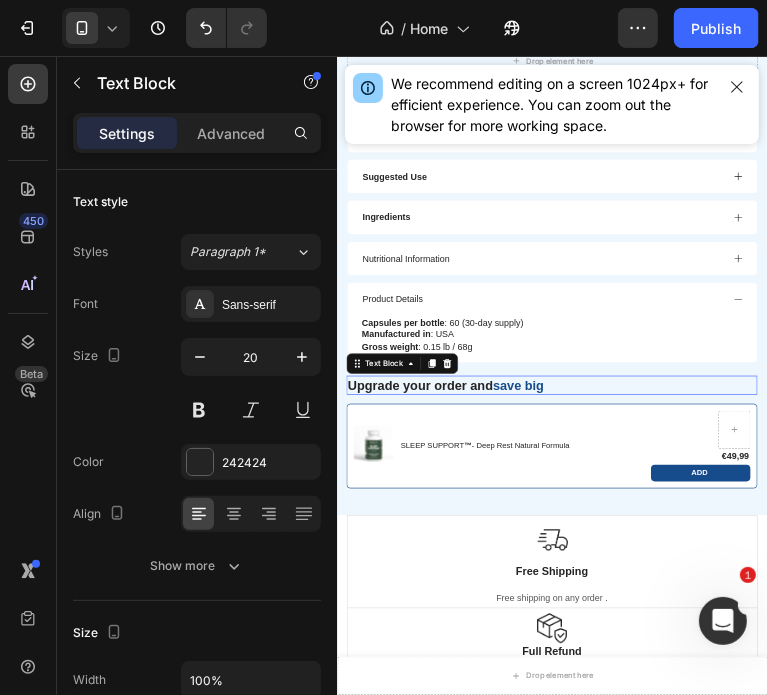 click on "save big" at bounding box center [621, 573] 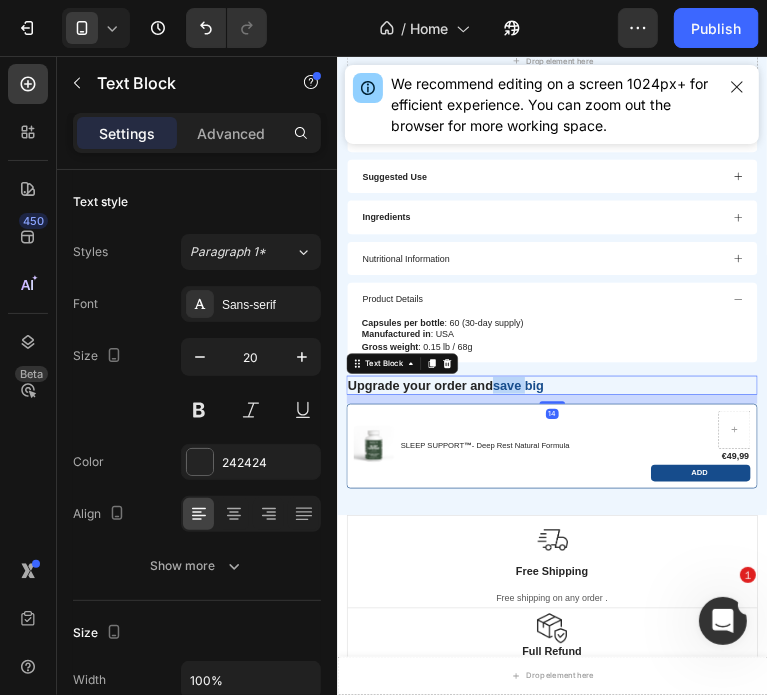 click on "save big" at bounding box center [621, 573] 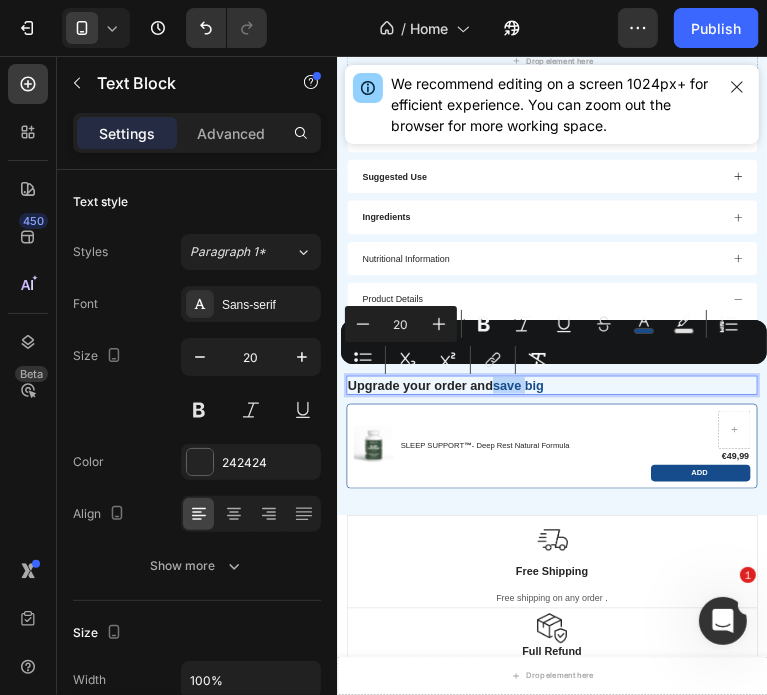 click on "Upgrade your order and  save big" at bounding box center (673, 573) 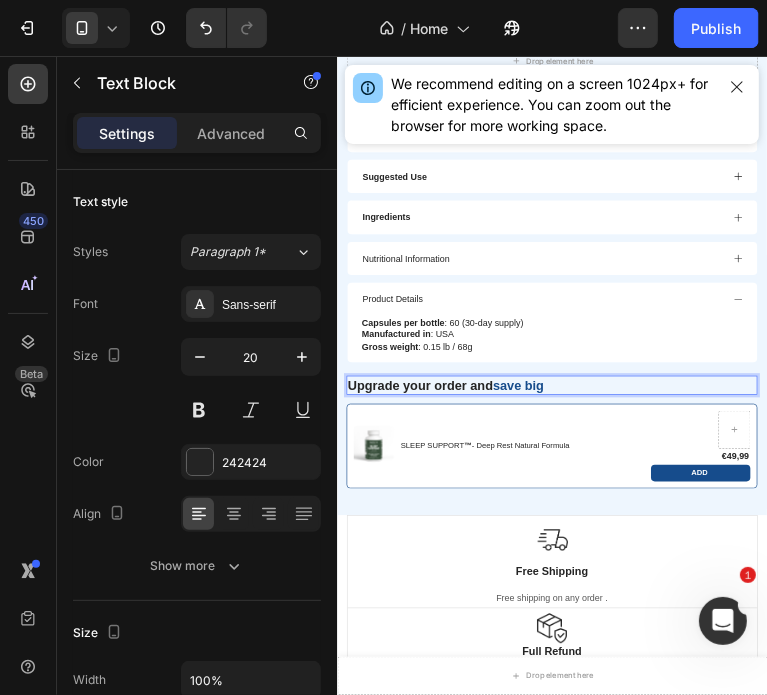 drag, startPoint x: 902, startPoint y: 430, endPoint x: 695, endPoint y: 555, distance: 241.81398 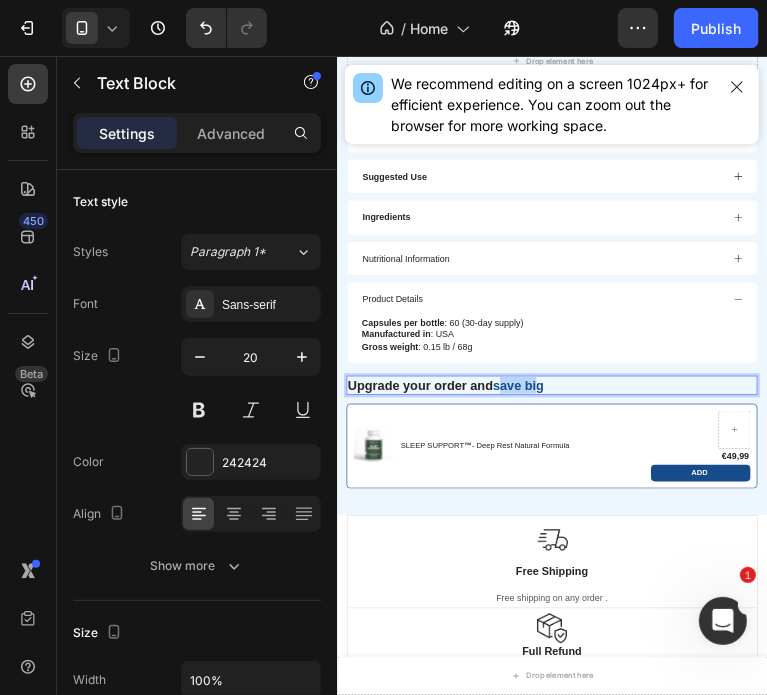 drag, startPoint x: 658, startPoint y: 552, endPoint x: 601, endPoint y: 551, distance: 57.00877 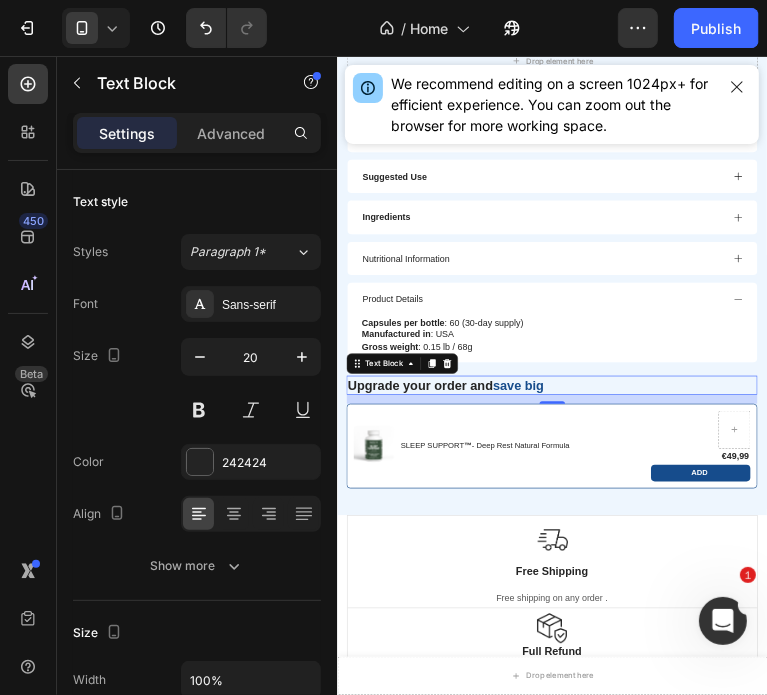 drag, startPoint x: 904, startPoint y: 430, endPoint x: 699, endPoint y: 555, distance: 240.10414 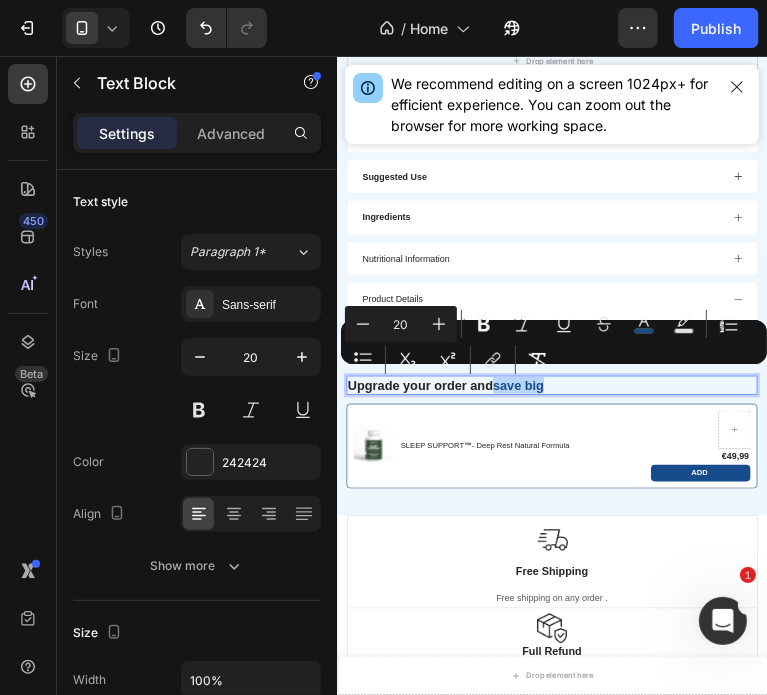 drag, startPoint x: 699, startPoint y: 555, endPoint x: 833, endPoint y: 427, distance: 185.31055 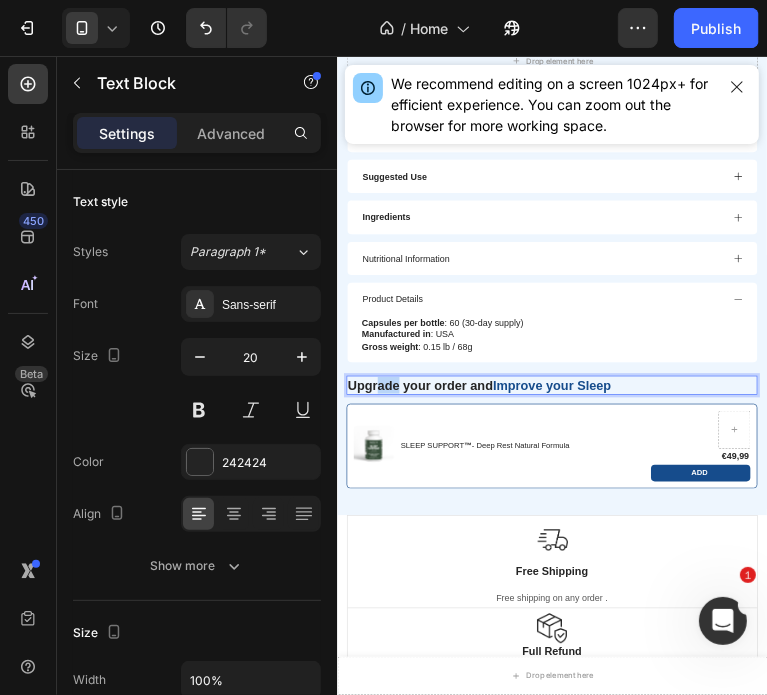 drag, startPoint x: 433, startPoint y: 544, endPoint x: 405, endPoint y: 558, distance: 31.304953 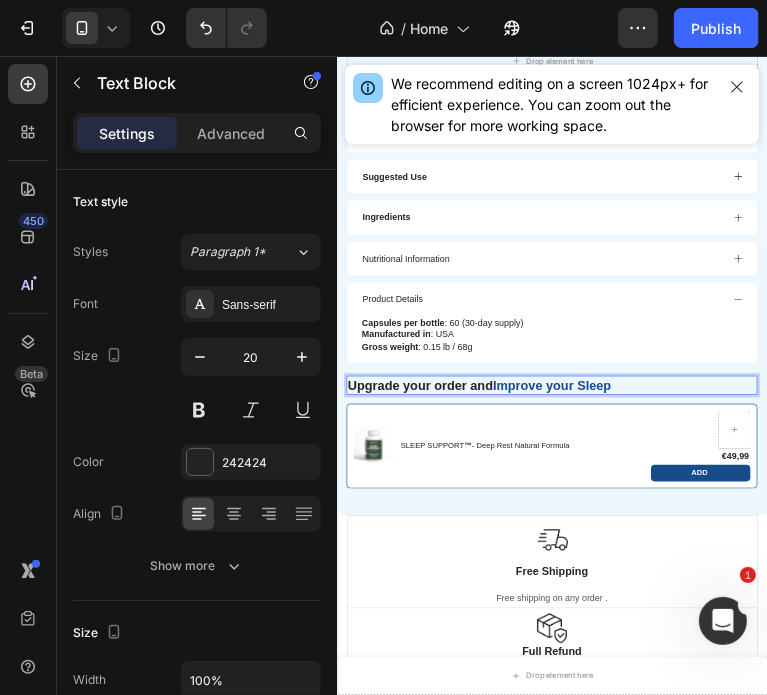 click on "Improve your Sleep" at bounding box center [674, 573] 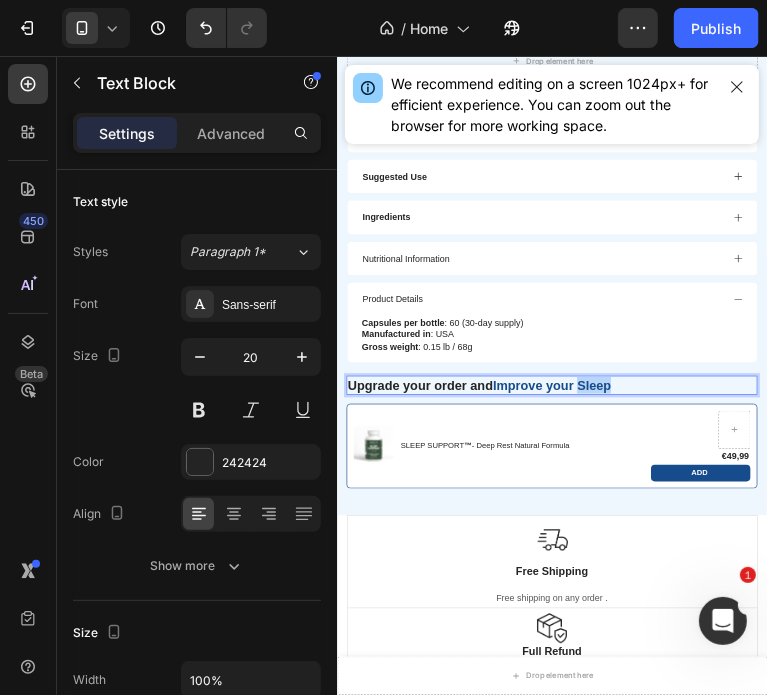 click on "Improve your Sleep" at bounding box center (674, 573) 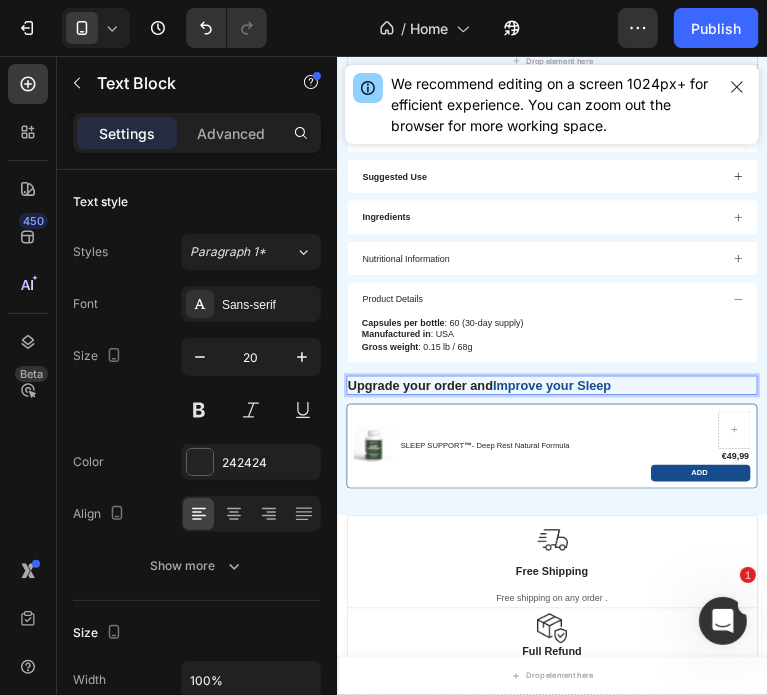 drag, startPoint x: 982, startPoint y: 427, endPoint x: 810, endPoint y: 552, distance: 212.62408 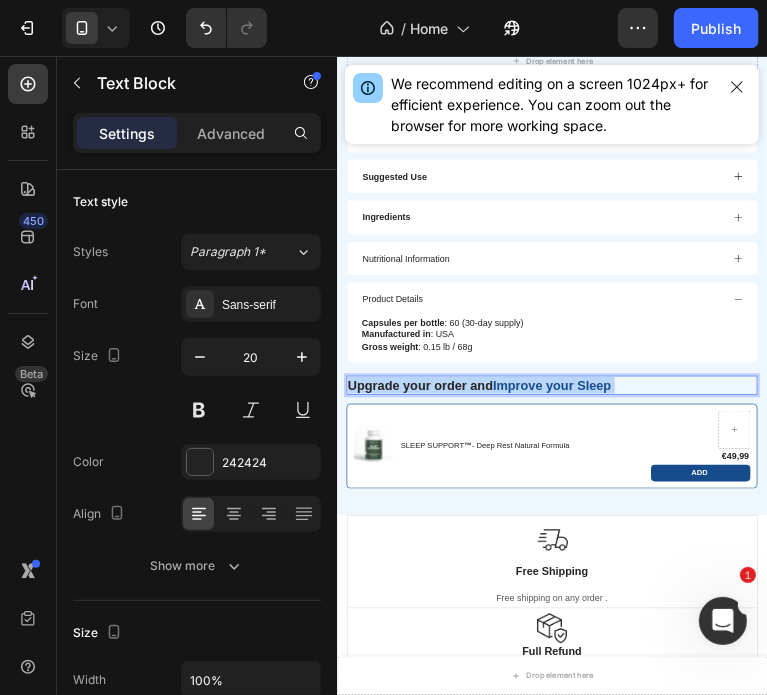 drag, startPoint x: 810, startPoint y: 552, endPoint x: 594, endPoint y: 550, distance: 216.00926 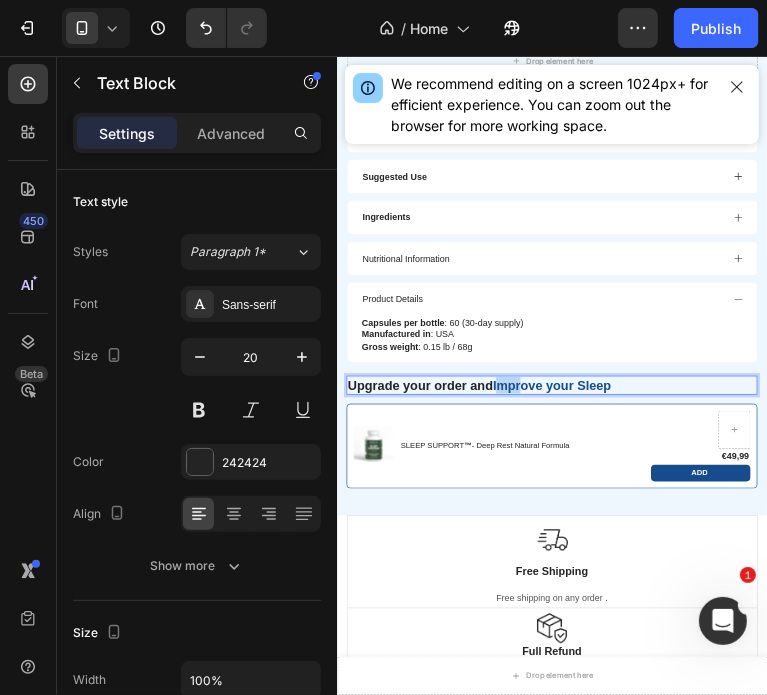 drag, startPoint x: 587, startPoint y: 547, endPoint x: 629, endPoint y: 552, distance: 42.296574 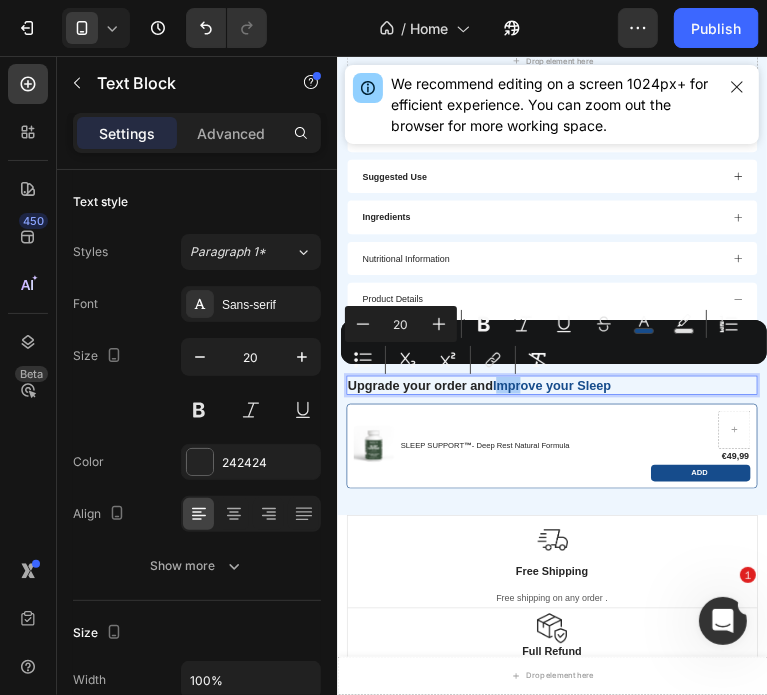click on "Remove Format" at bounding box center (538, 360) 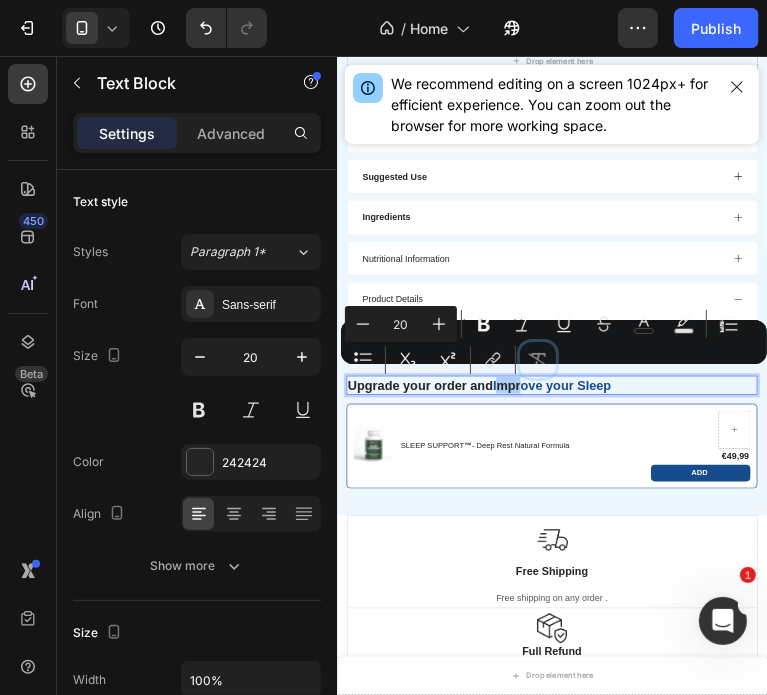 click on "Remove Format" at bounding box center (538, 360) 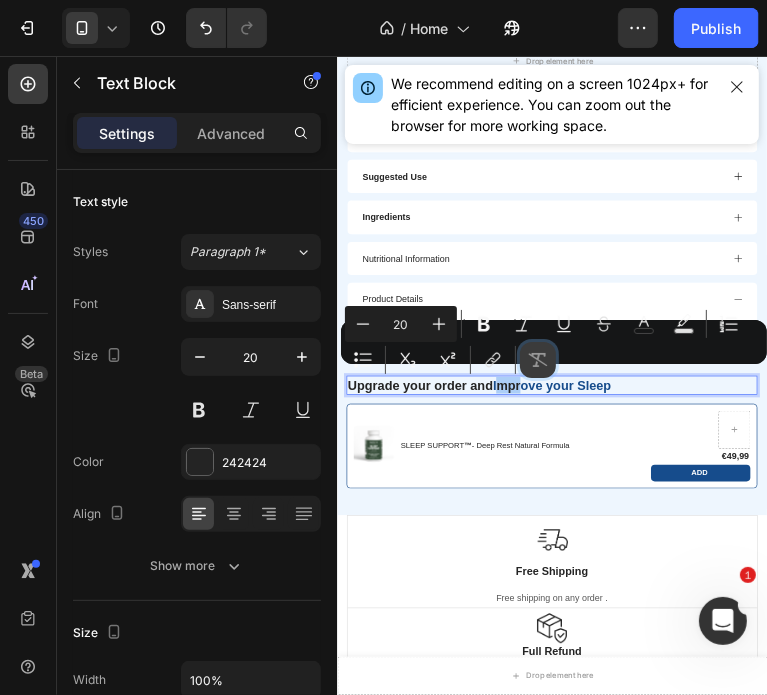 click 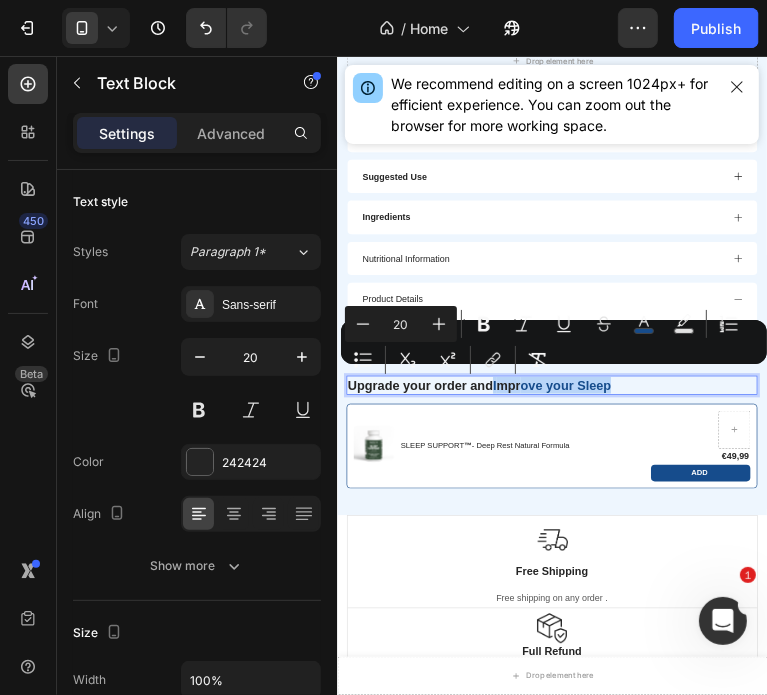 drag, startPoint x: 785, startPoint y: 551, endPoint x: 586, endPoint y: 545, distance: 199.09044 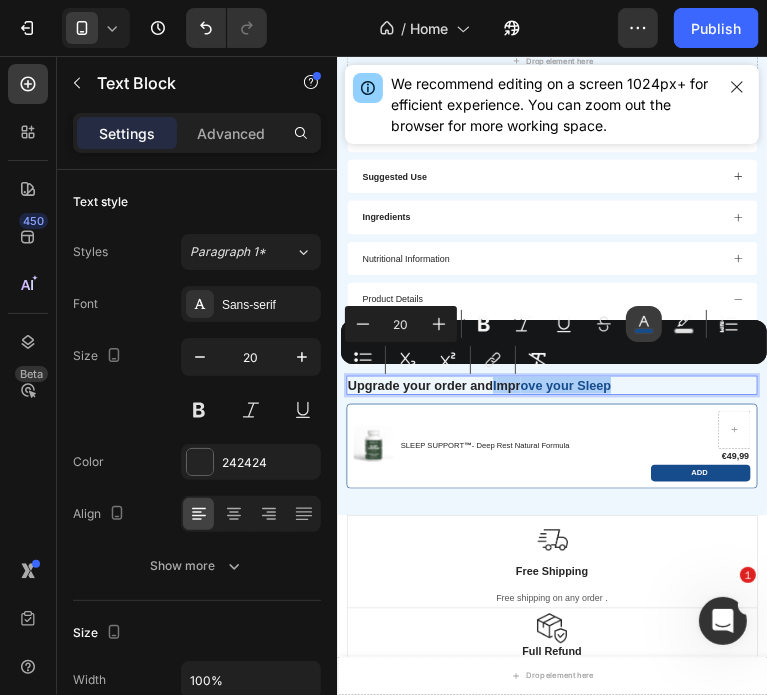 click 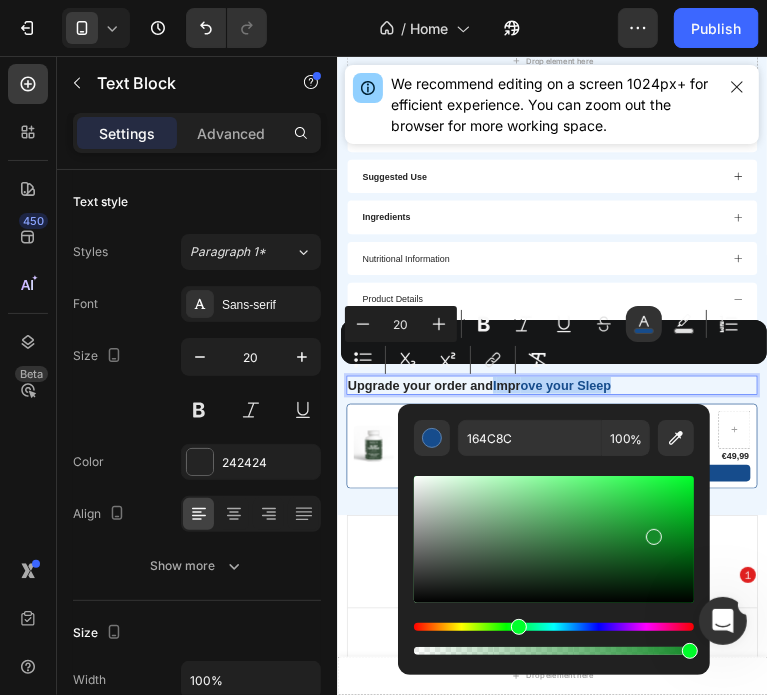 click at bounding box center [554, 627] 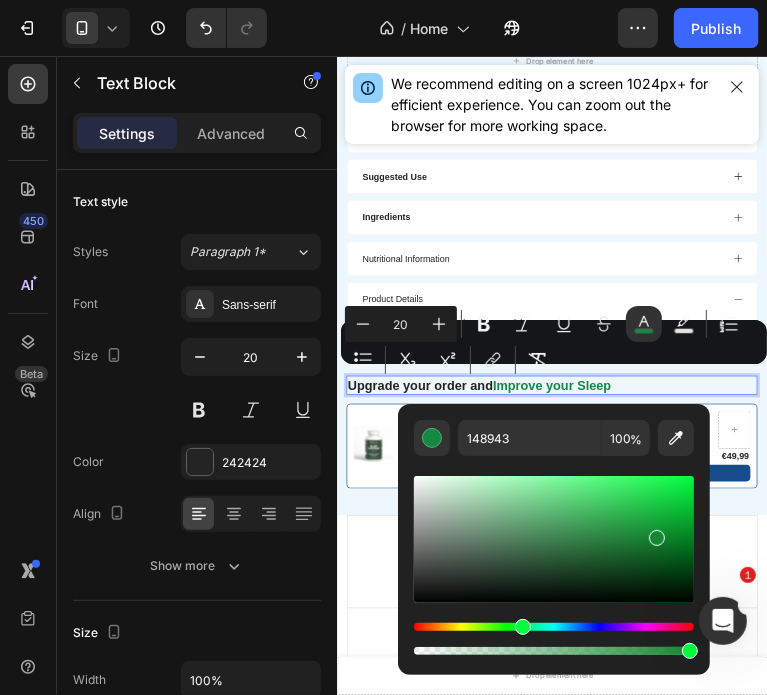 click at bounding box center [523, 627] 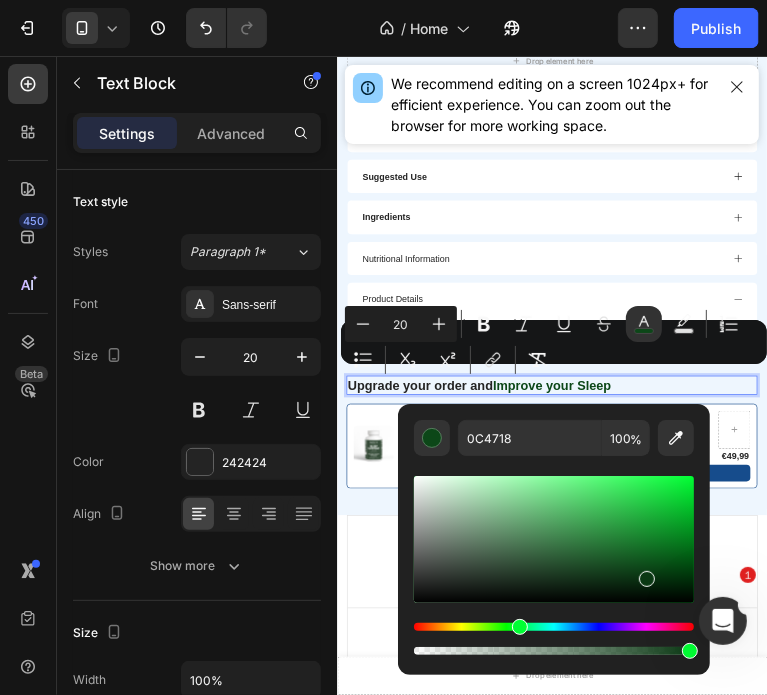 type on "0A3813" 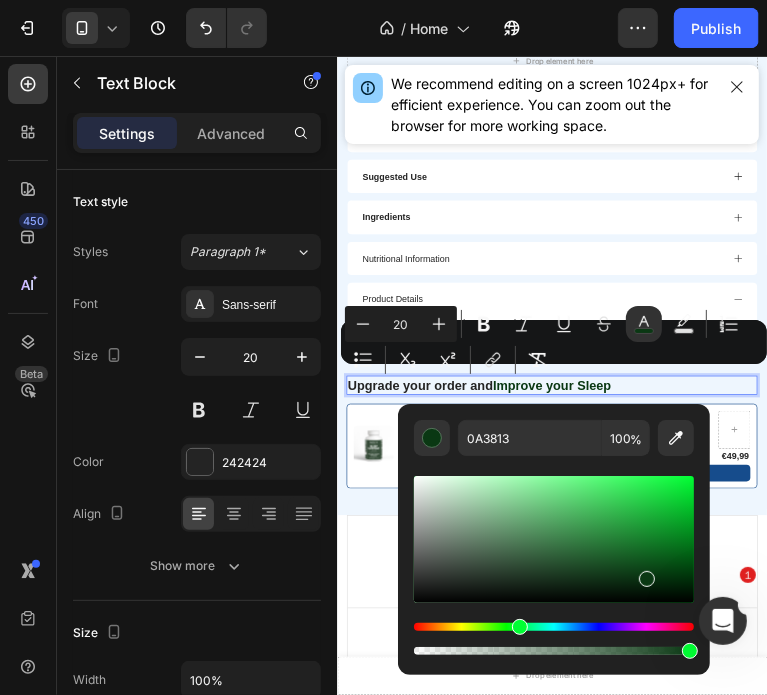 drag, startPoint x: 648, startPoint y: 555, endPoint x: 646, endPoint y: 575, distance: 20.09975 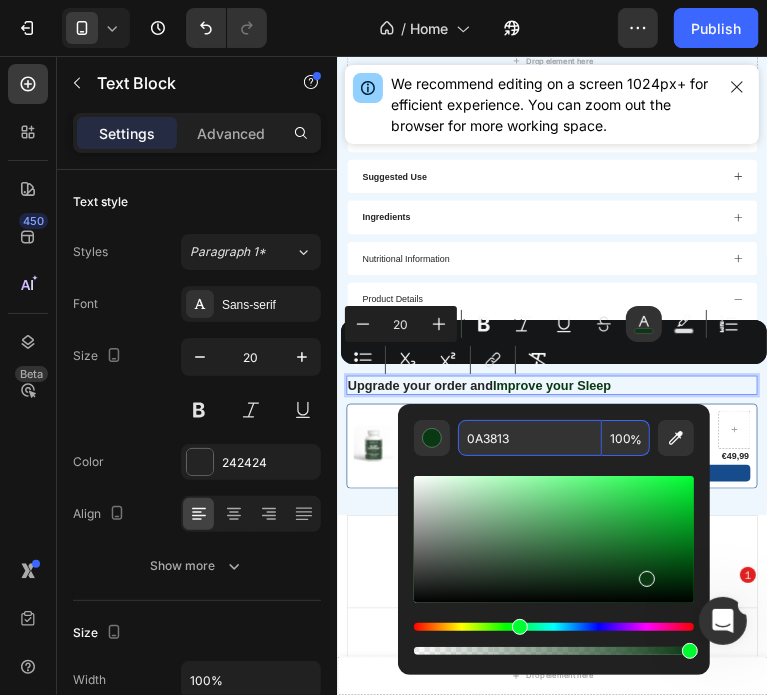click on "0A3813" at bounding box center (530, 438) 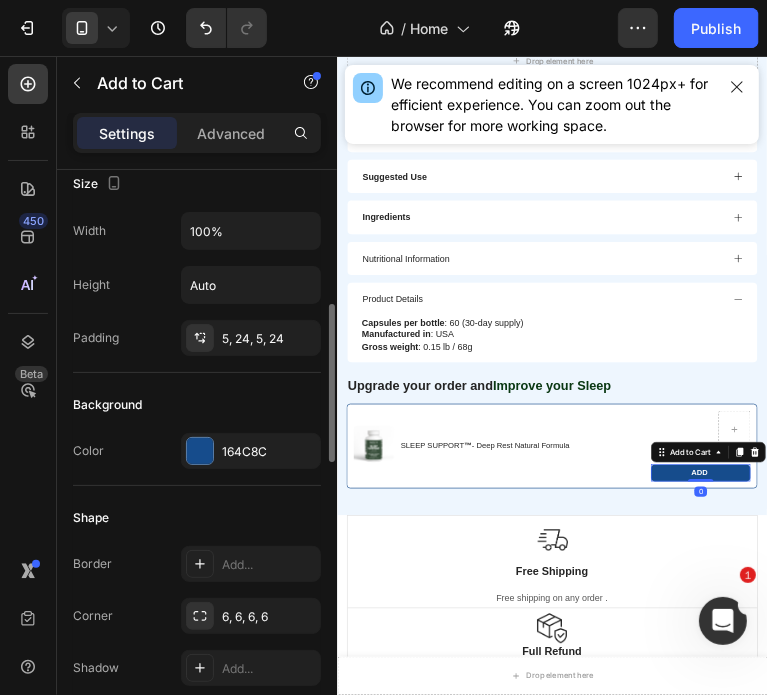 scroll, scrollTop: 385, scrollLeft: 0, axis: vertical 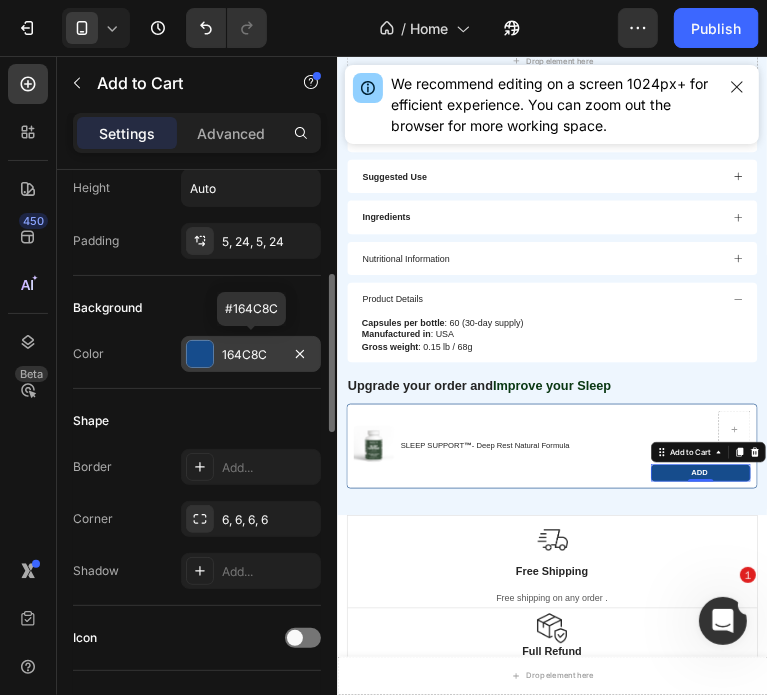 click on "164C8C" at bounding box center (251, 355) 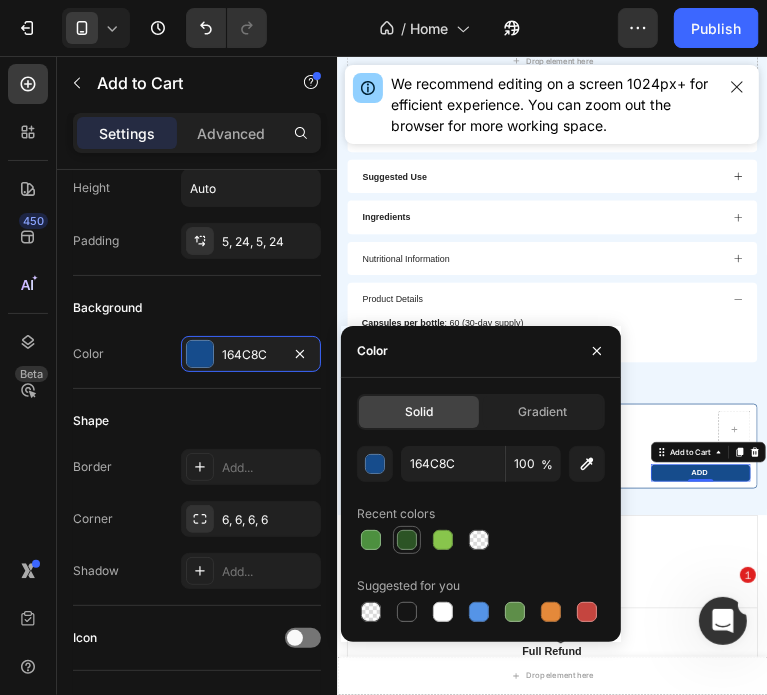 click at bounding box center [407, 540] 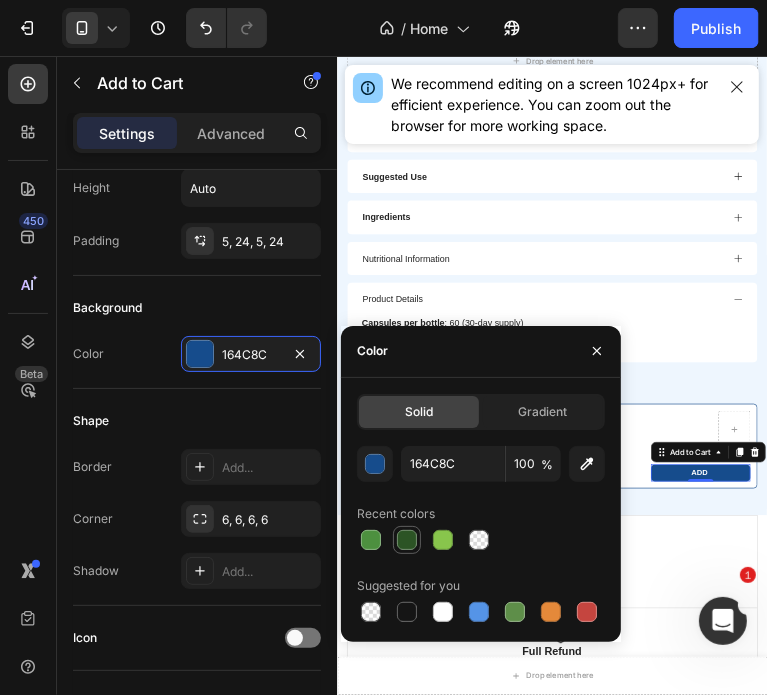 type on "2C5425" 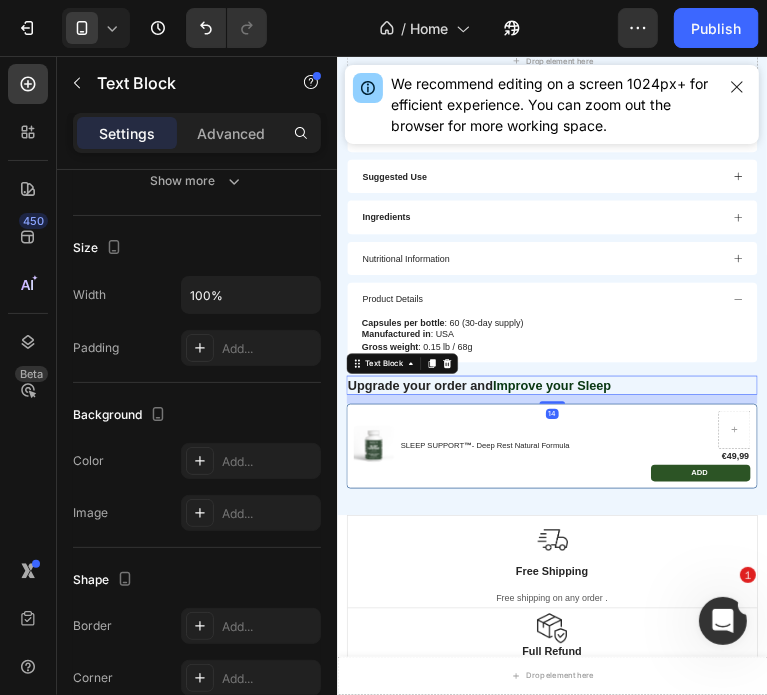 scroll, scrollTop: 0, scrollLeft: 0, axis: both 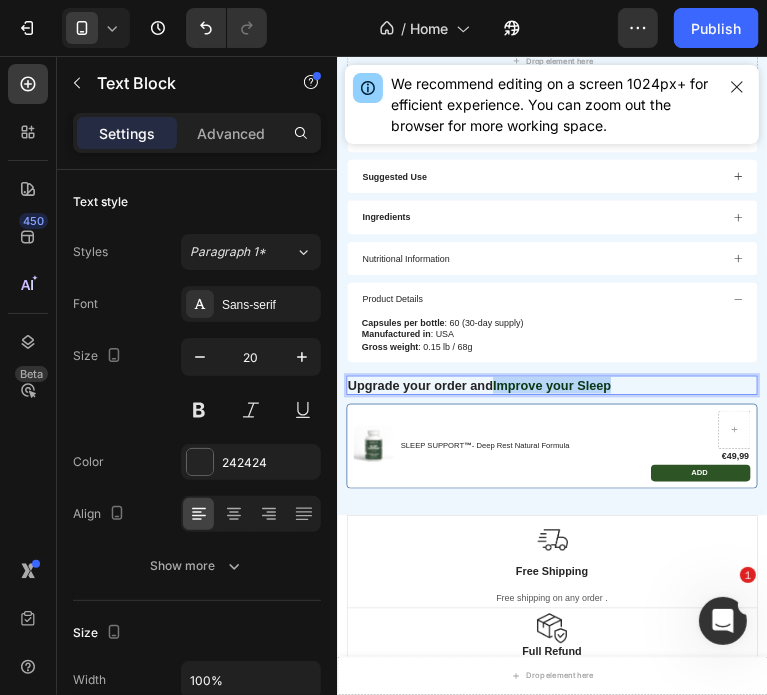 drag, startPoint x: 800, startPoint y: 546, endPoint x: 582, endPoint y: 542, distance: 218.0367 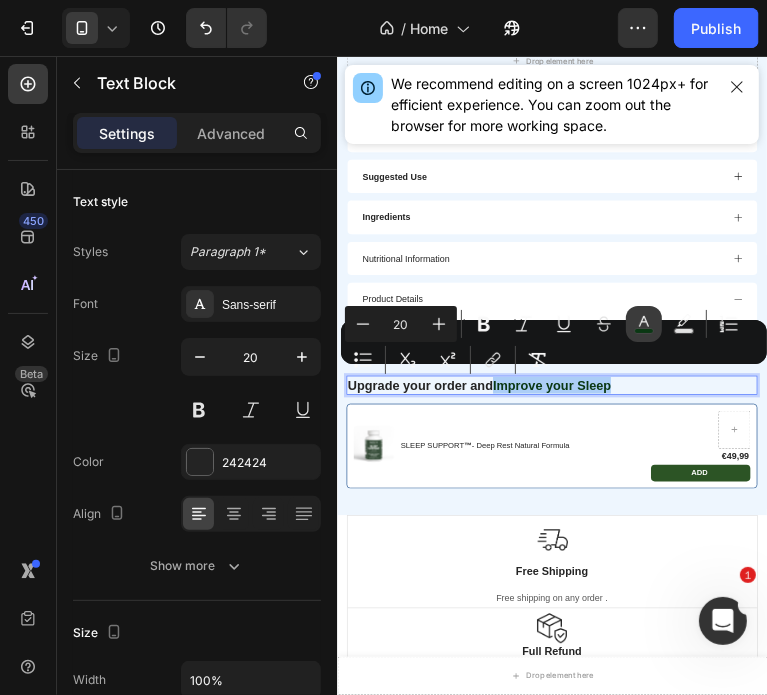 click 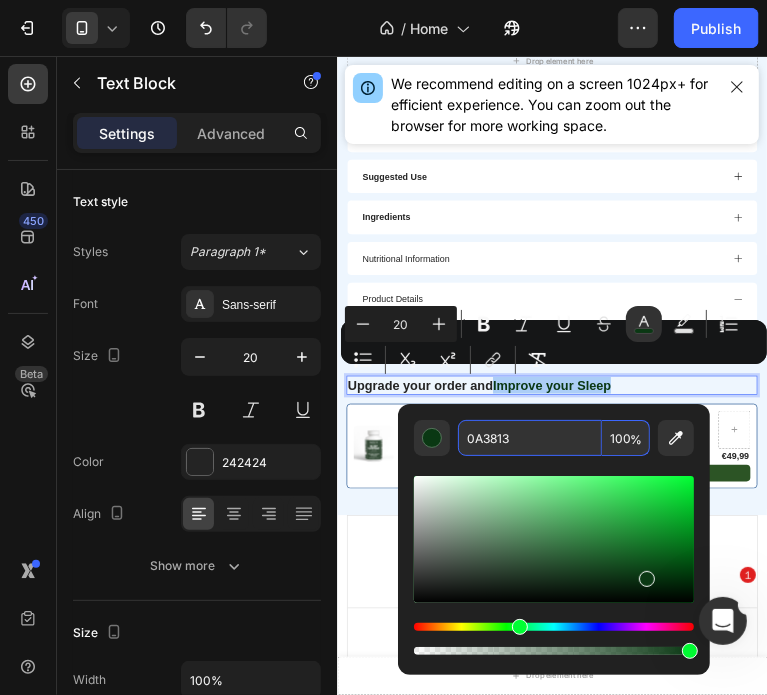 click on "0A3813" at bounding box center [530, 438] 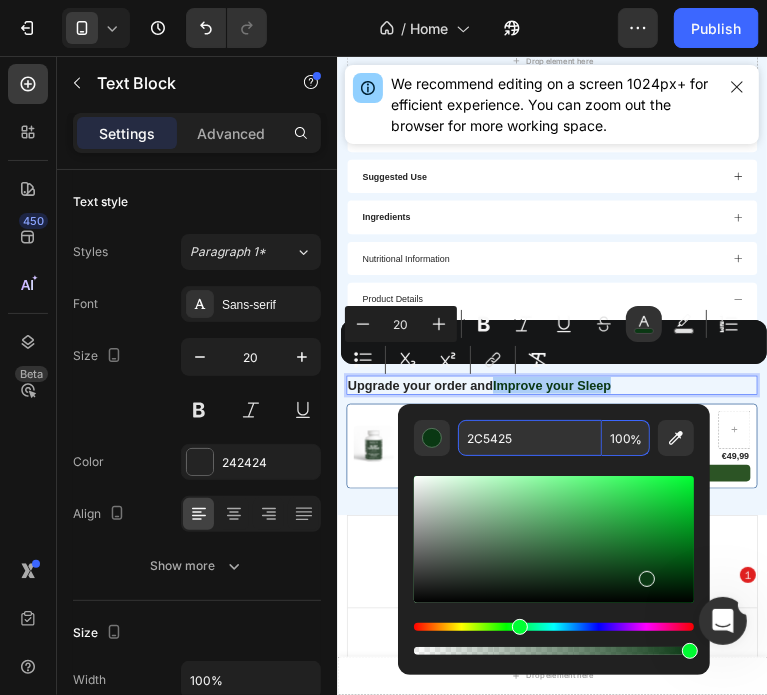 type on "2C5425" 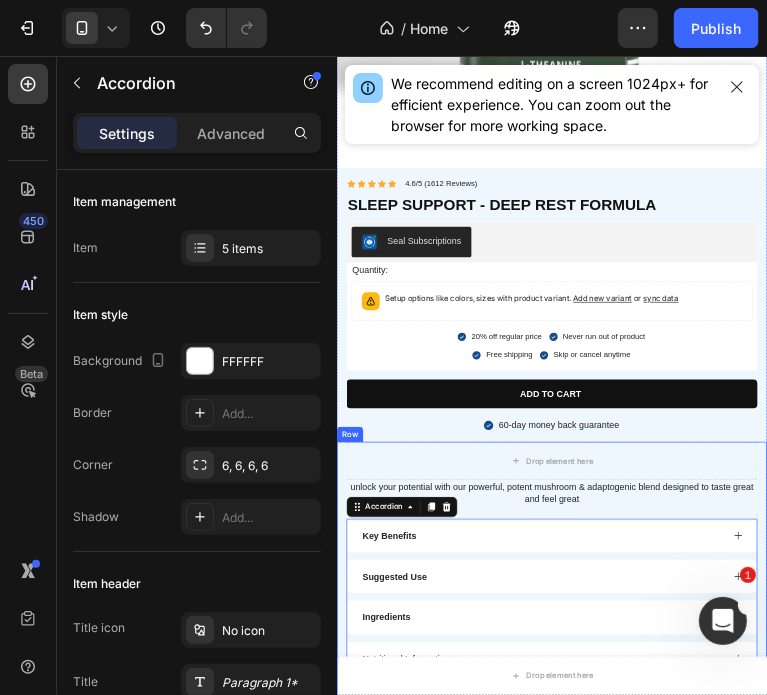 scroll, scrollTop: 5620, scrollLeft: 0, axis: vertical 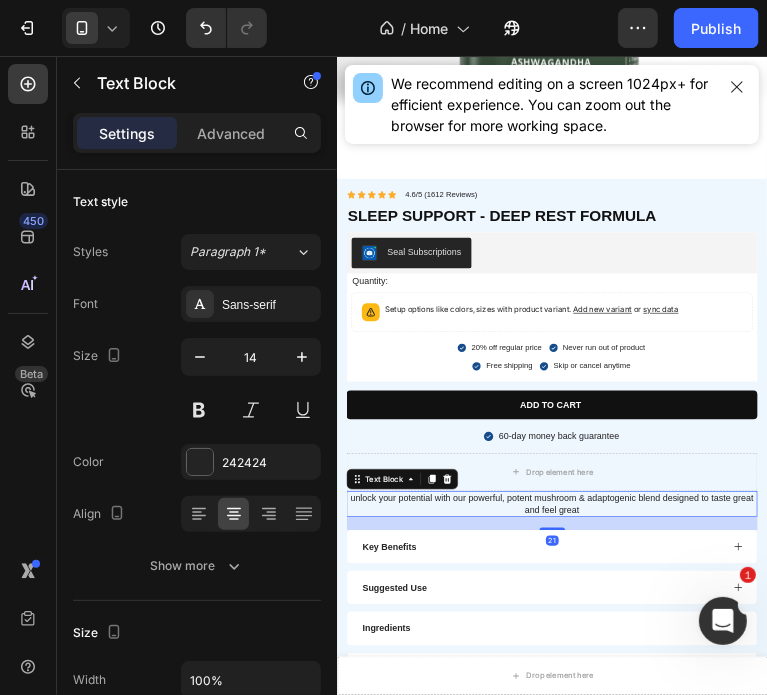 click on "unlock your potential with our powerful, potent mushroom & adaptogenic blend designed to taste great and feel great" at bounding box center [673, 759] 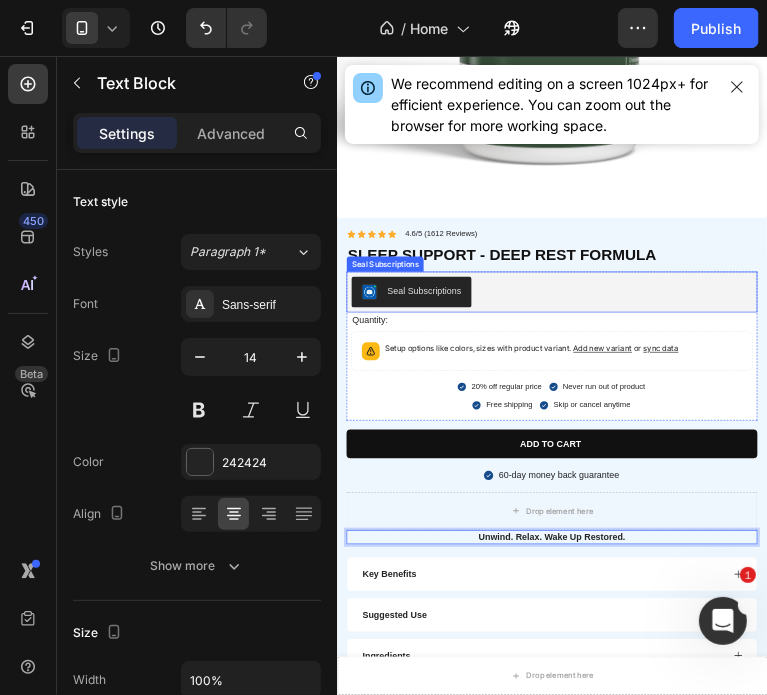 scroll, scrollTop: 5560, scrollLeft: 0, axis: vertical 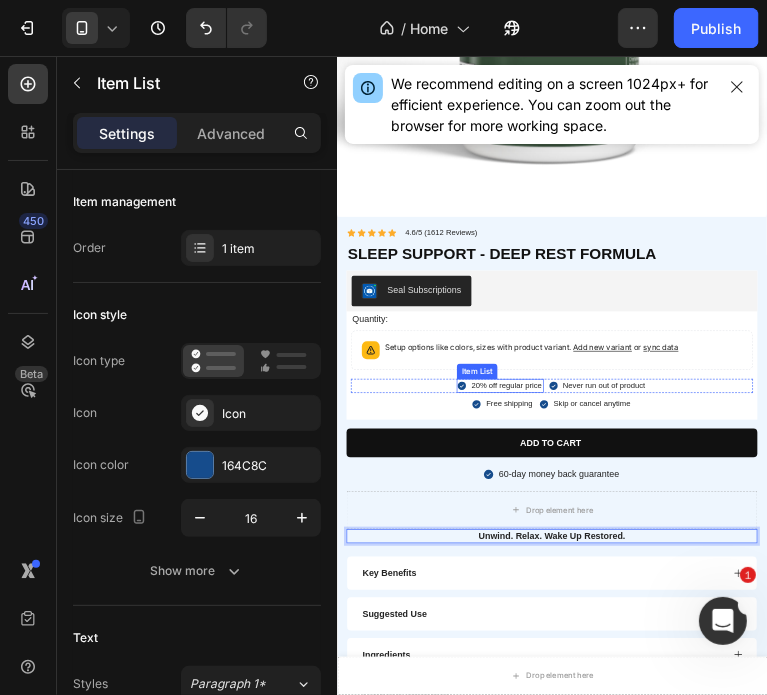 click on "20% off regular price" at bounding box center [602, 574] 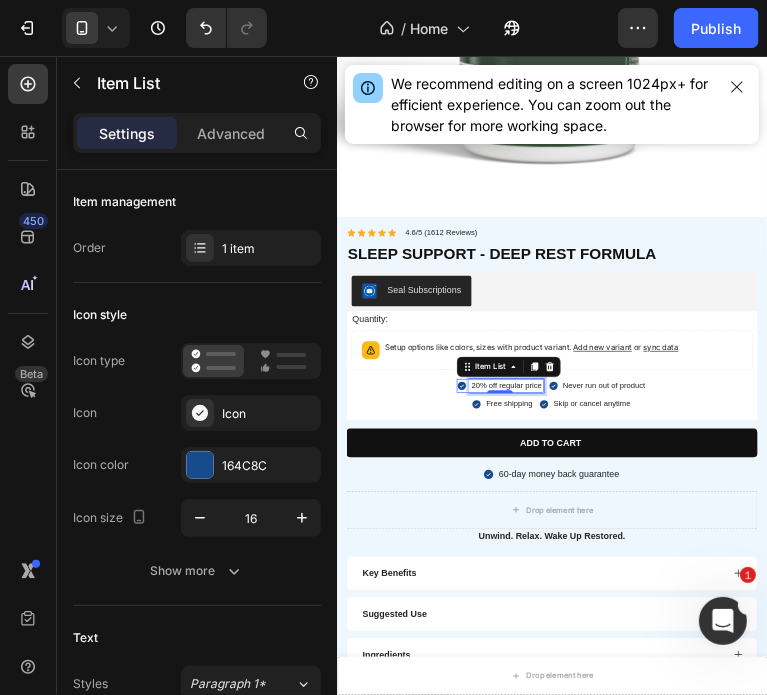 click on "20% off regular price" at bounding box center (602, 574) 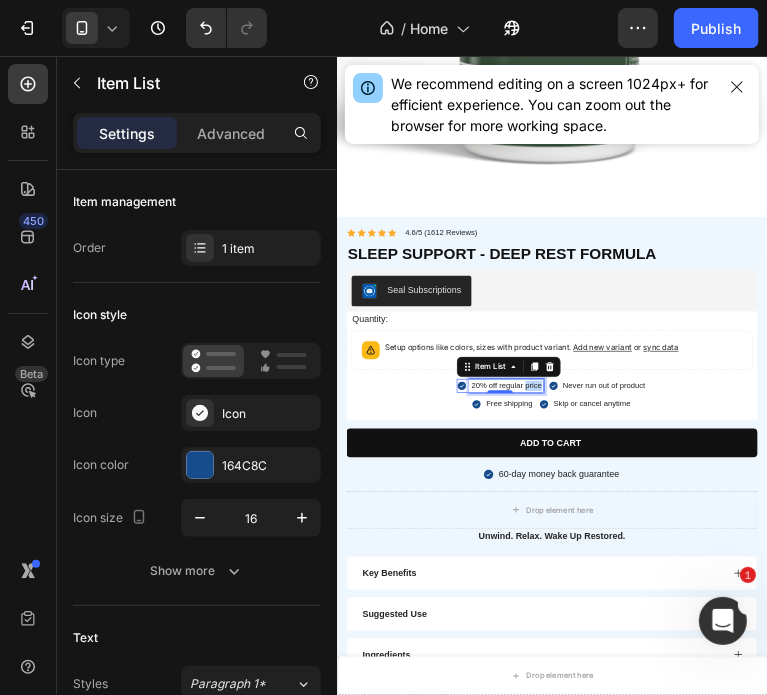 click on "20% off regular price" at bounding box center (602, 574) 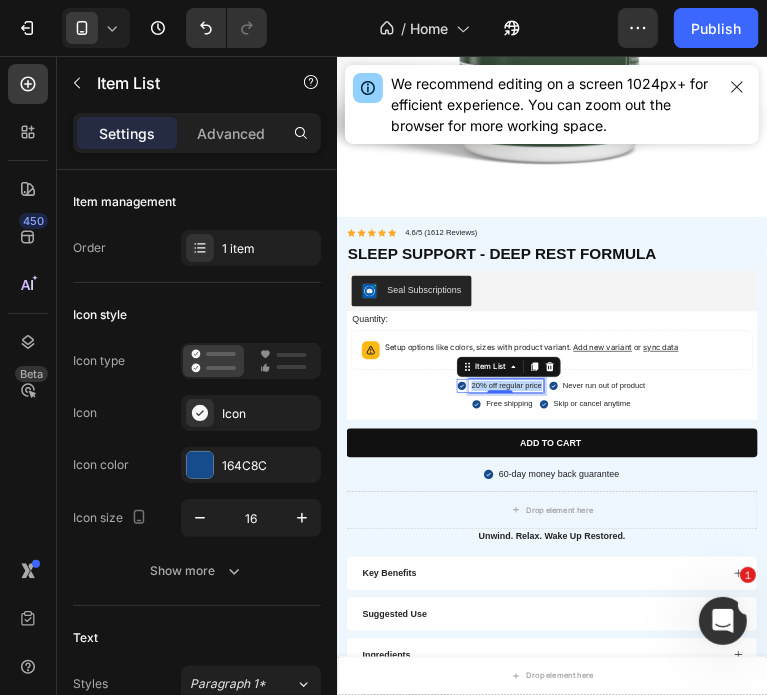 click on "20% off regular price" at bounding box center (602, 574) 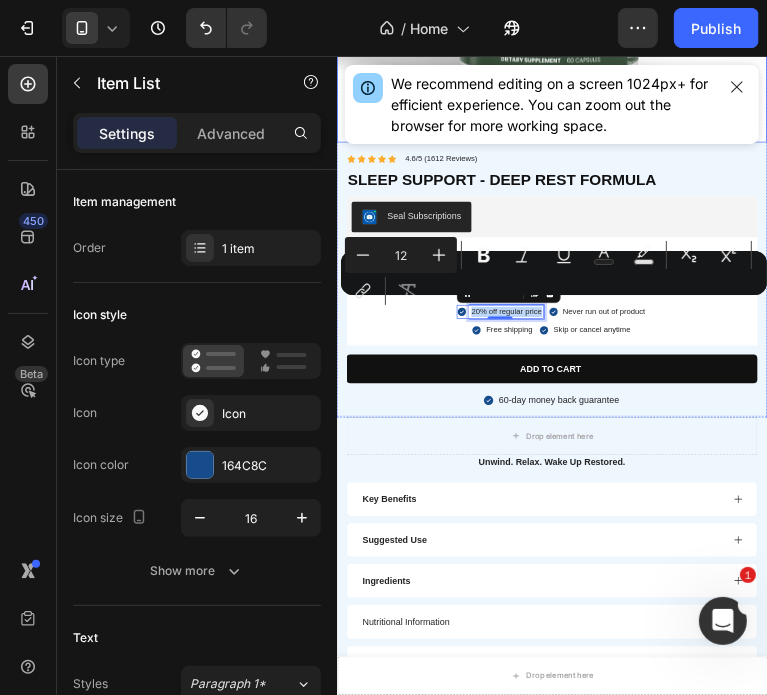 scroll, scrollTop: 5677, scrollLeft: 0, axis: vertical 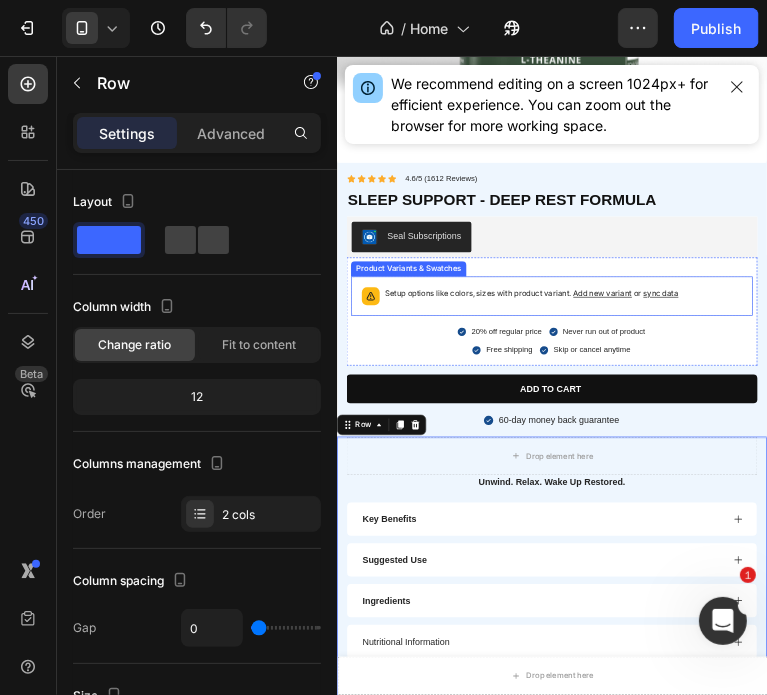 click on "Setup options like colors, sizes with product variant.       Add new variant   or   sync data" at bounding box center [641, 429] 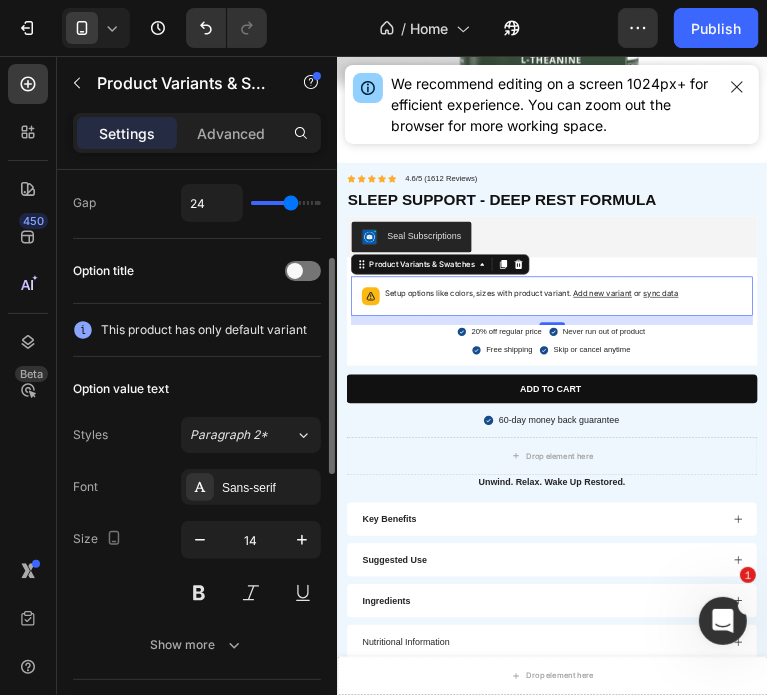 scroll, scrollTop: 78, scrollLeft: 0, axis: vertical 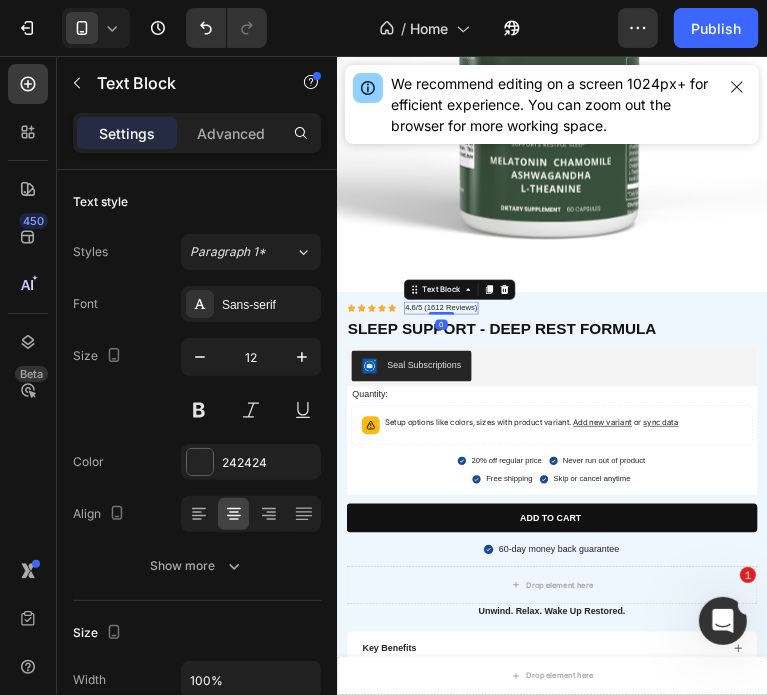 click on "4.6/5 (1612 Reviews)" at bounding box center (499, 452) 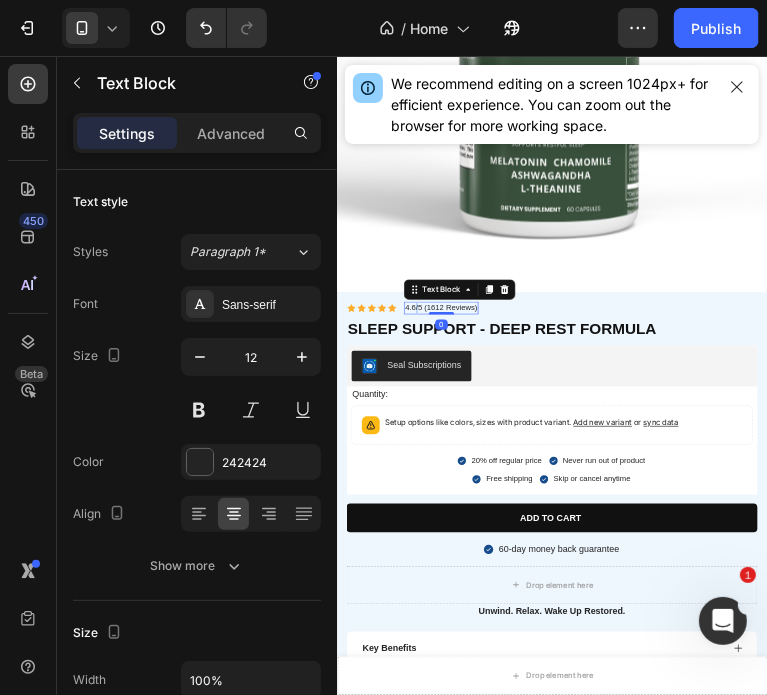 click on "4.6/5 (1612 Reviews)" at bounding box center [499, 452] 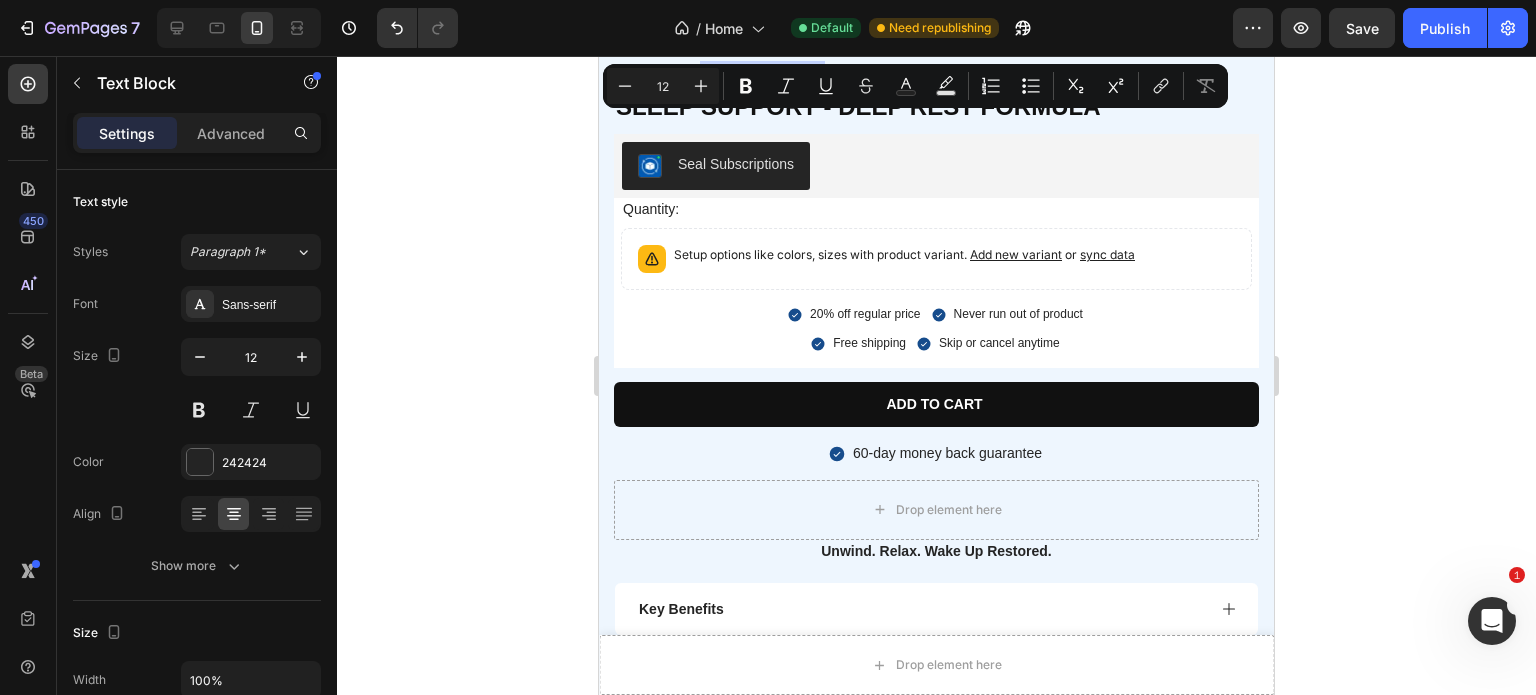scroll, scrollTop: 5822, scrollLeft: 0, axis: vertical 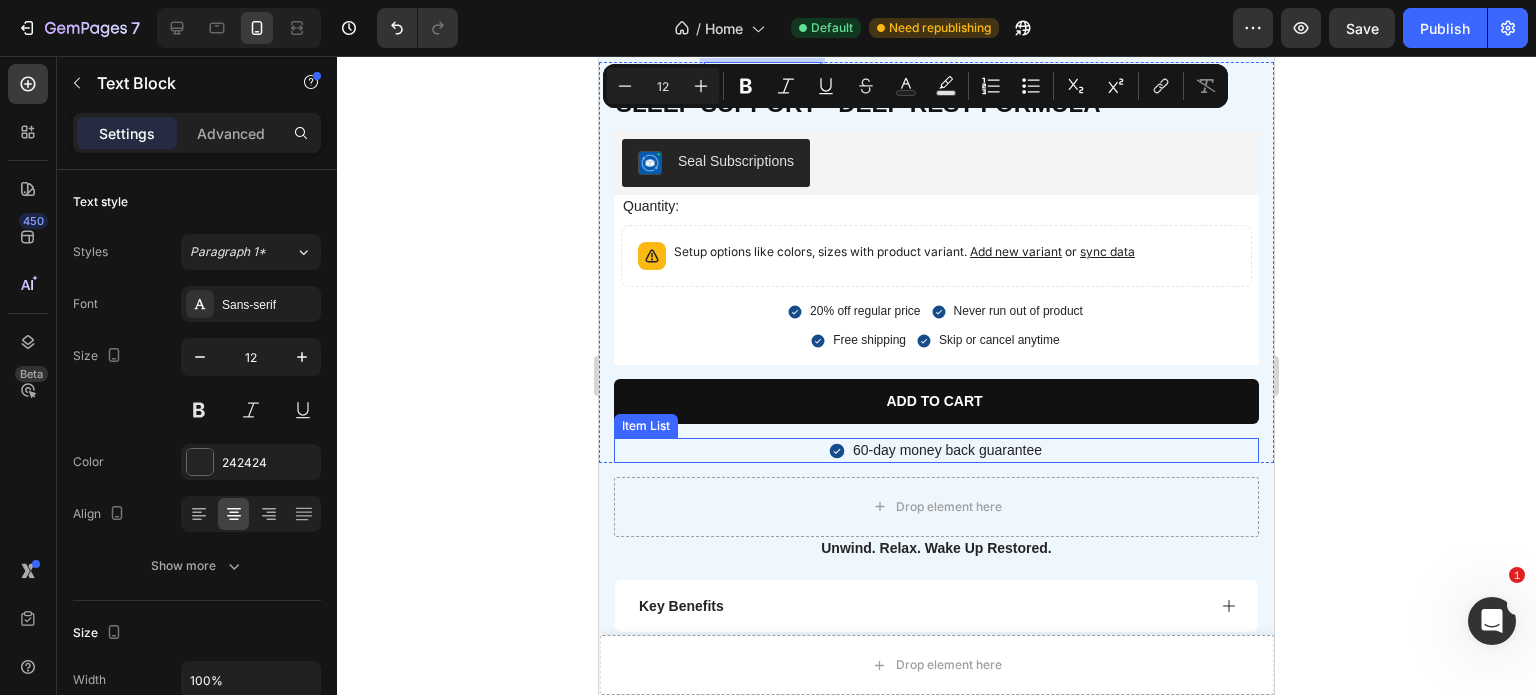 click on "60-day money back guarantee" at bounding box center [947, 450] 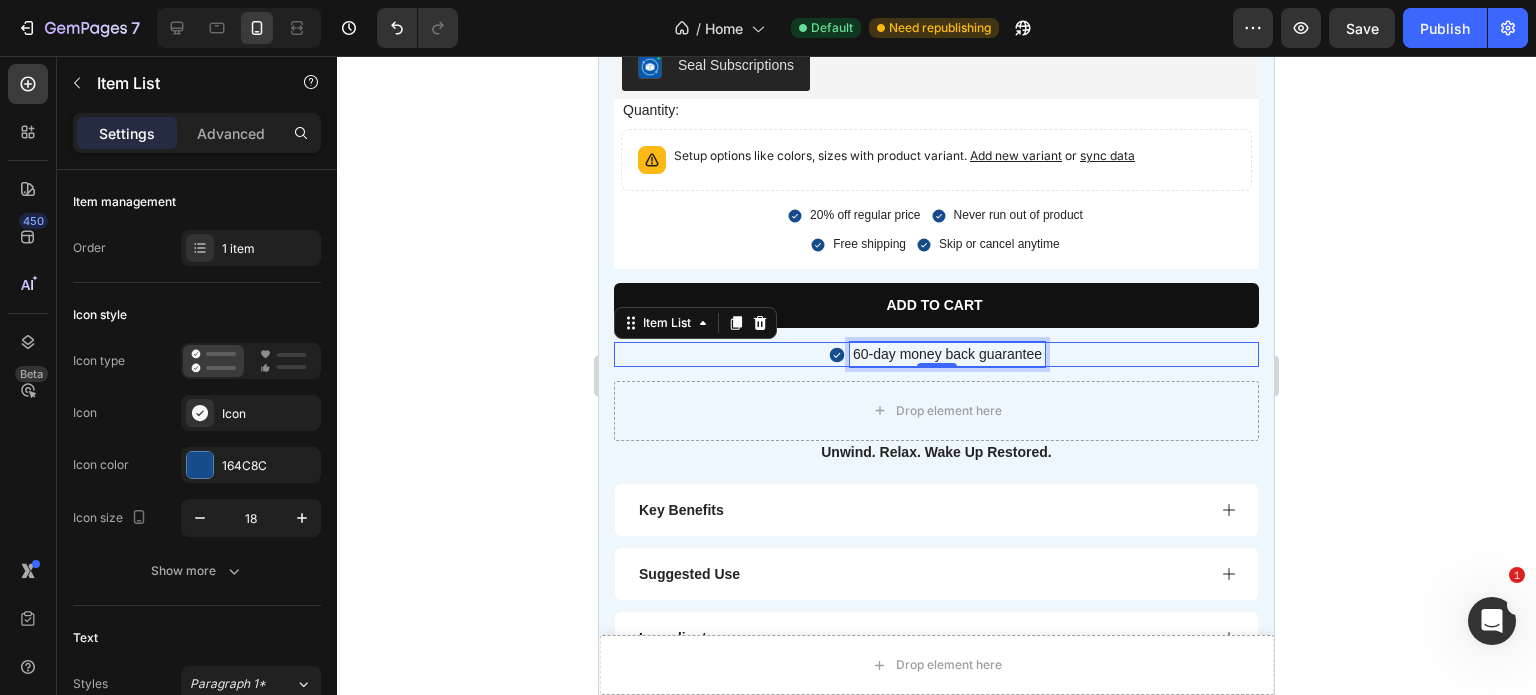 scroll, scrollTop: 5876, scrollLeft: 0, axis: vertical 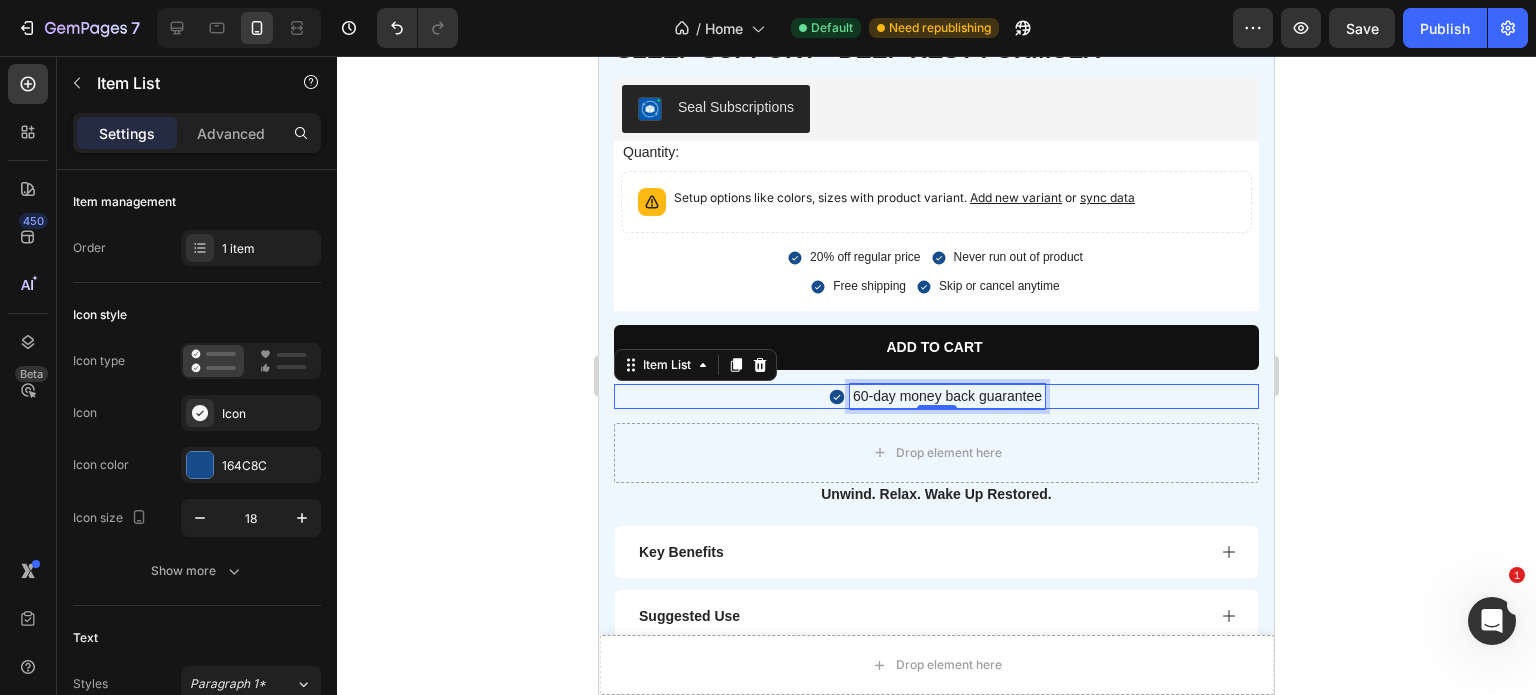 click on "60-day money back guarantee" at bounding box center [947, 396] 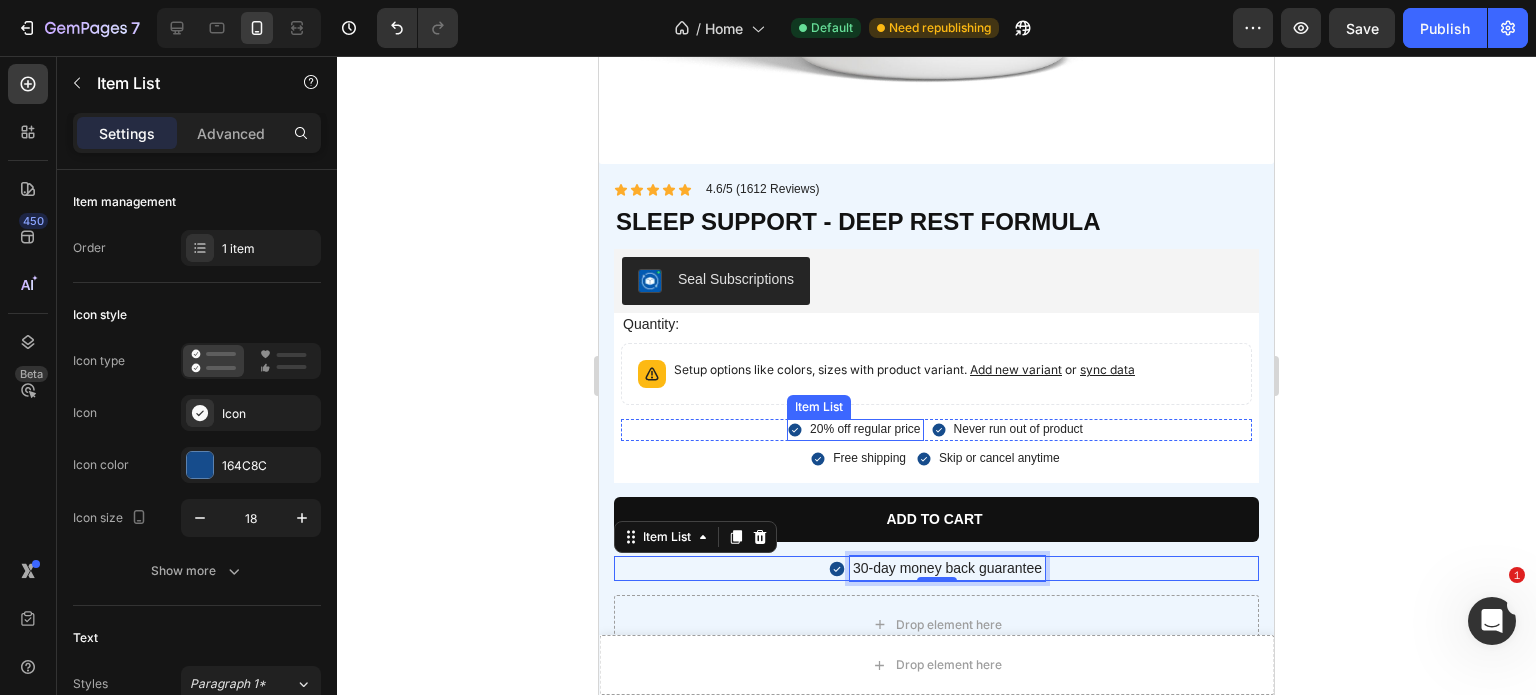 scroll, scrollTop: 5818, scrollLeft: 0, axis: vertical 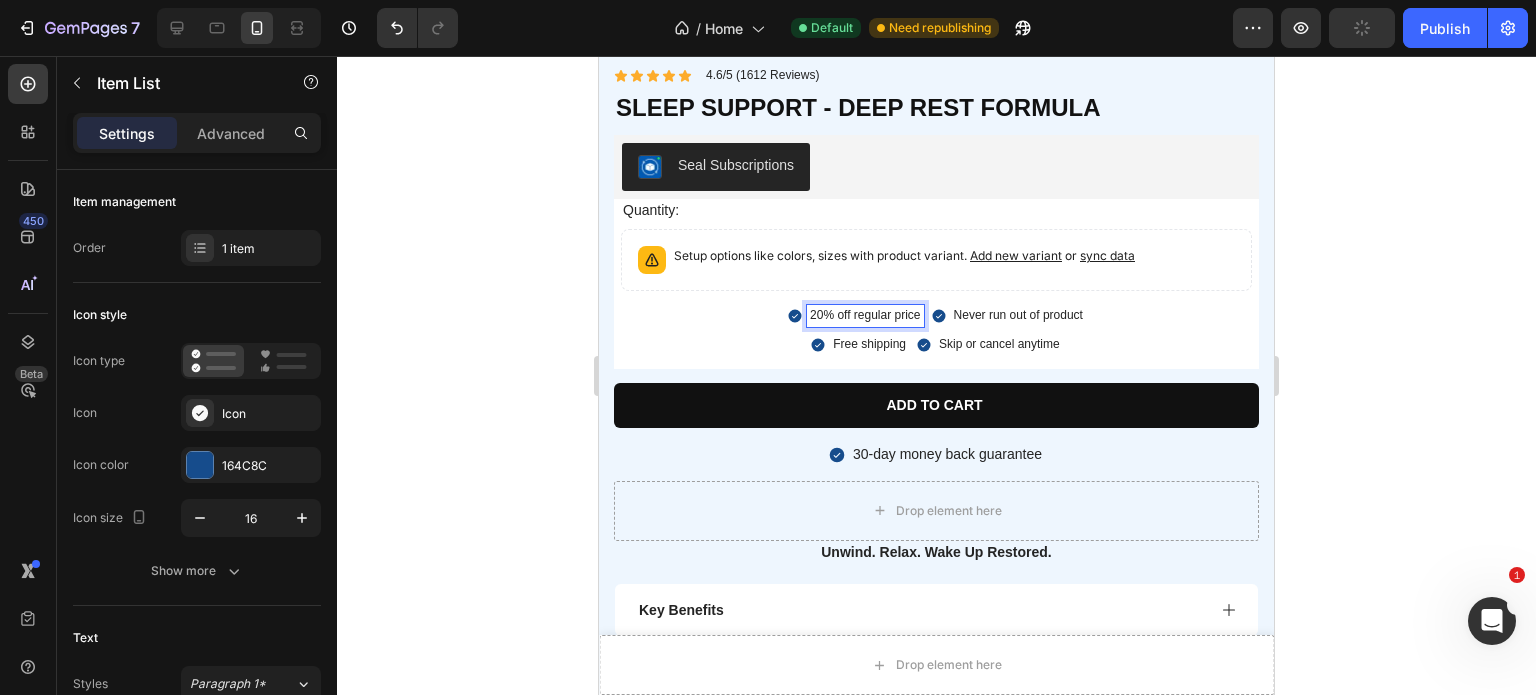 click on "20% off regular price" at bounding box center [865, 316] 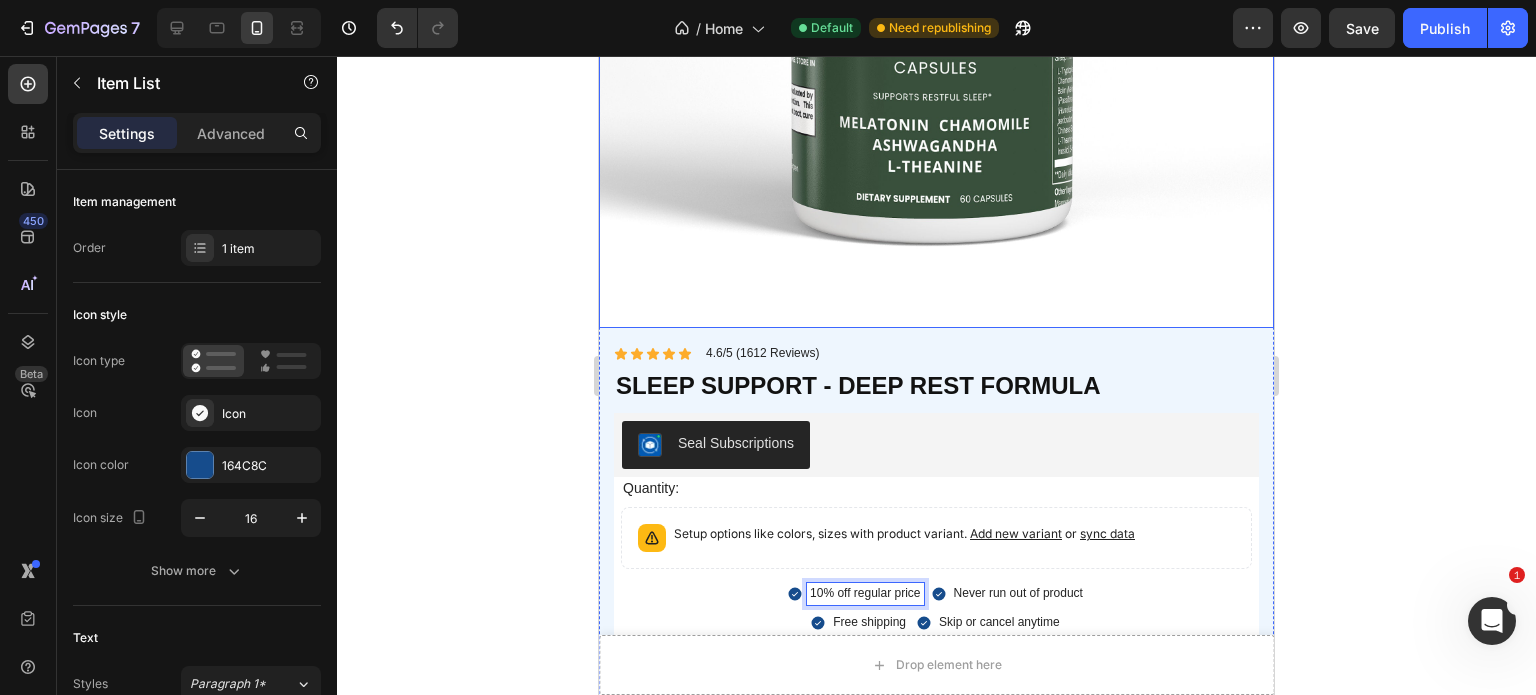 scroll, scrollTop: 5772, scrollLeft: 0, axis: vertical 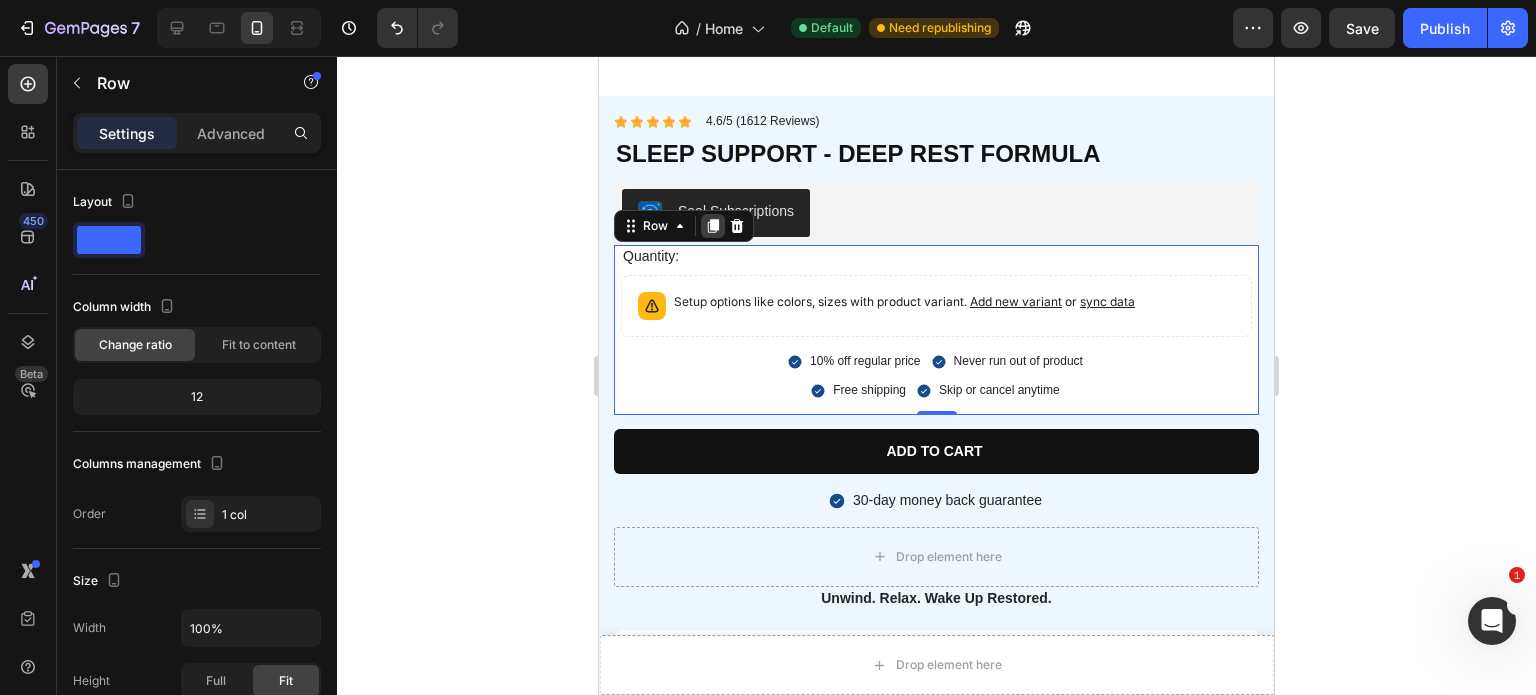 click 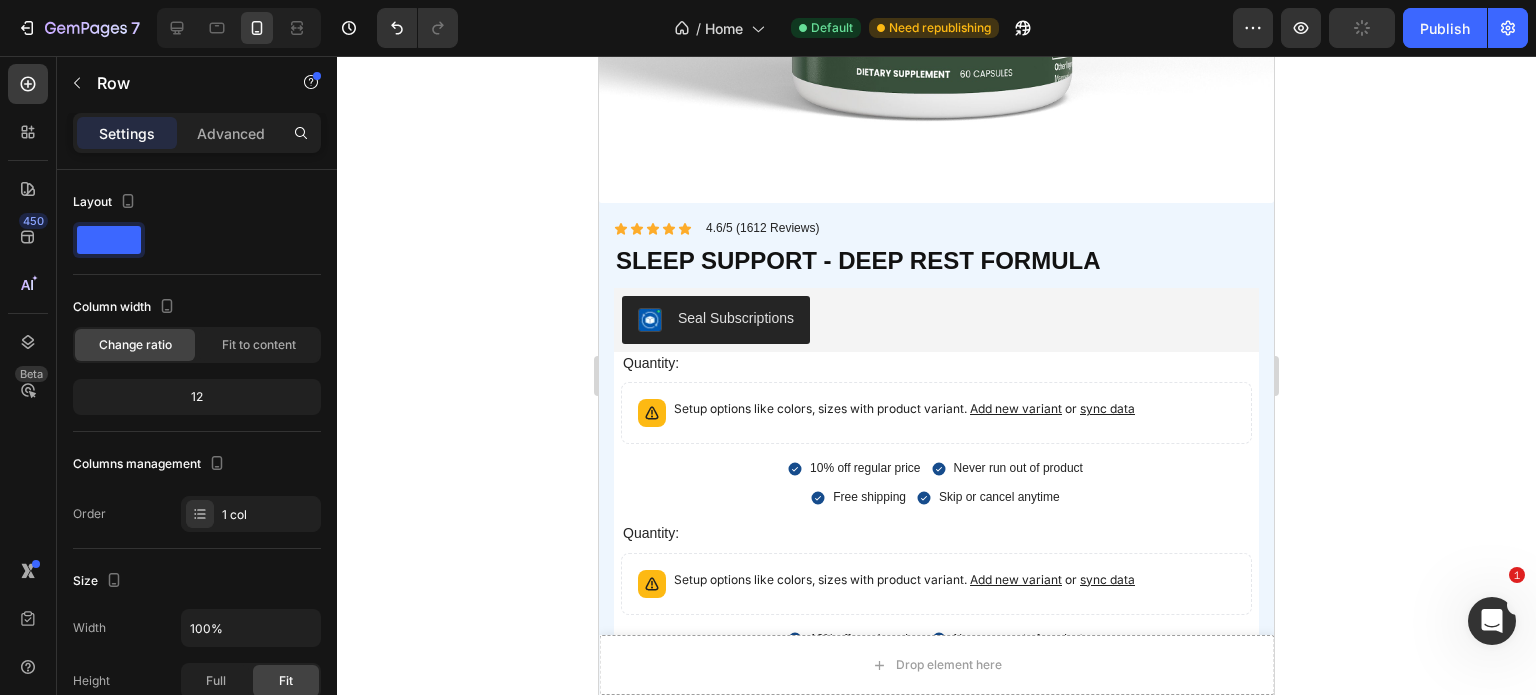 scroll, scrollTop: 5972, scrollLeft: 0, axis: vertical 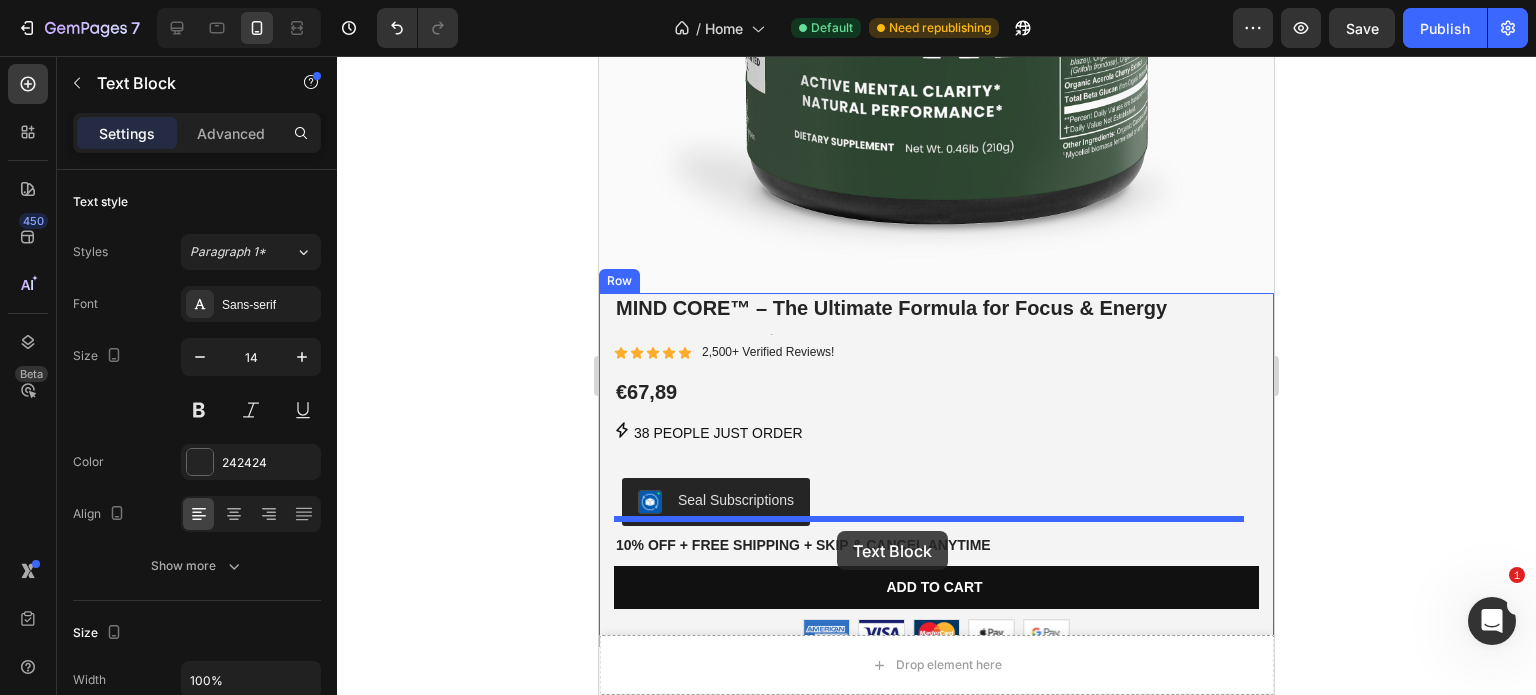 drag, startPoint x: 840, startPoint y: 483, endPoint x: 837, endPoint y: 531, distance: 48.09366 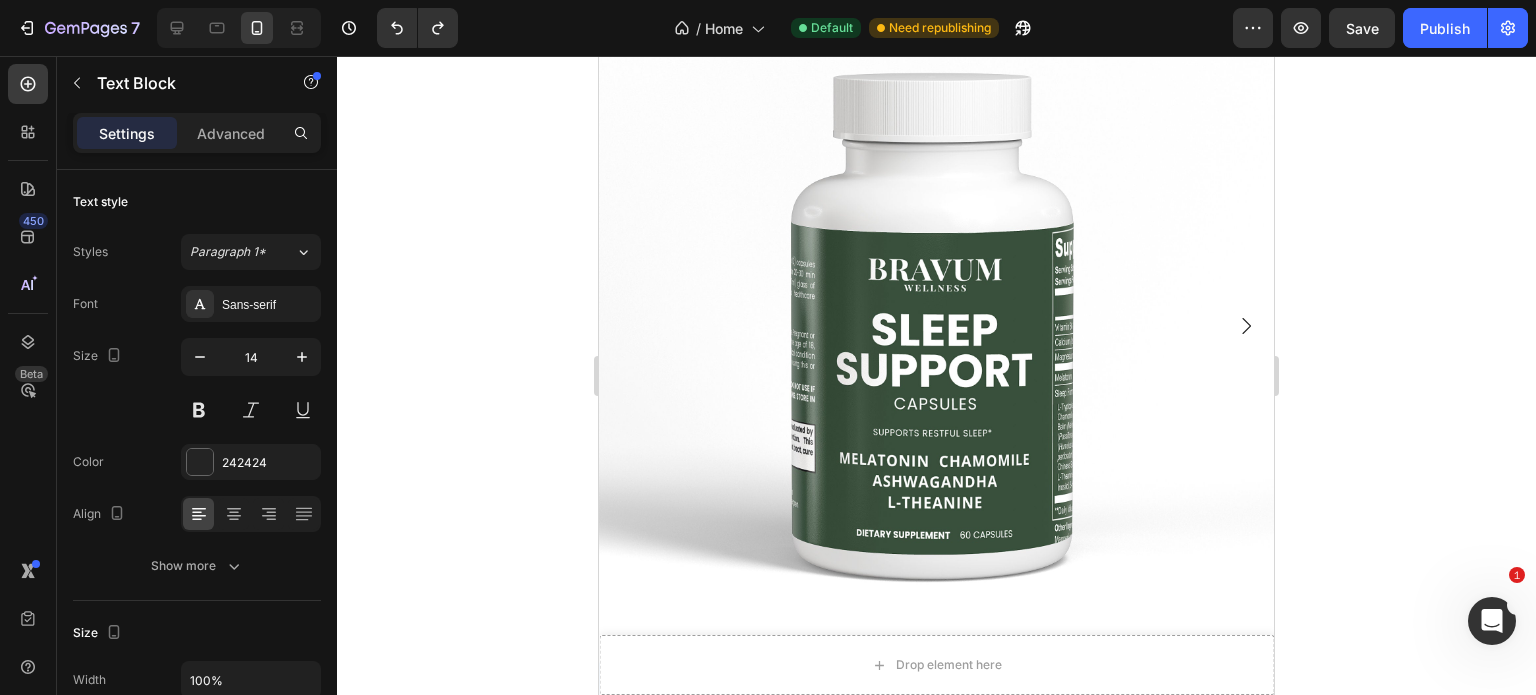 scroll, scrollTop: 5197, scrollLeft: 0, axis: vertical 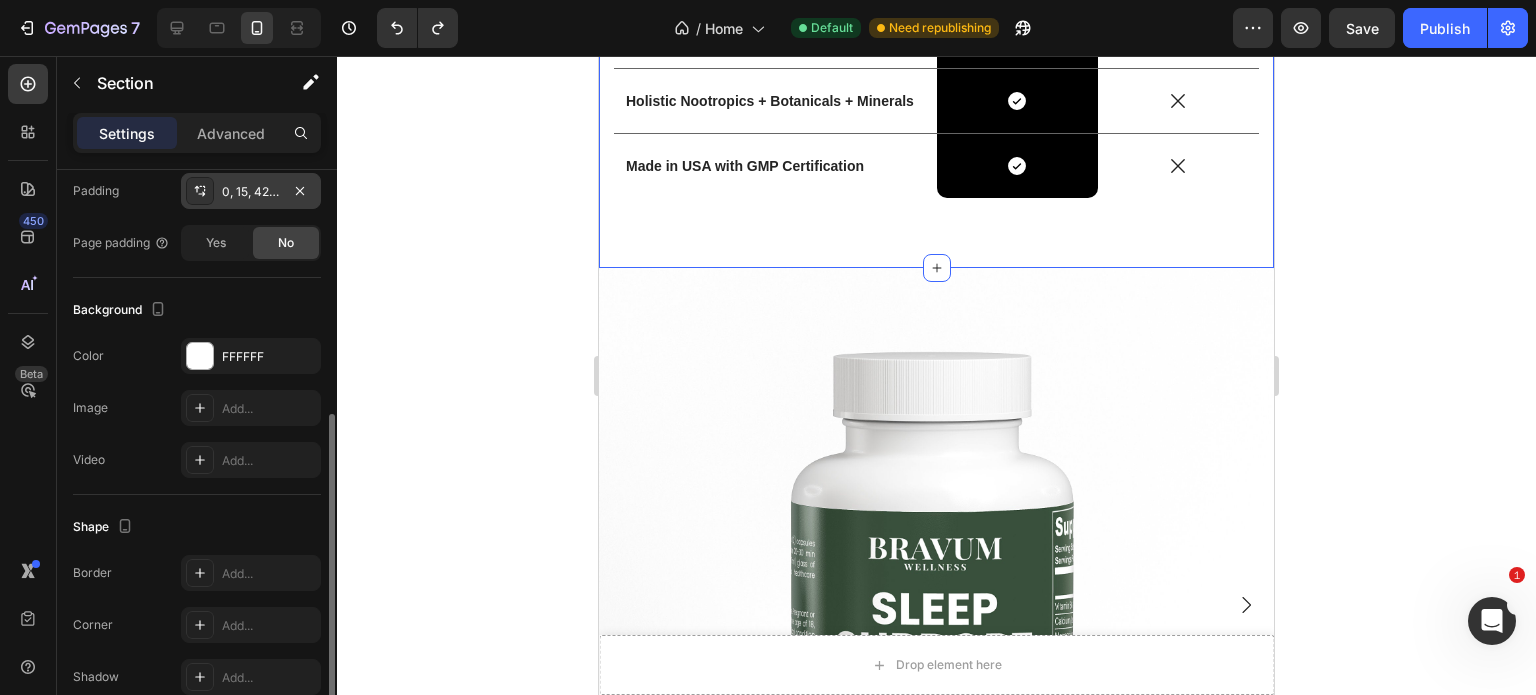 click on "0, 15, 42, 15" at bounding box center [251, 192] 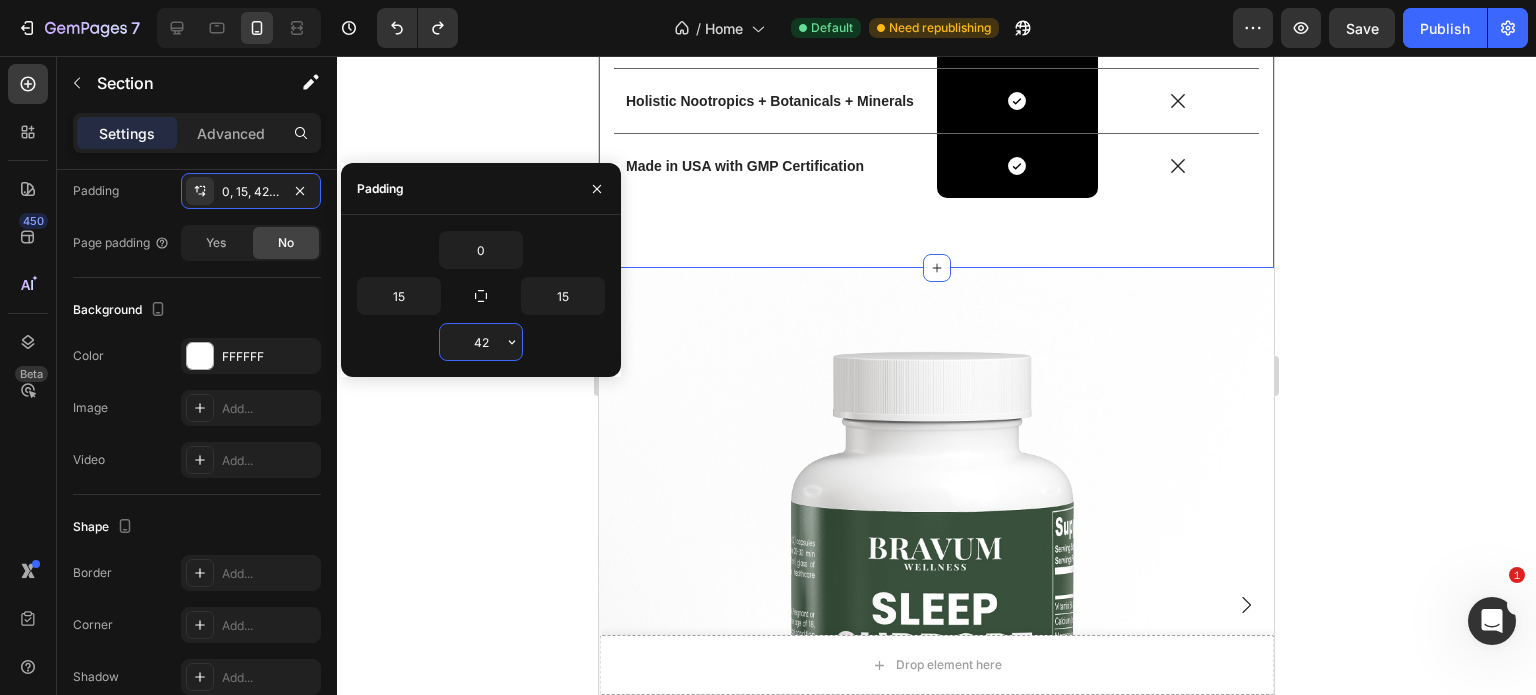 click on "42" at bounding box center [481, 342] 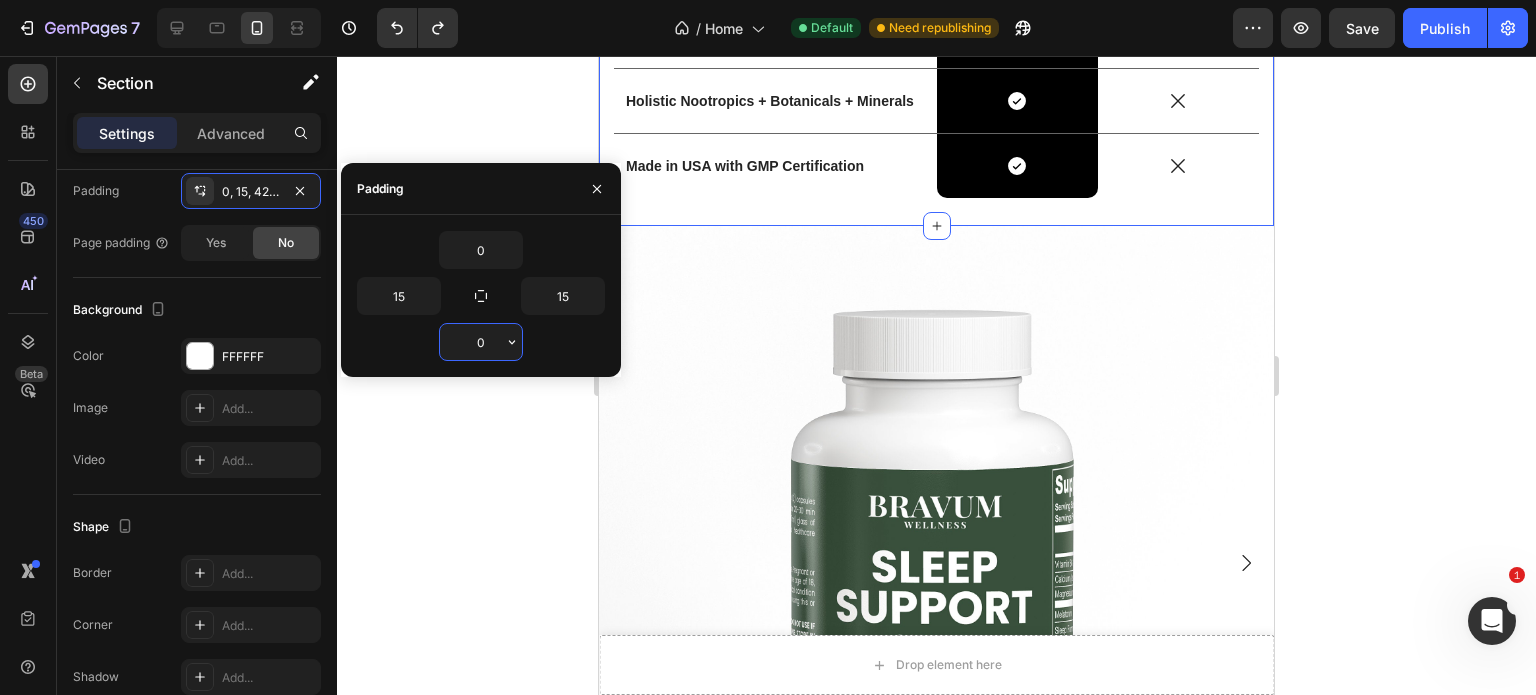 type on "0" 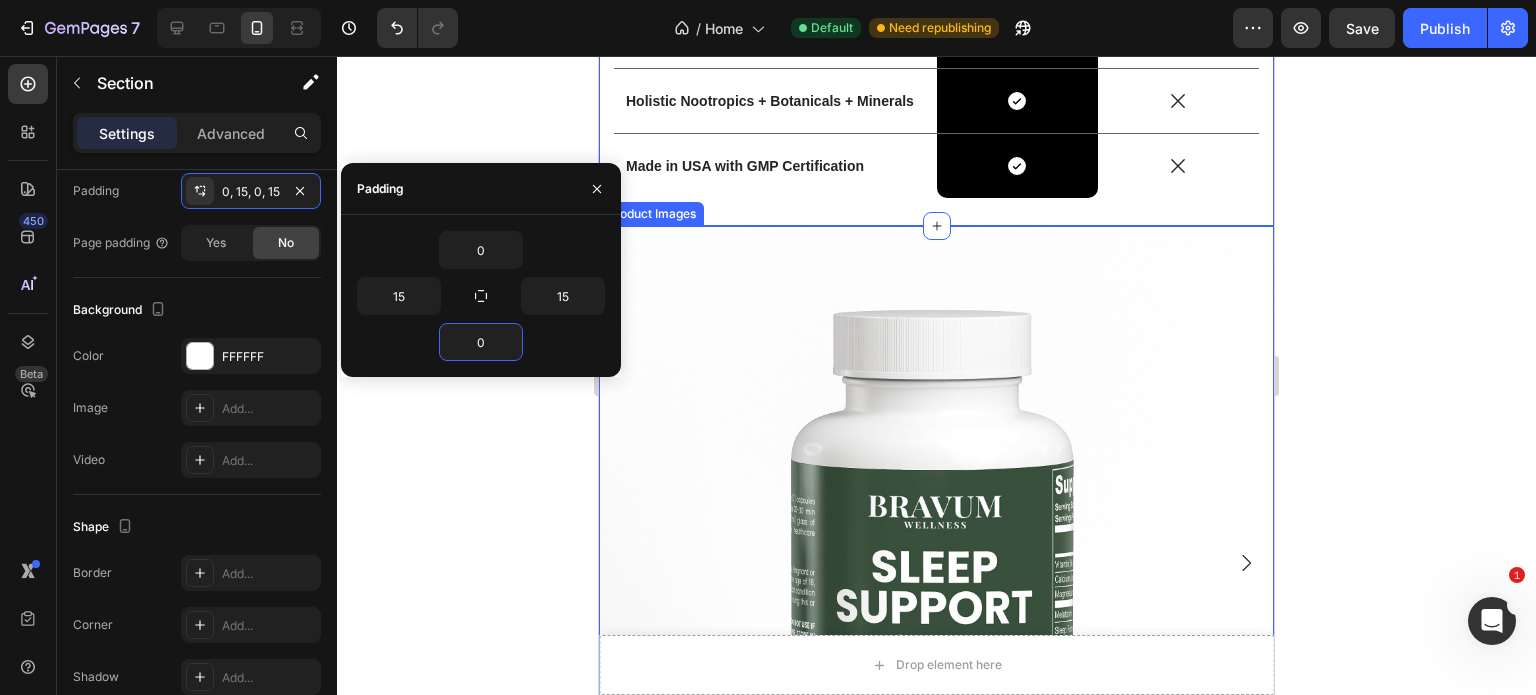 click at bounding box center [936, 563] 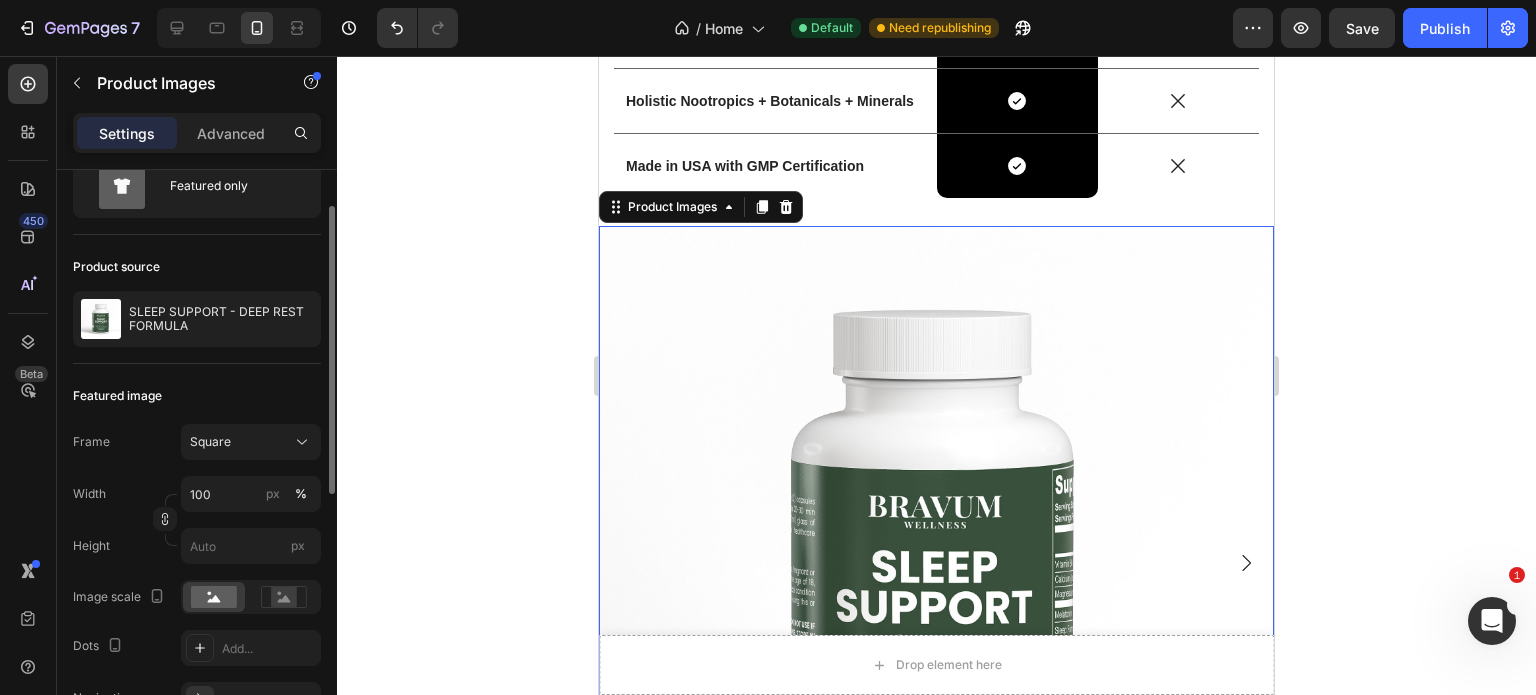scroll, scrollTop: 74, scrollLeft: 0, axis: vertical 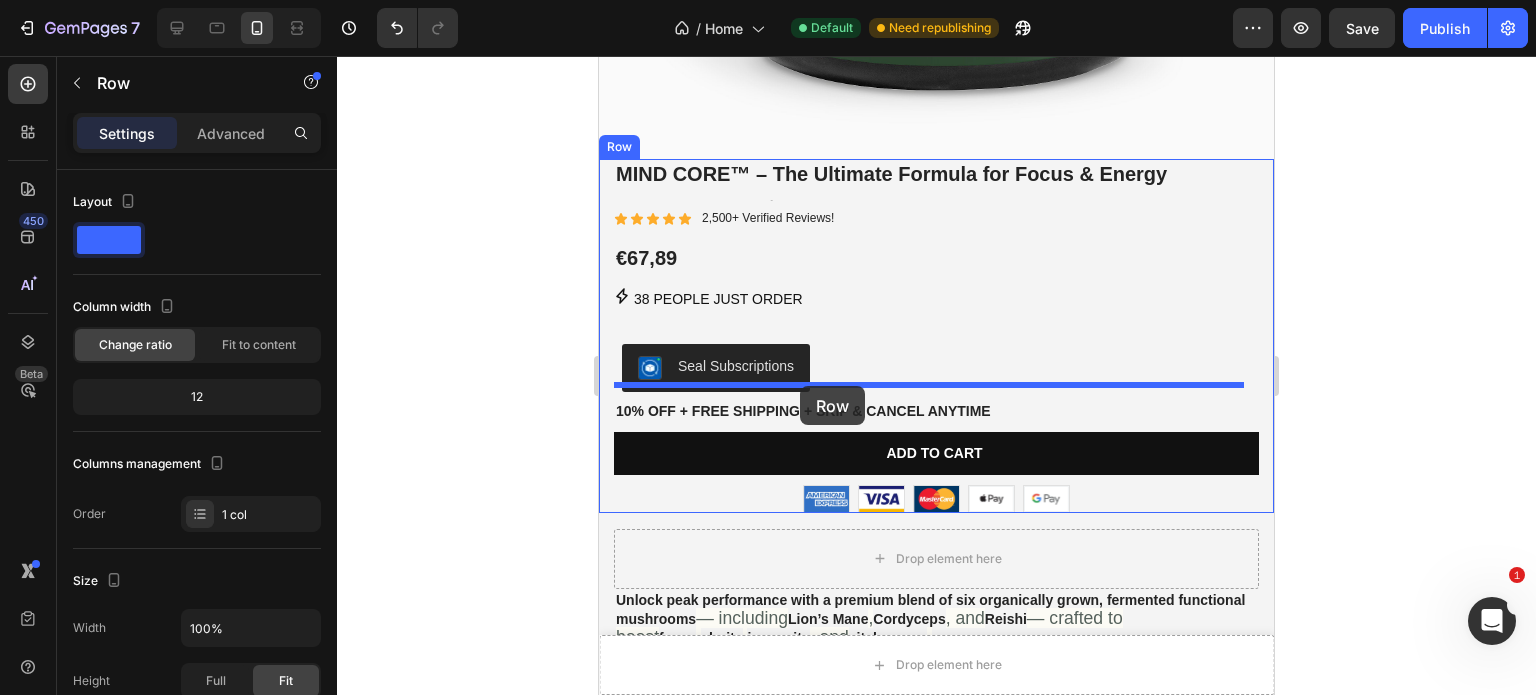 drag, startPoint x: 678, startPoint y: 583, endPoint x: 800, endPoint y: 386, distance: 231.7175 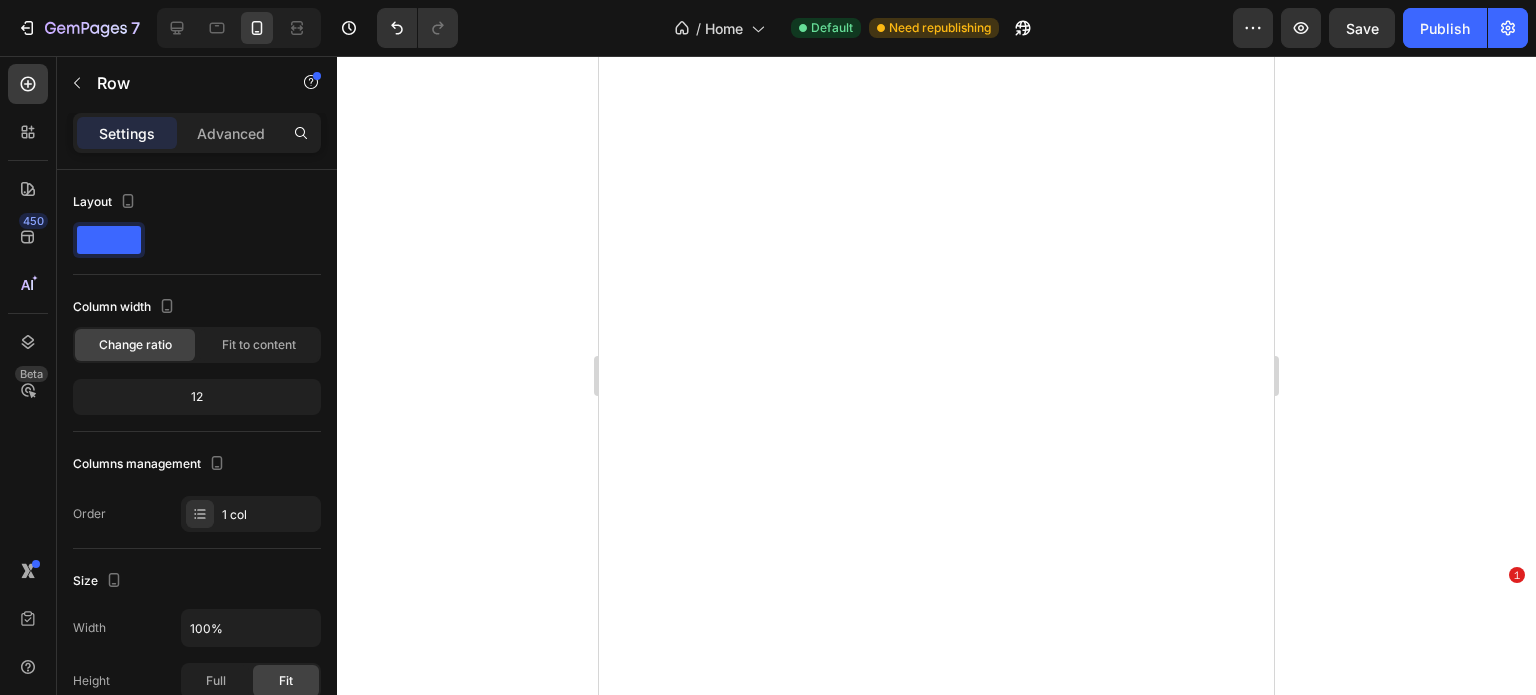 scroll, scrollTop: 0, scrollLeft: 0, axis: both 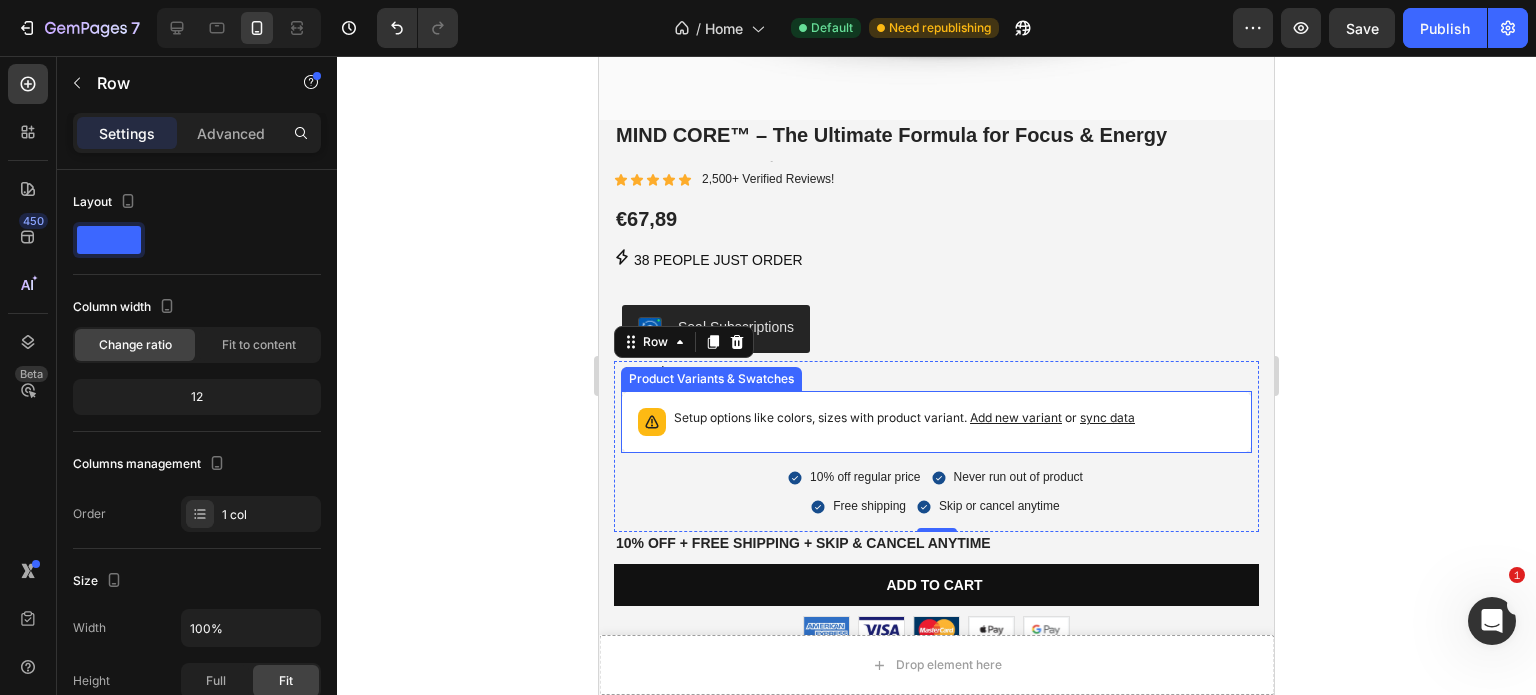 click on "Setup options like colors, sizes with product variant.       Add new variant   or   sync data" at bounding box center (904, 422) 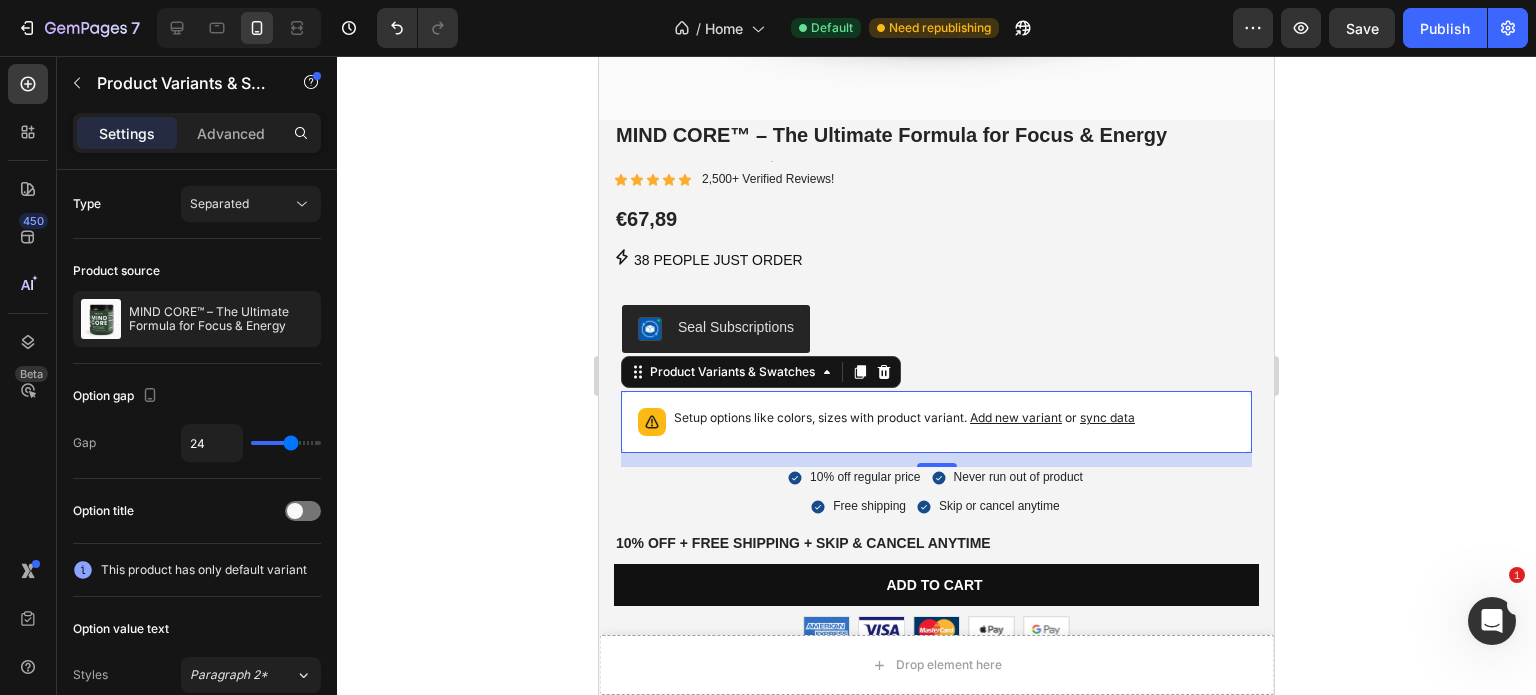 click 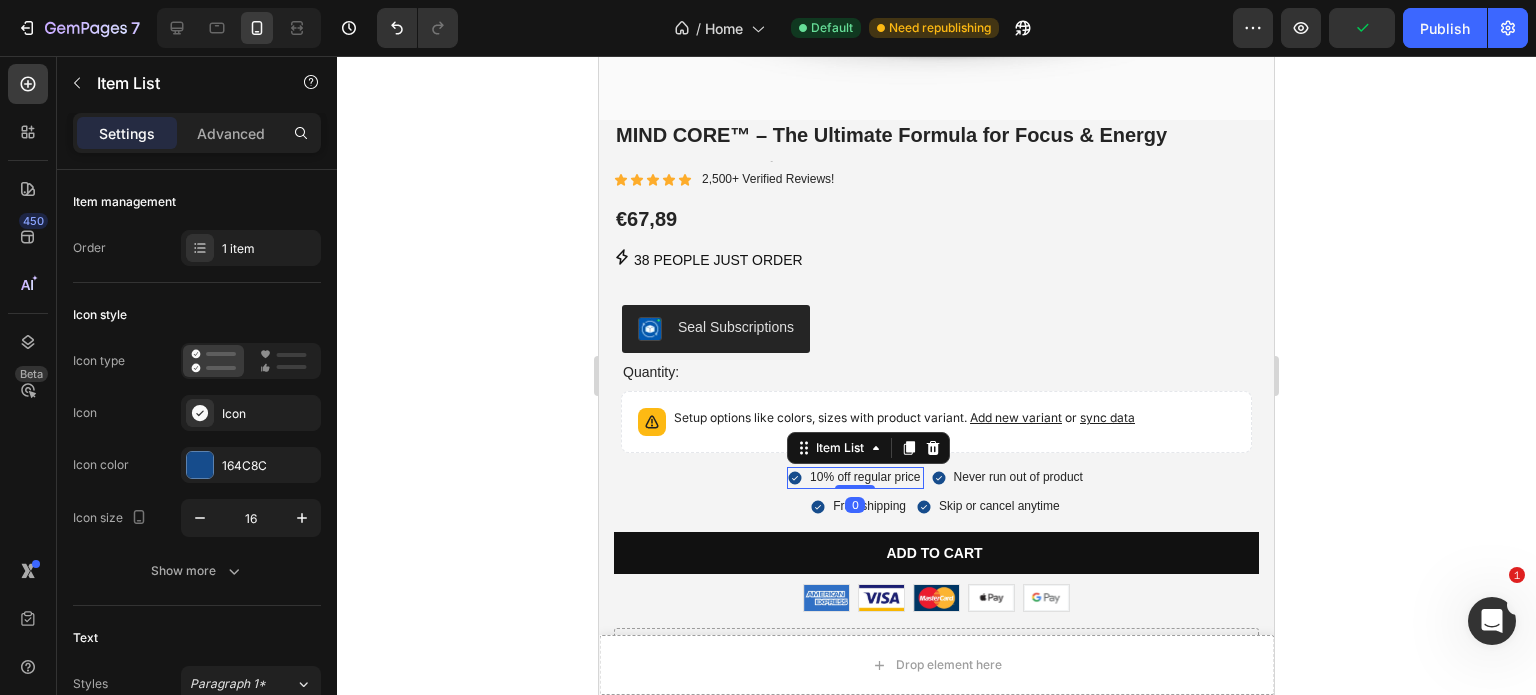 click 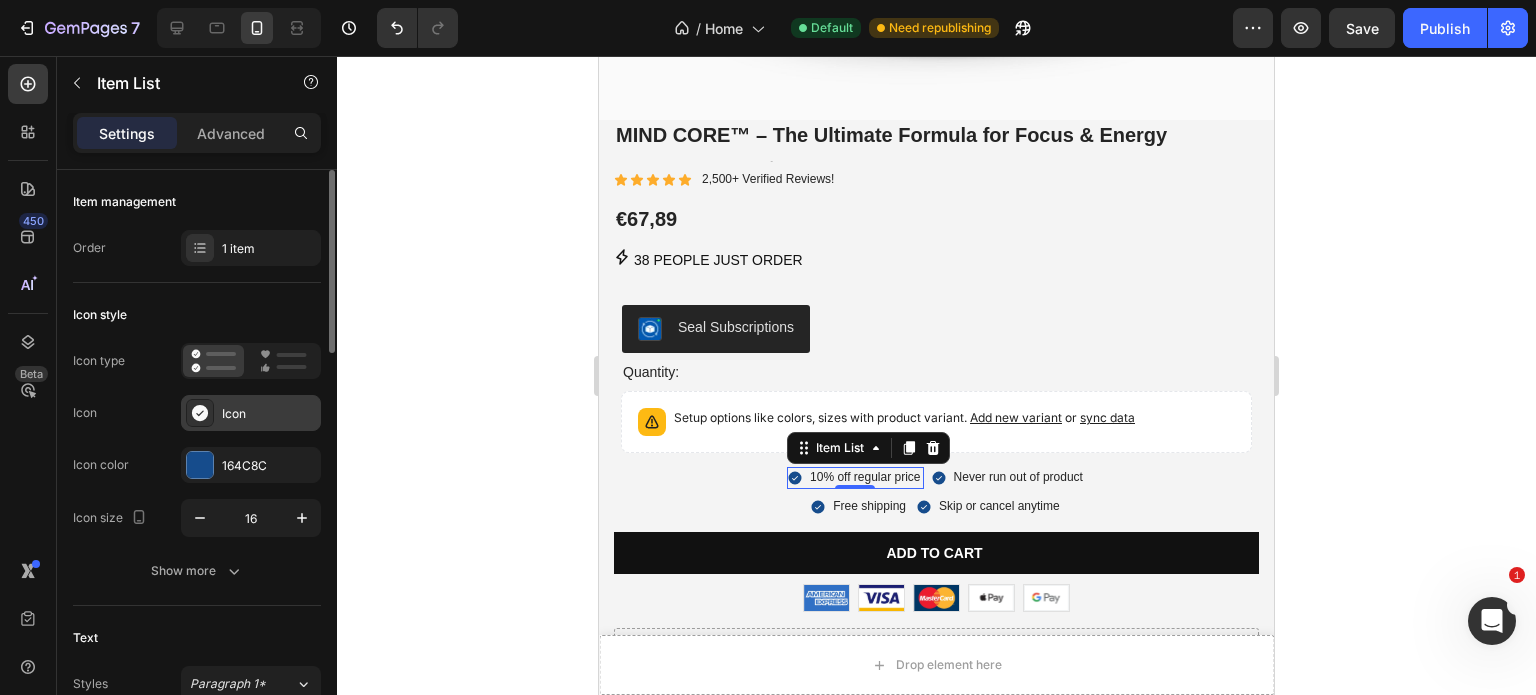 click 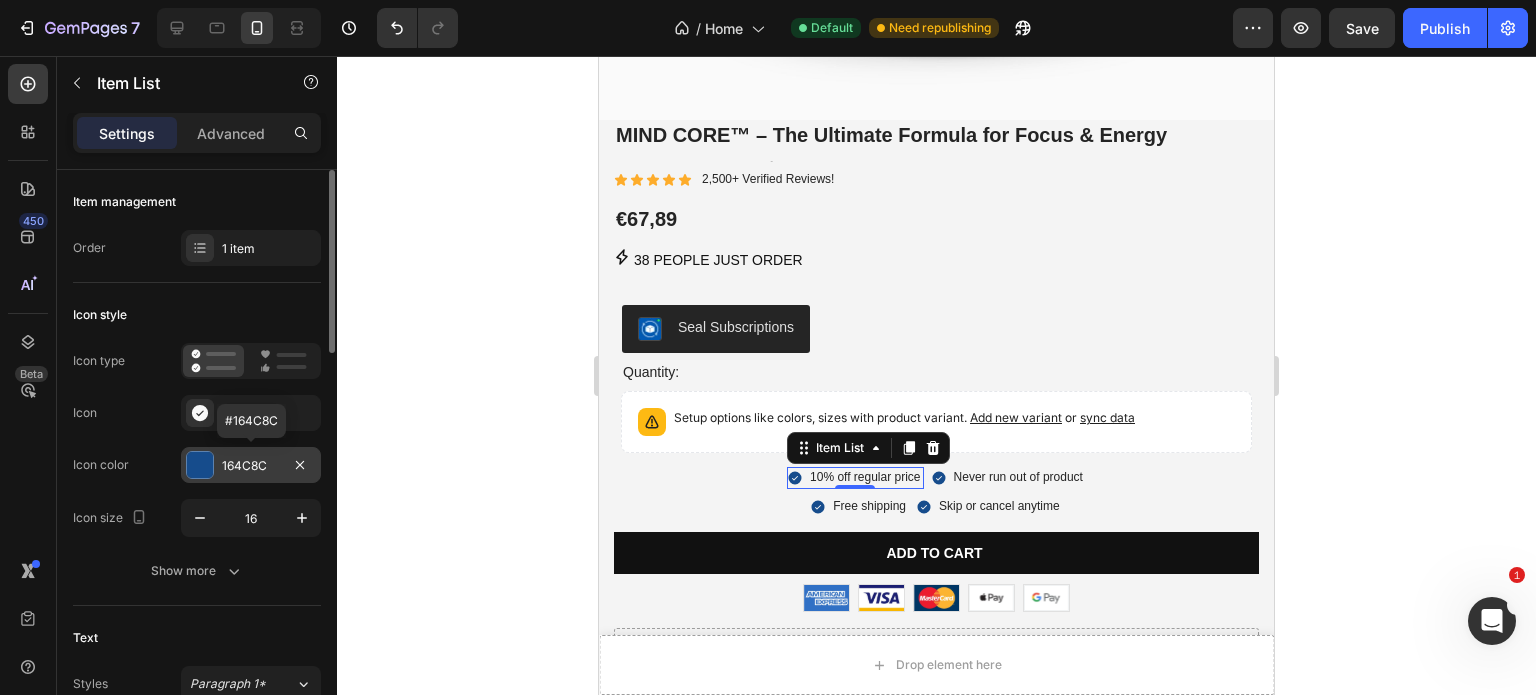 click on "164C8C" at bounding box center (251, 466) 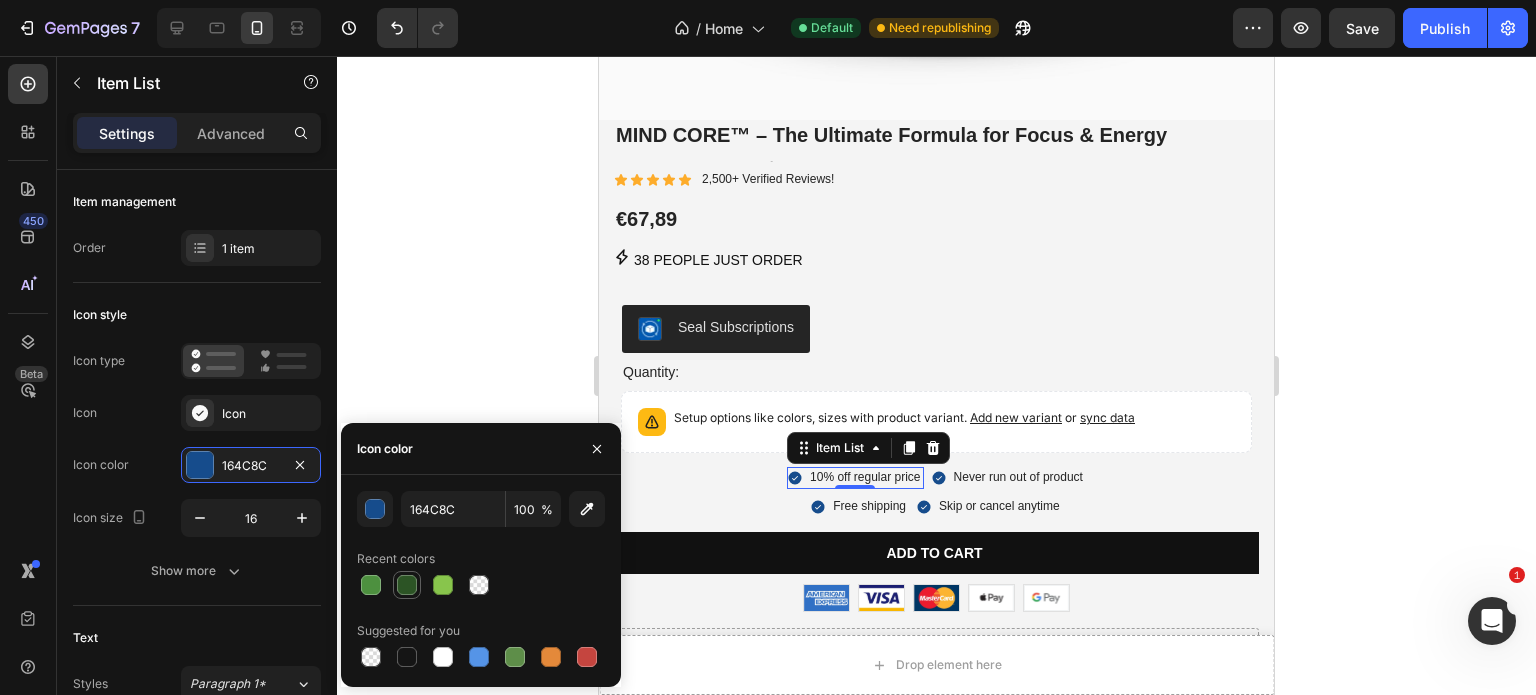 click at bounding box center [407, 585] 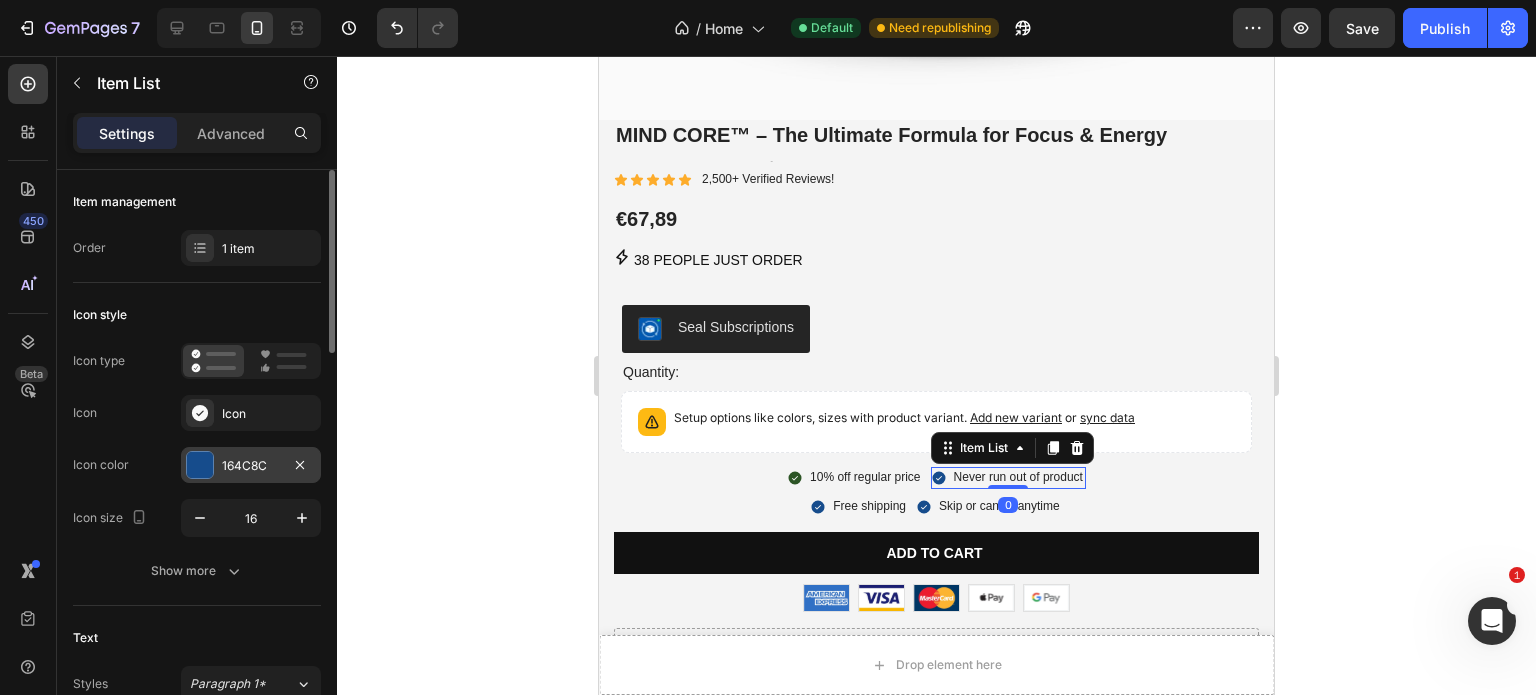 click on "164C8C" at bounding box center (251, 466) 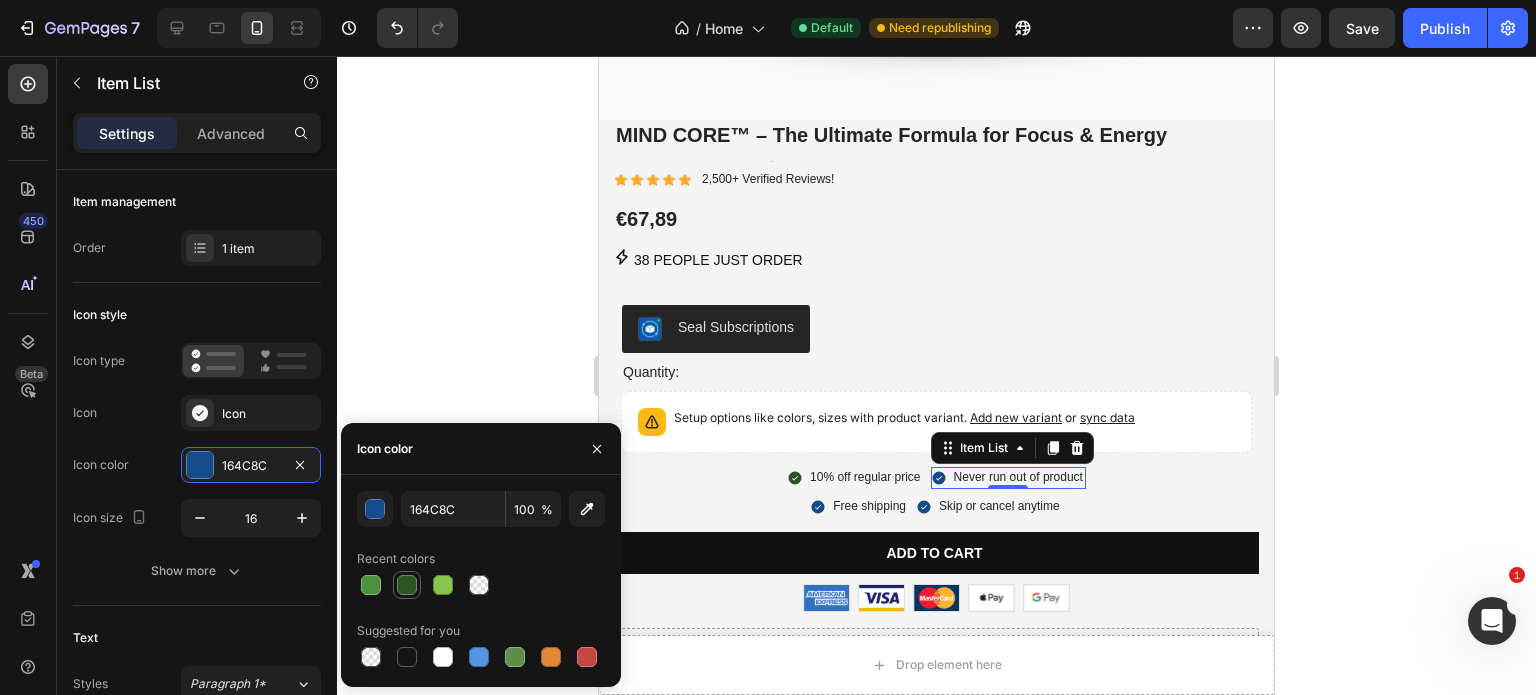 click at bounding box center [407, 585] 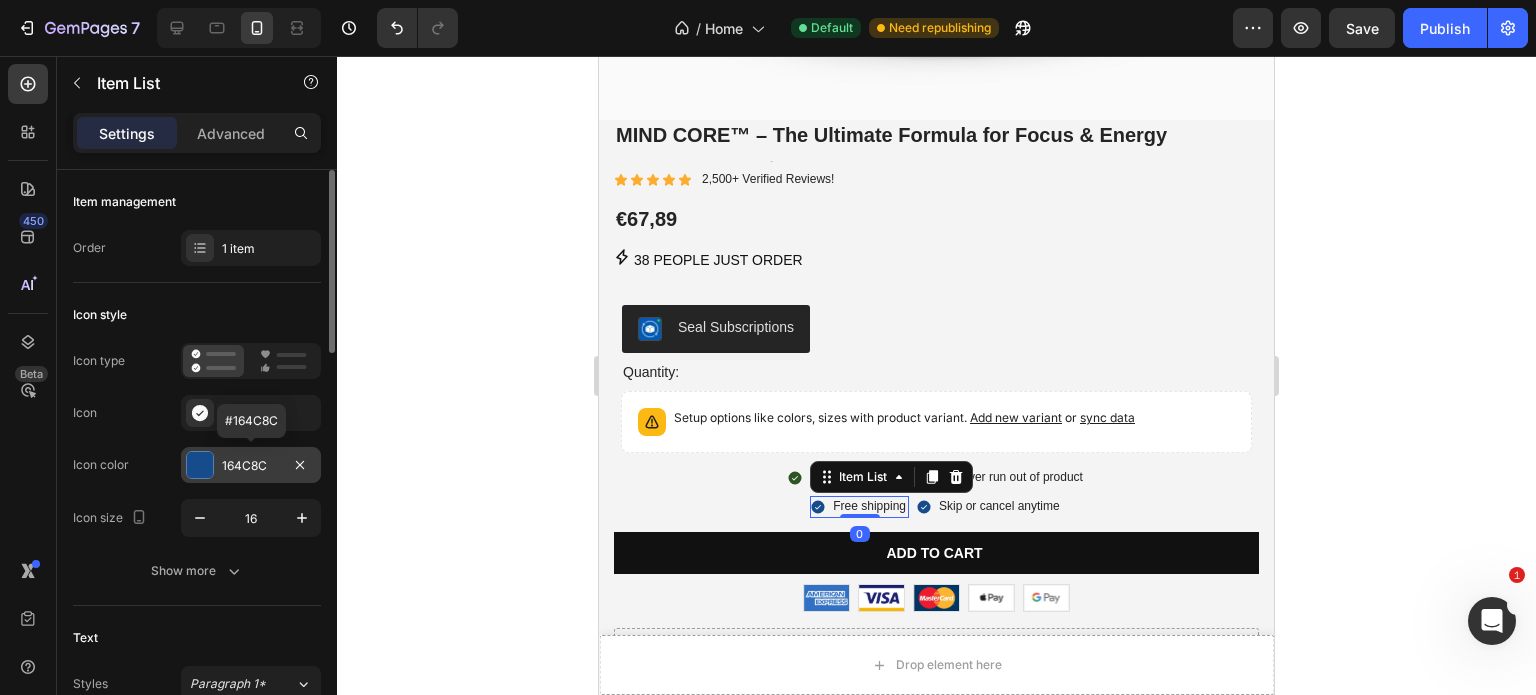 click on "164C8C" at bounding box center (251, 466) 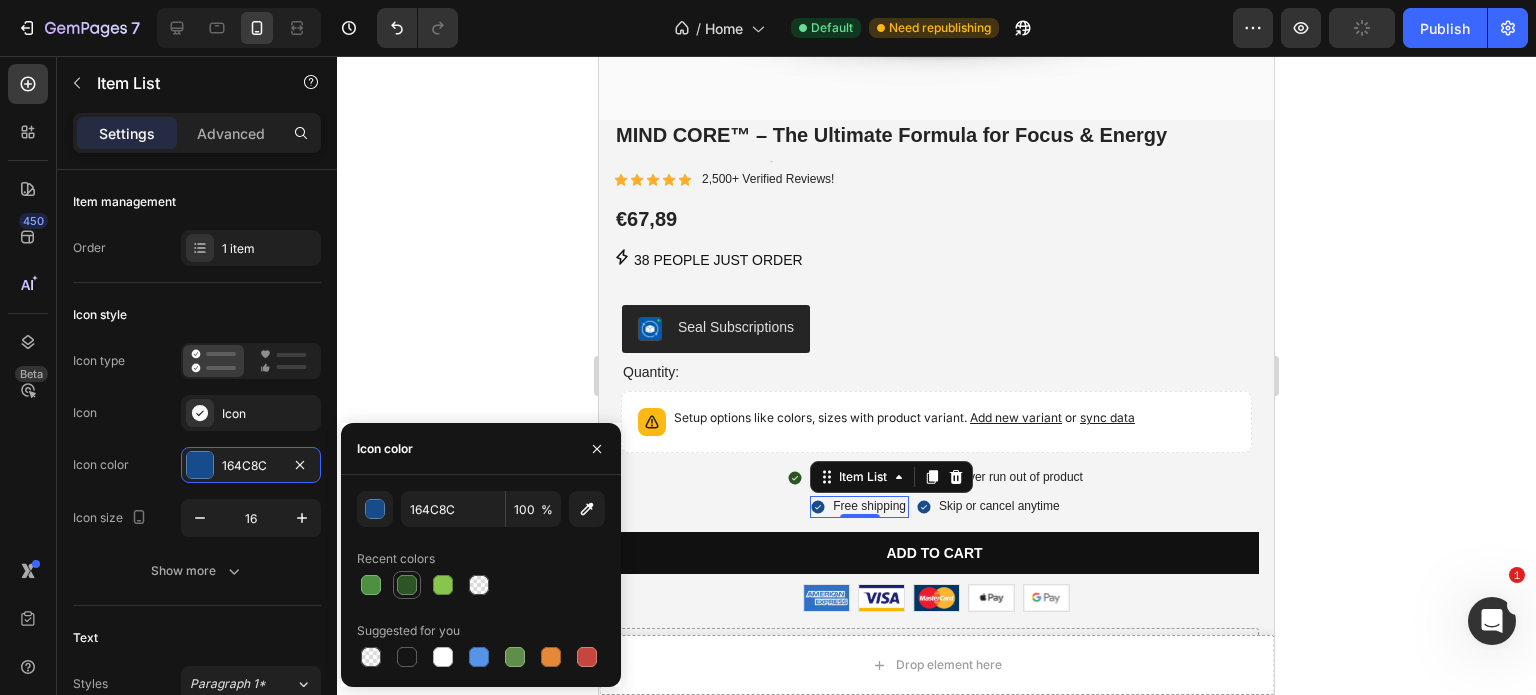 click at bounding box center (407, 585) 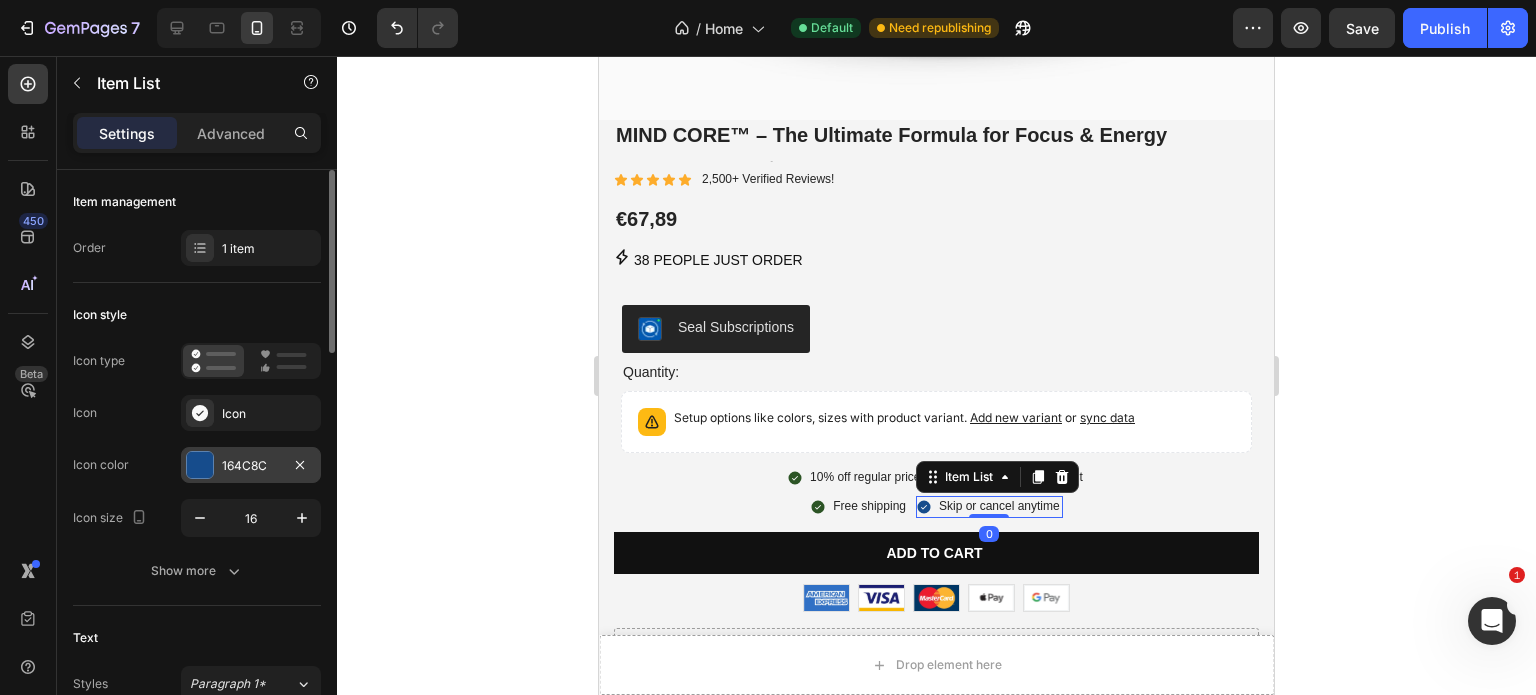 click on "164C8C" at bounding box center (251, 466) 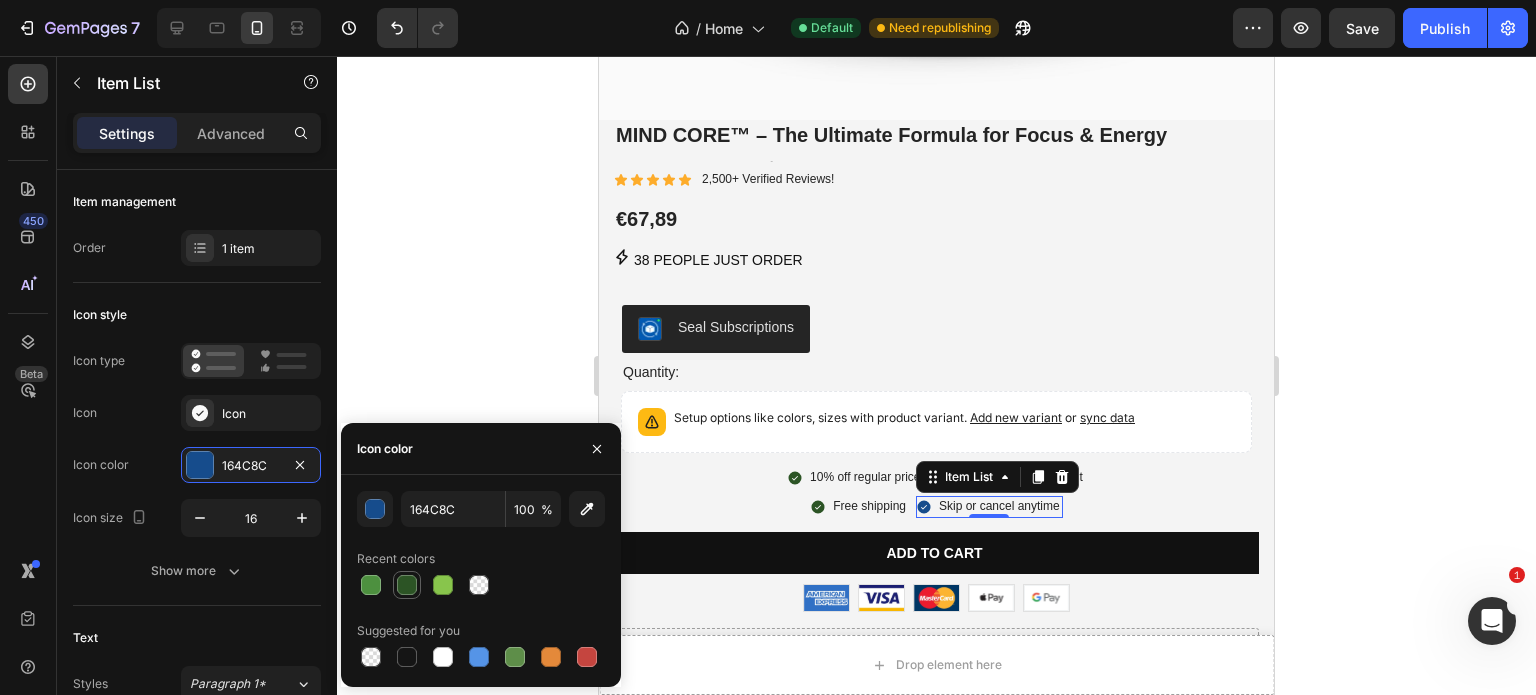 click at bounding box center [407, 585] 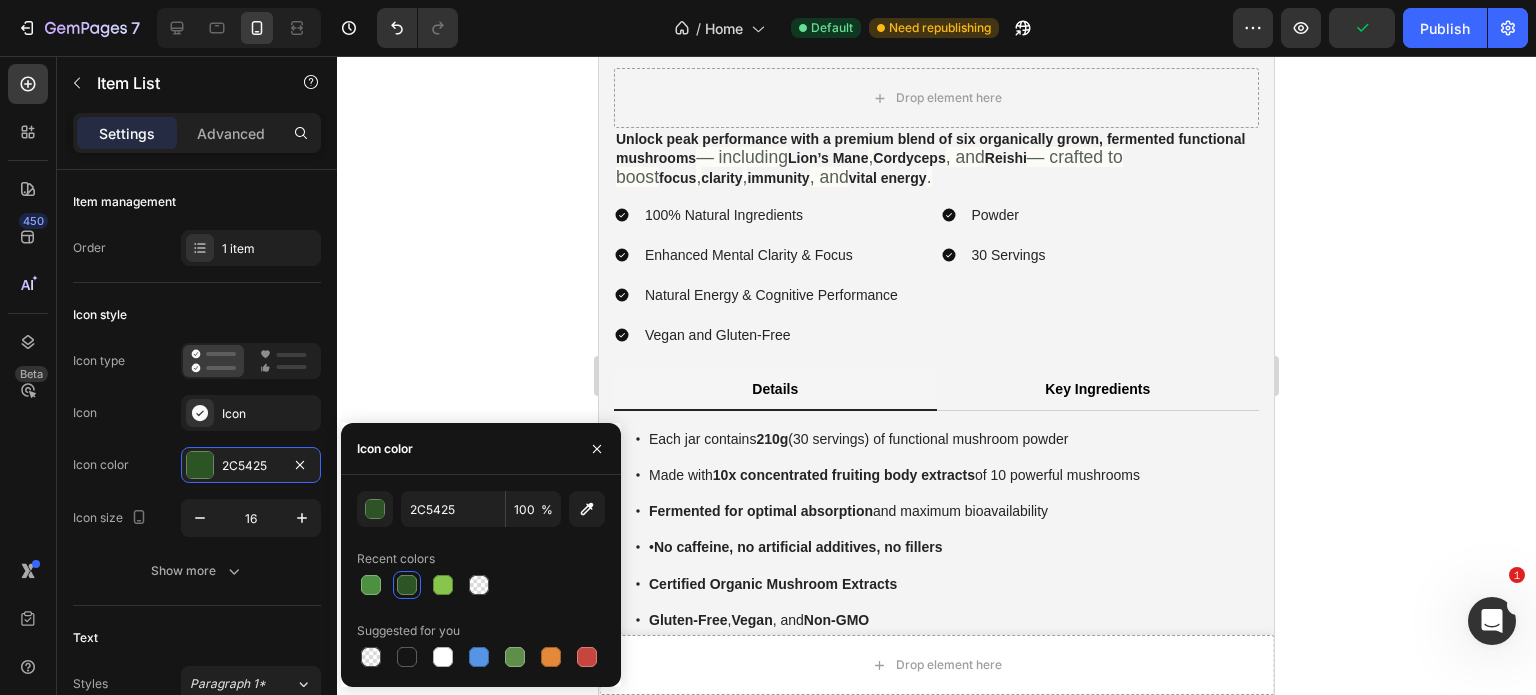 scroll, scrollTop: 3941, scrollLeft: 0, axis: vertical 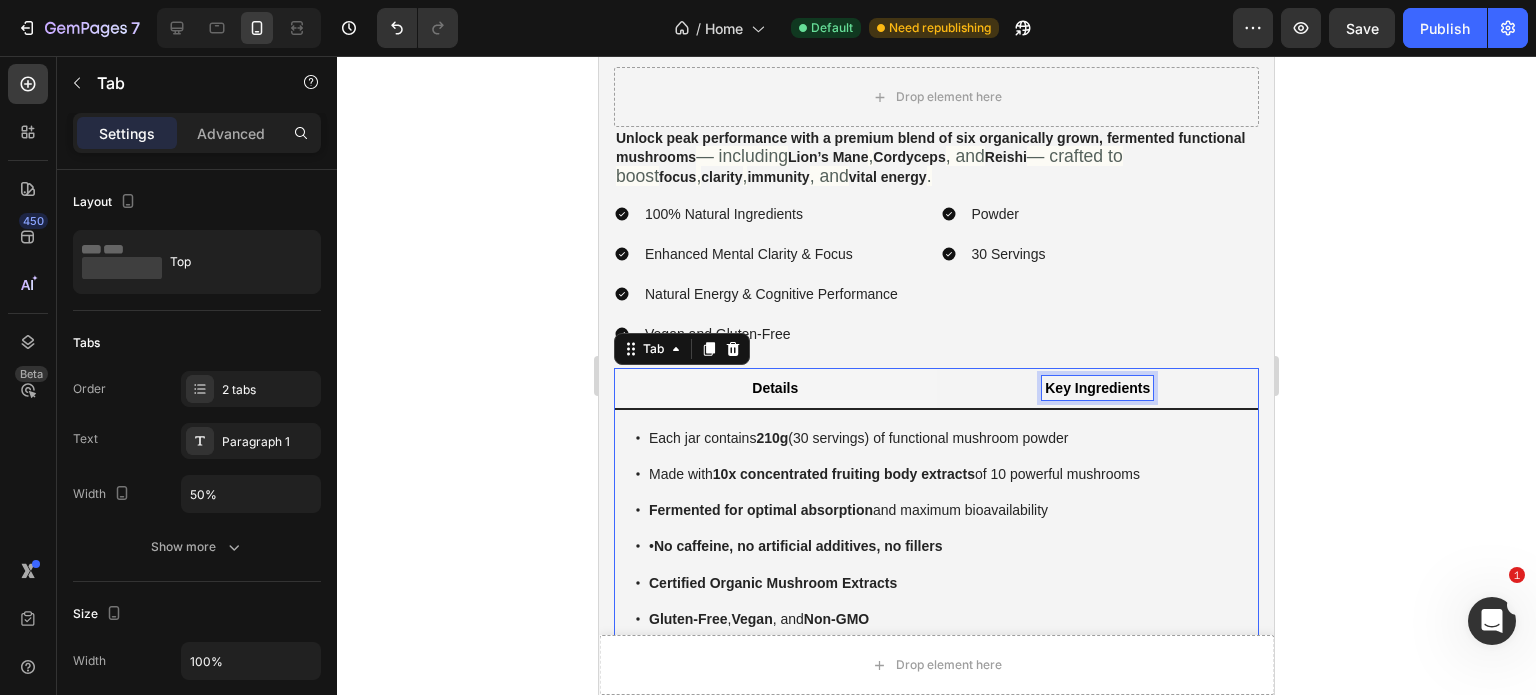 click on "Key Ingredients" at bounding box center (1097, 388) 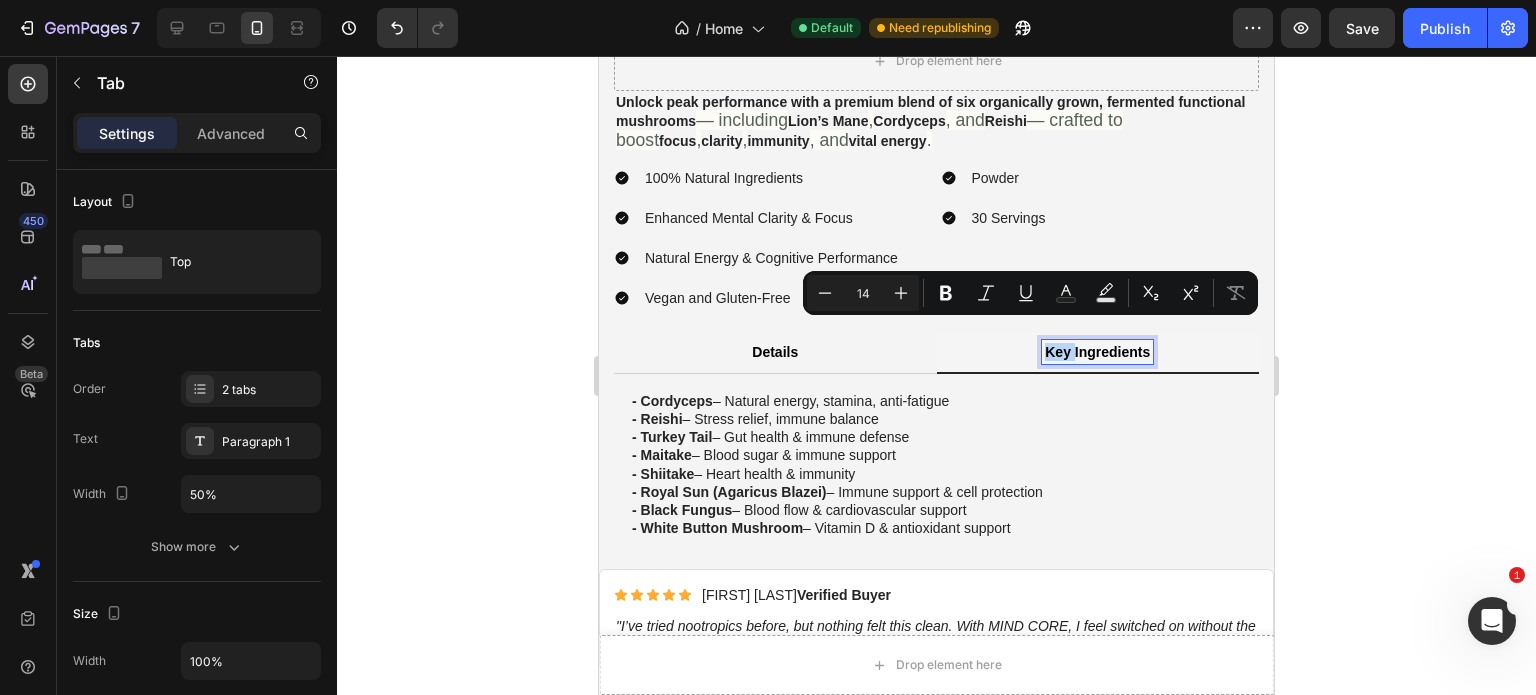 scroll, scrollTop: 3978, scrollLeft: 0, axis: vertical 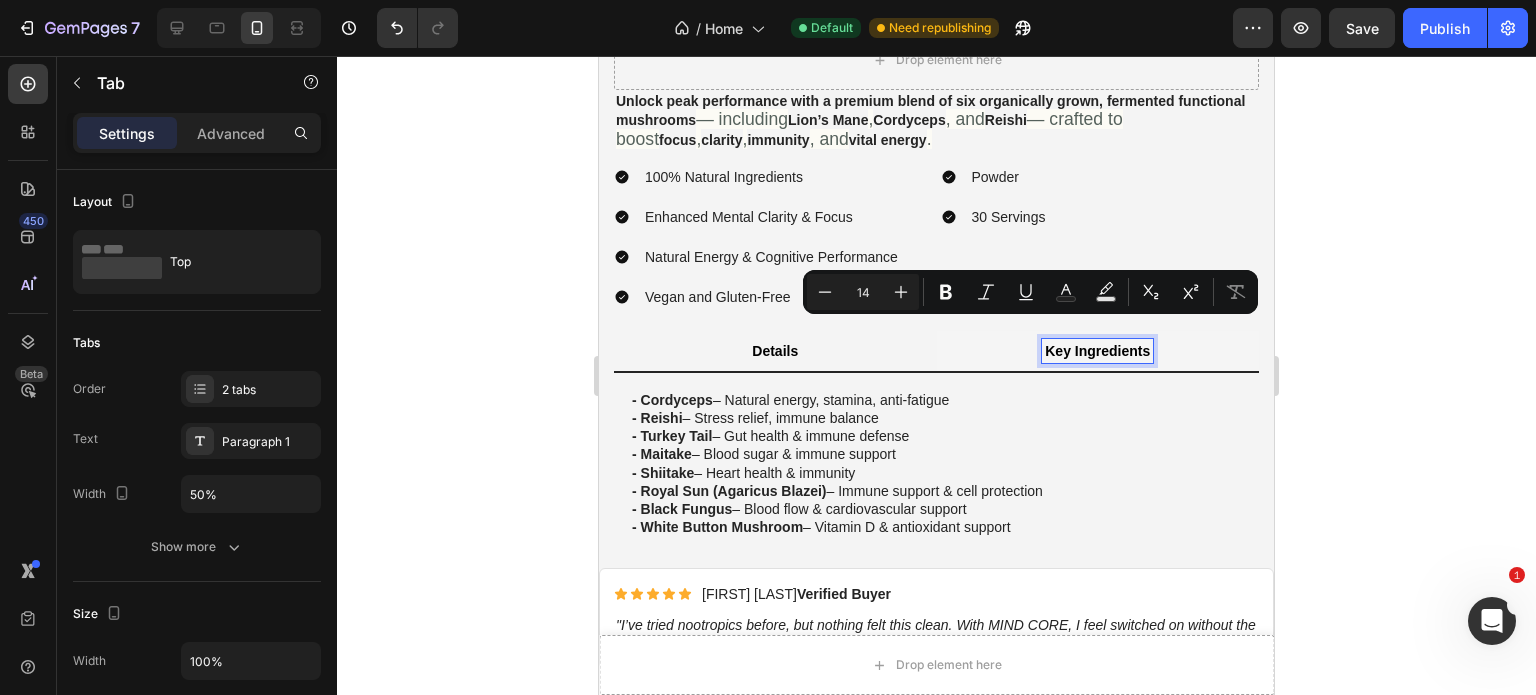 click on "Details" at bounding box center (775, 351) 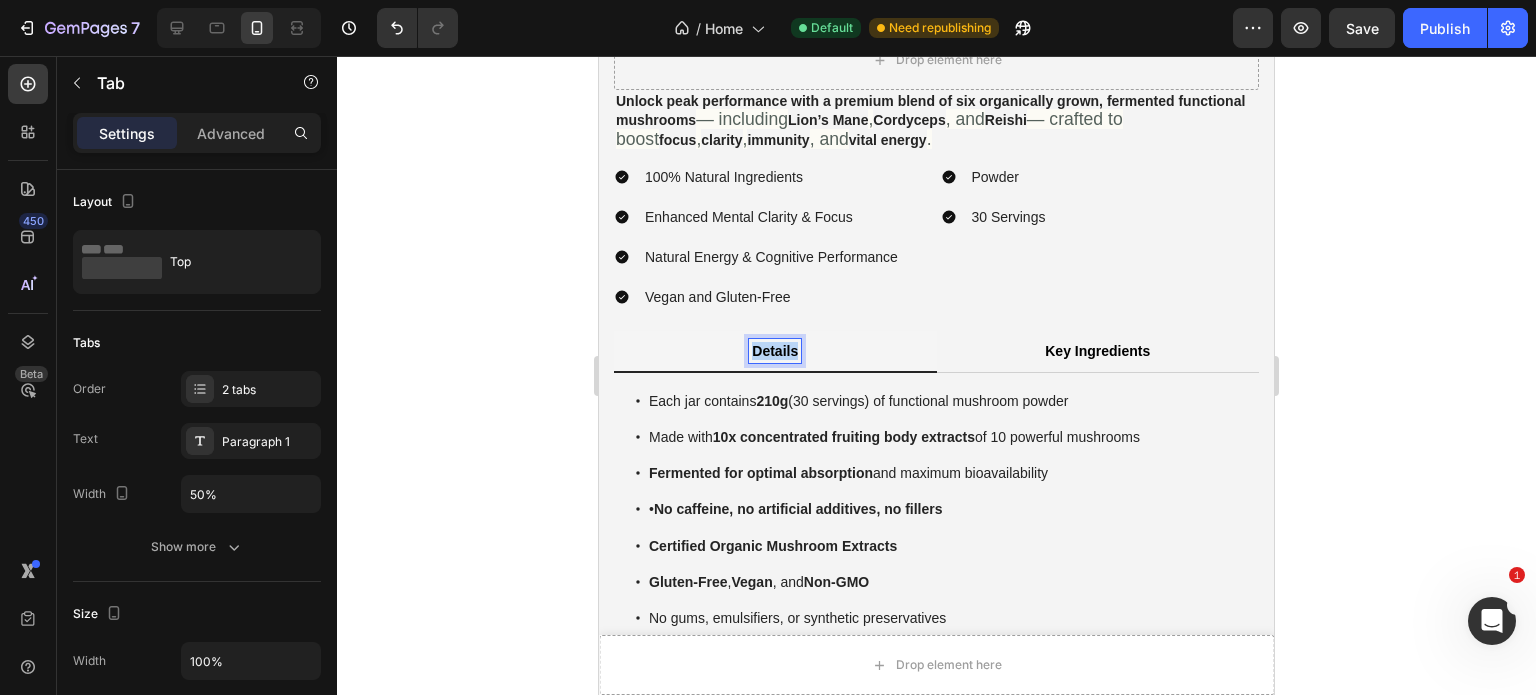 click on "Details" at bounding box center (775, 351) 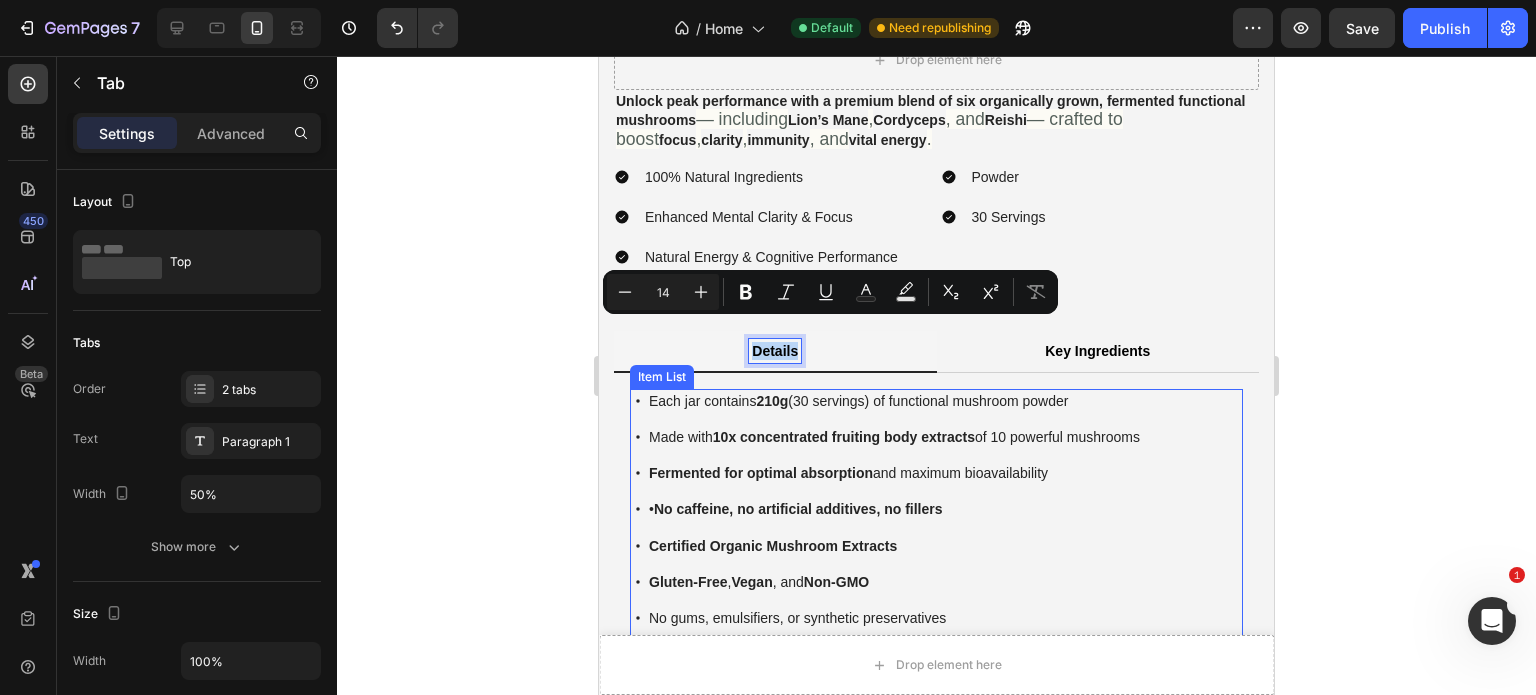 click on "Made with  10x concentrated fruiting body extracts  of 10 powerful mushrooms" at bounding box center [894, 437] 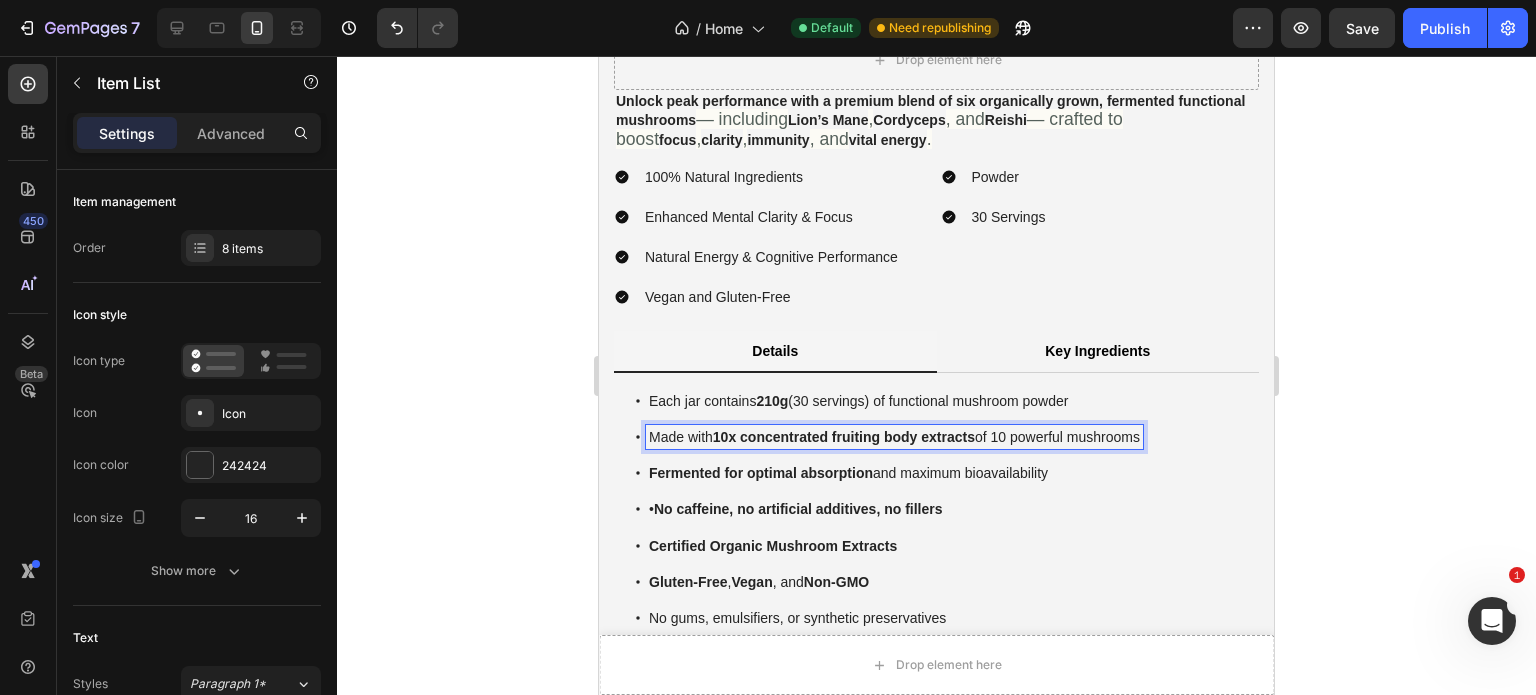 click on "Made with  10x concentrated fruiting body extracts  of 10 powerful mushrooms" at bounding box center [894, 437] 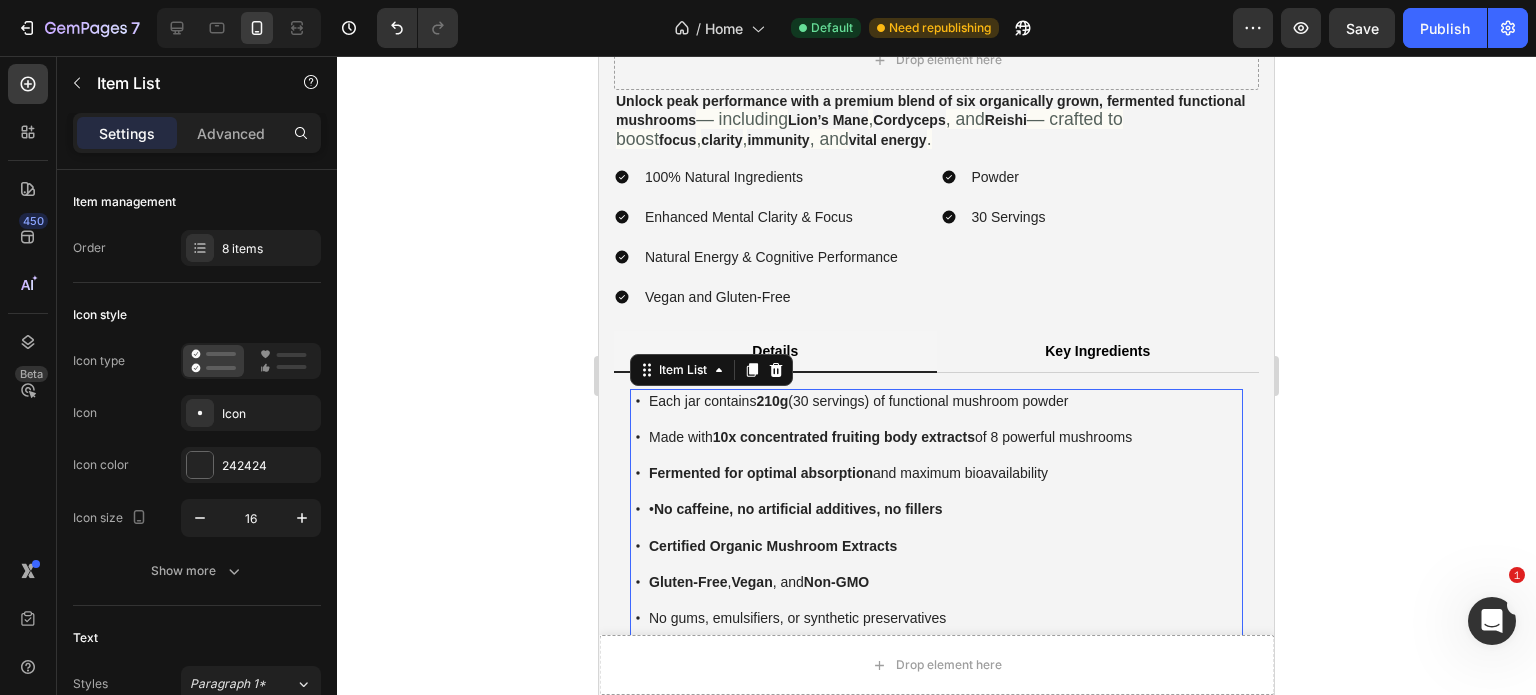 click on "Each jar contains  210g  (30 servings) of functional mushroom powder
Made with  10x concentrated fruiting body extracts  of 8 powerful mushrooms
Fermented for optimal absorption  and maximum bioavailability
•  No caffeine, no artificial additives, no fillers
Certified Organic Mushroom Extracts
Gluten-Free ,  Vegan , and  Non-GMO
No gums, emulsifiers, or synthetic preservatives
Manufactured in the  USA  in a GMP-certified facility" at bounding box center (936, 528) 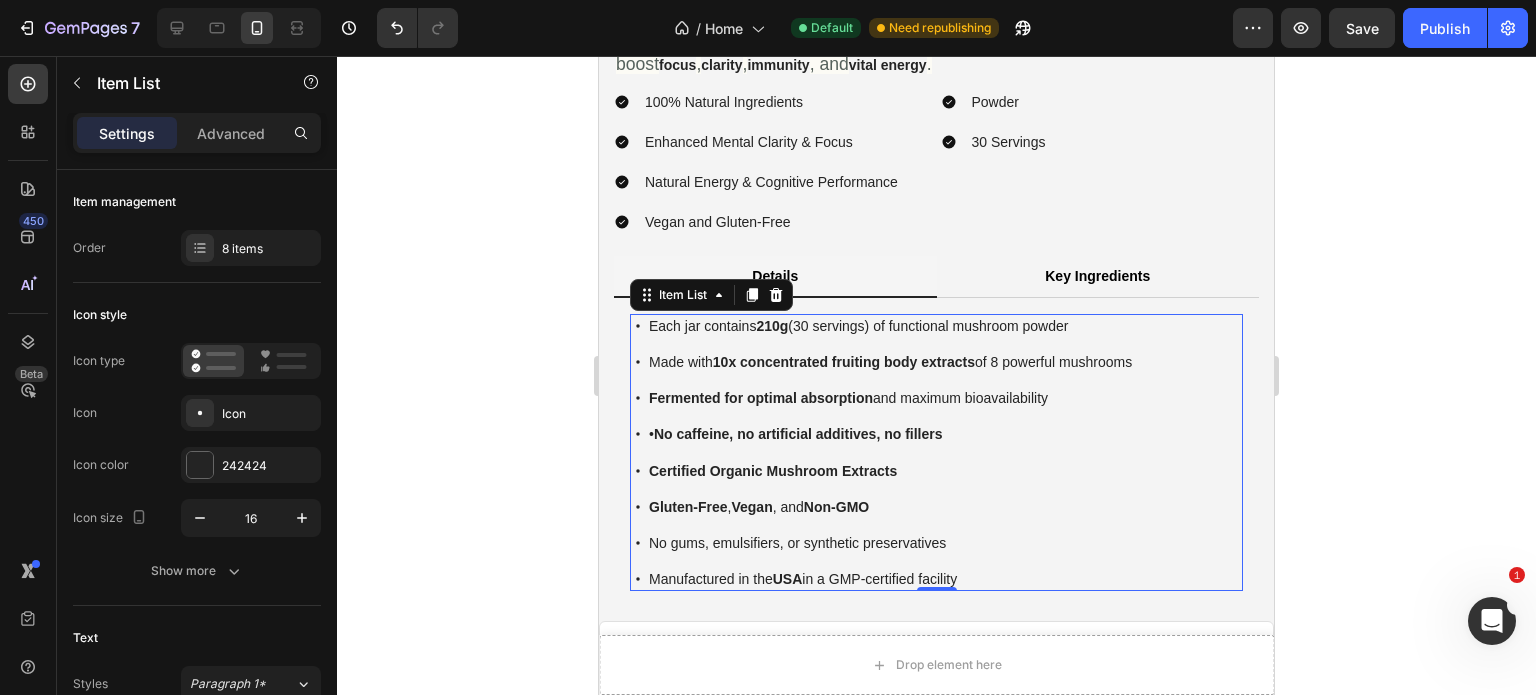 scroll, scrollTop: 4104, scrollLeft: 0, axis: vertical 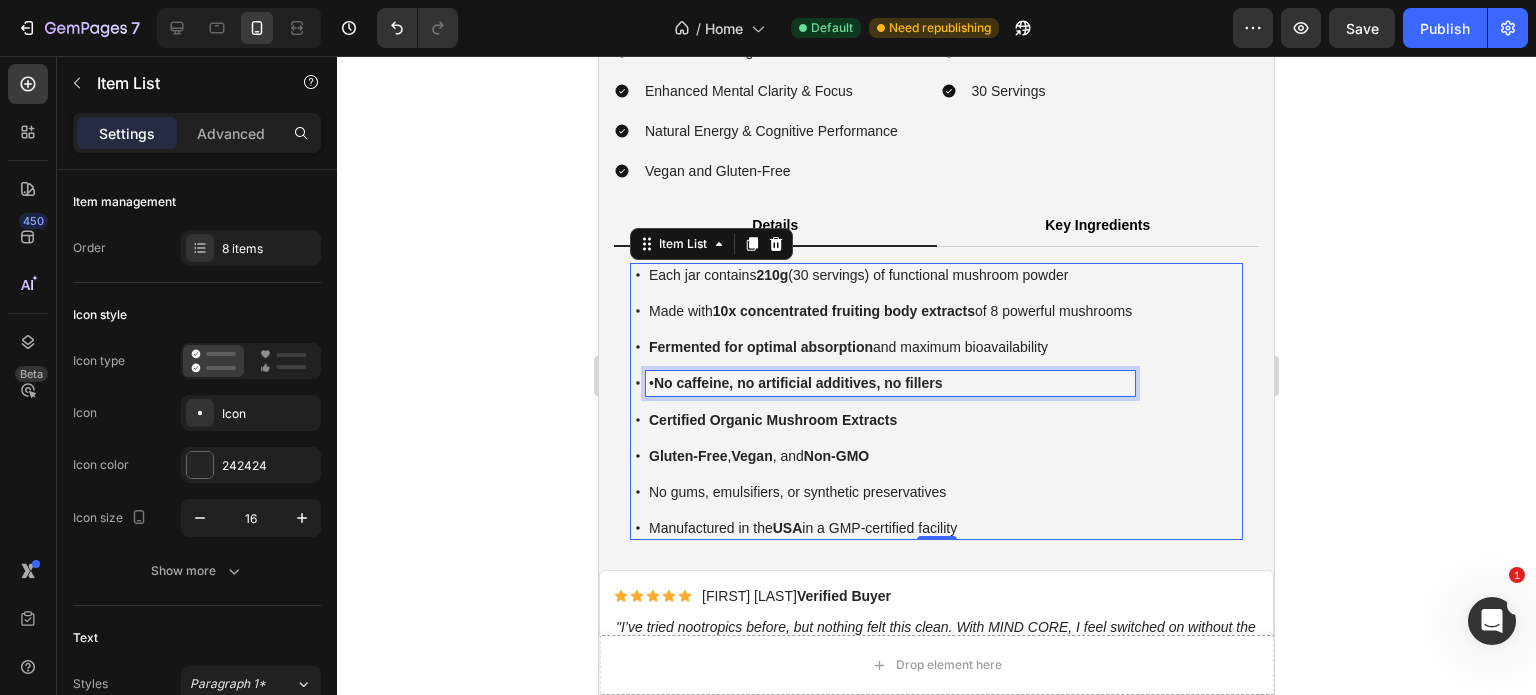 click on "No caffeine, no artificial additives, no fillers" at bounding box center (798, 383) 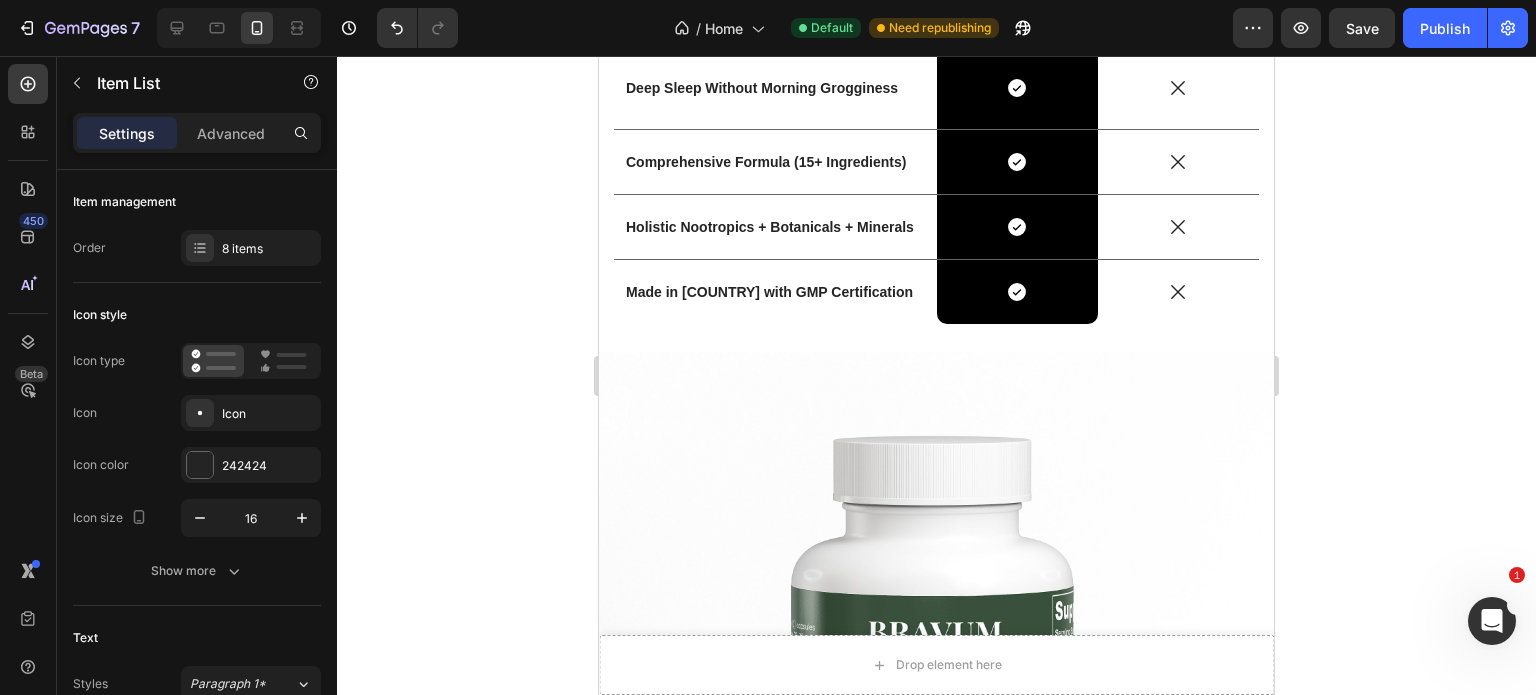 scroll, scrollTop: 5206, scrollLeft: 0, axis: vertical 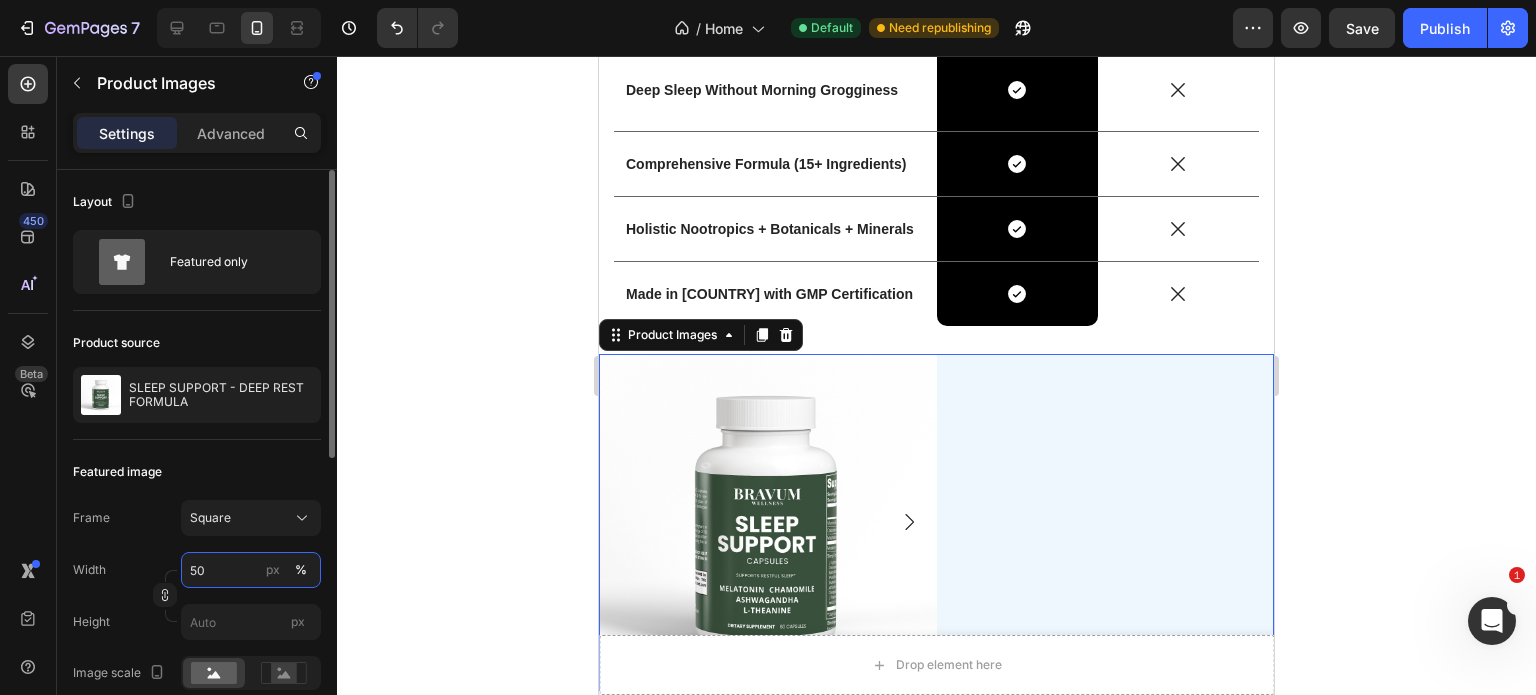 click on "50" at bounding box center (251, 570) 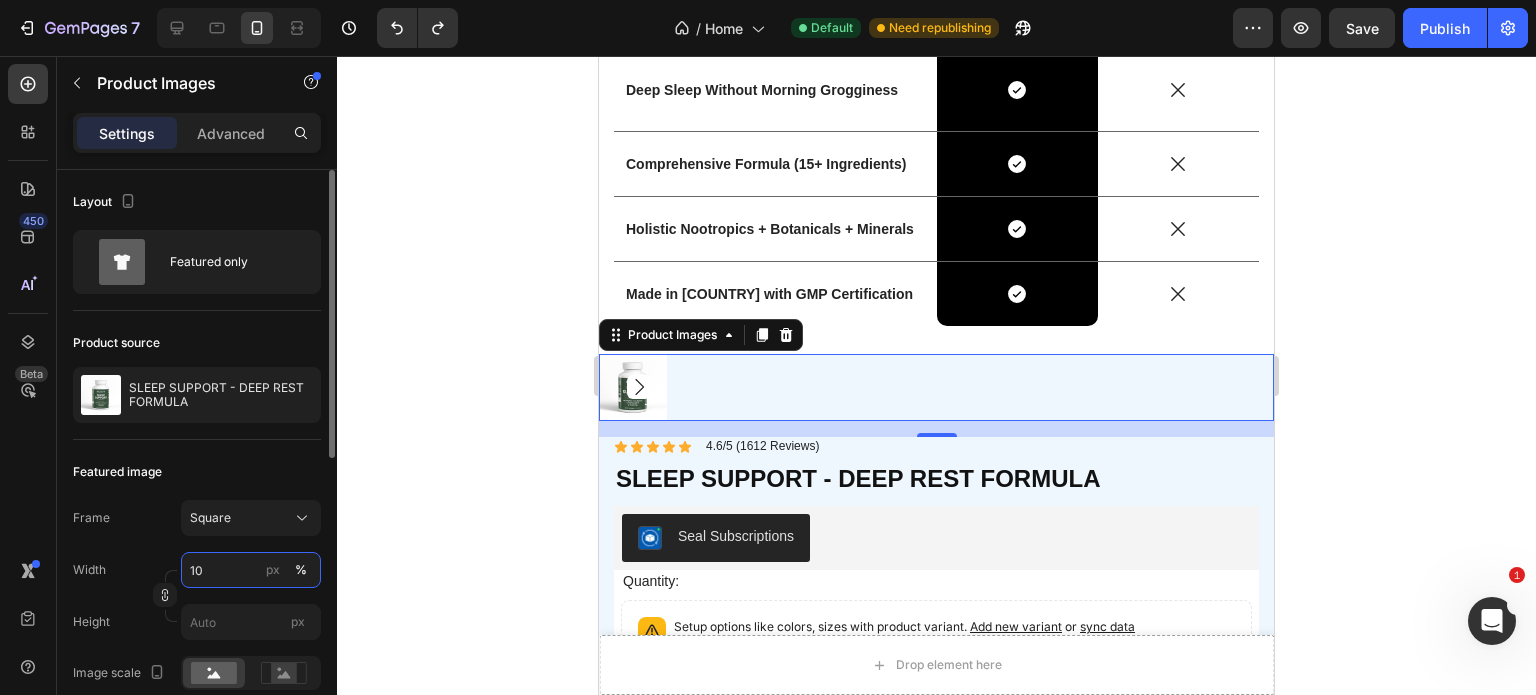 type on "50" 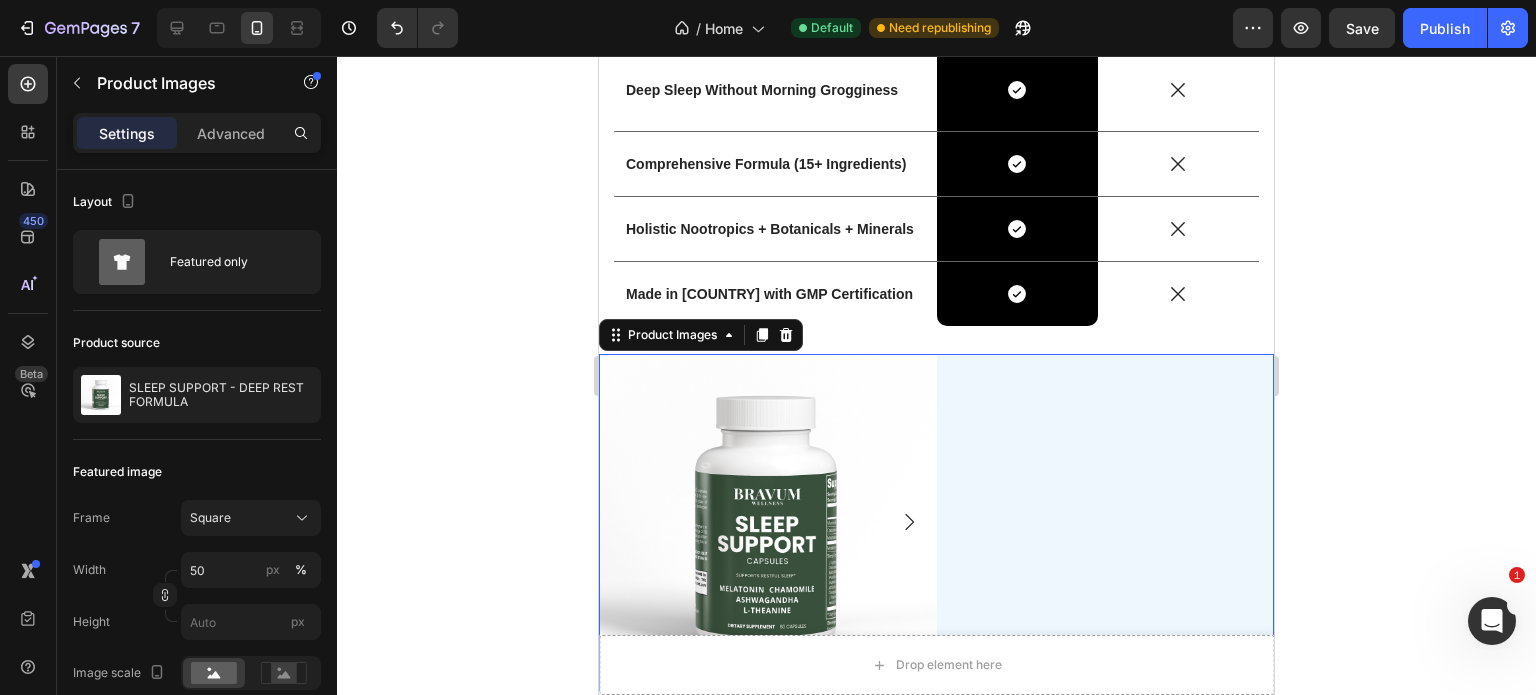 click 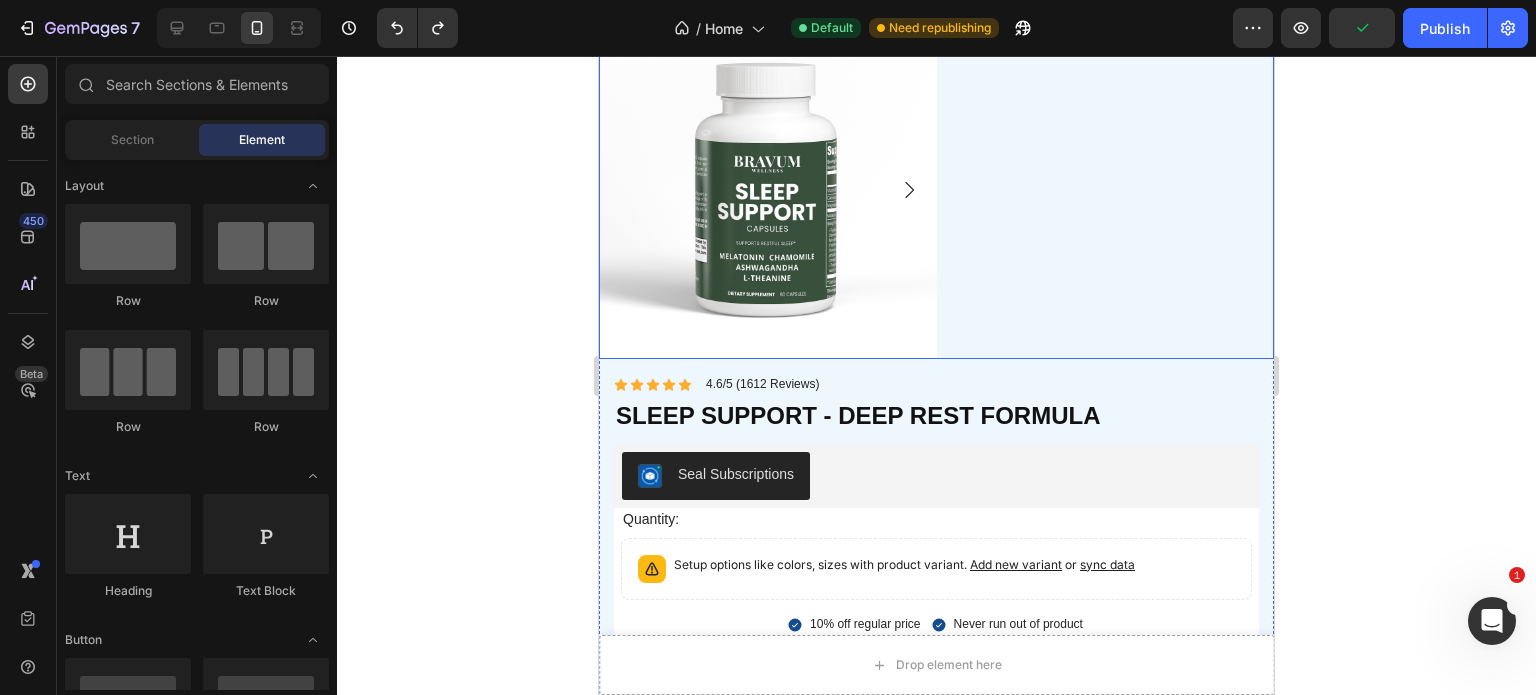 scroll, scrollTop: 5537, scrollLeft: 0, axis: vertical 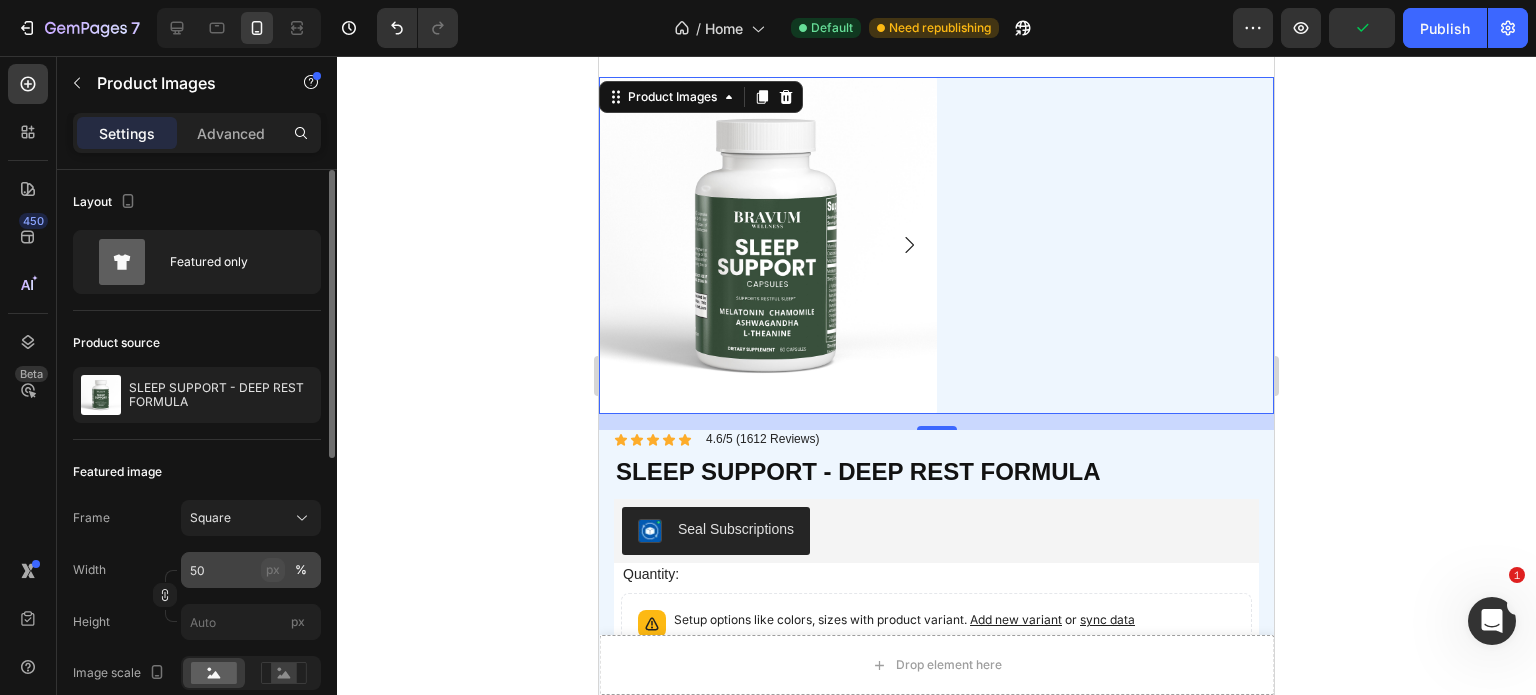 click on "px" at bounding box center [273, 570] 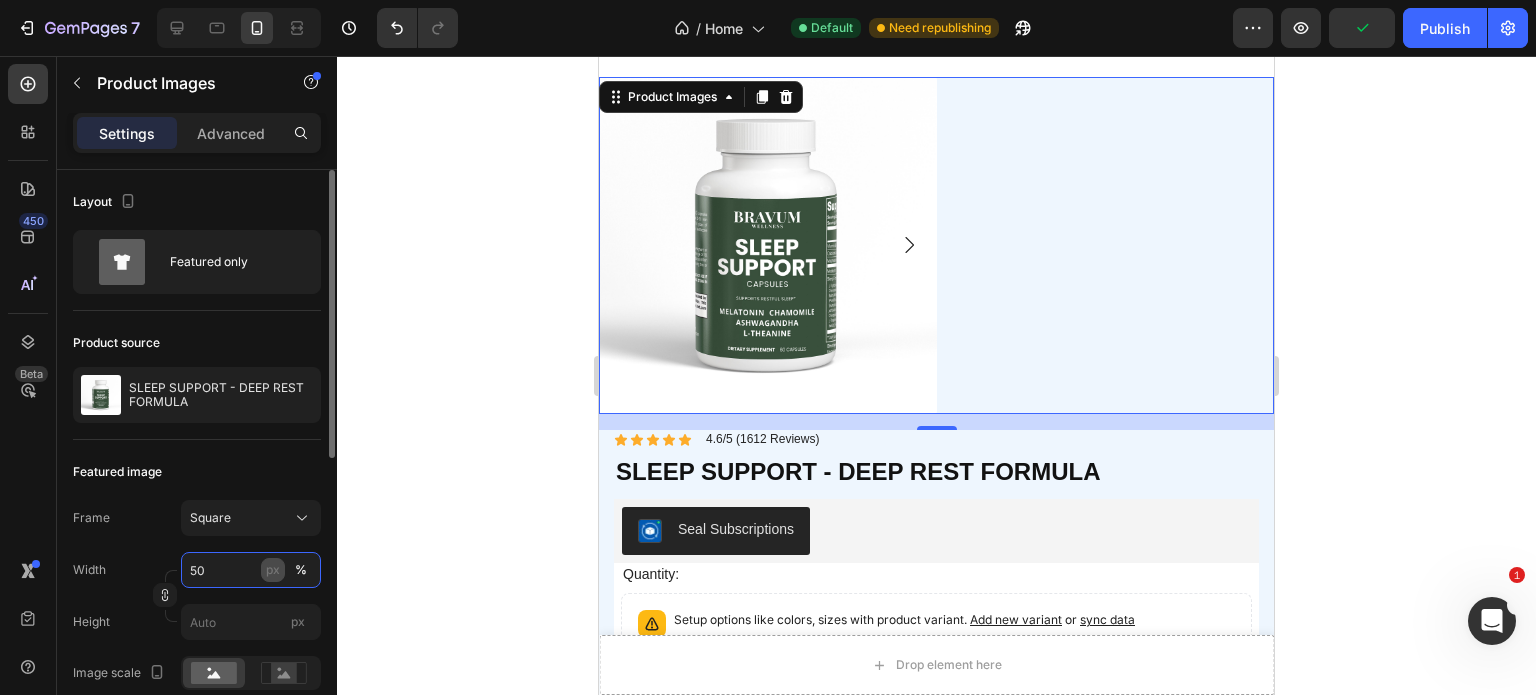 type on "50" 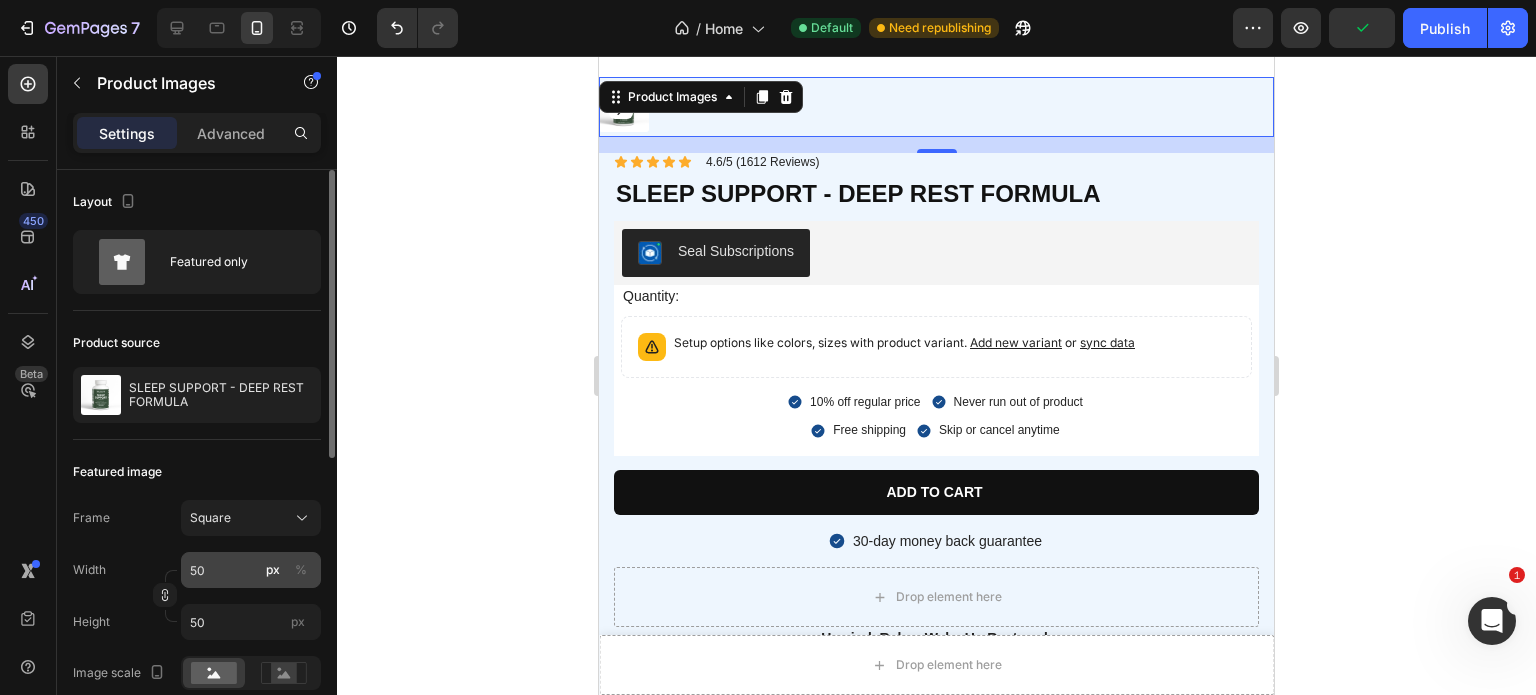 click on "px" at bounding box center (273, 570) 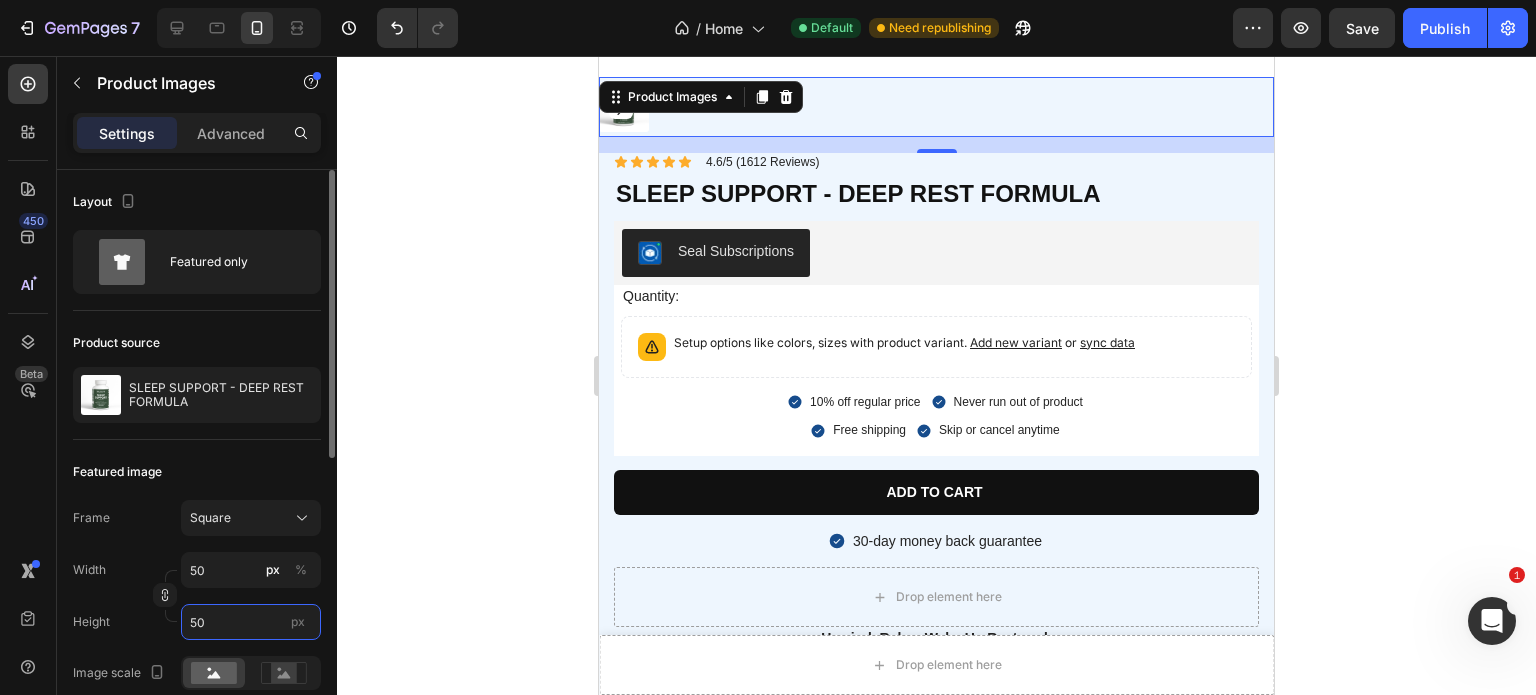 click on "50" at bounding box center (251, 622) 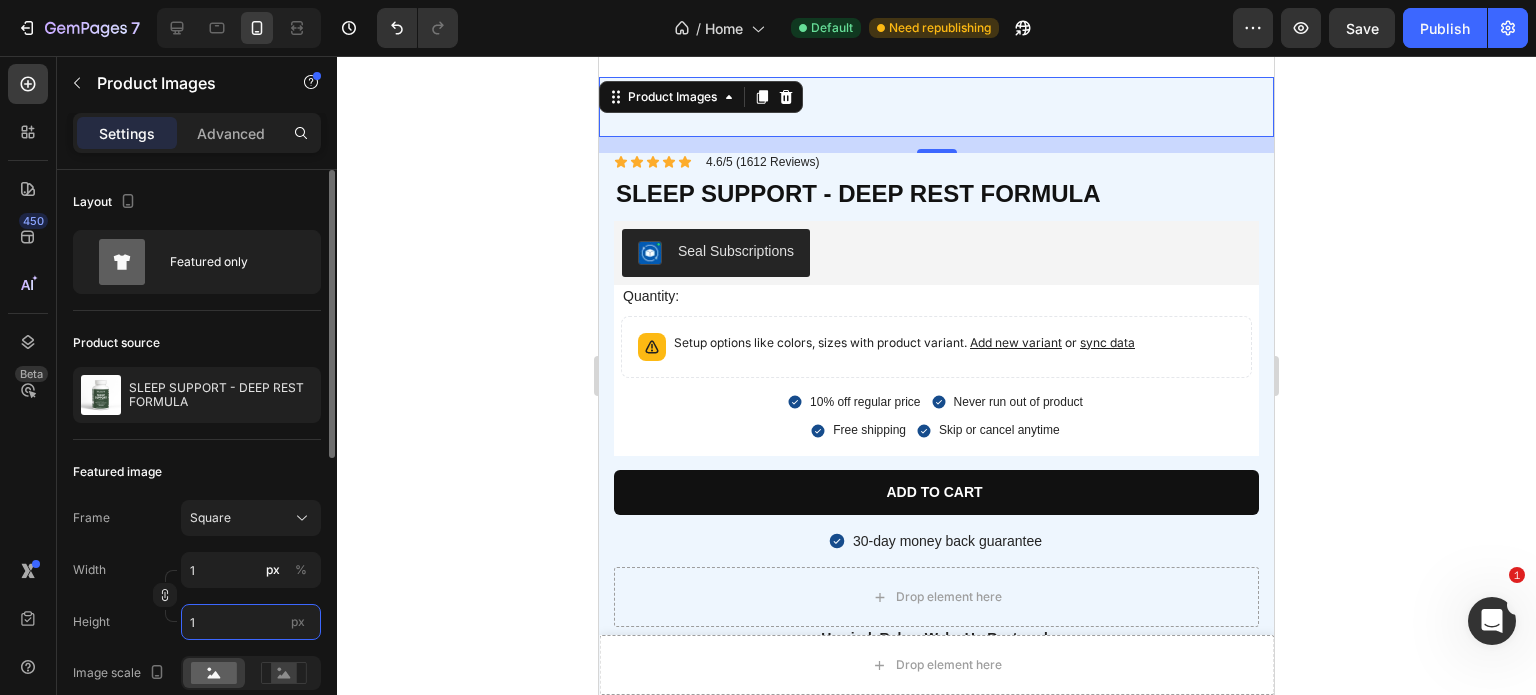 type on "10" 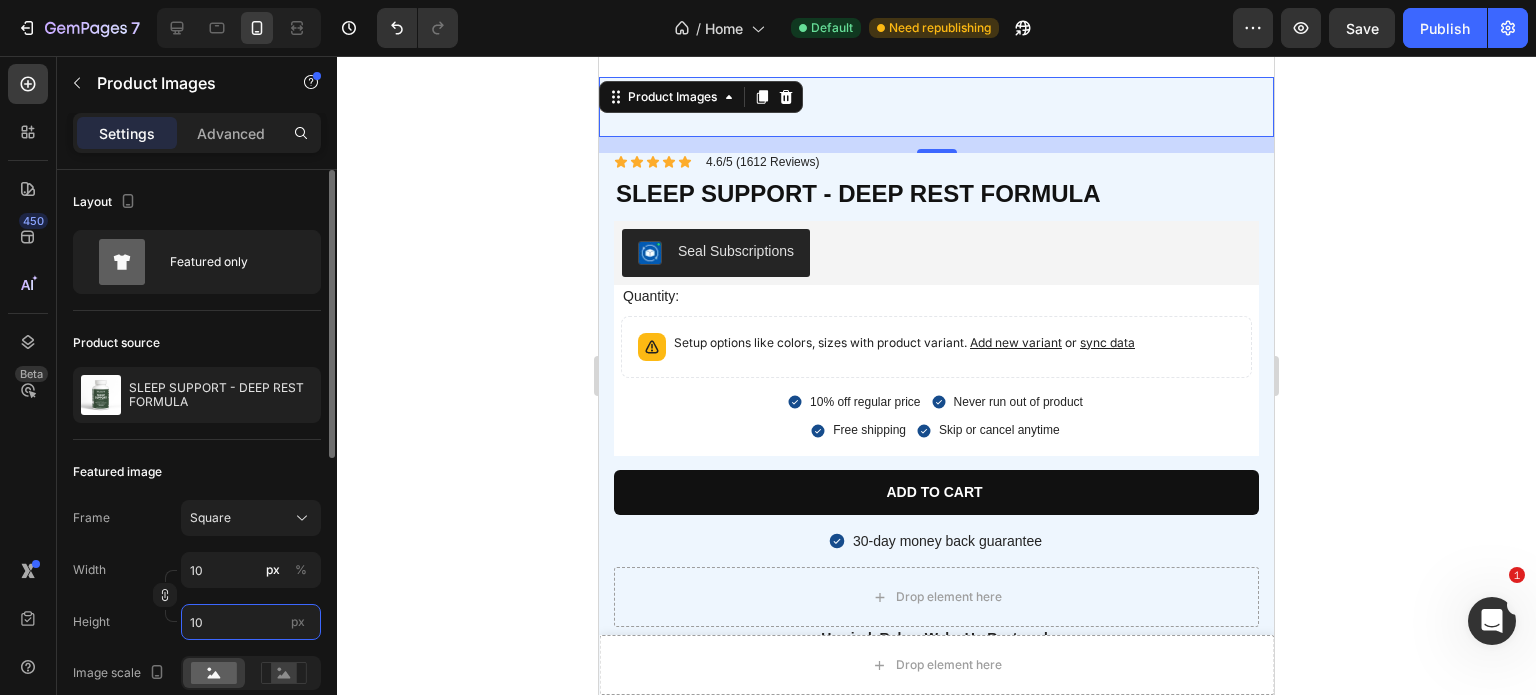 type on "100" 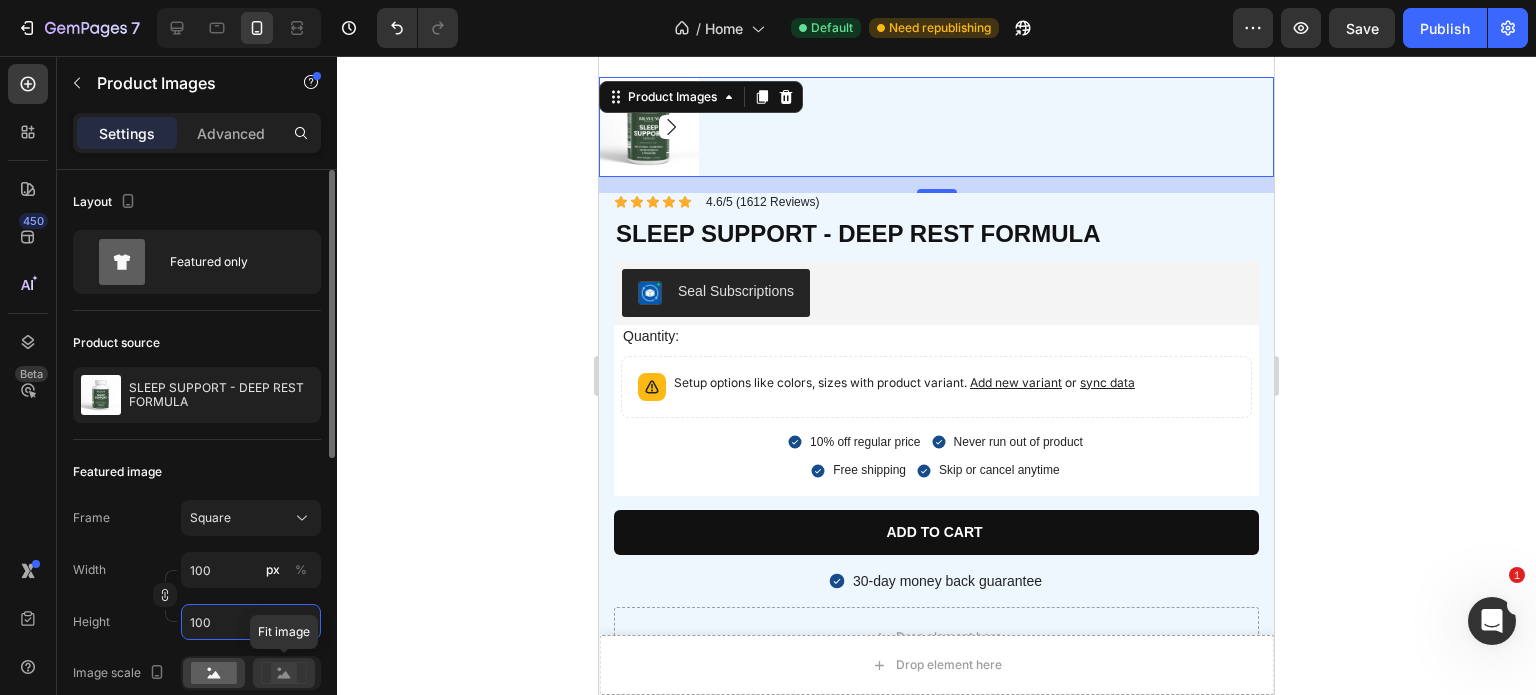 type on "100" 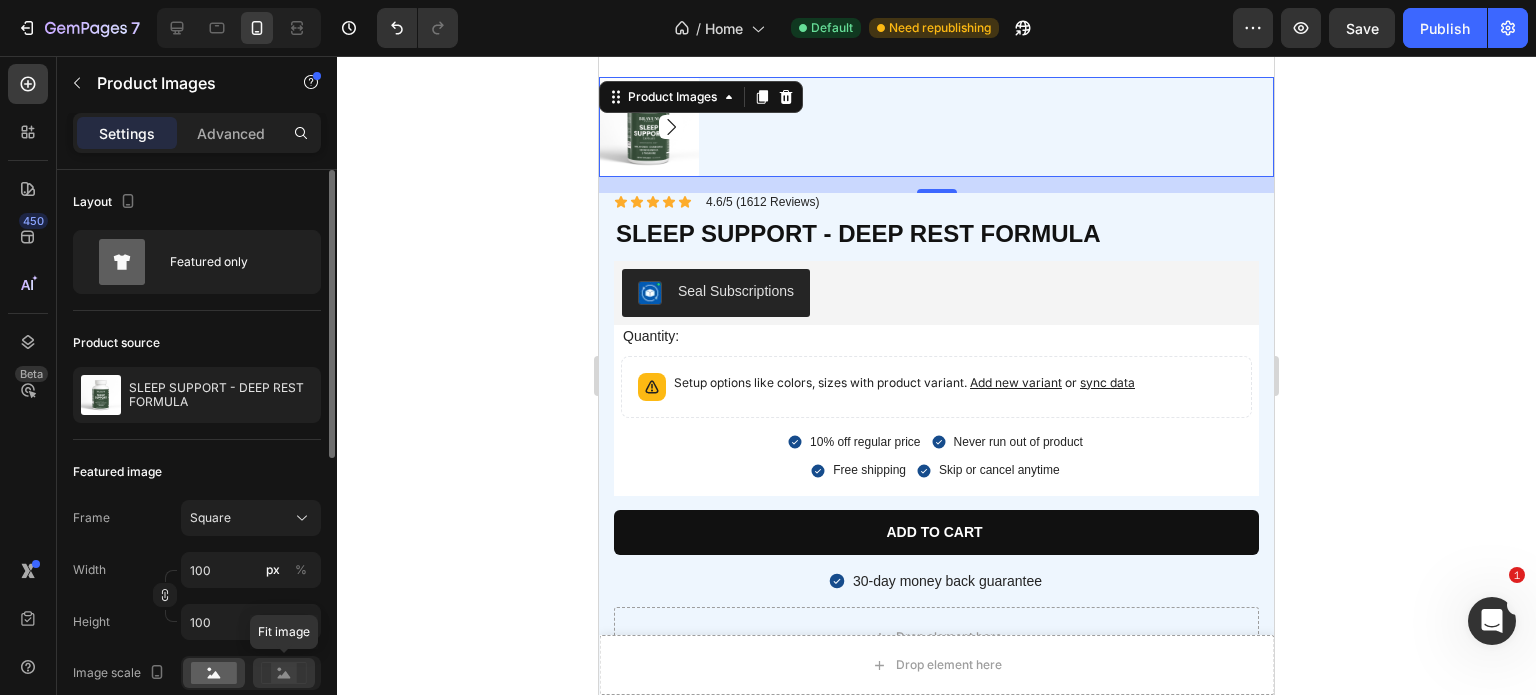 click 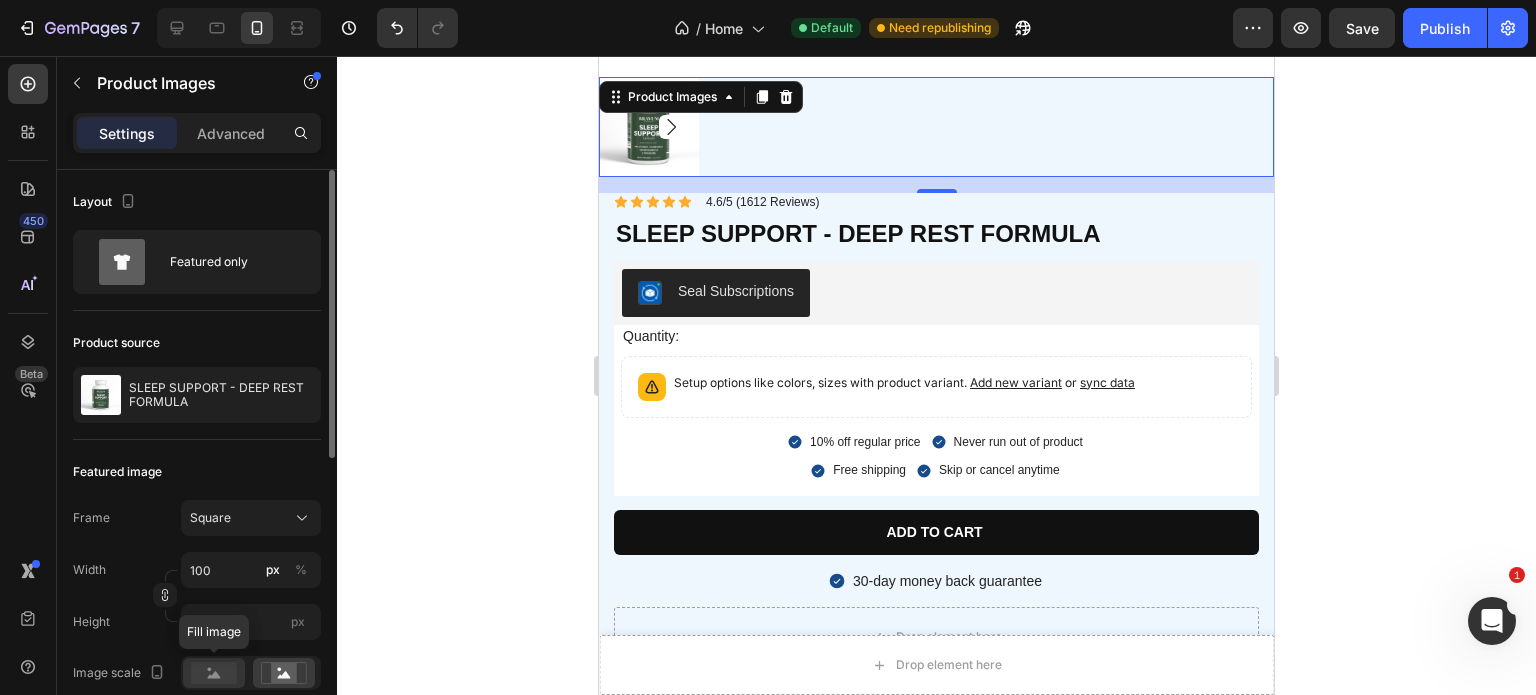 click 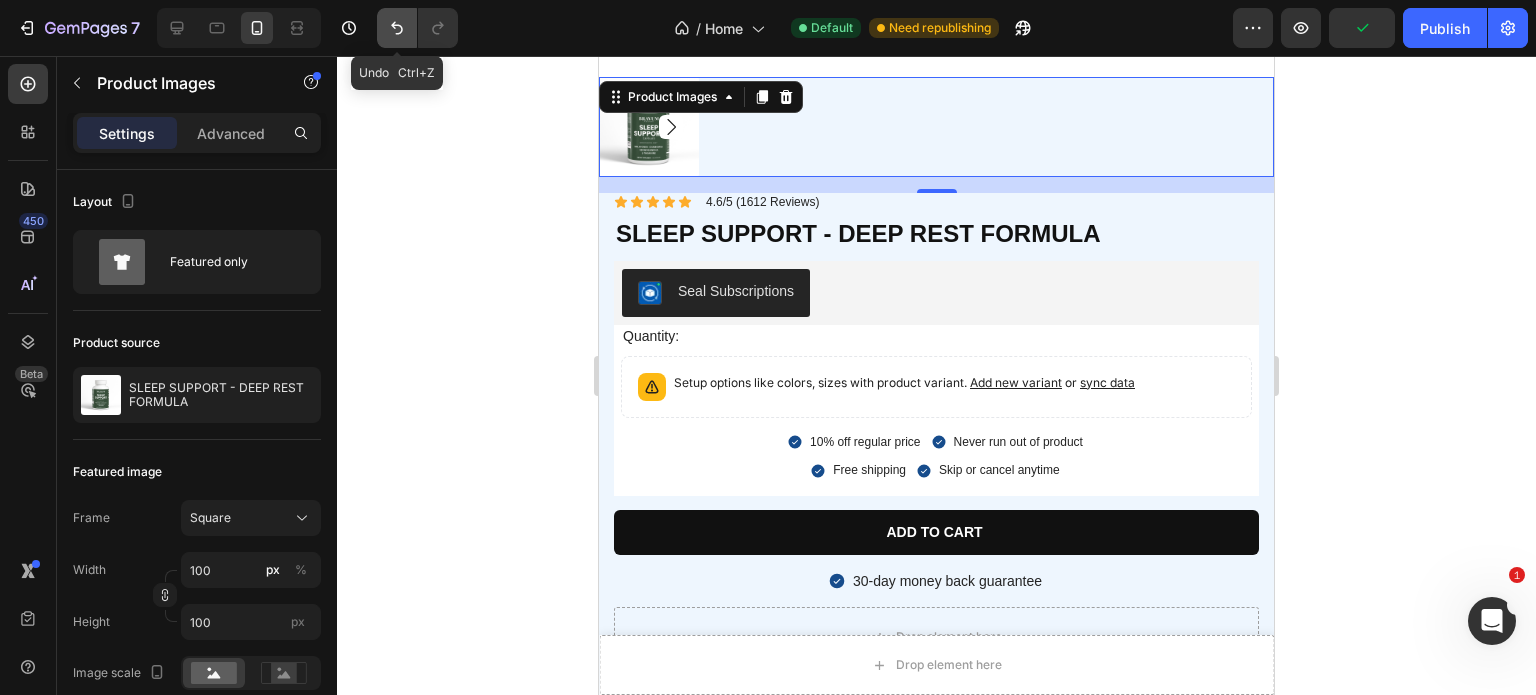 click 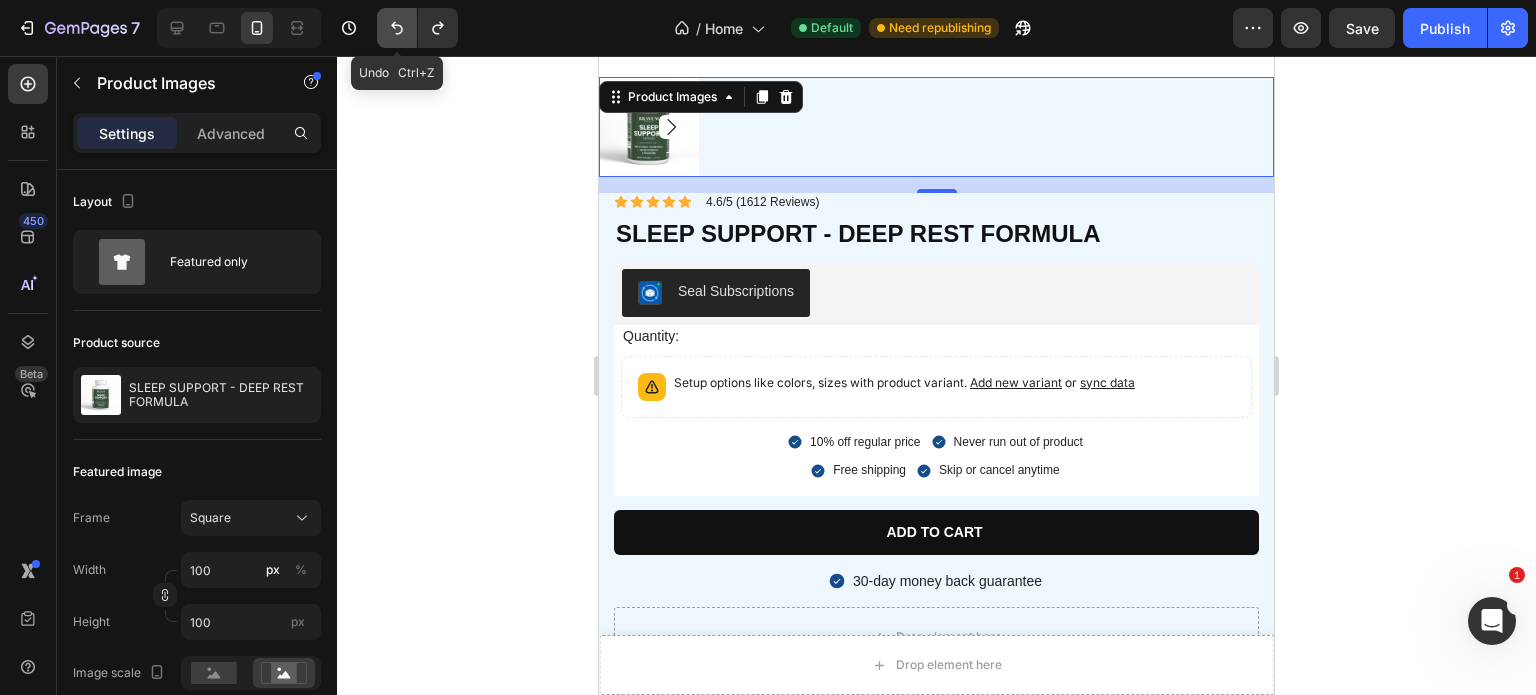click 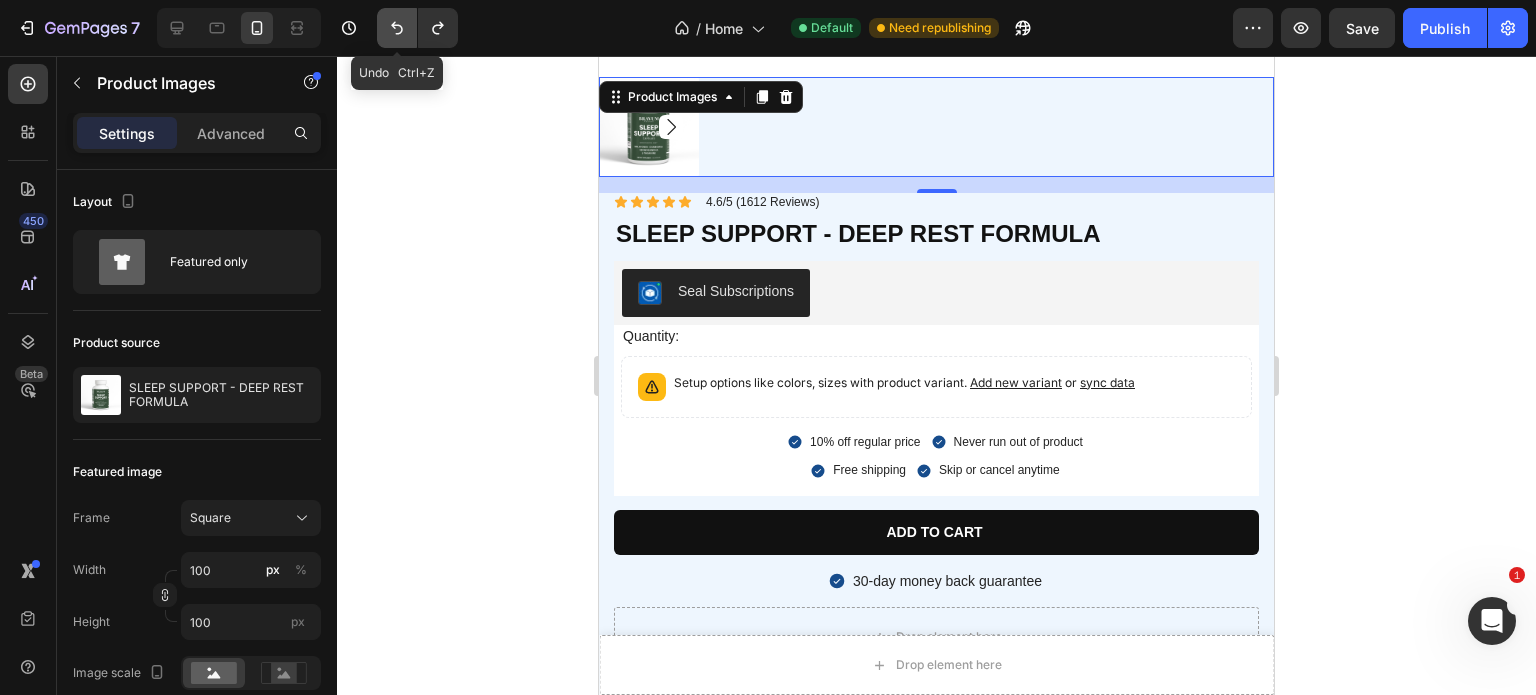 click 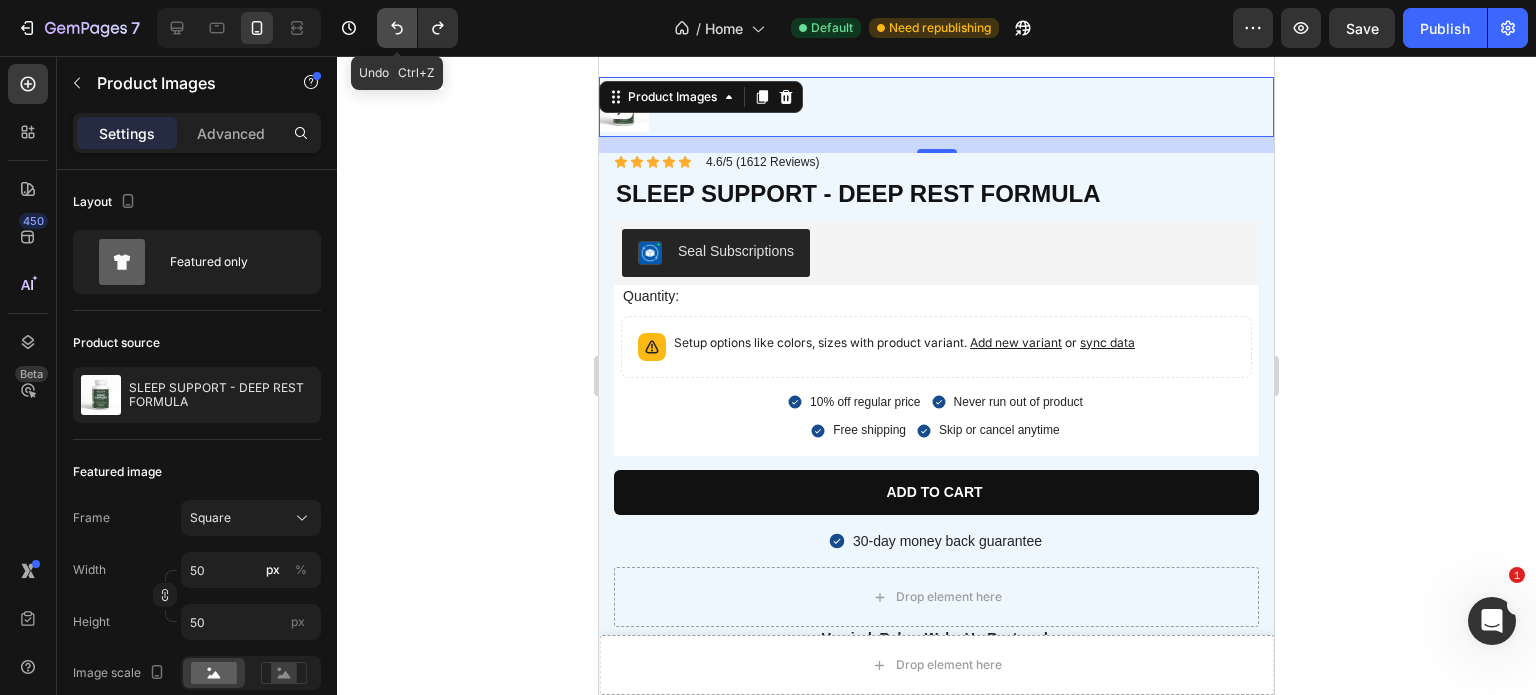click 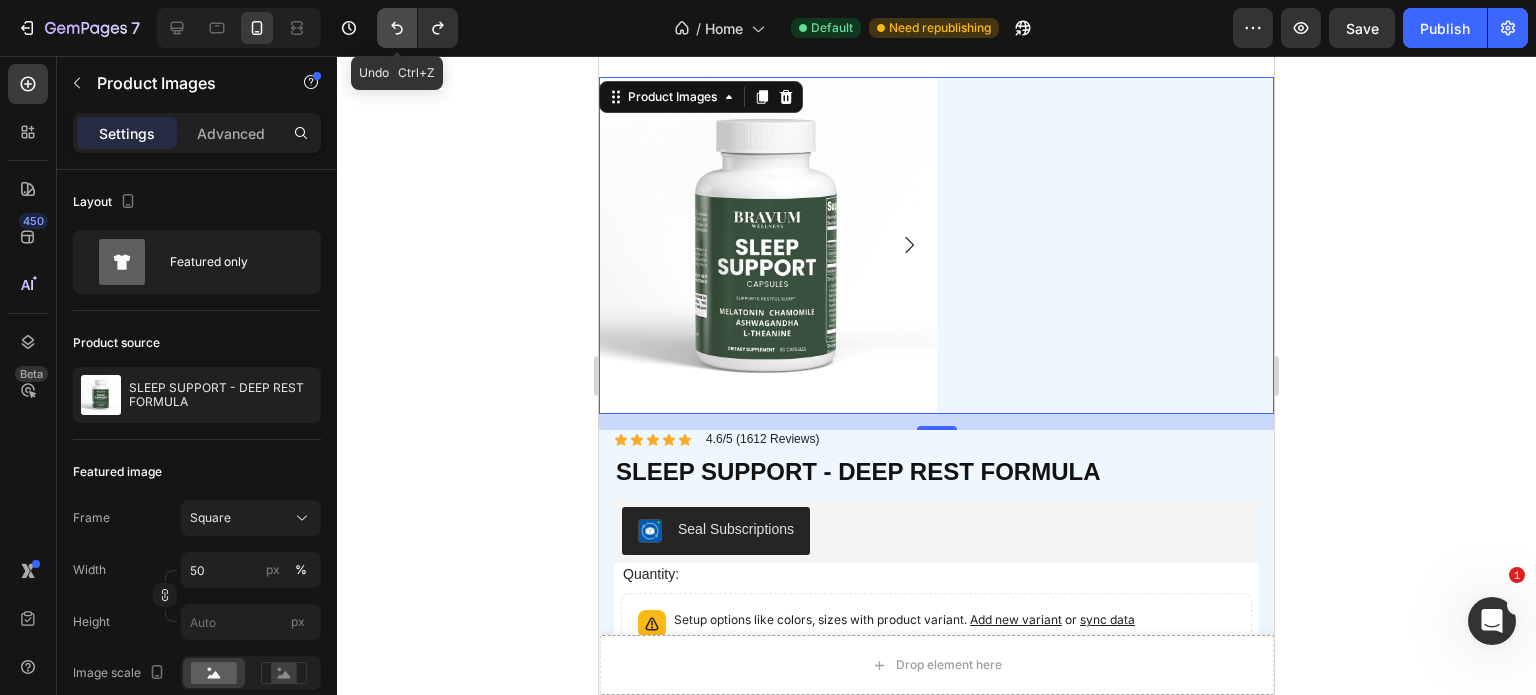 click 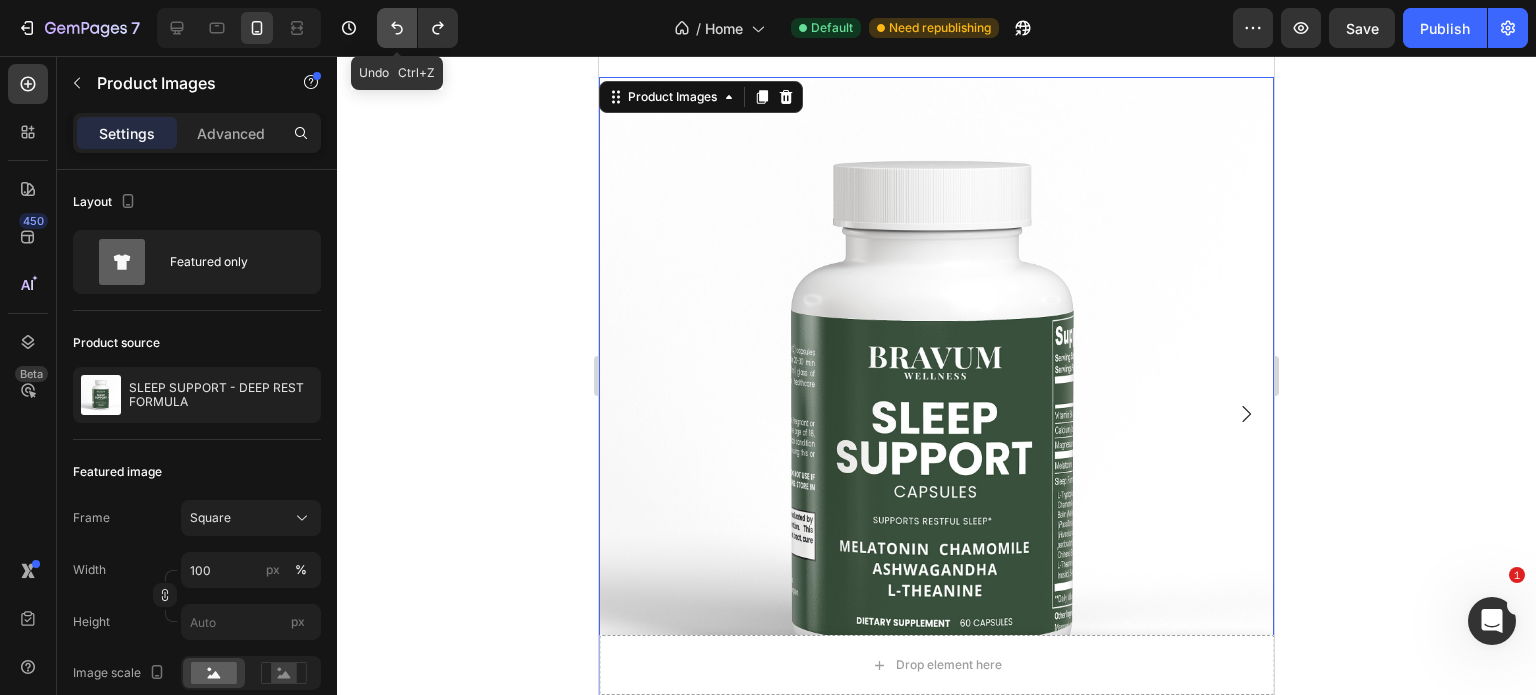 click 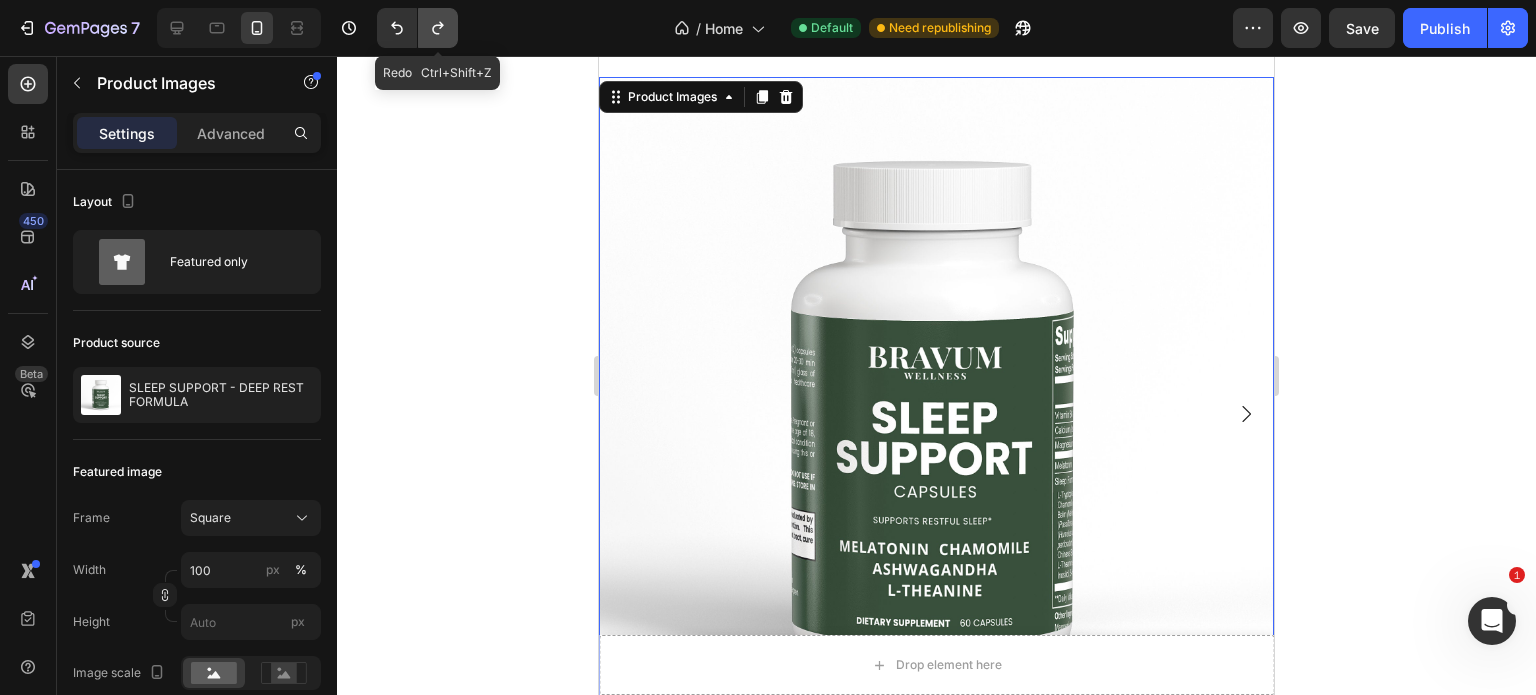 click 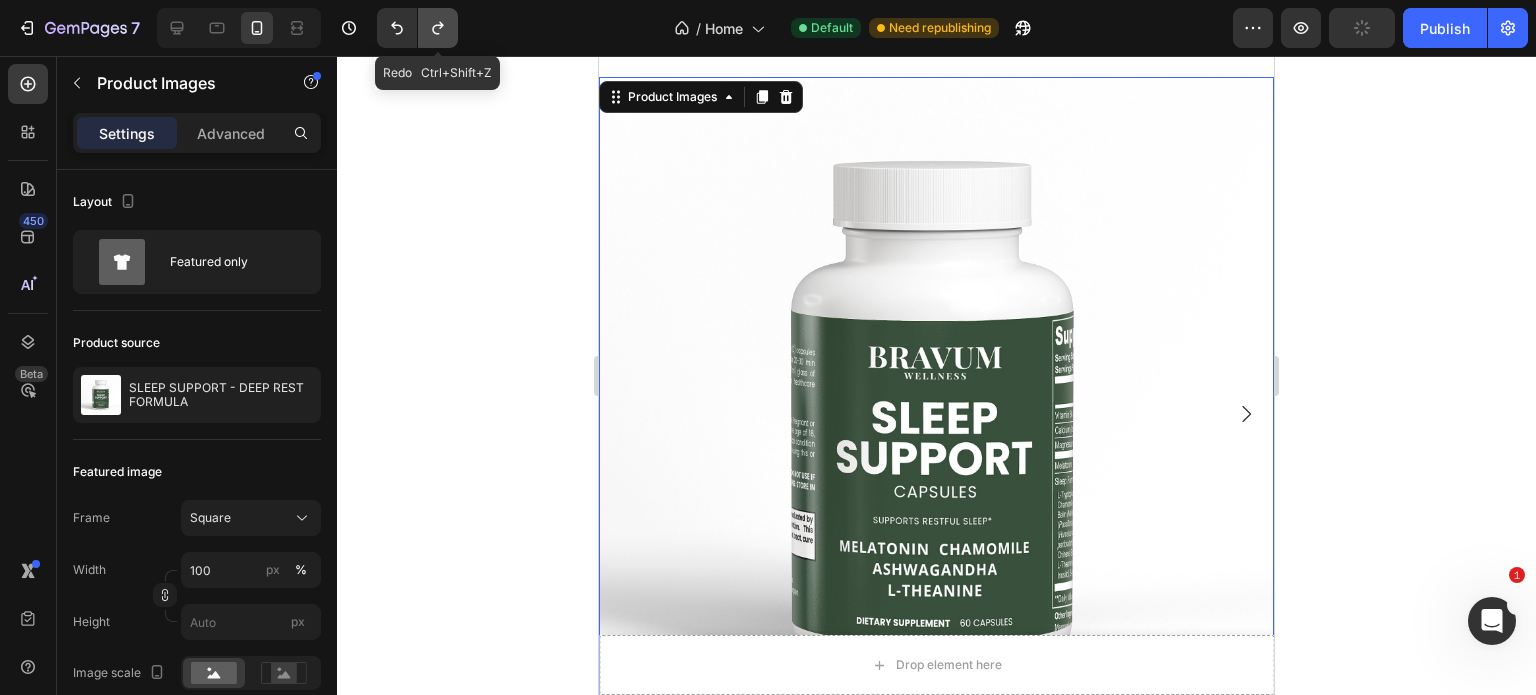 click 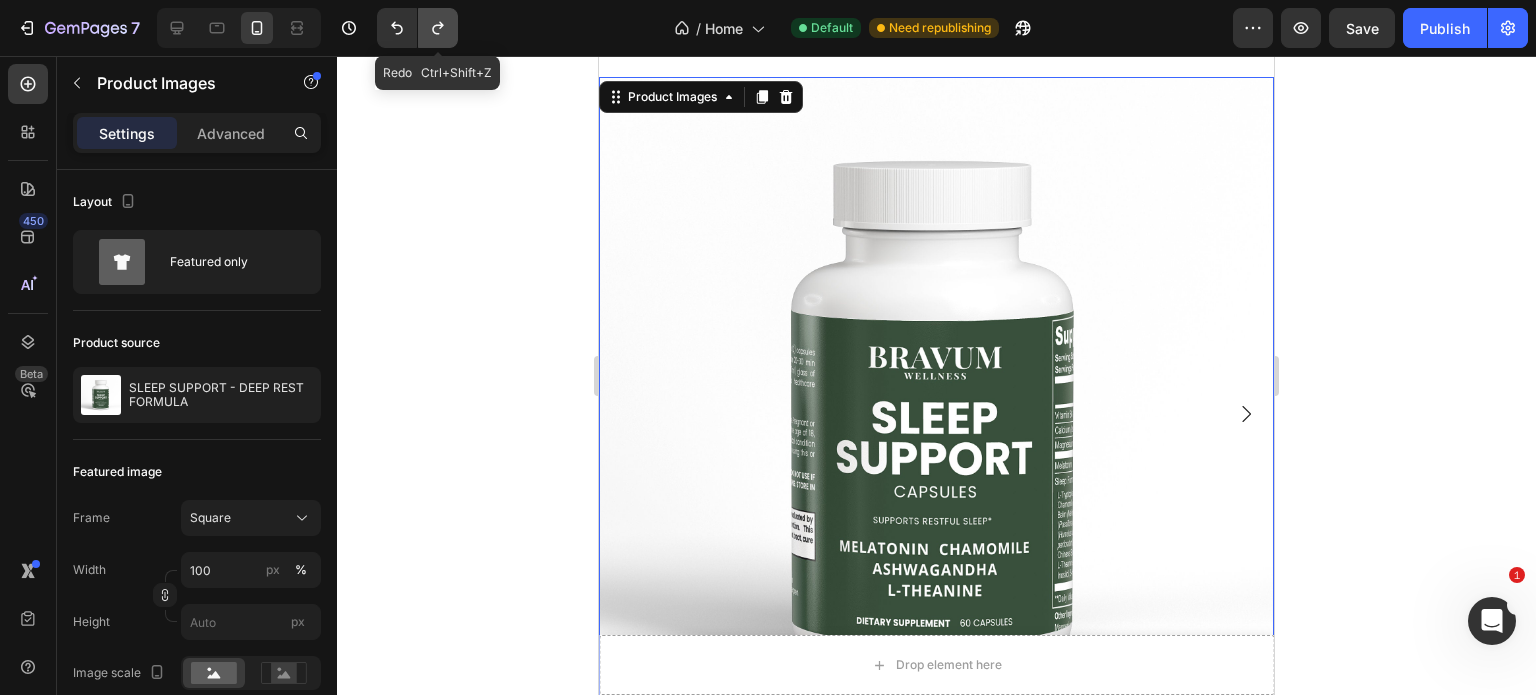 click 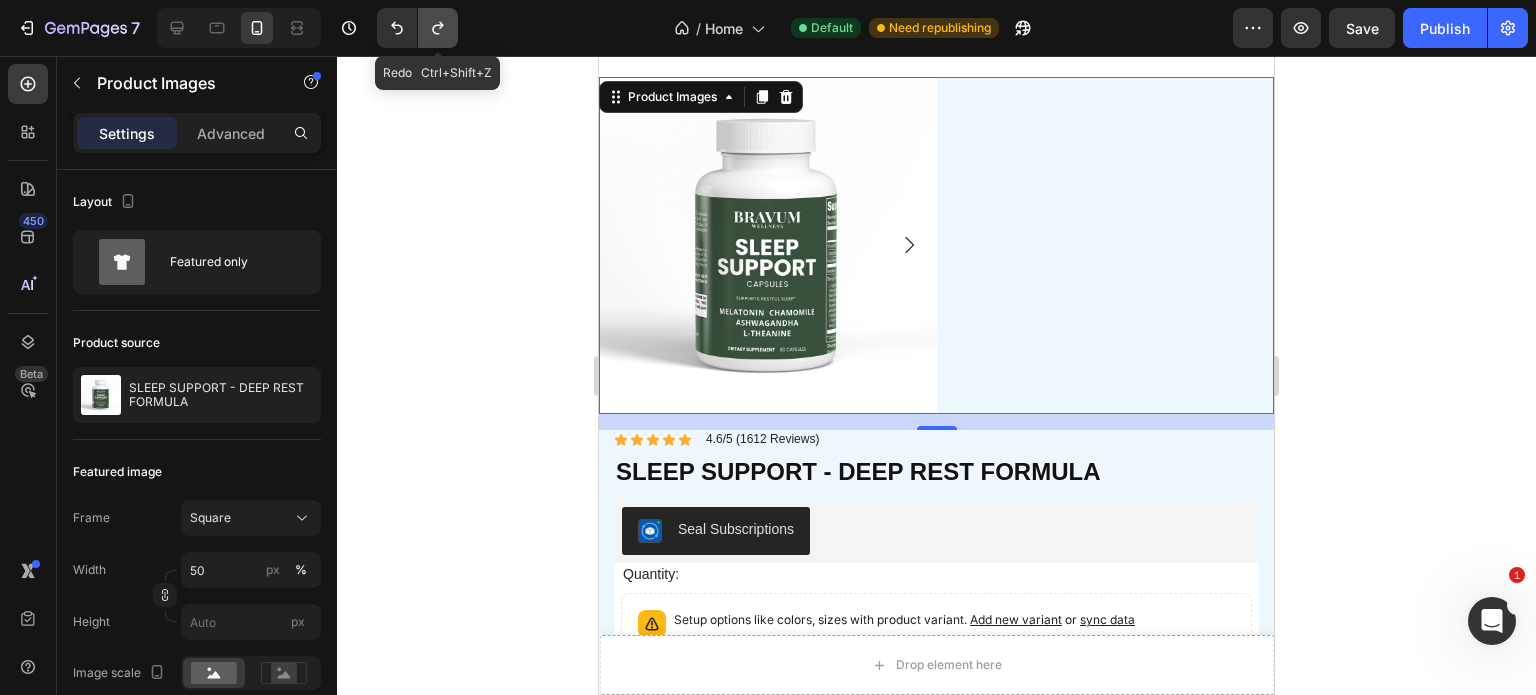 click 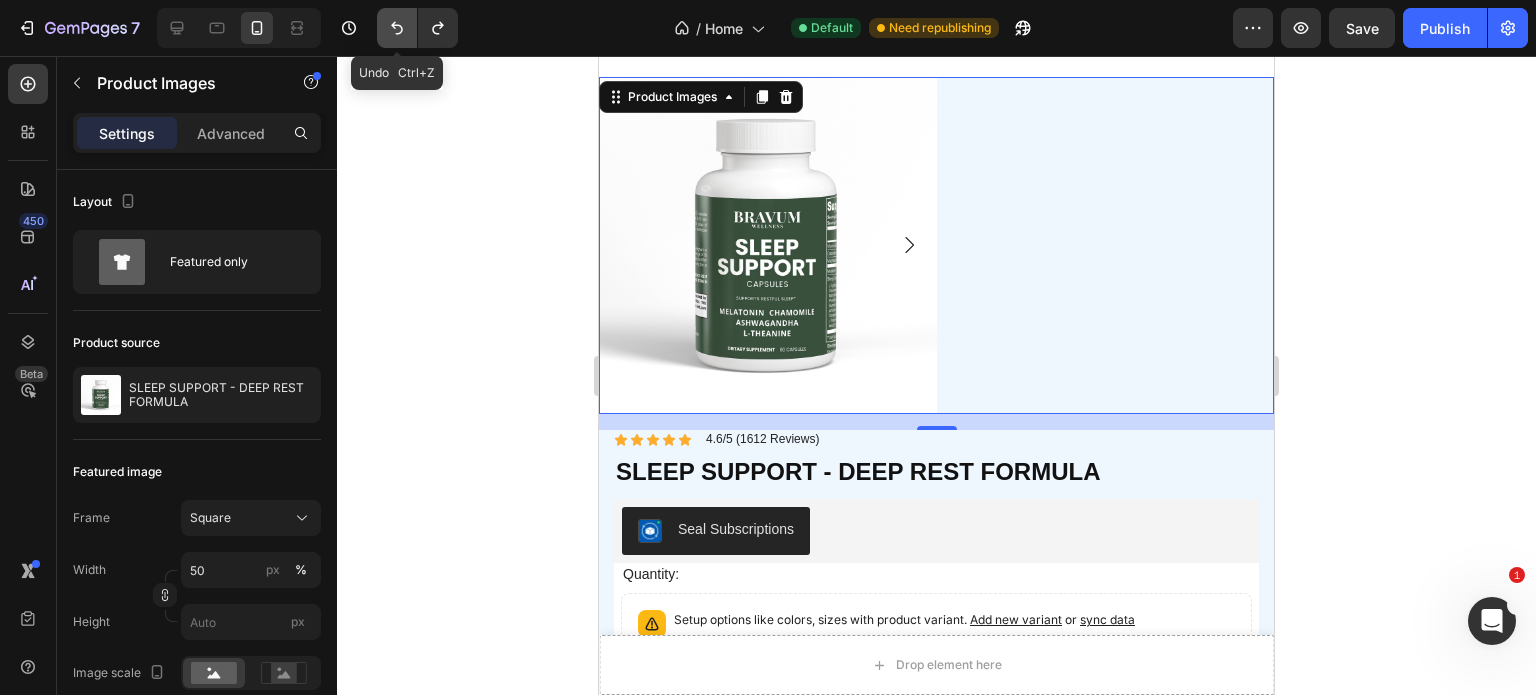 click 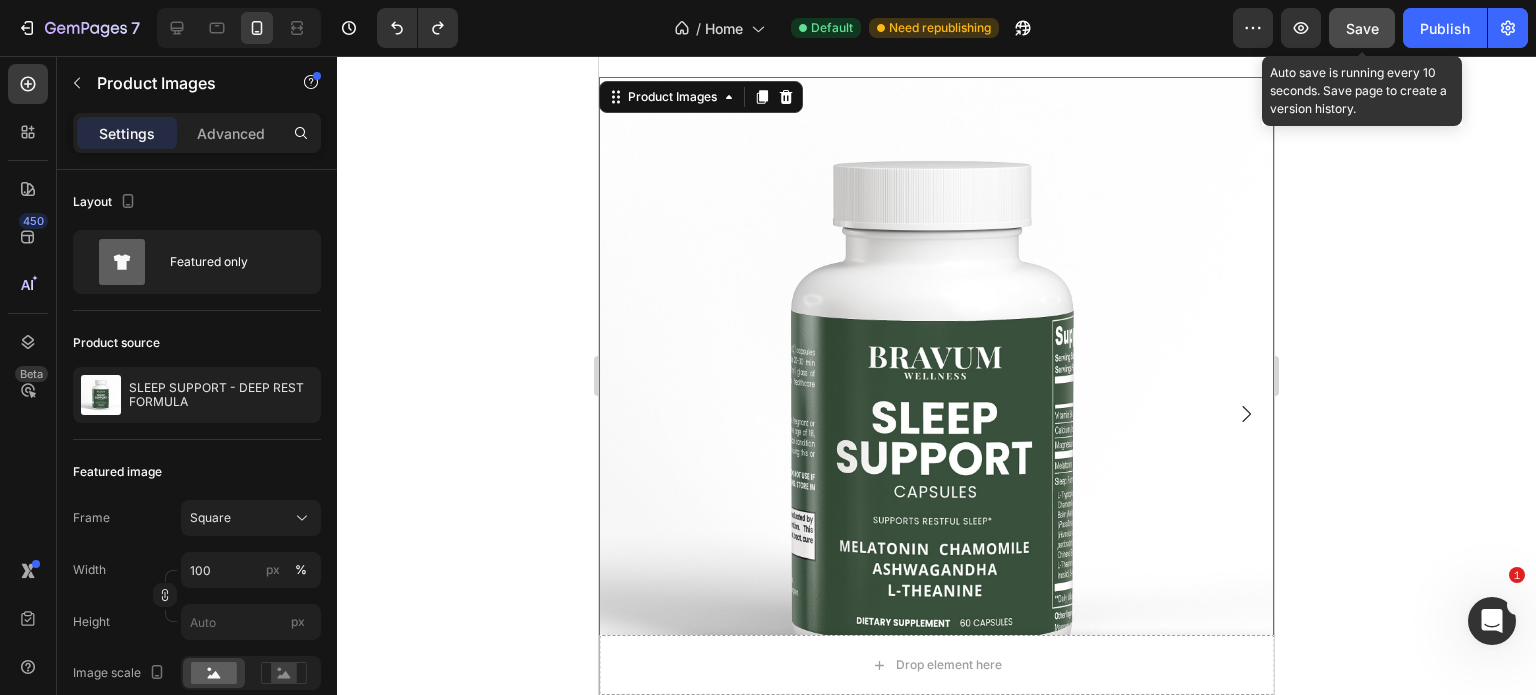 click on "Save" 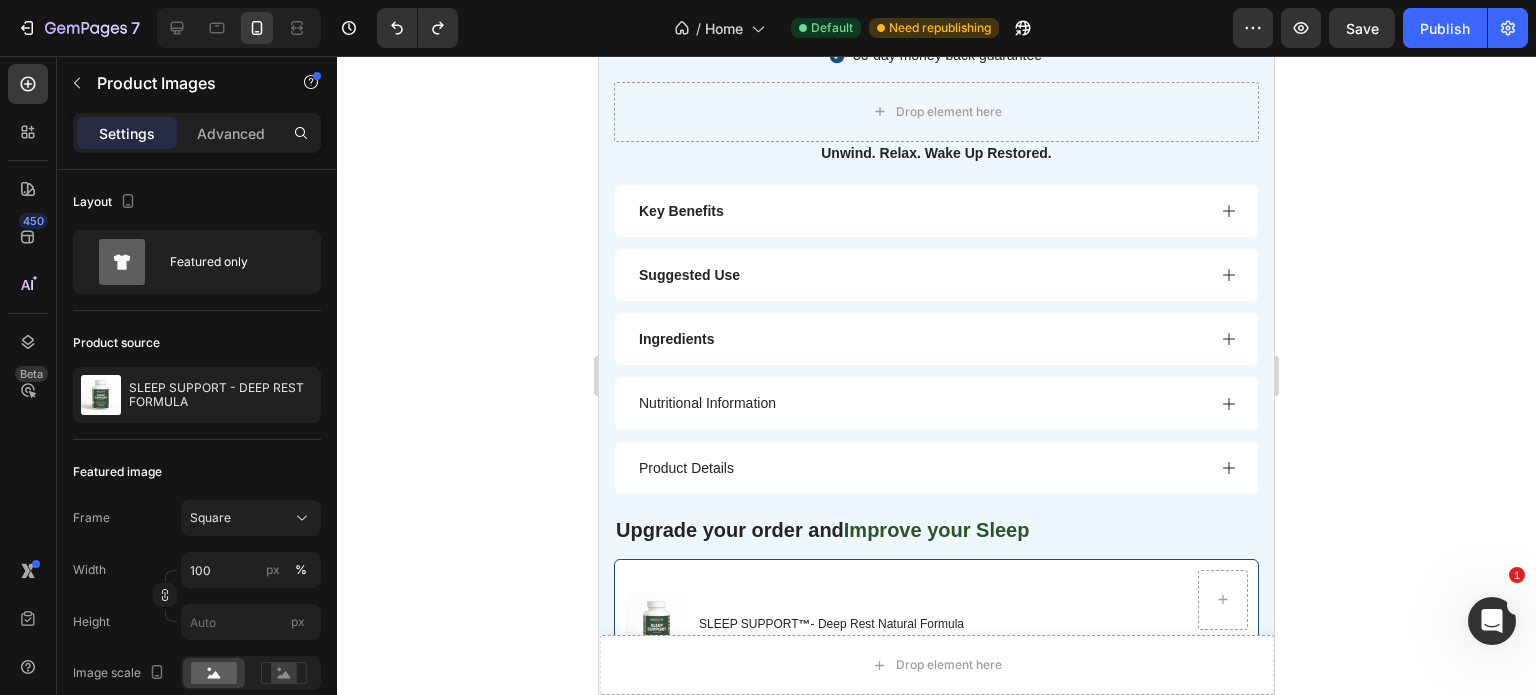 scroll, scrollTop: 6582, scrollLeft: 0, axis: vertical 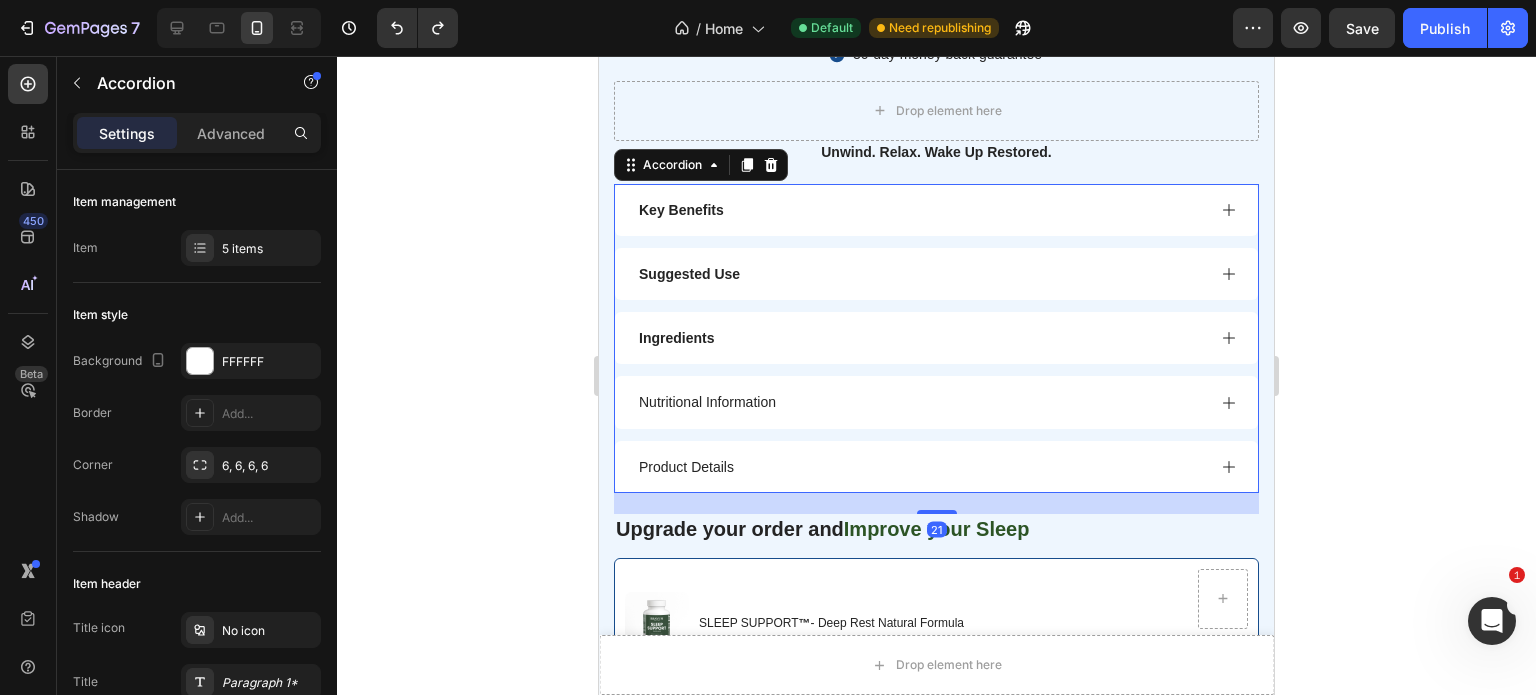 click on "Nutritional Information" at bounding box center (707, 402) 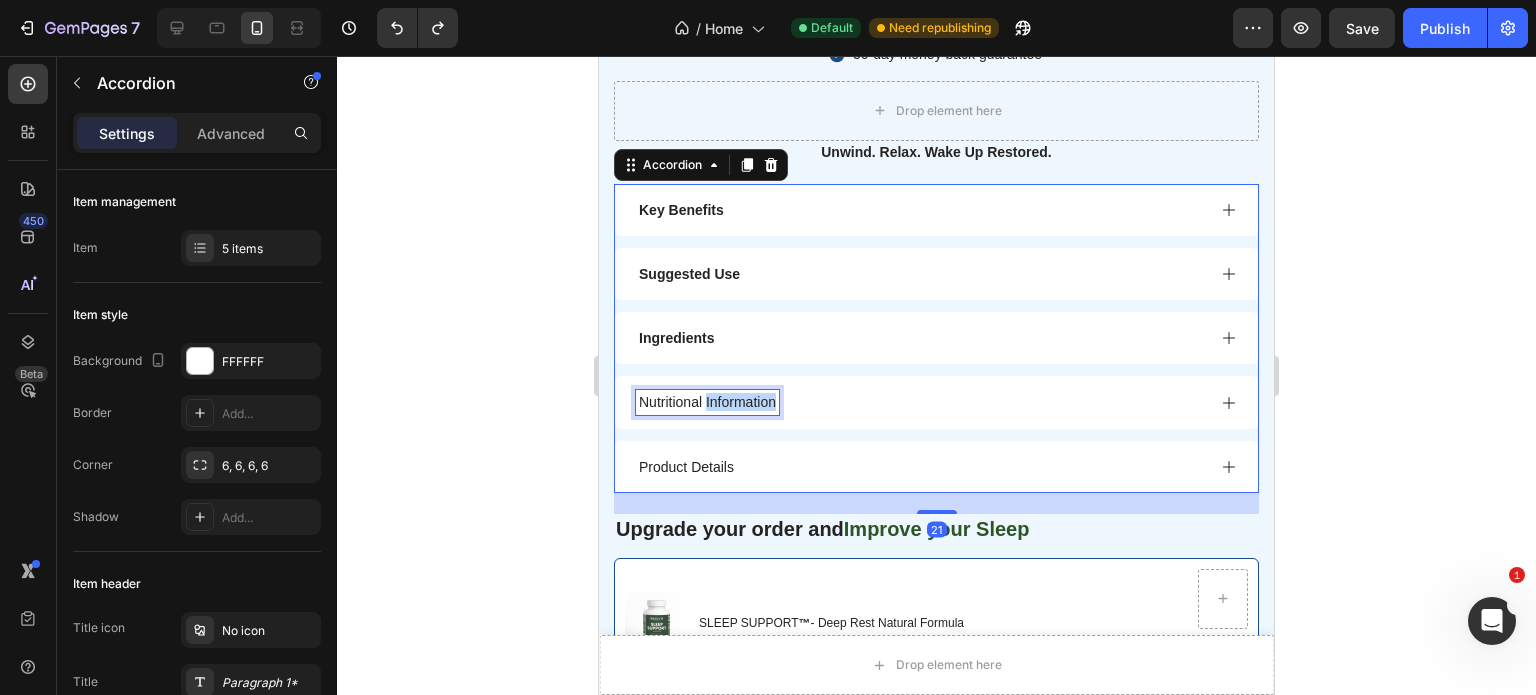 click on "Nutritional Information" at bounding box center (707, 402) 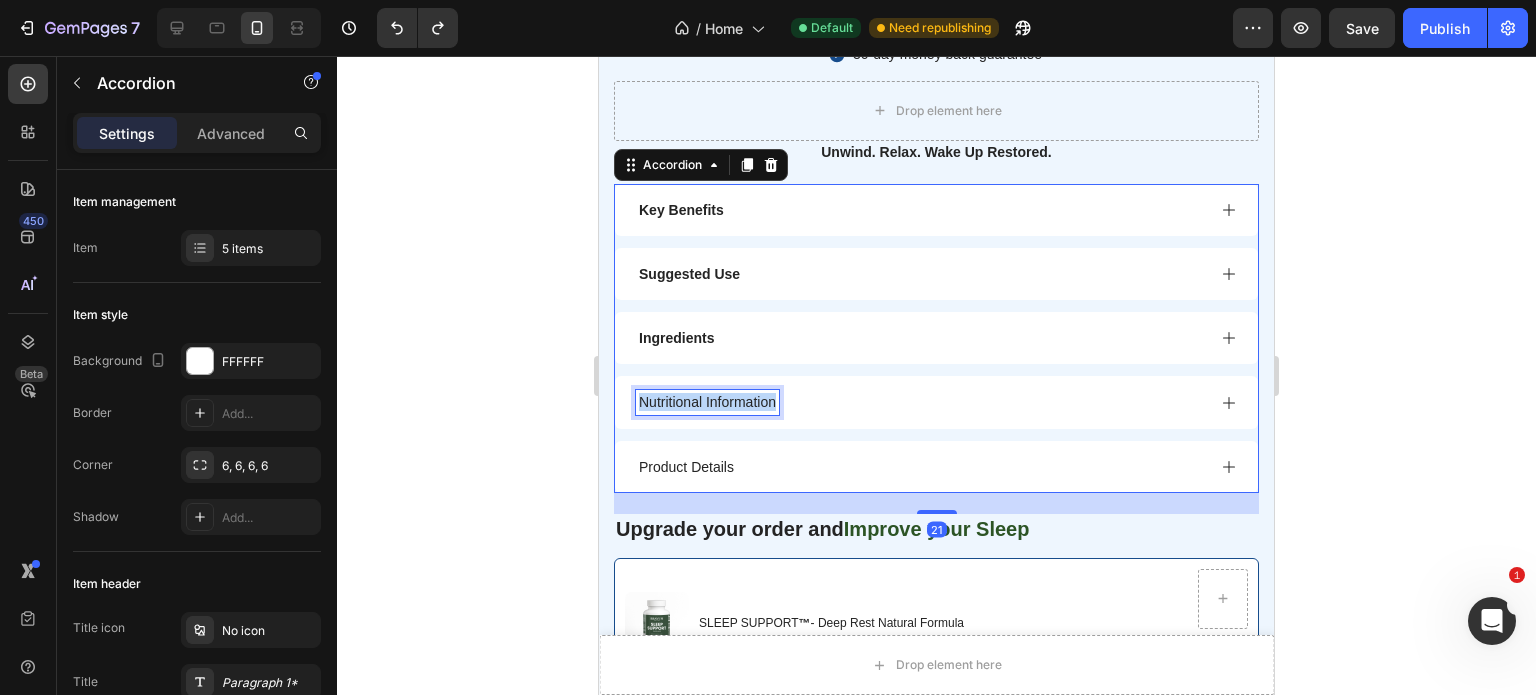 click on "Nutritional Information" at bounding box center [707, 402] 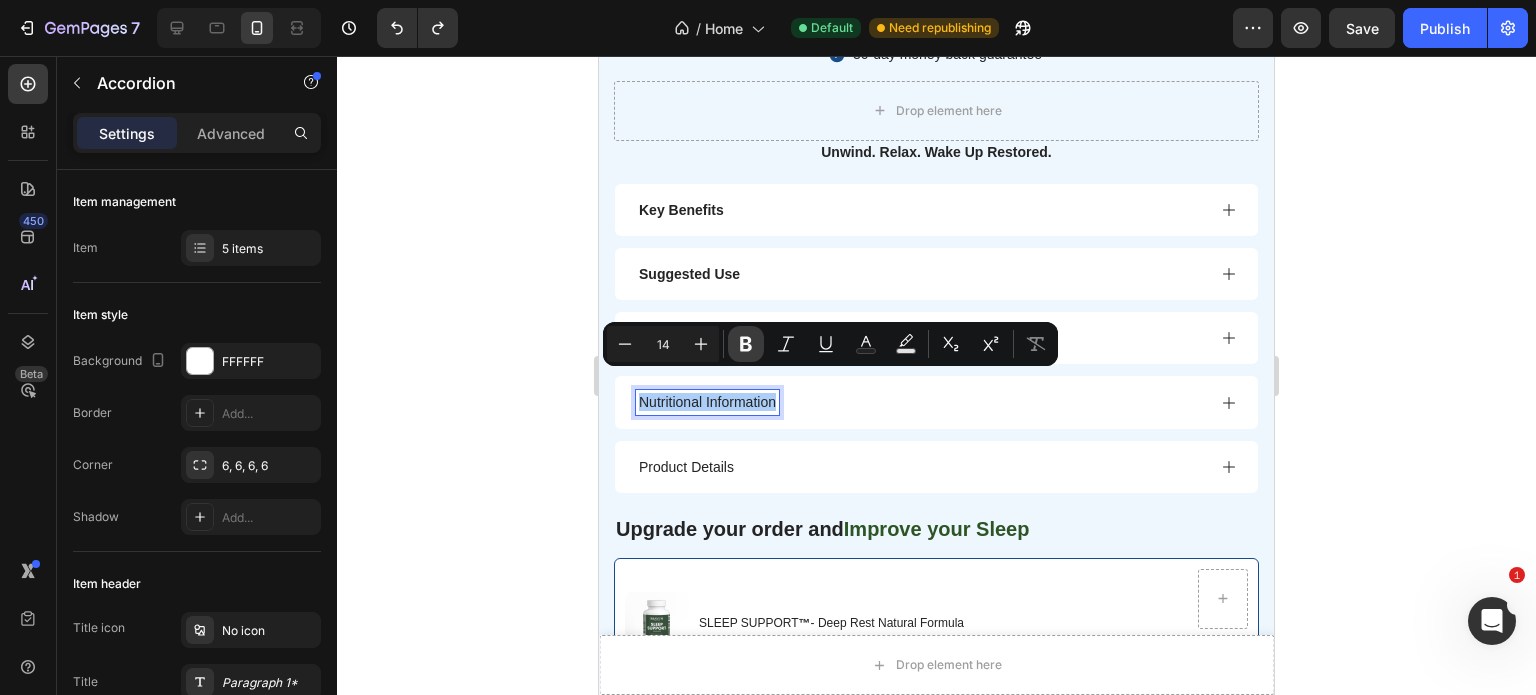 click 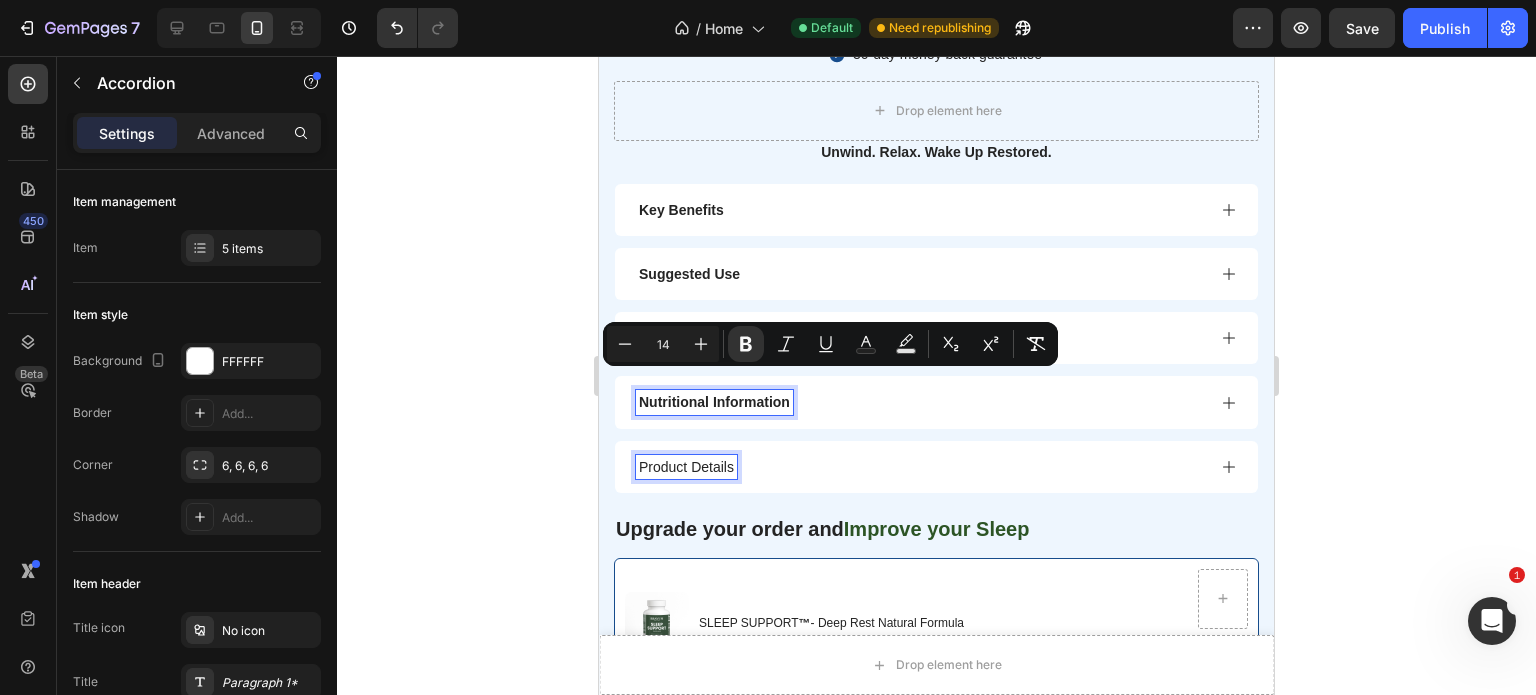 click on "Product Details" at bounding box center (686, 467) 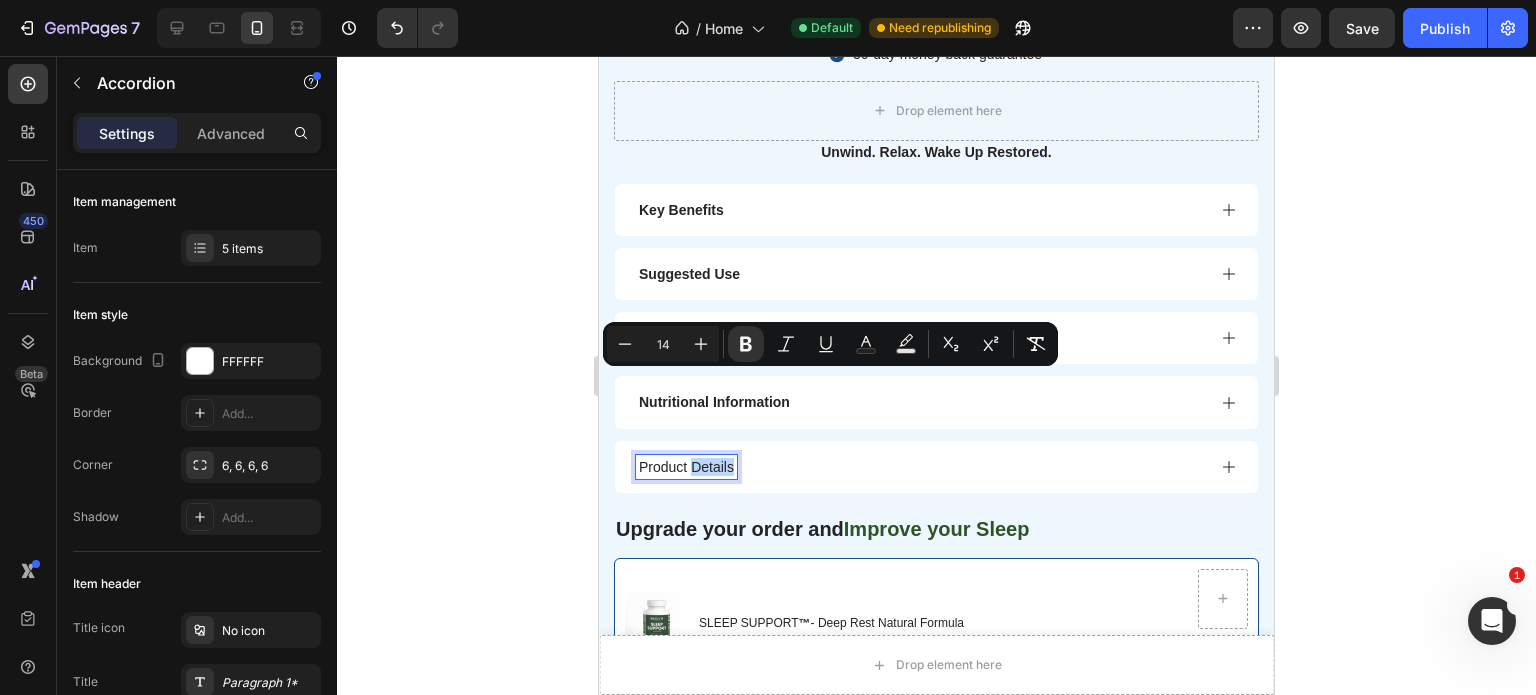 click on "Product Details" at bounding box center [686, 467] 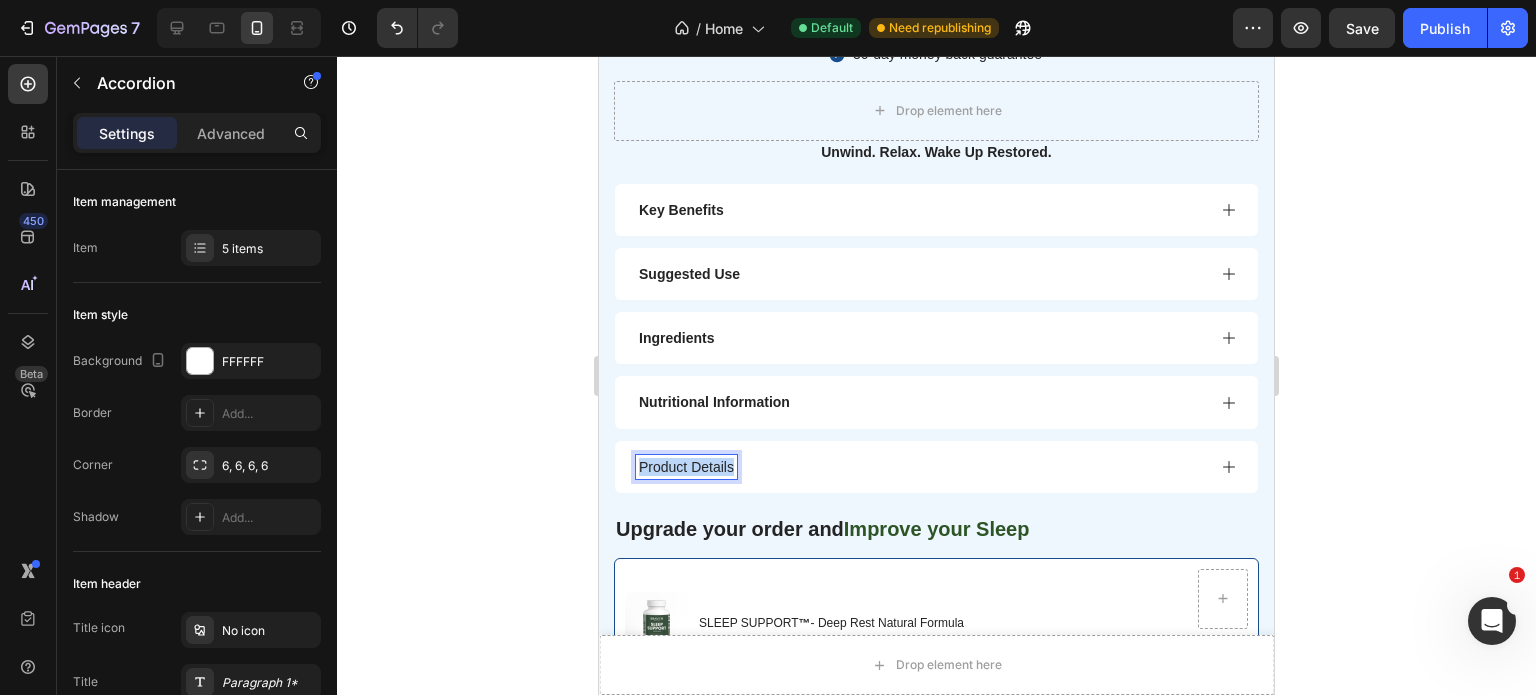 click on "Product Details" at bounding box center (686, 467) 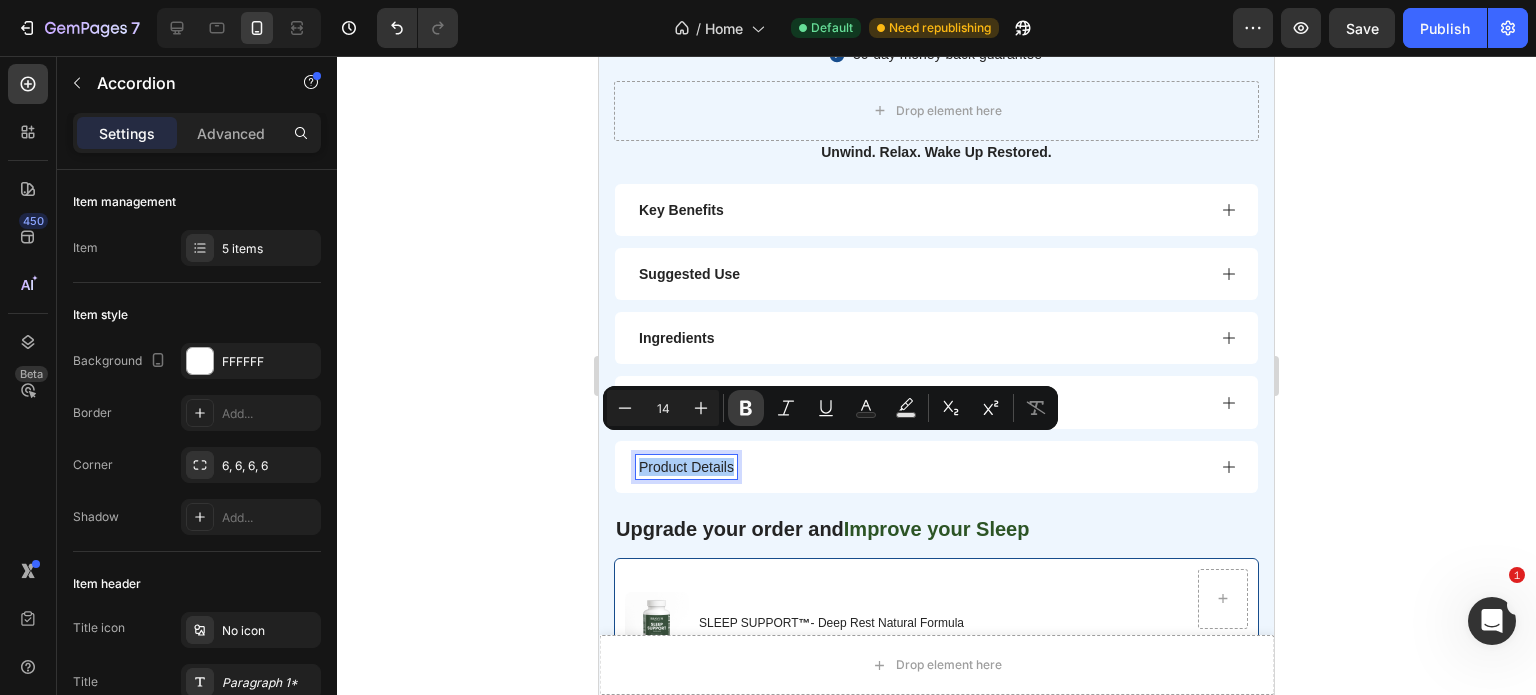 click 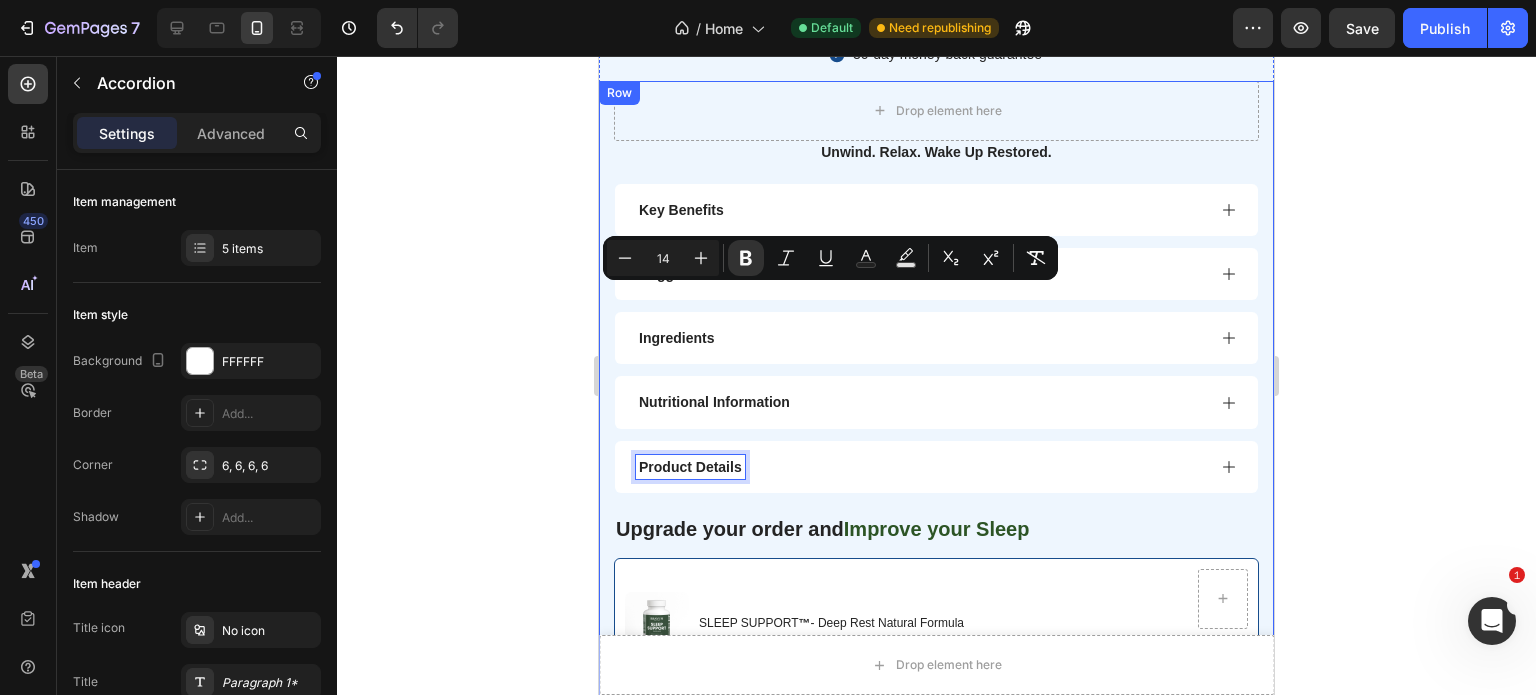 scroll, scrollTop: 6732, scrollLeft: 0, axis: vertical 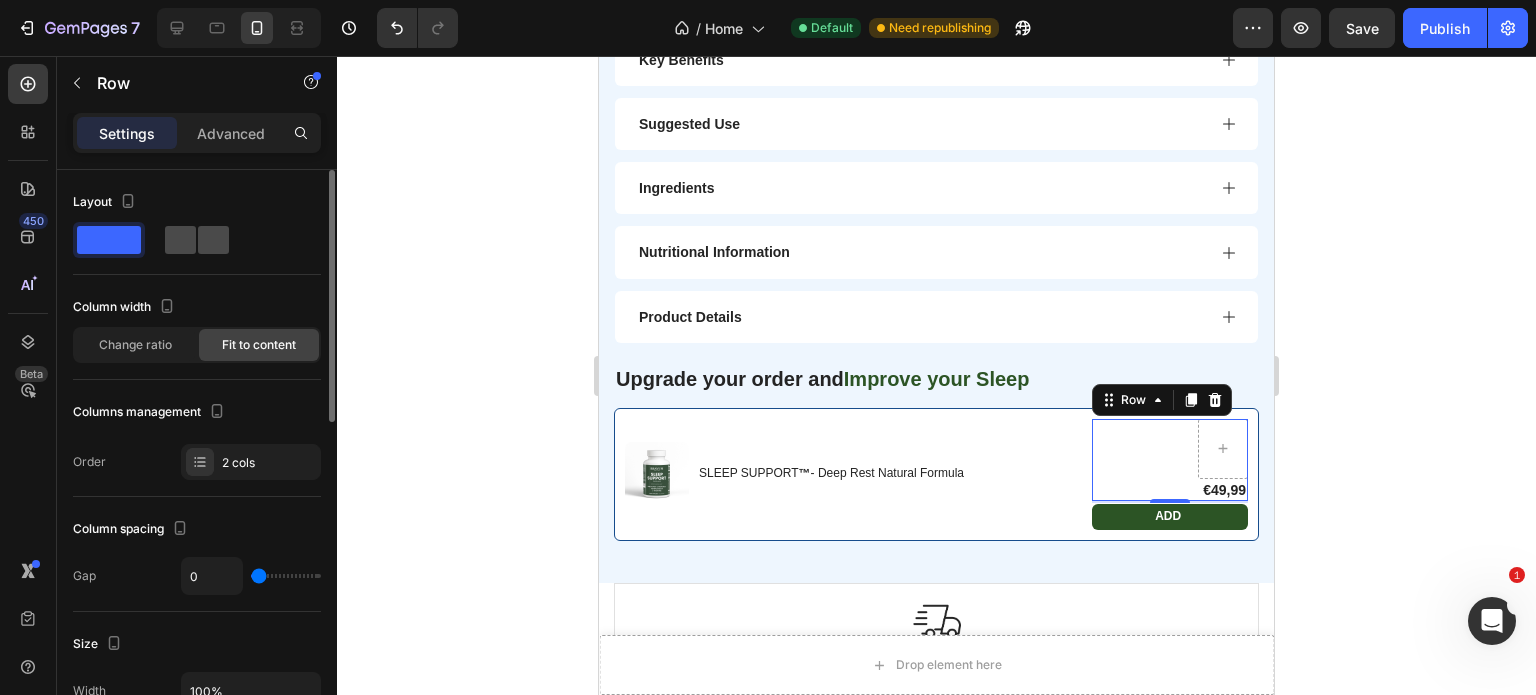 click 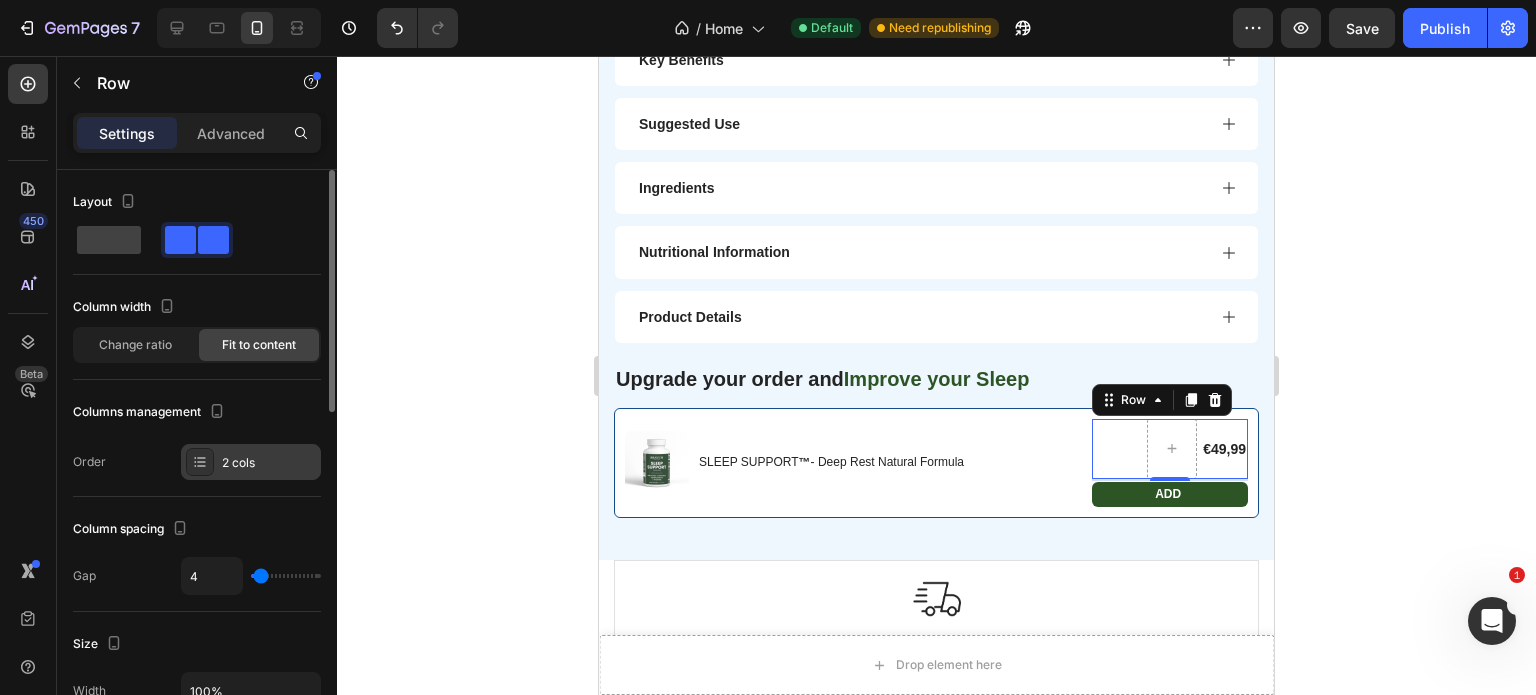 click on "2 cols" at bounding box center [269, 463] 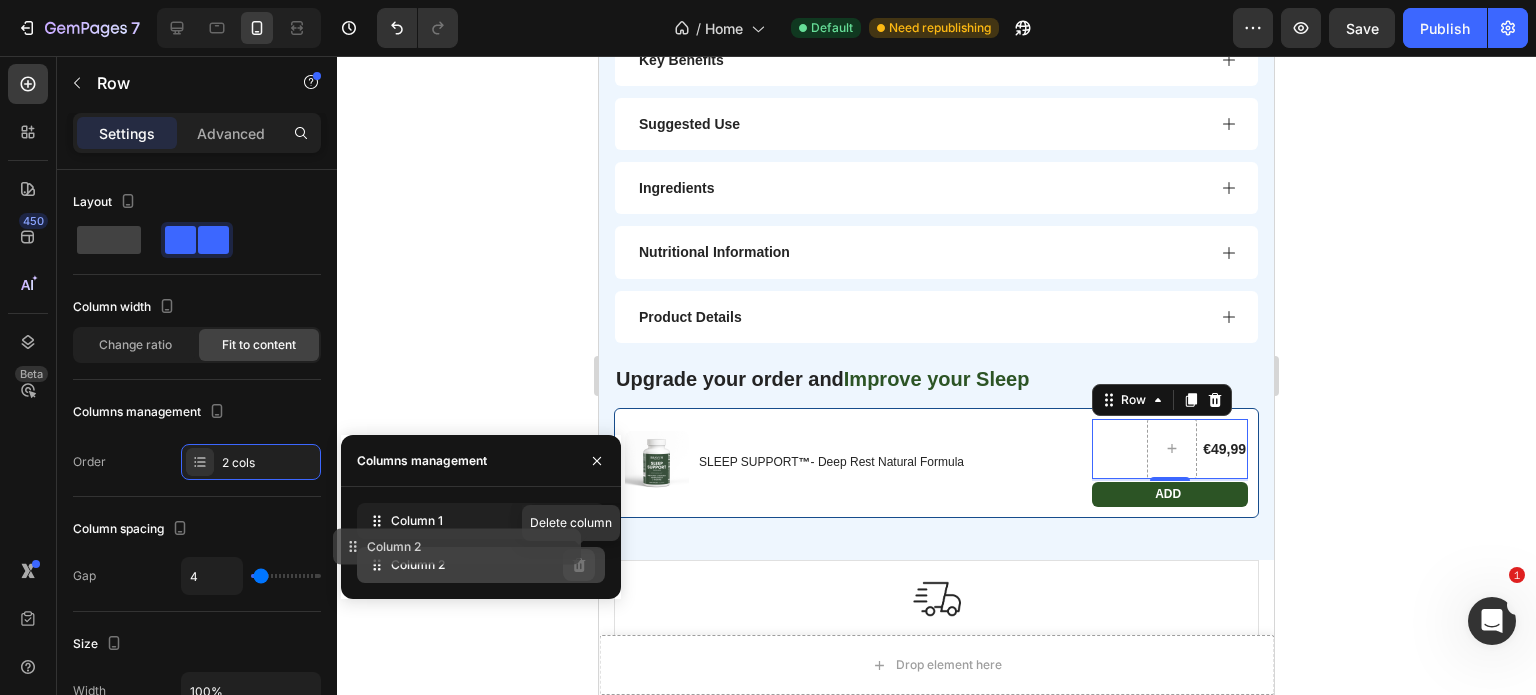 type 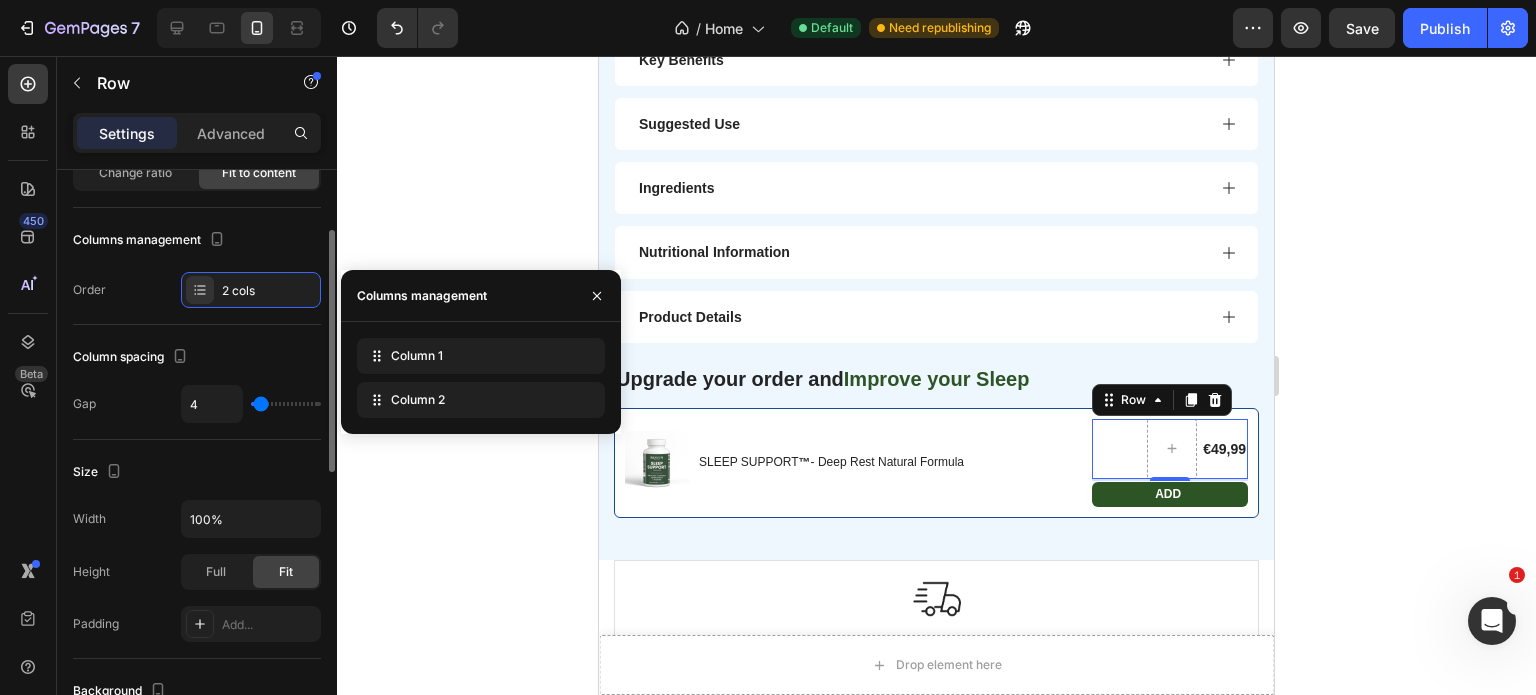 scroll, scrollTop: 173, scrollLeft: 0, axis: vertical 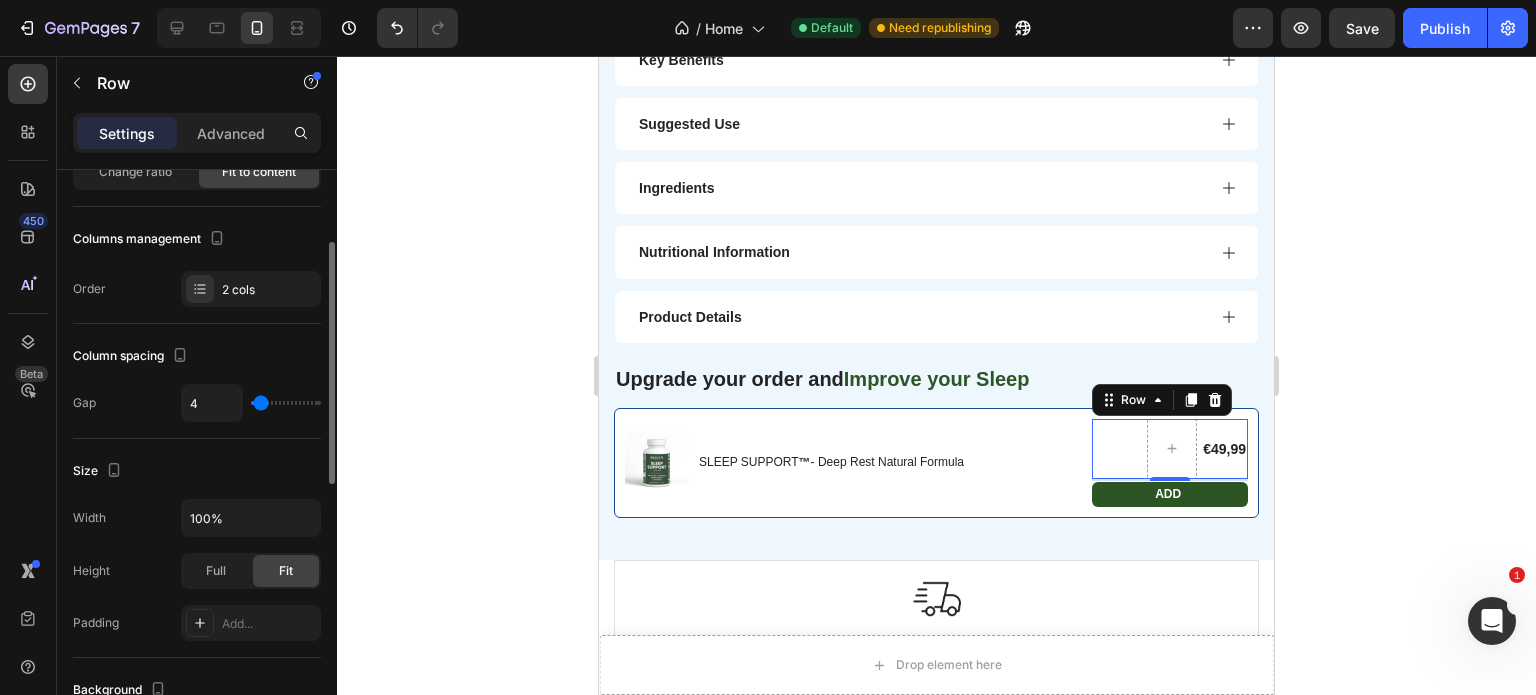 type on "0" 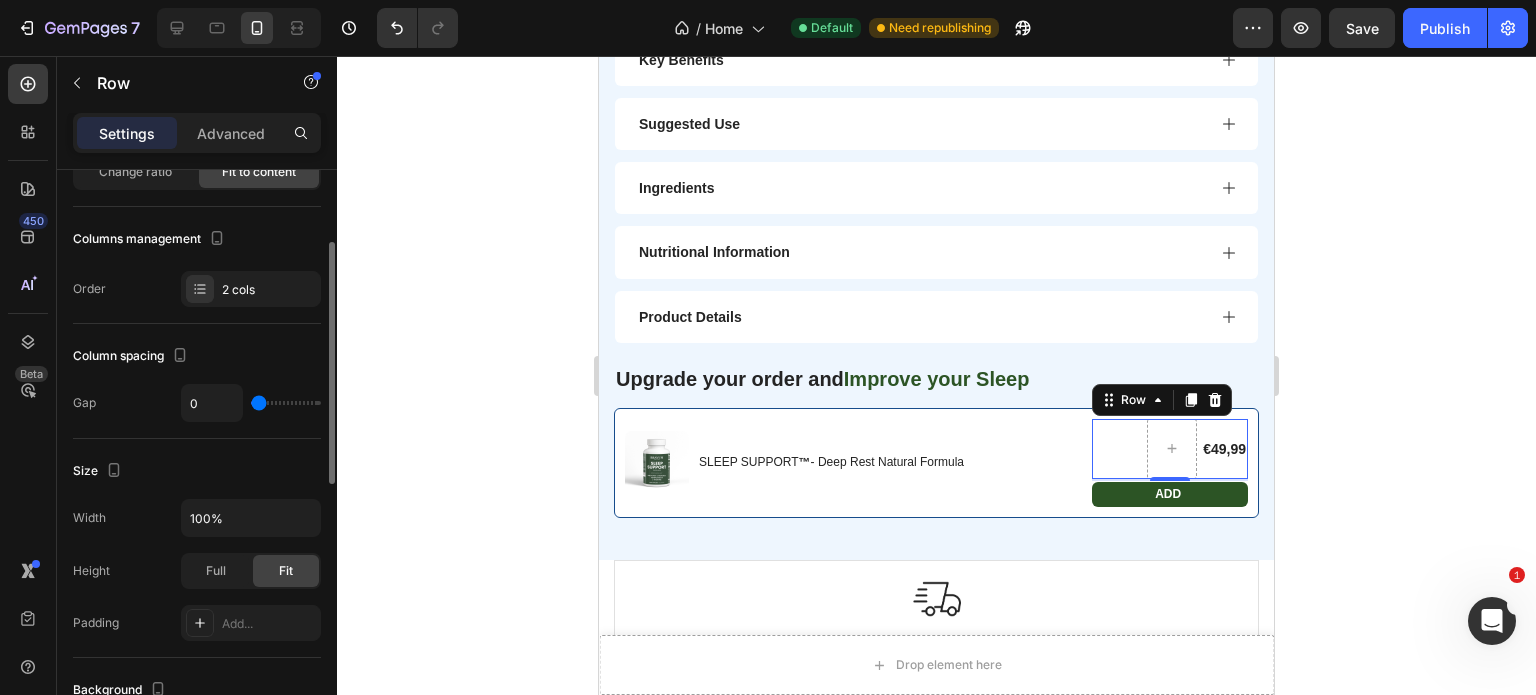 drag, startPoint x: 264, startPoint y: 402, endPoint x: 253, endPoint y: 402, distance: 11 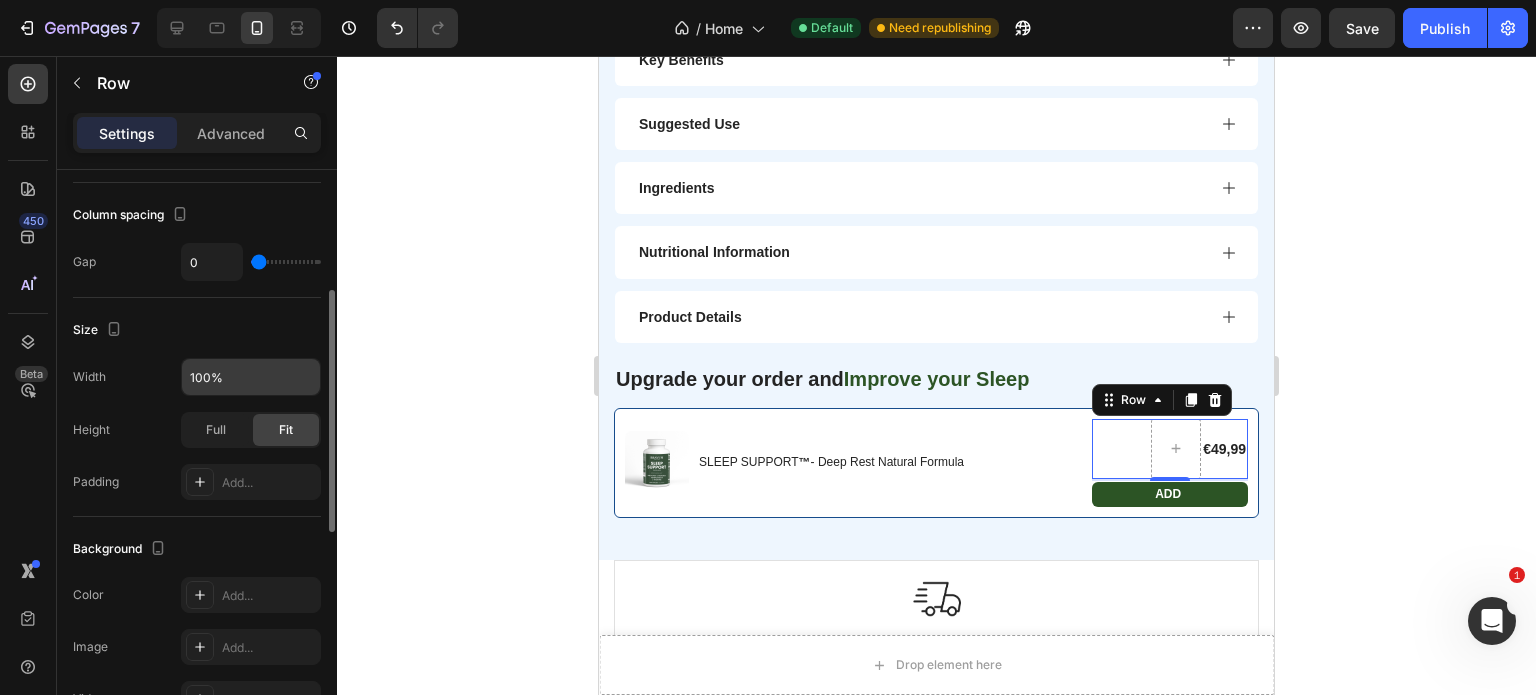 scroll, scrollTop: 319, scrollLeft: 0, axis: vertical 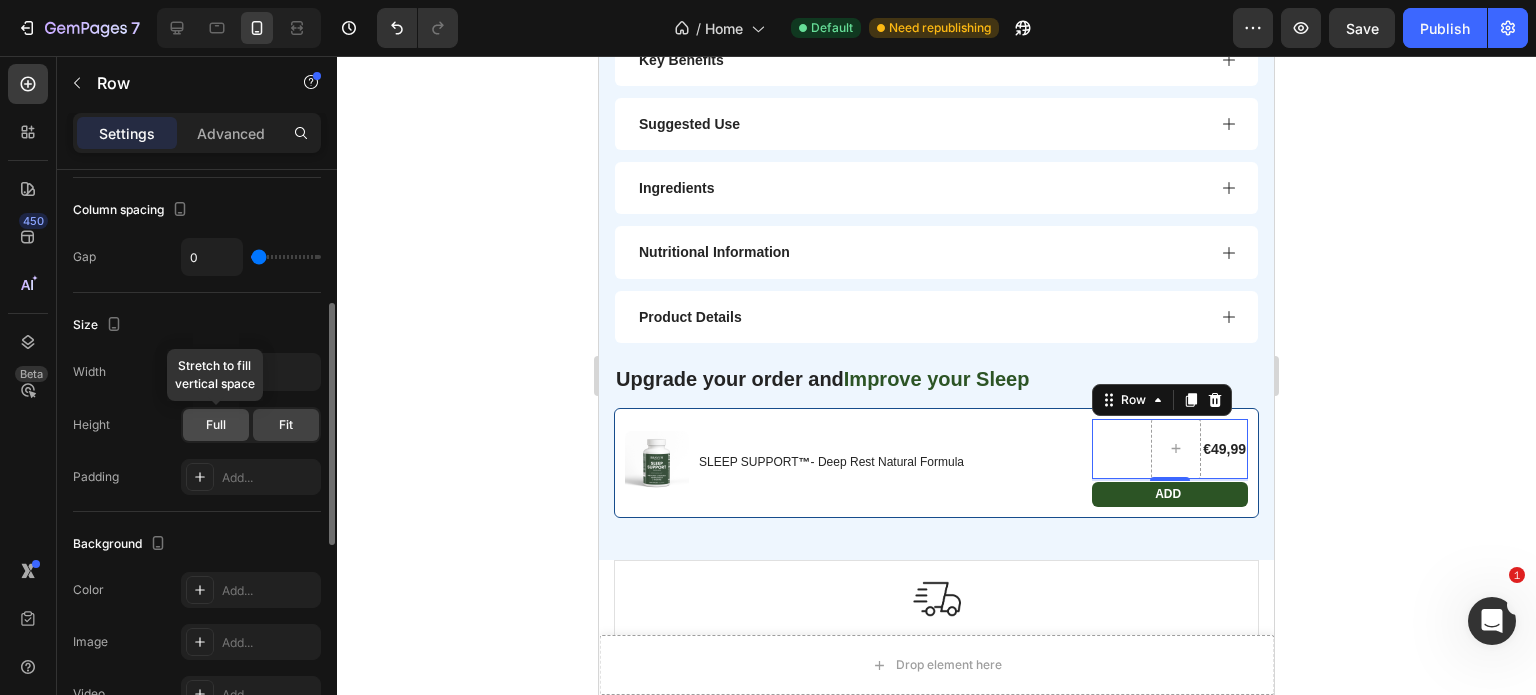 click on "Full" 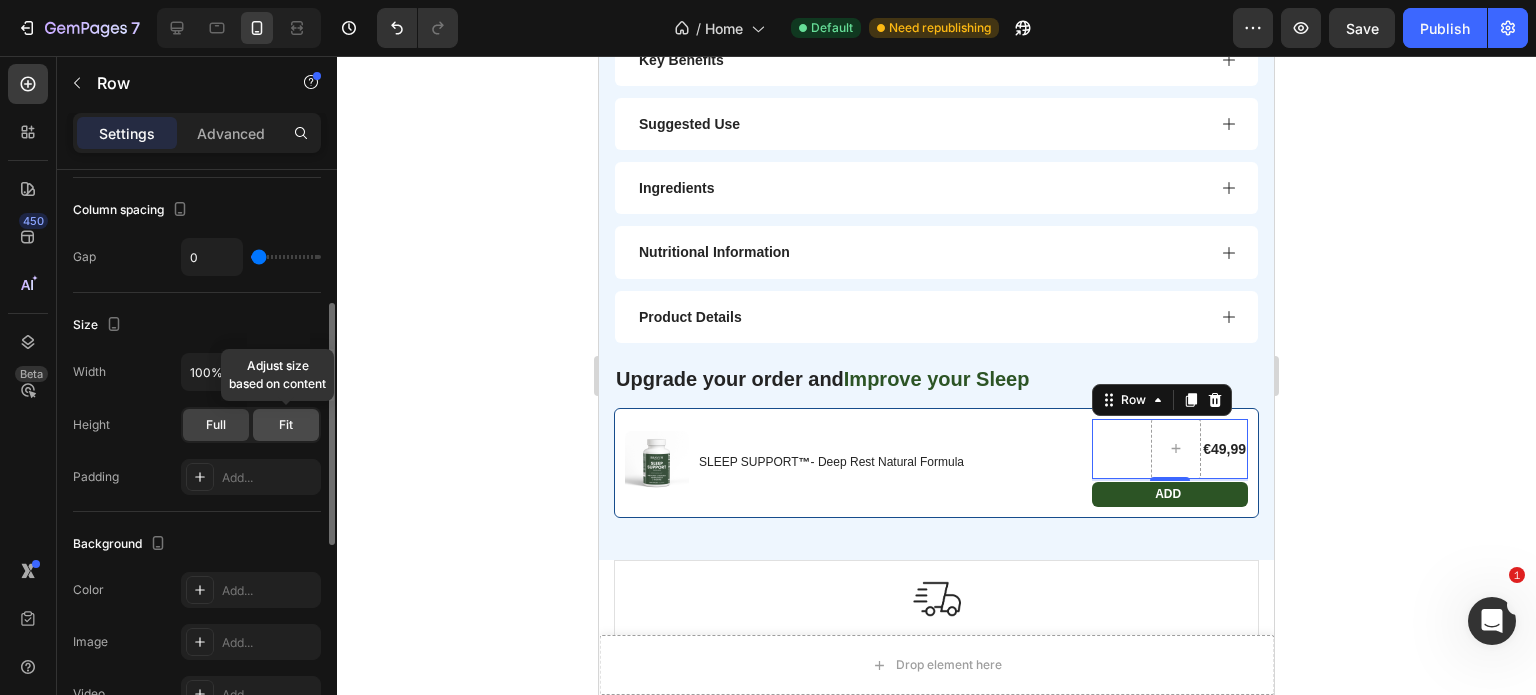 click on "Fit" 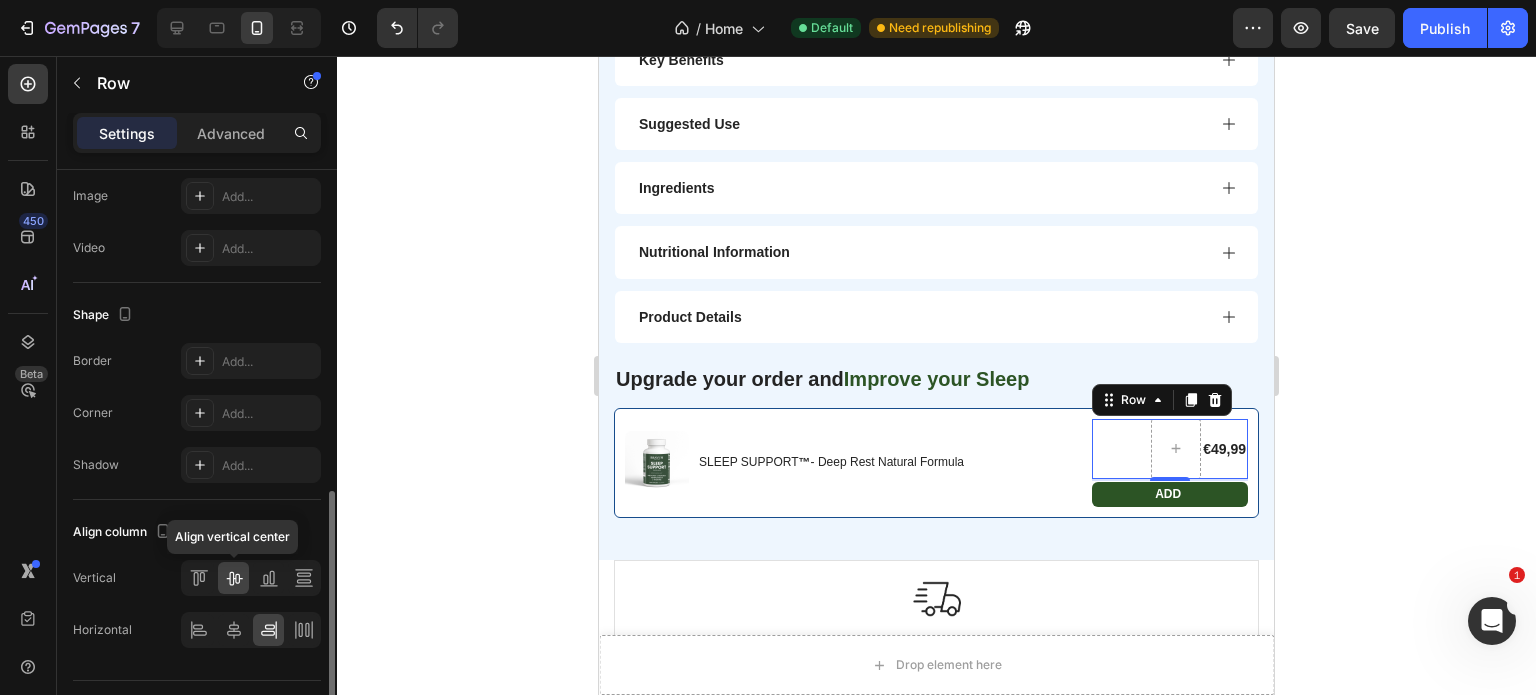 scroll, scrollTop: 766, scrollLeft: 0, axis: vertical 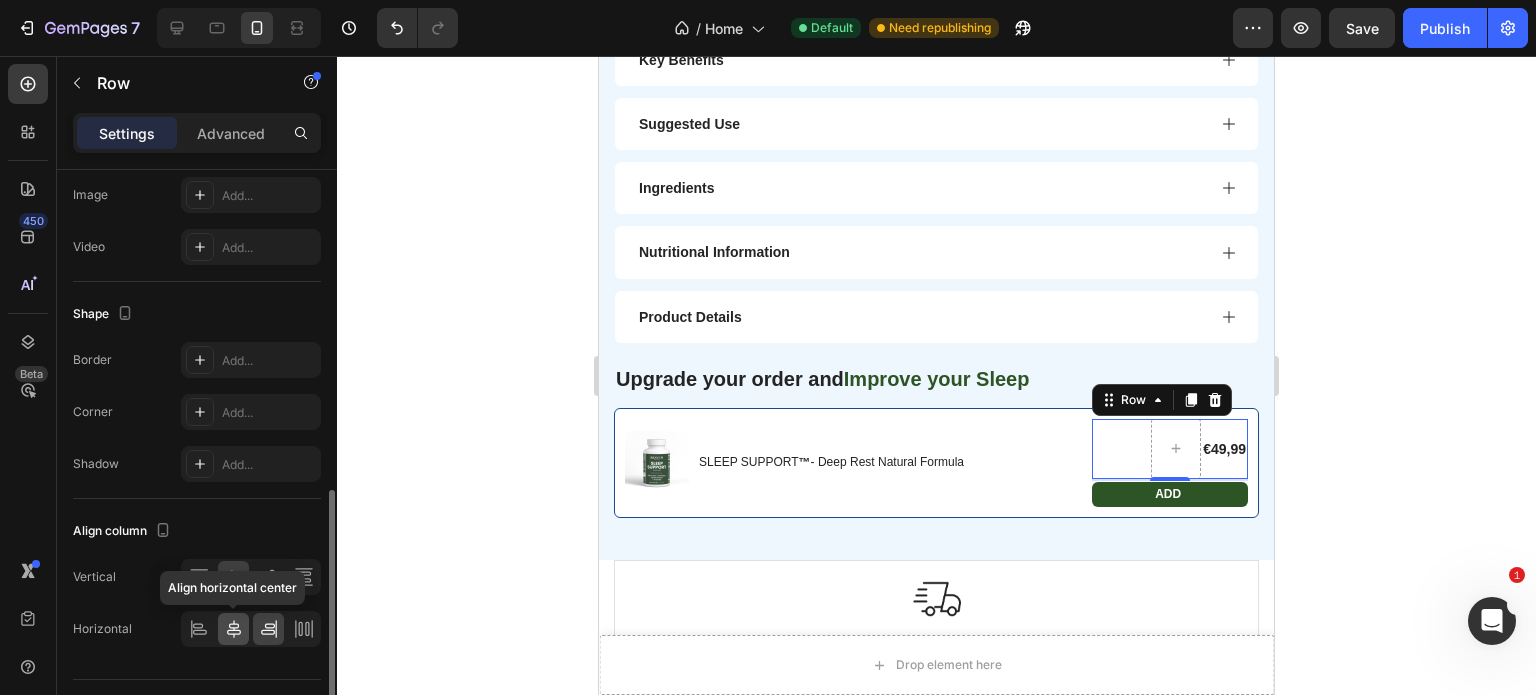 click 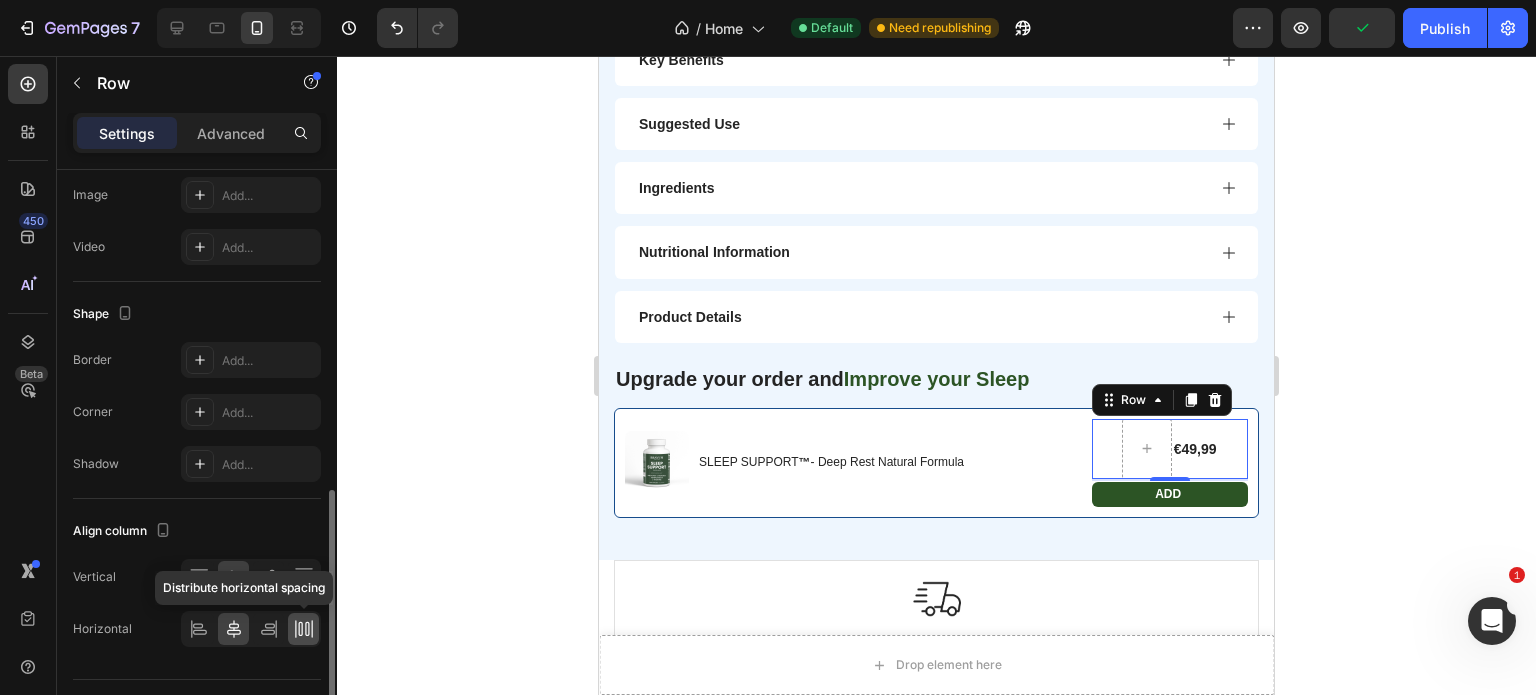click 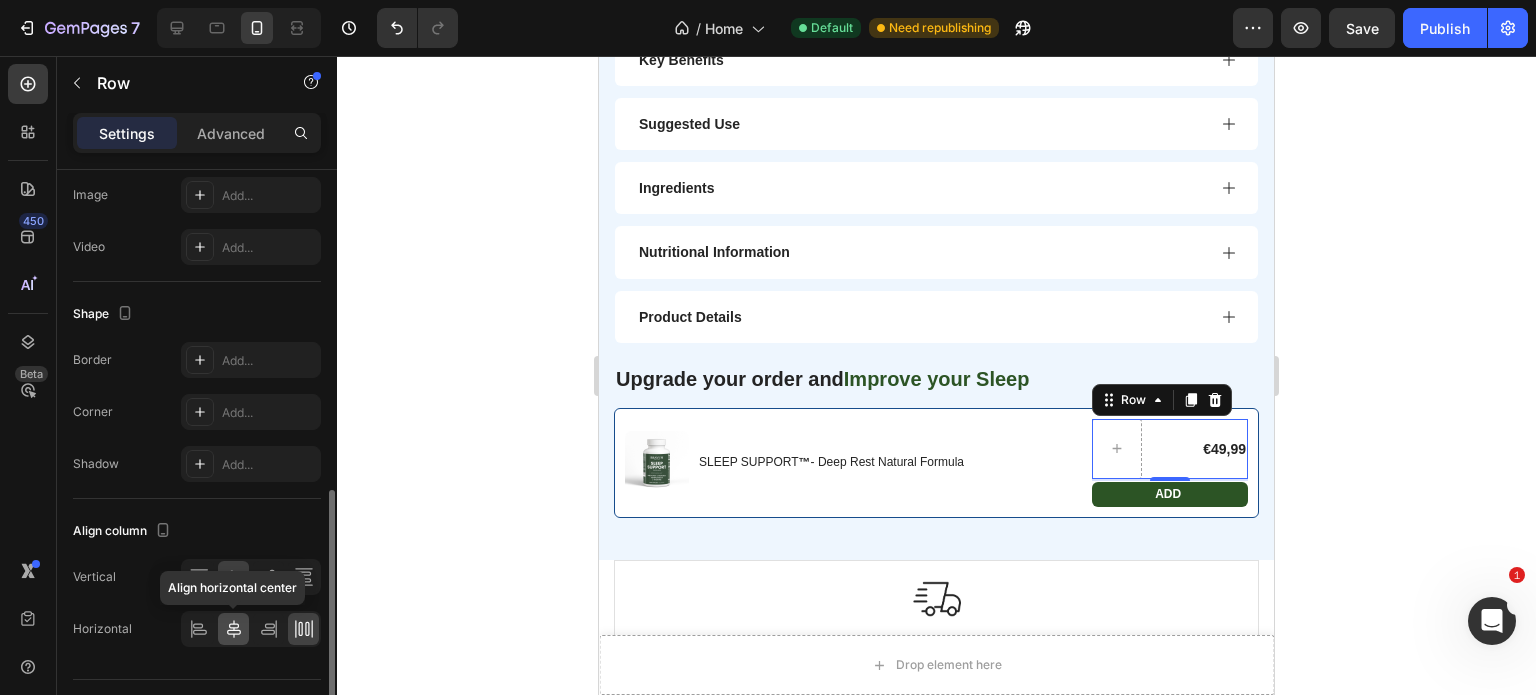 click 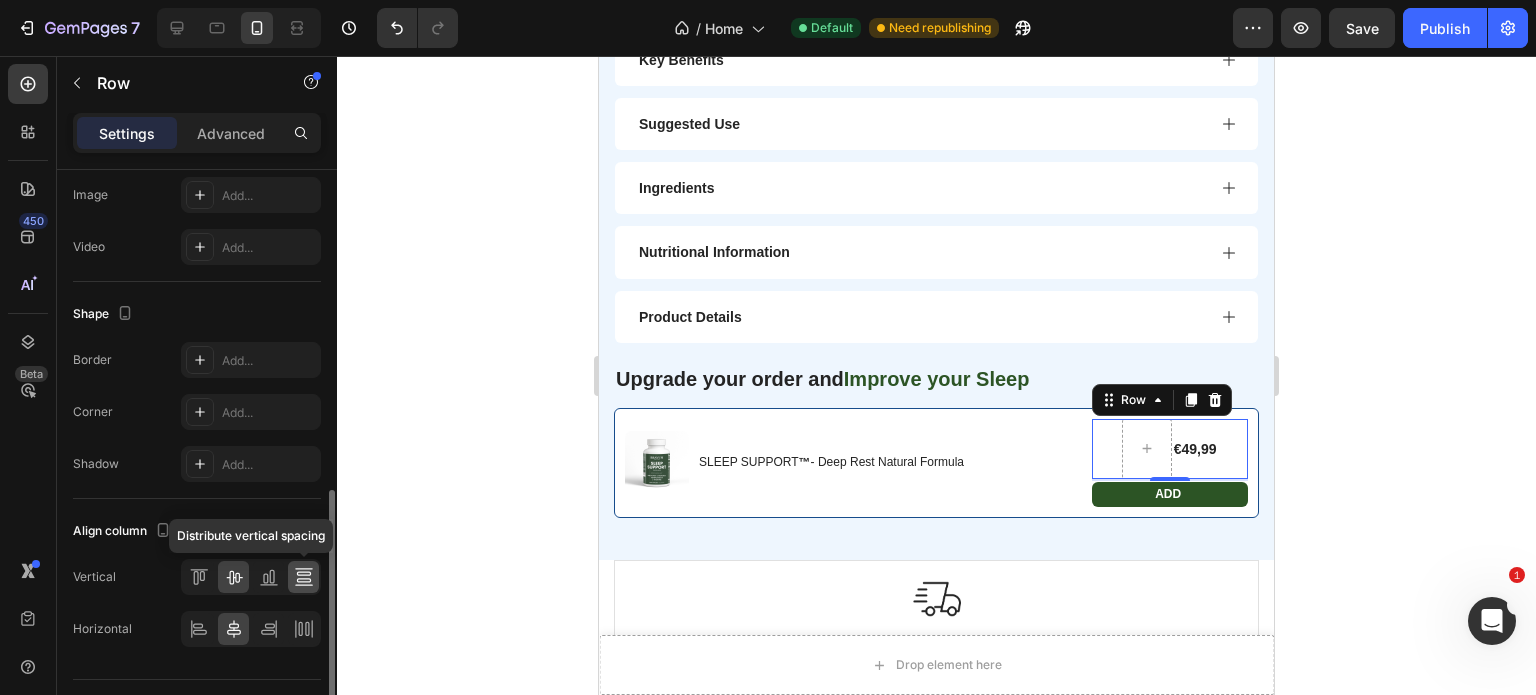 click 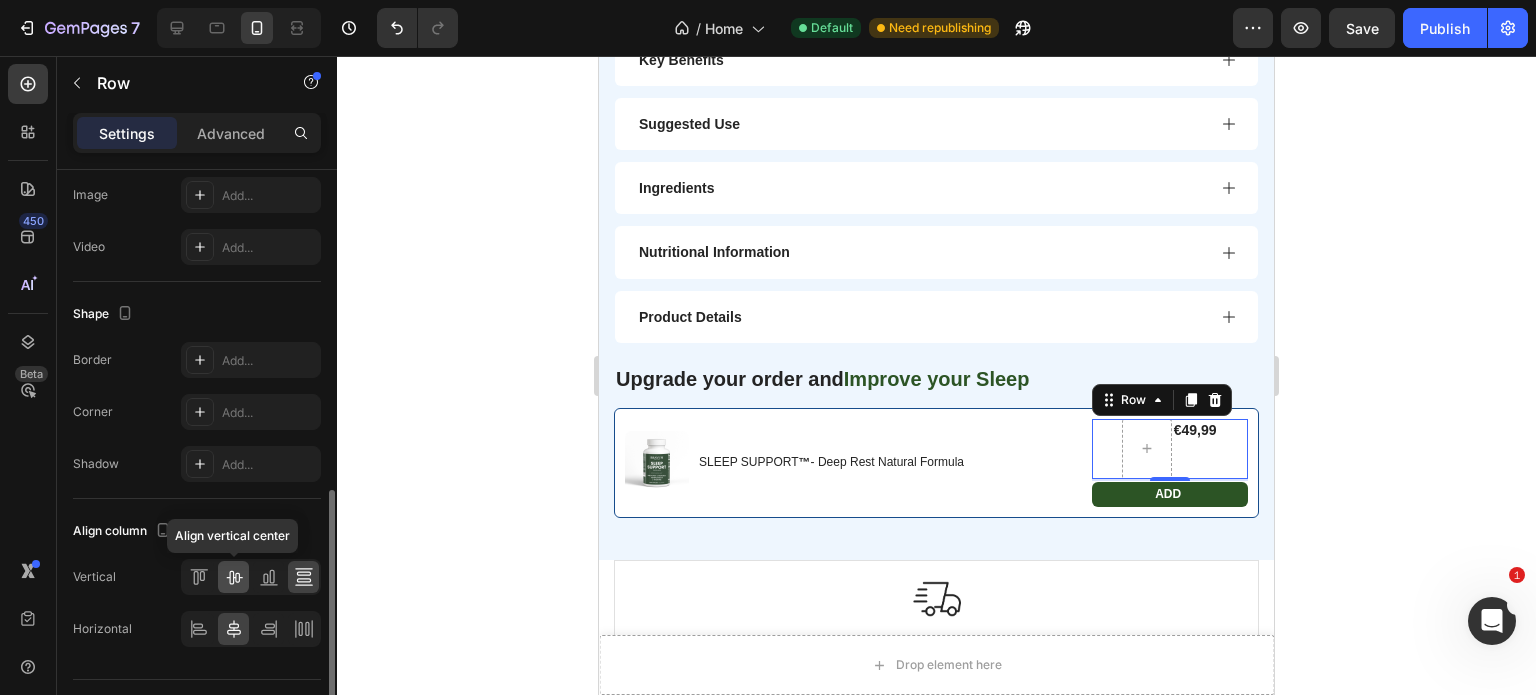 click 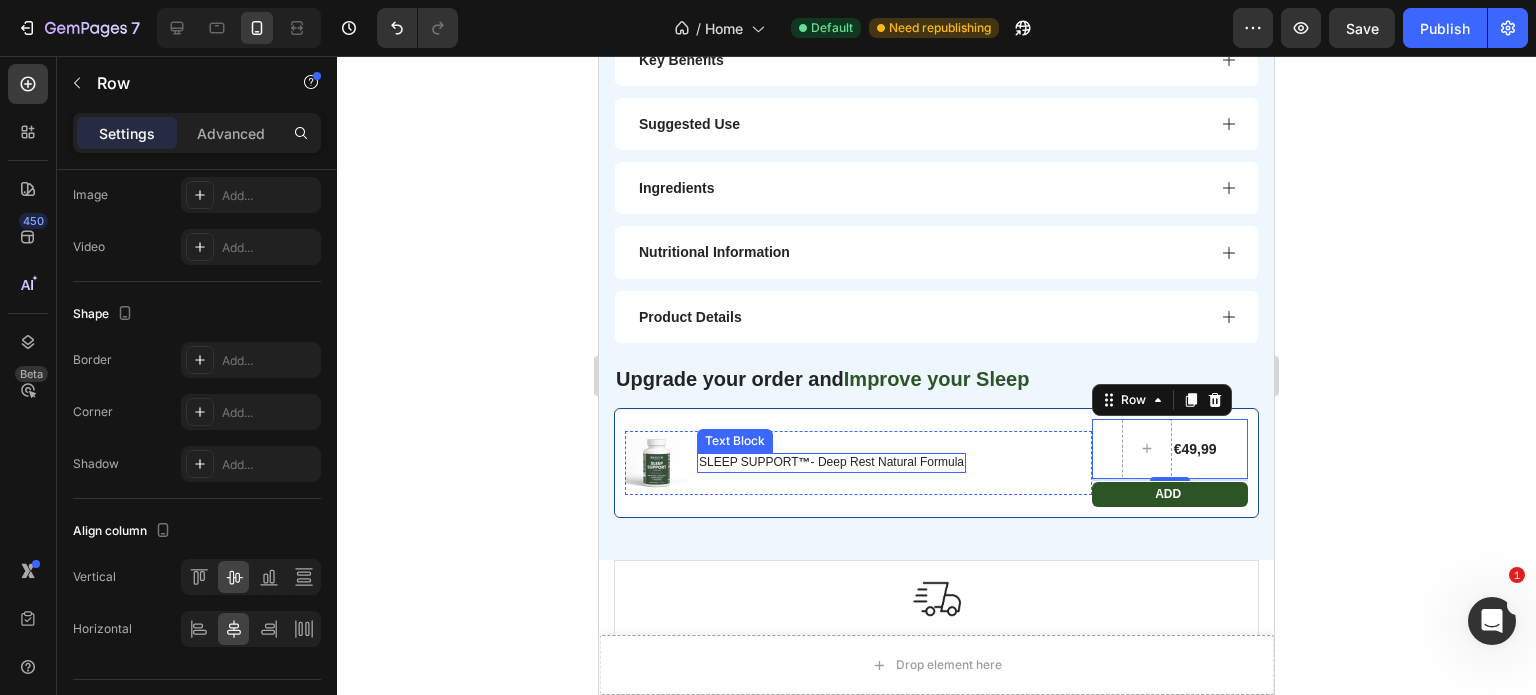 click on "SLEEP SUPPORT ™  - Deep Rest Natural Formula" at bounding box center (831, 463) 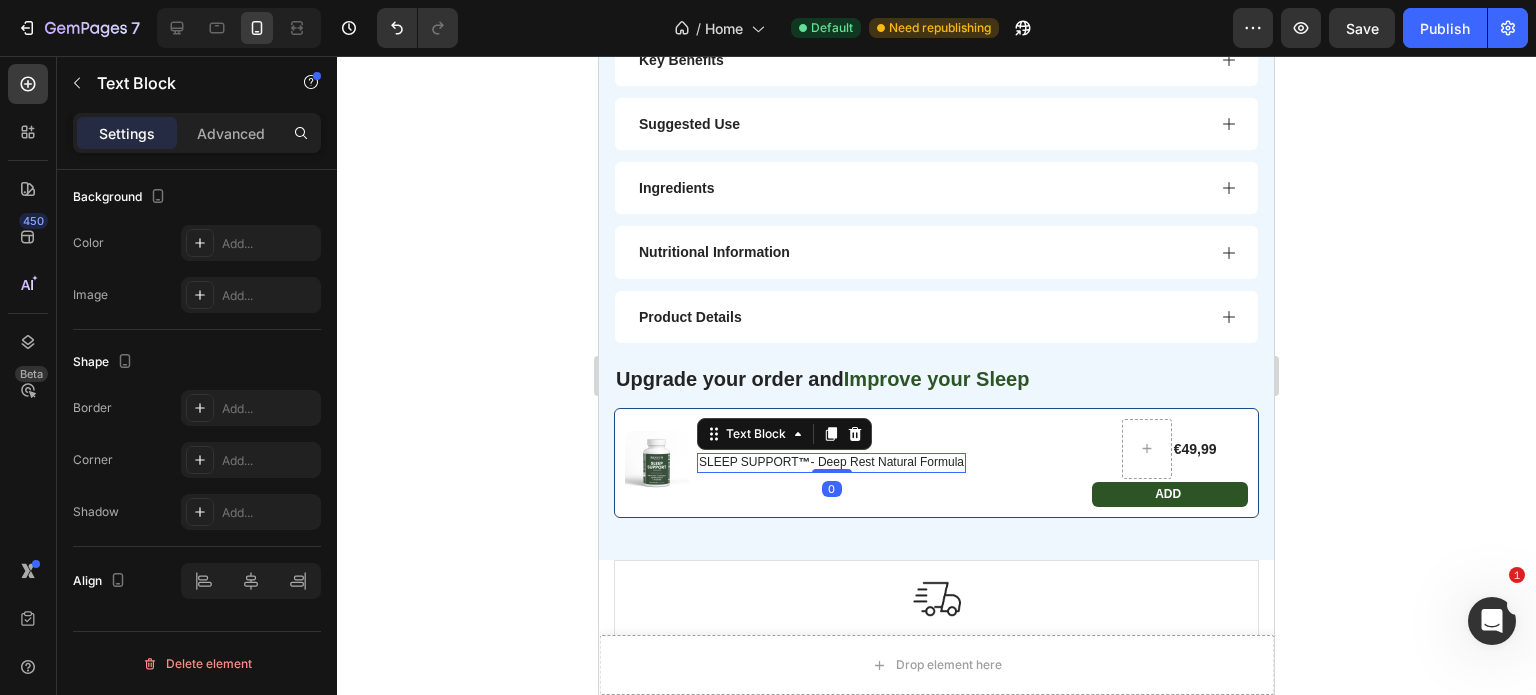 scroll, scrollTop: 0, scrollLeft: 0, axis: both 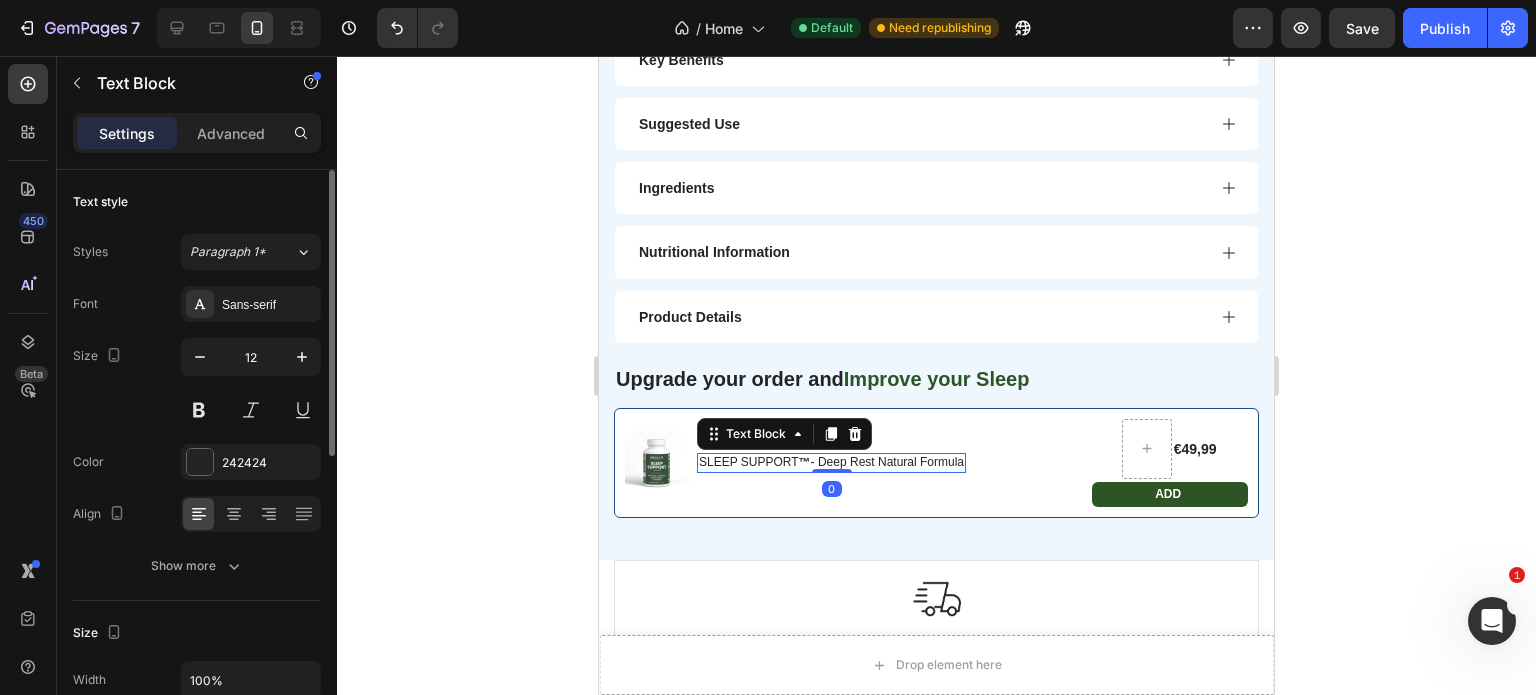 click on "SLEEP SUPPORT ™  - Deep Rest Natural Formula" at bounding box center [831, 463] 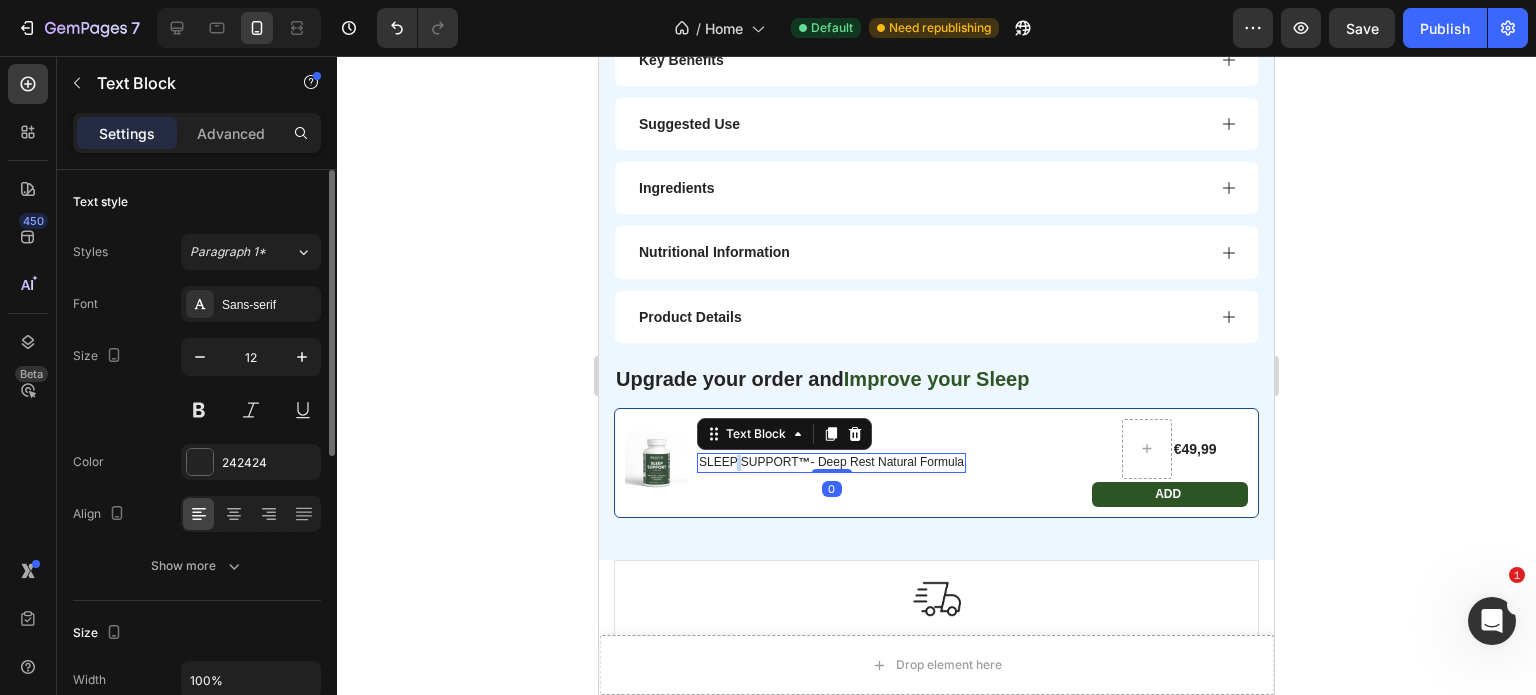 click on "SLEEP SUPPORT ™  - Deep Rest Natural Formula" at bounding box center (831, 463) 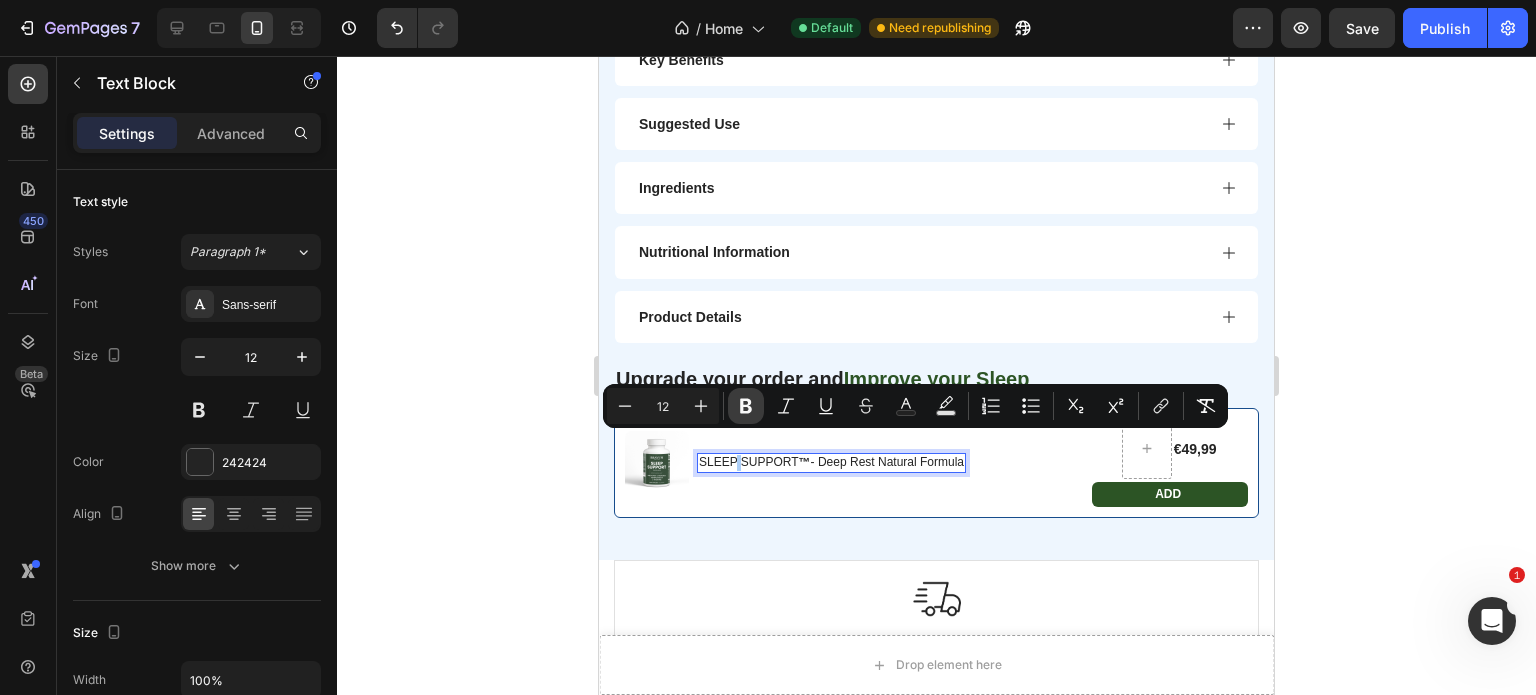 click on "Bold" at bounding box center [746, 406] 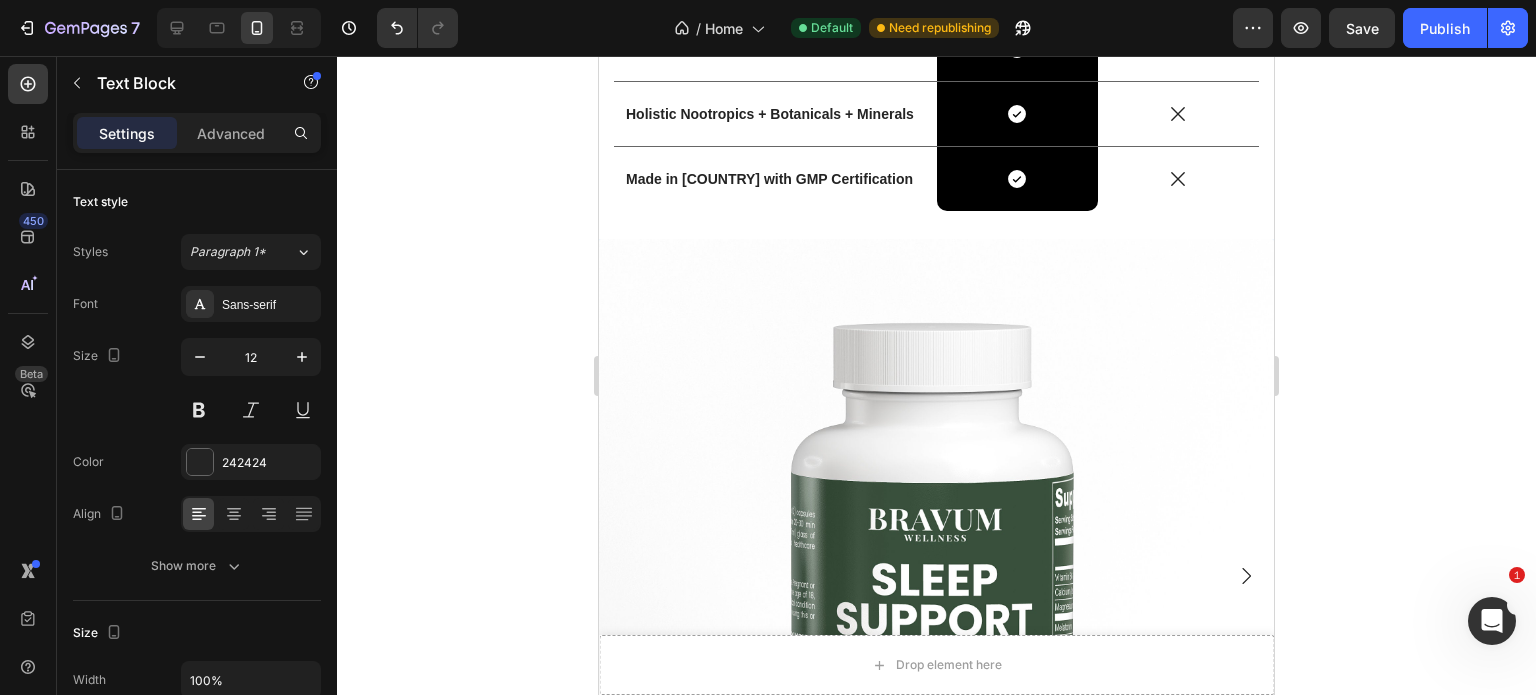 scroll, scrollTop: 5318, scrollLeft: 0, axis: vertical 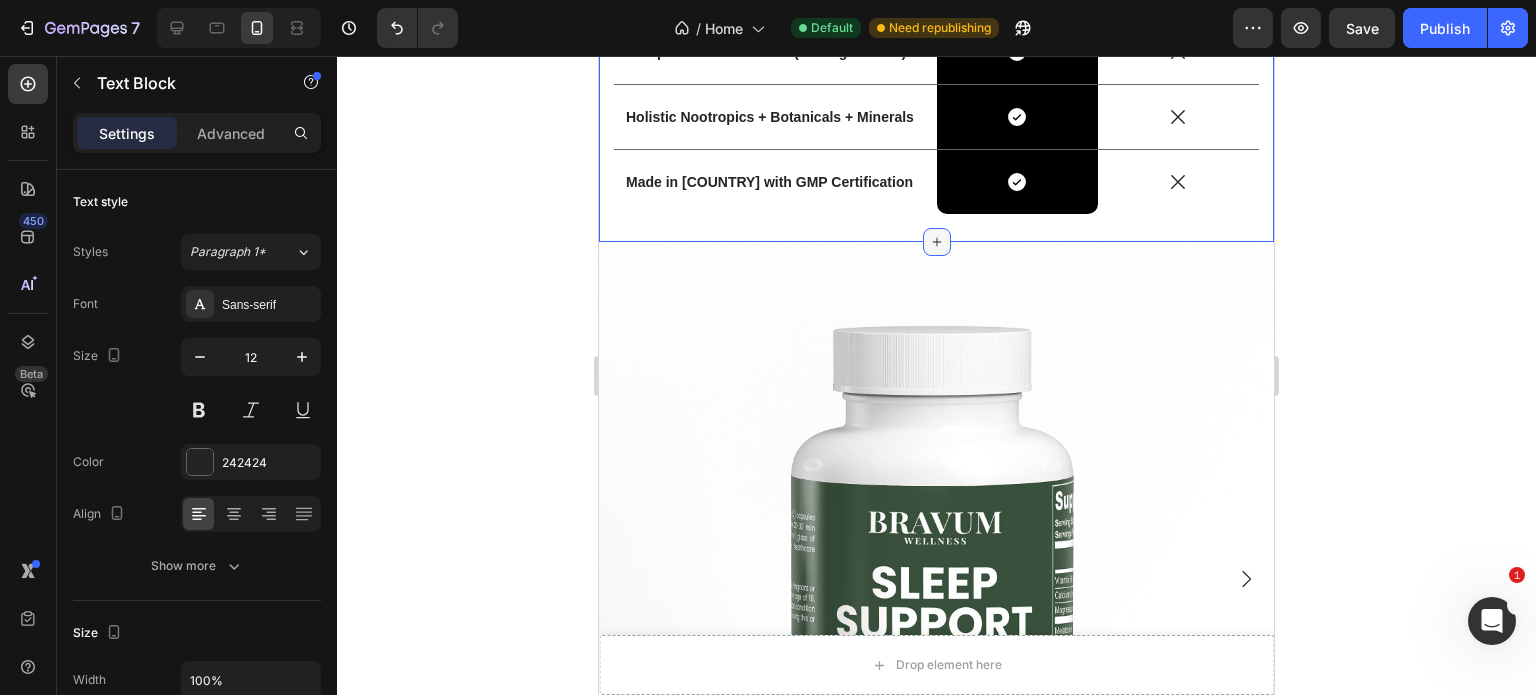click 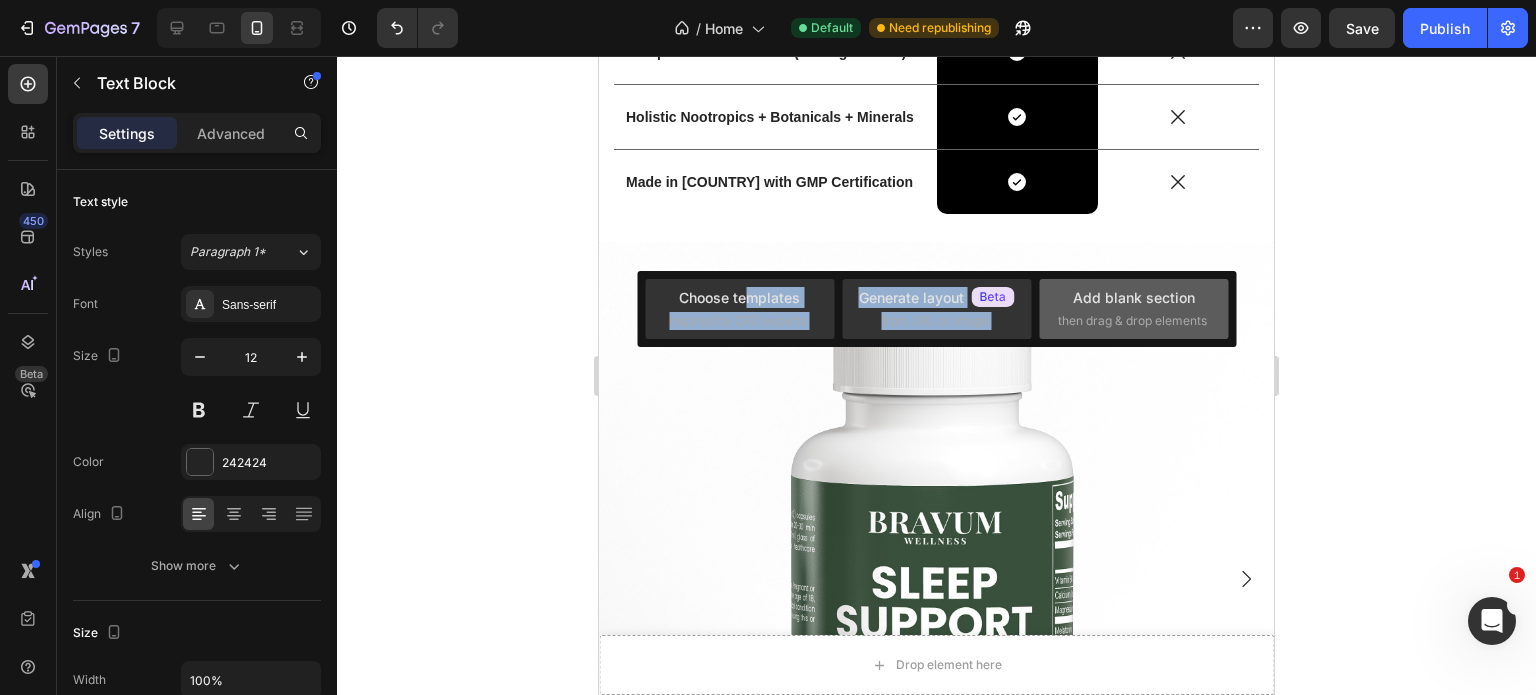 drag, startPoint x: 753, startPoint y: 288, endPoint x: 1052, endPoint y: 307, distance: 299.60306 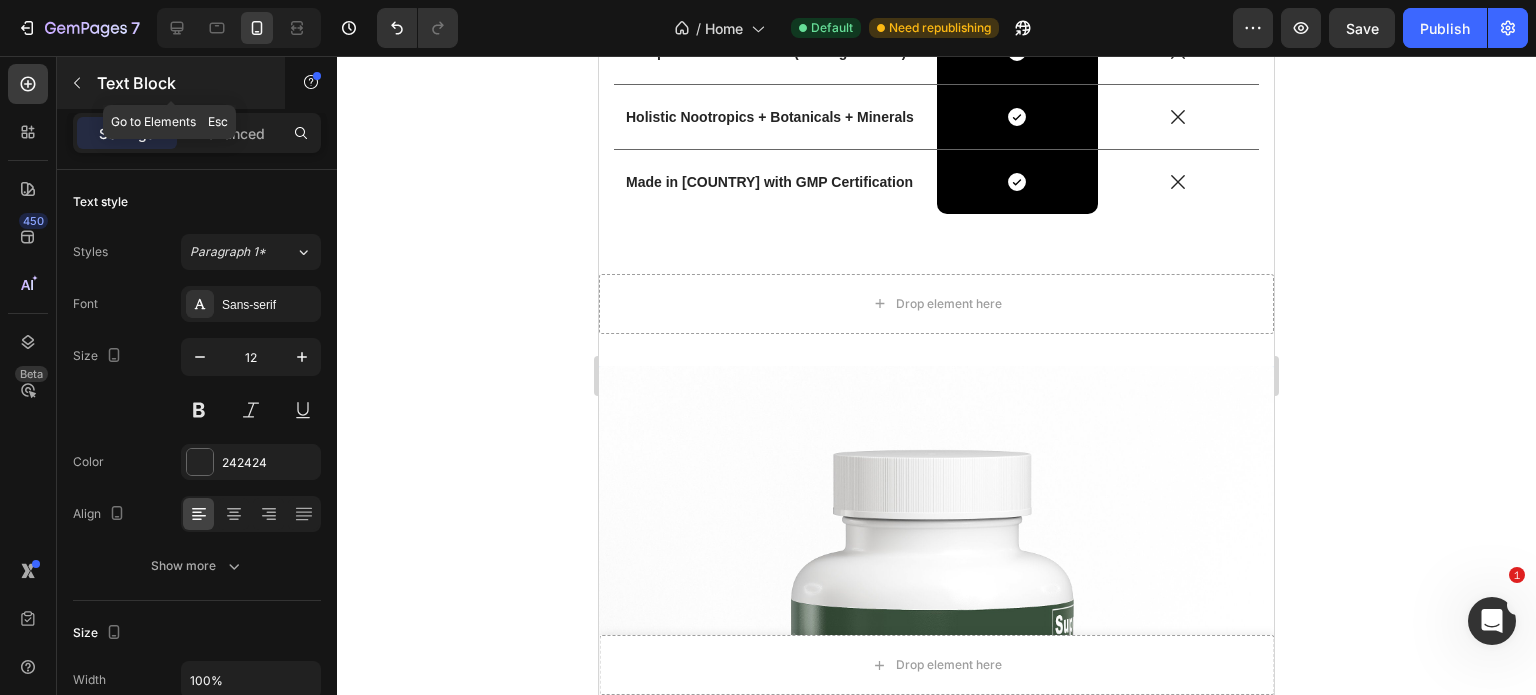click 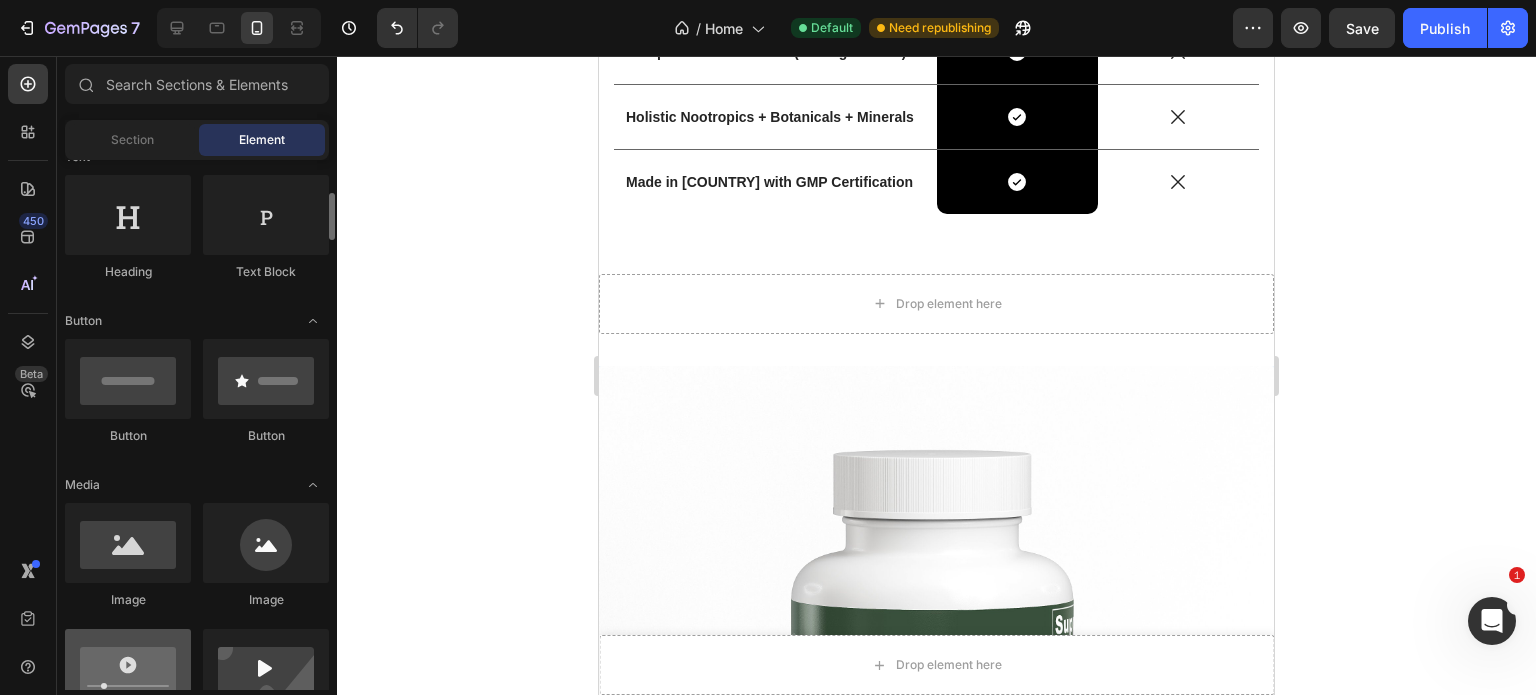 scroll, scrollTop: 317, scrollLeft: 0, axis: vertical 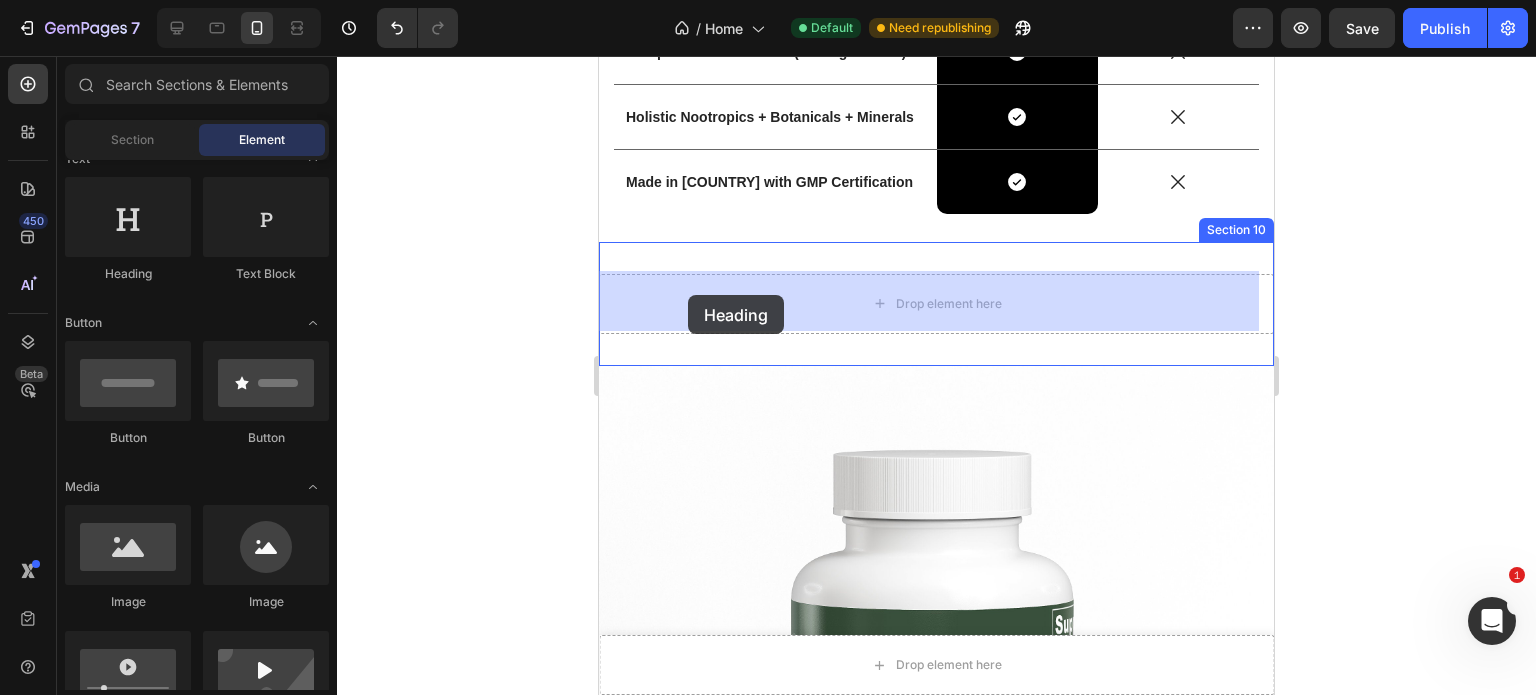 drag, startPoint x: 771, startPoint y: 278, endPoint x: 688, endPoint y: 295, distance: 84.723076 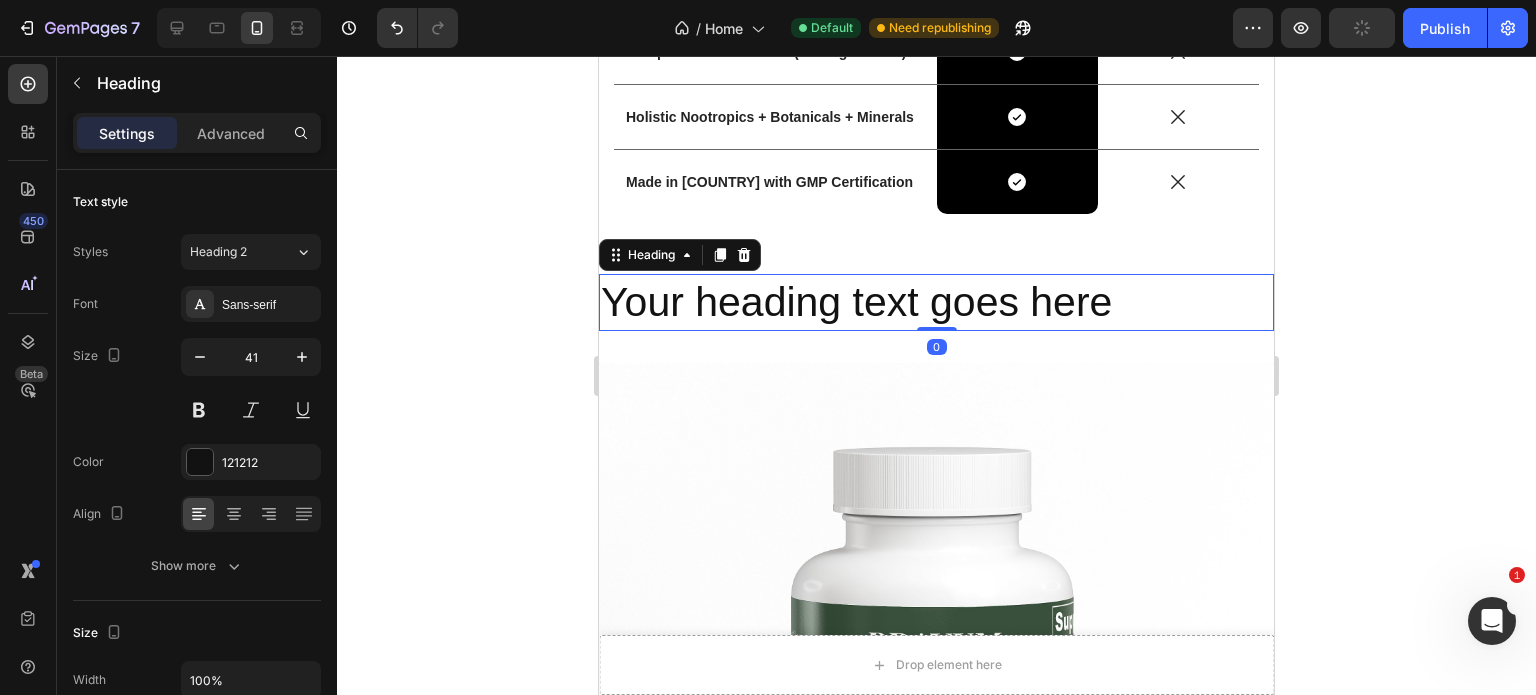 click on "Your heading text goes here" at bounding box center [936, 302] 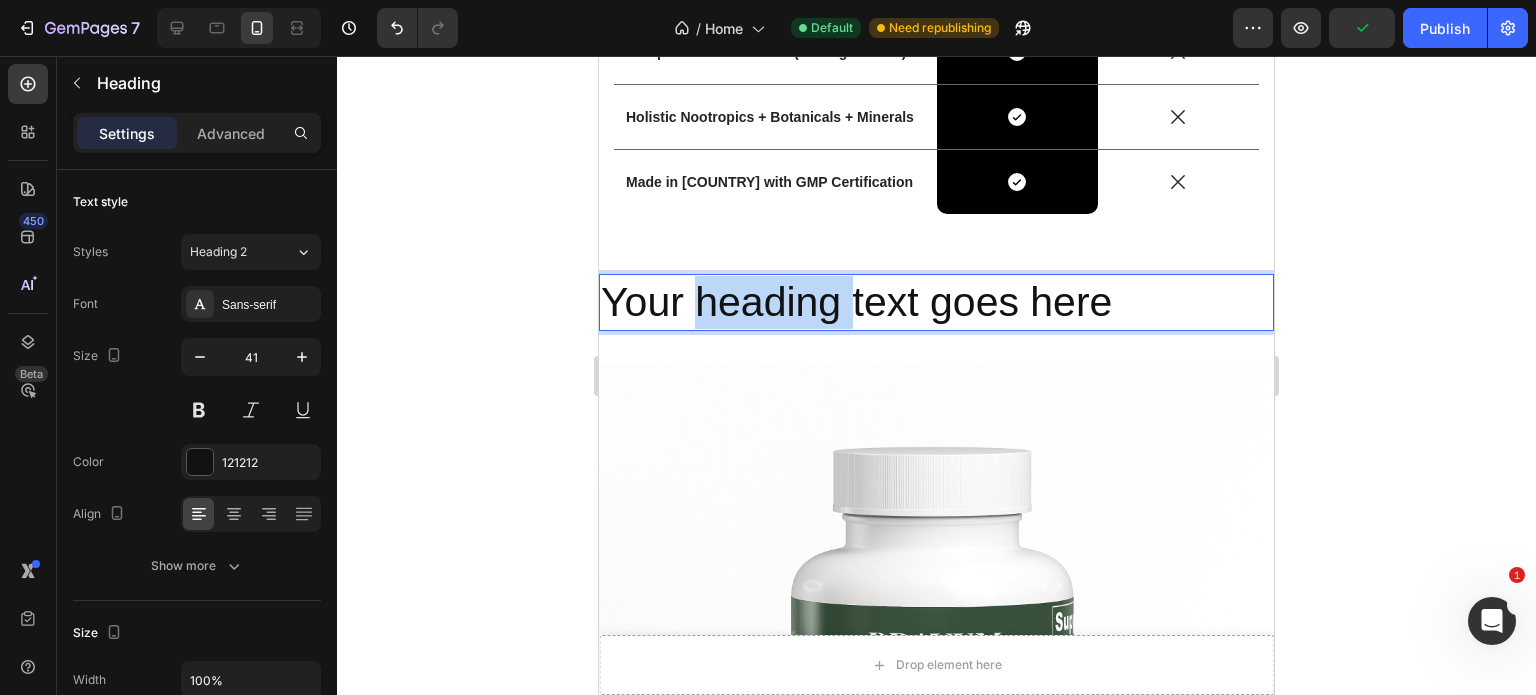 click on "Your heading text goes here" at bounding box center (936, 302) 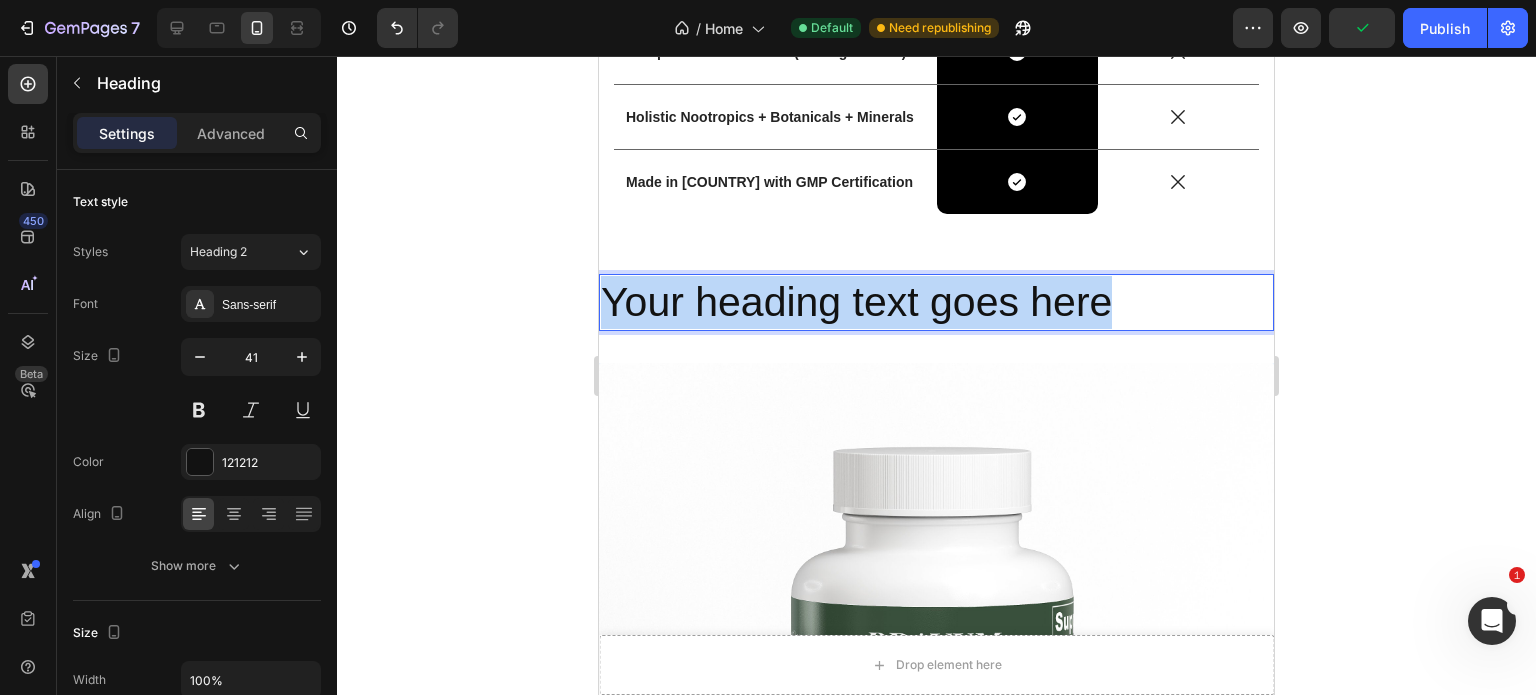 click on "Your heading text goes here" at bounding box center (936, 302) 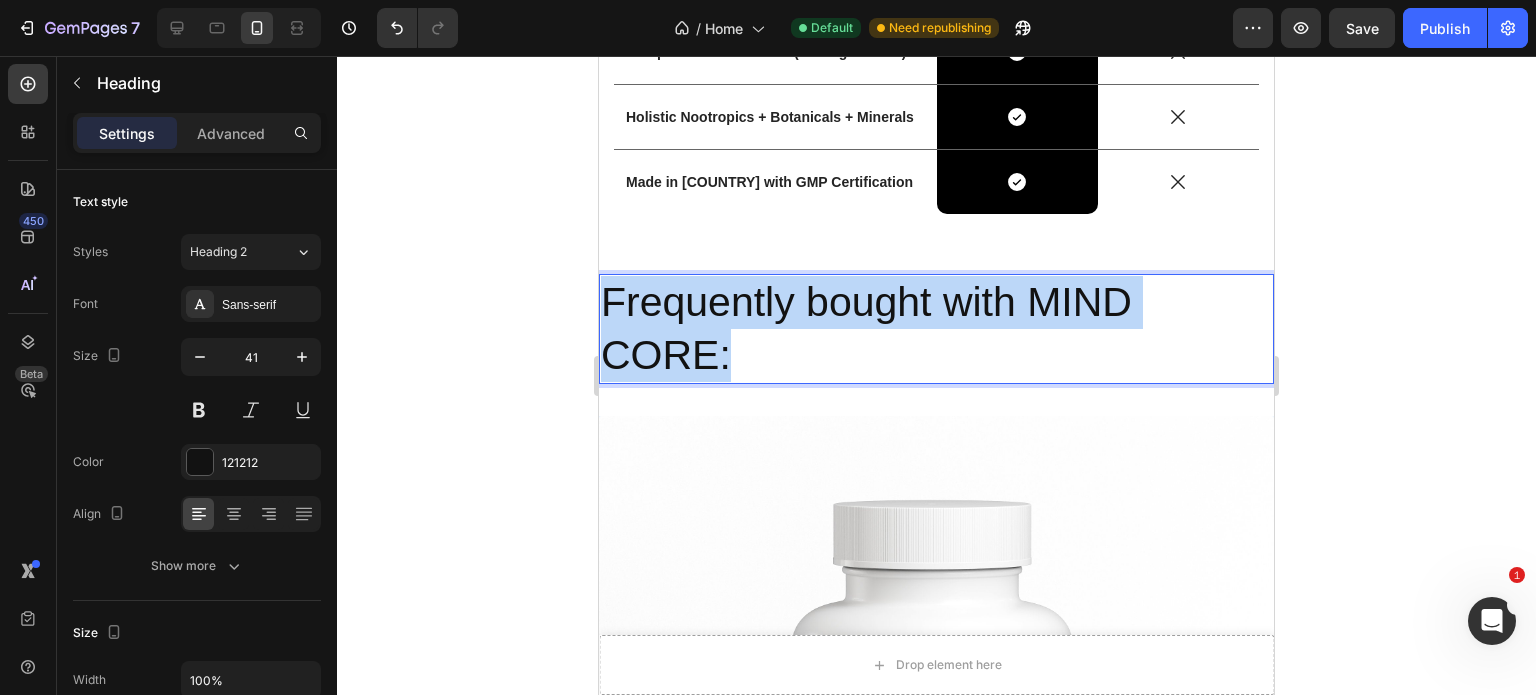 drag, startPoint x: 1065, startPoint y: 356, endPoint x: 612, endPoint y: 314, distance: 454.94284 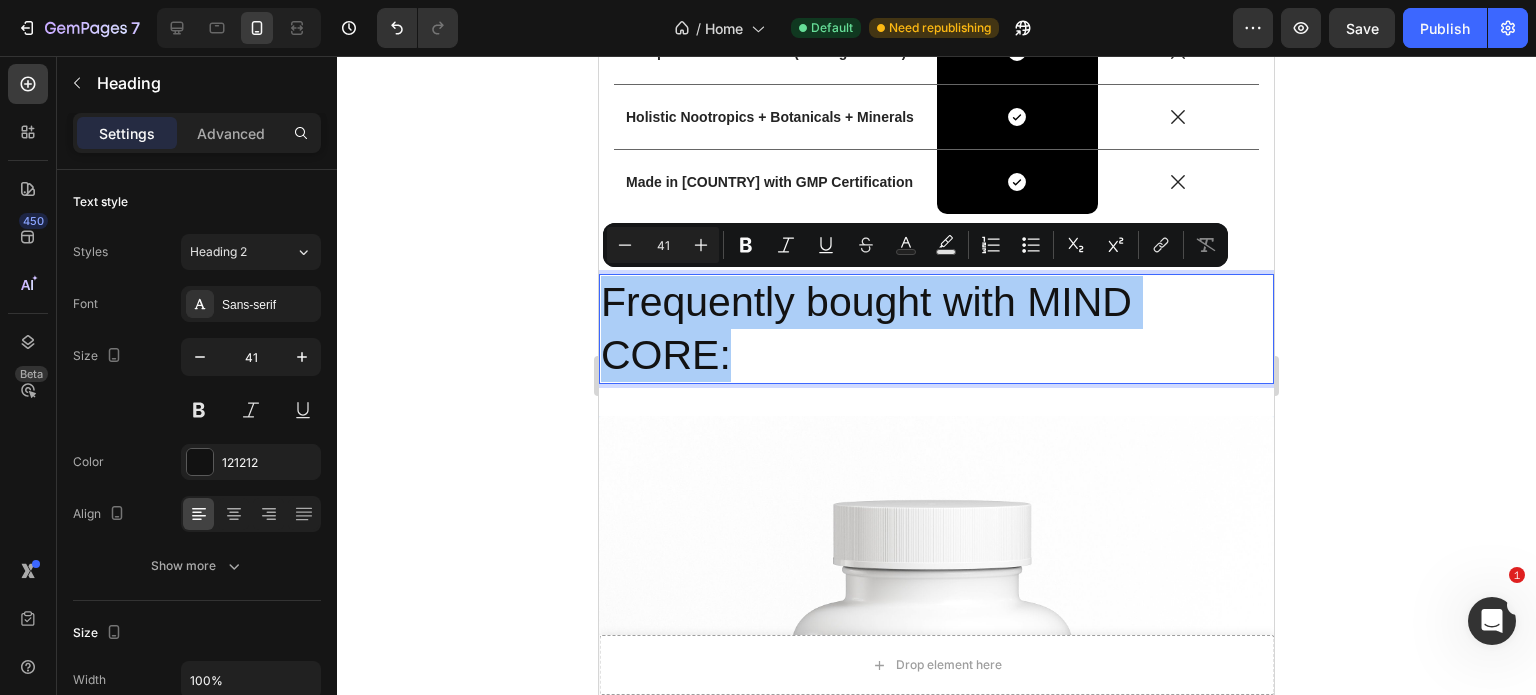click 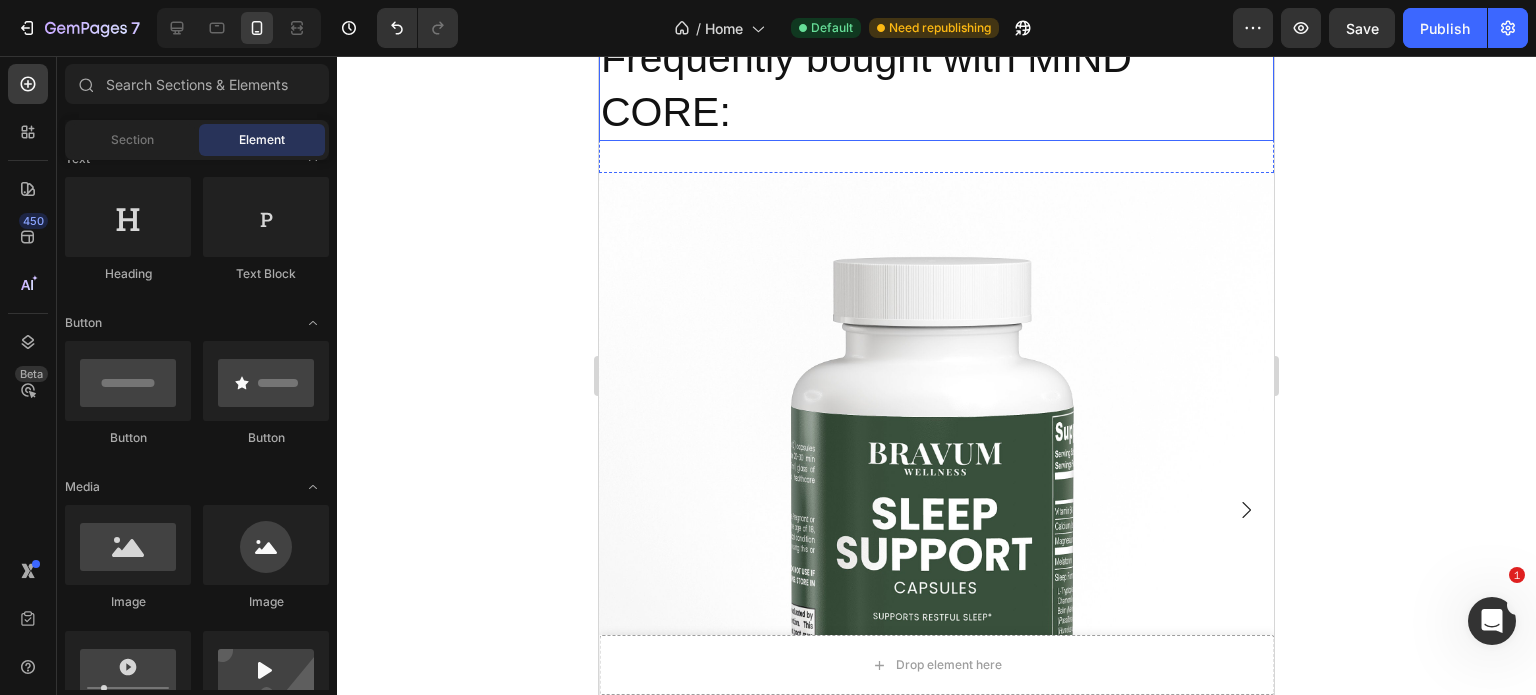 scroll, scrollTop: 5552, scrollLeft: 0, axis: vertical 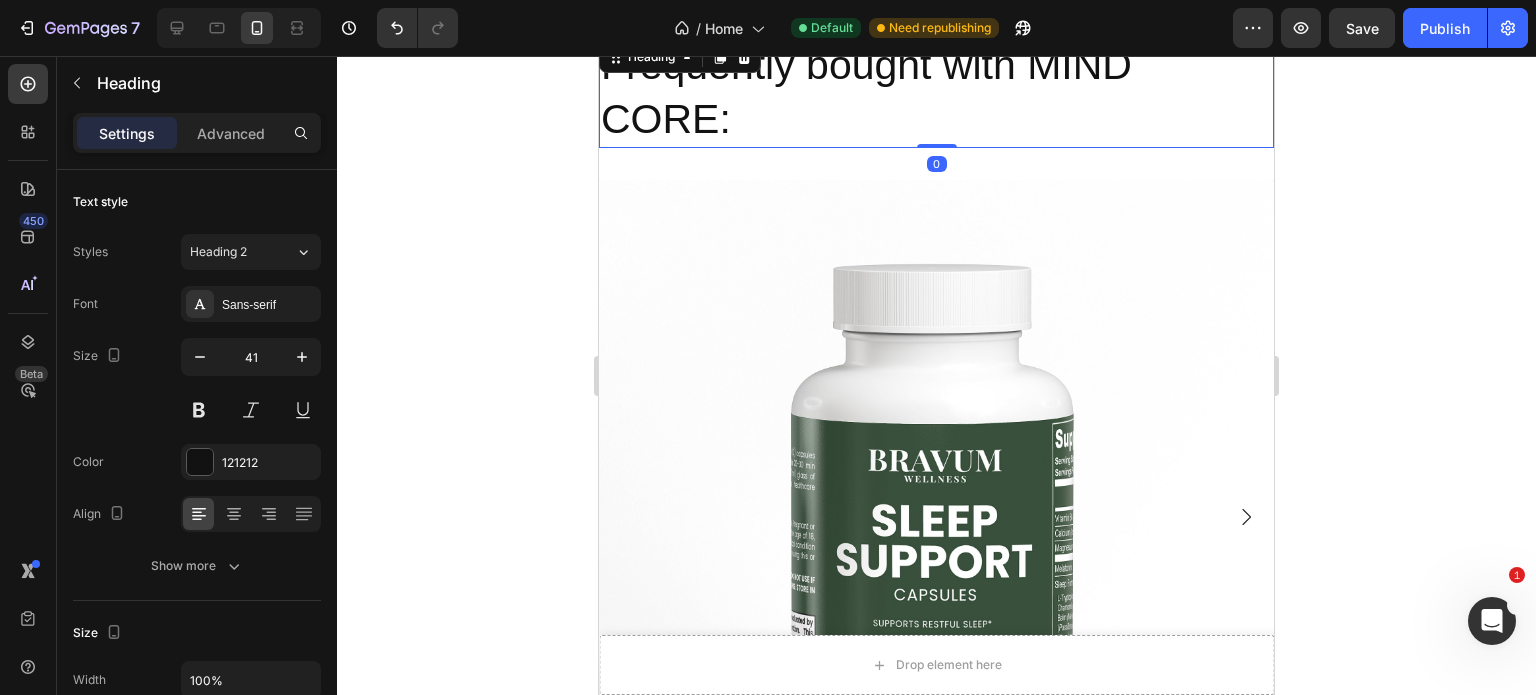 drag, startPoint x: 916, startPoint y: 143, endPoint x: 943, endPoint y: 72, distance: 75.96052 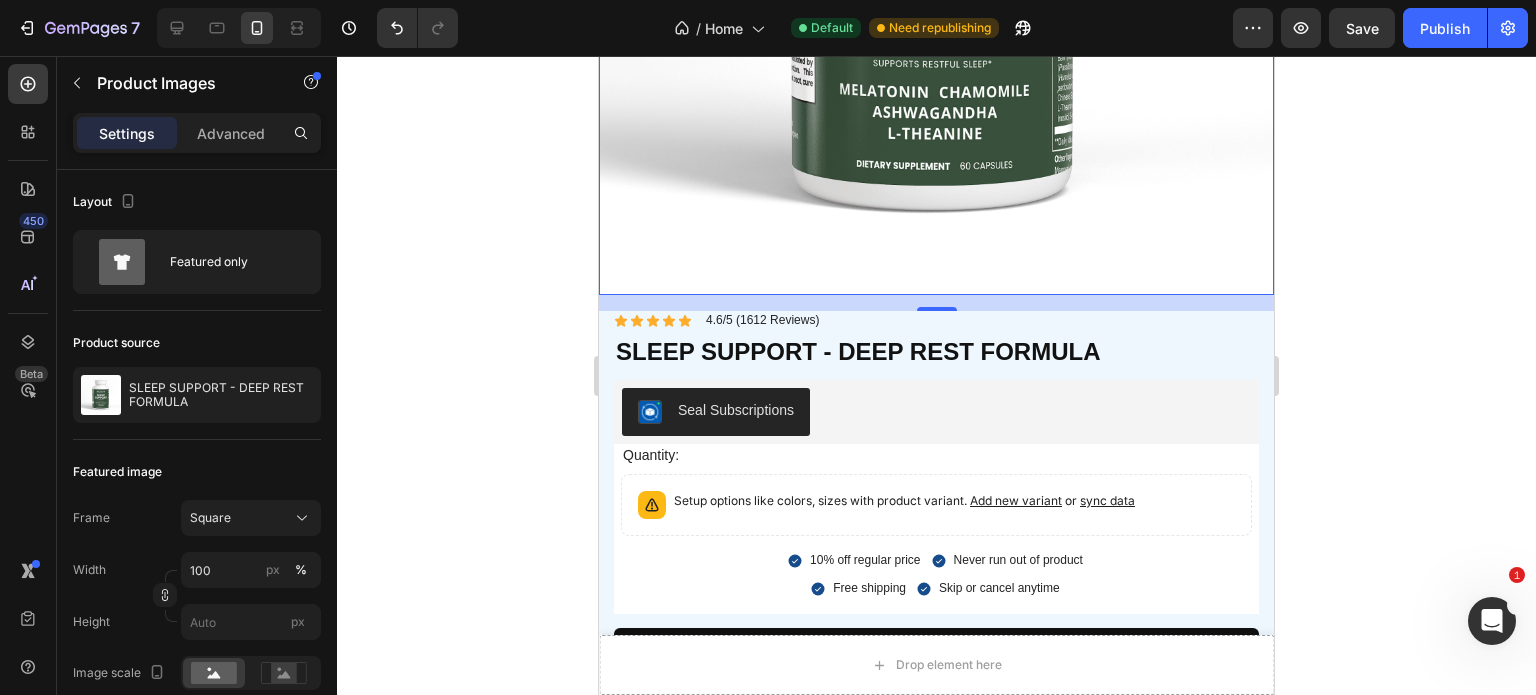 scroll, scrollTop: 6113, scrollLeft: 0, axis: vertical 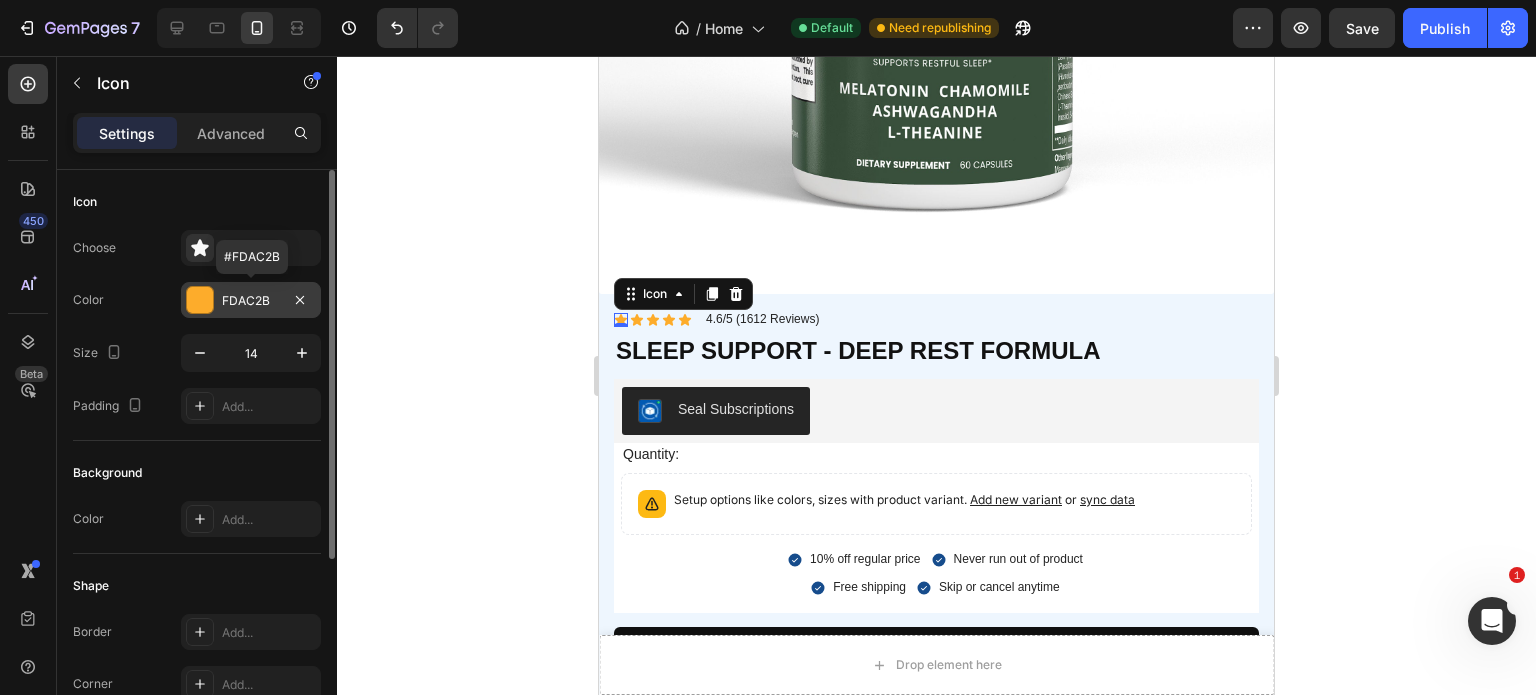 click at bounding box center [200, 300] 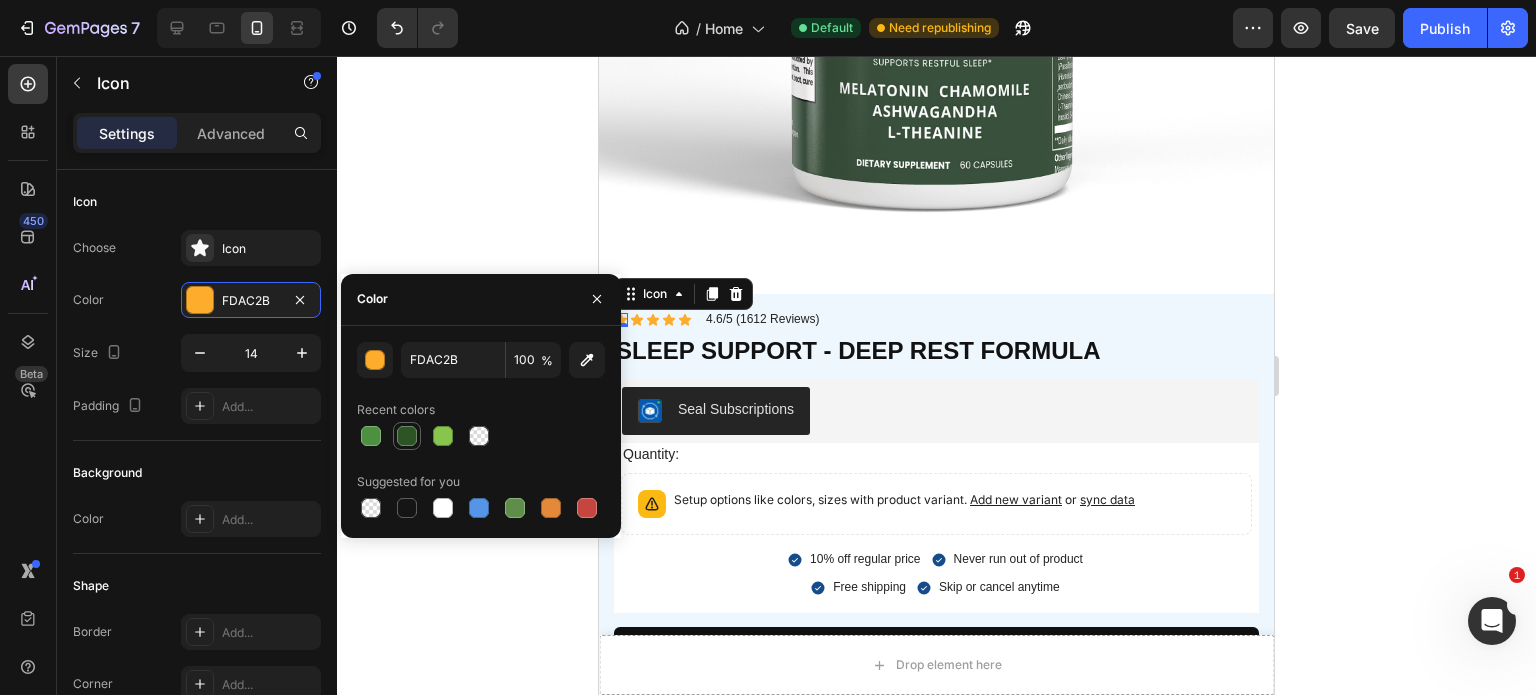 click at bounding box center (407, 436) 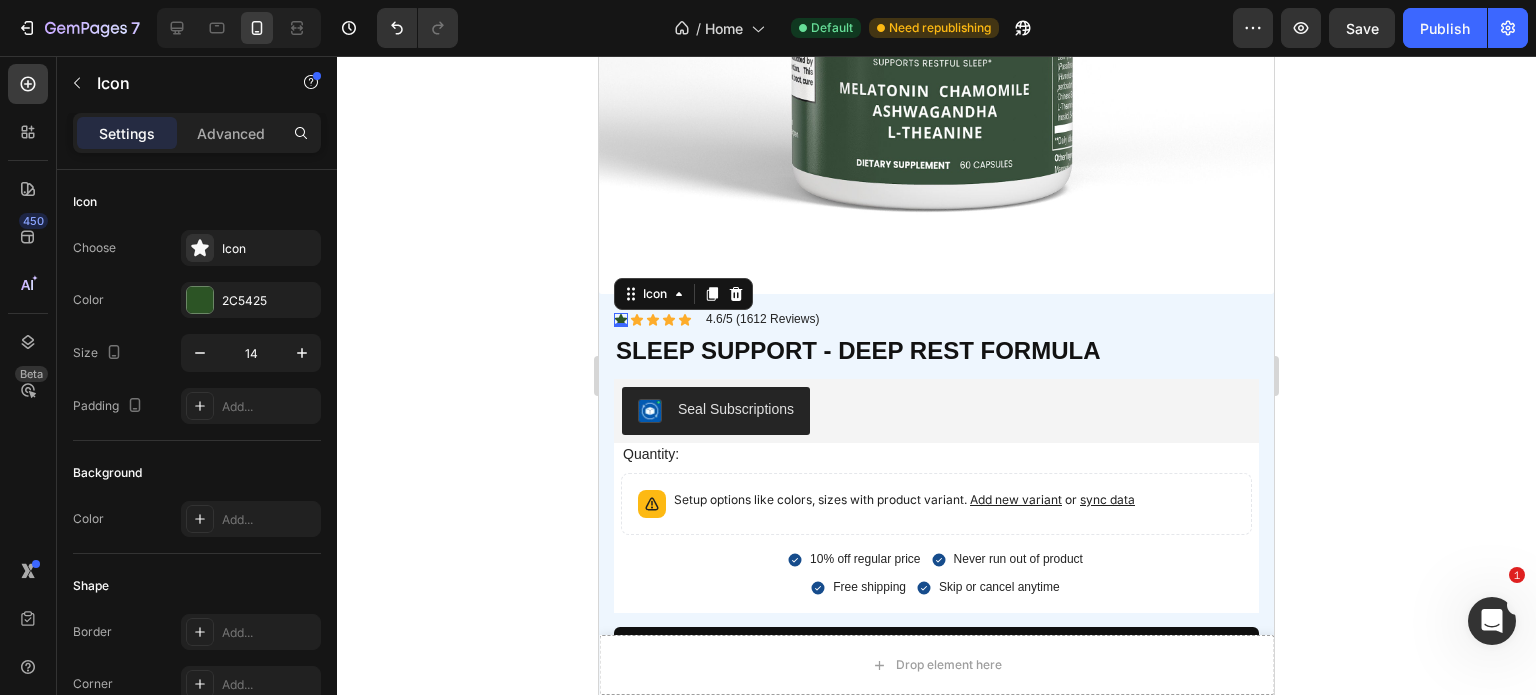click 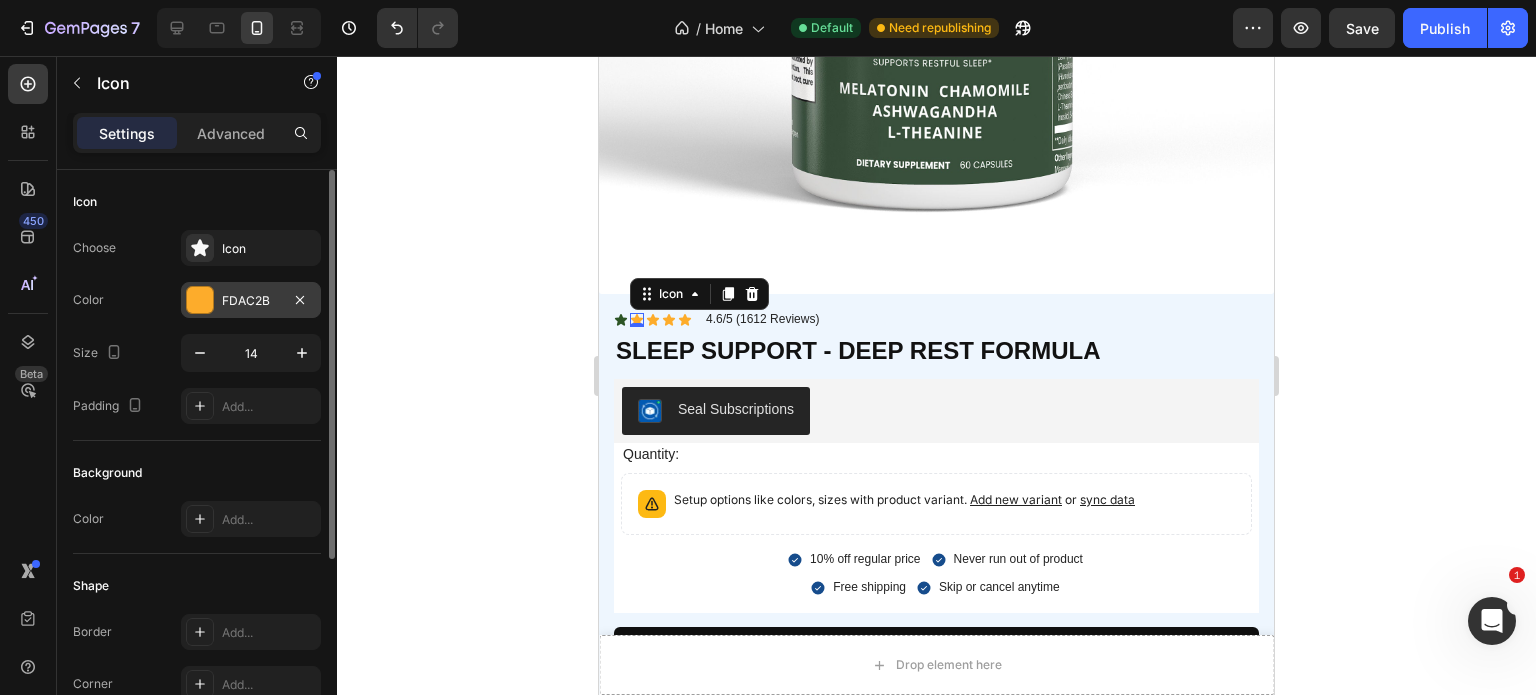 click on "FDAC2B" at bounding box center (251, 301) 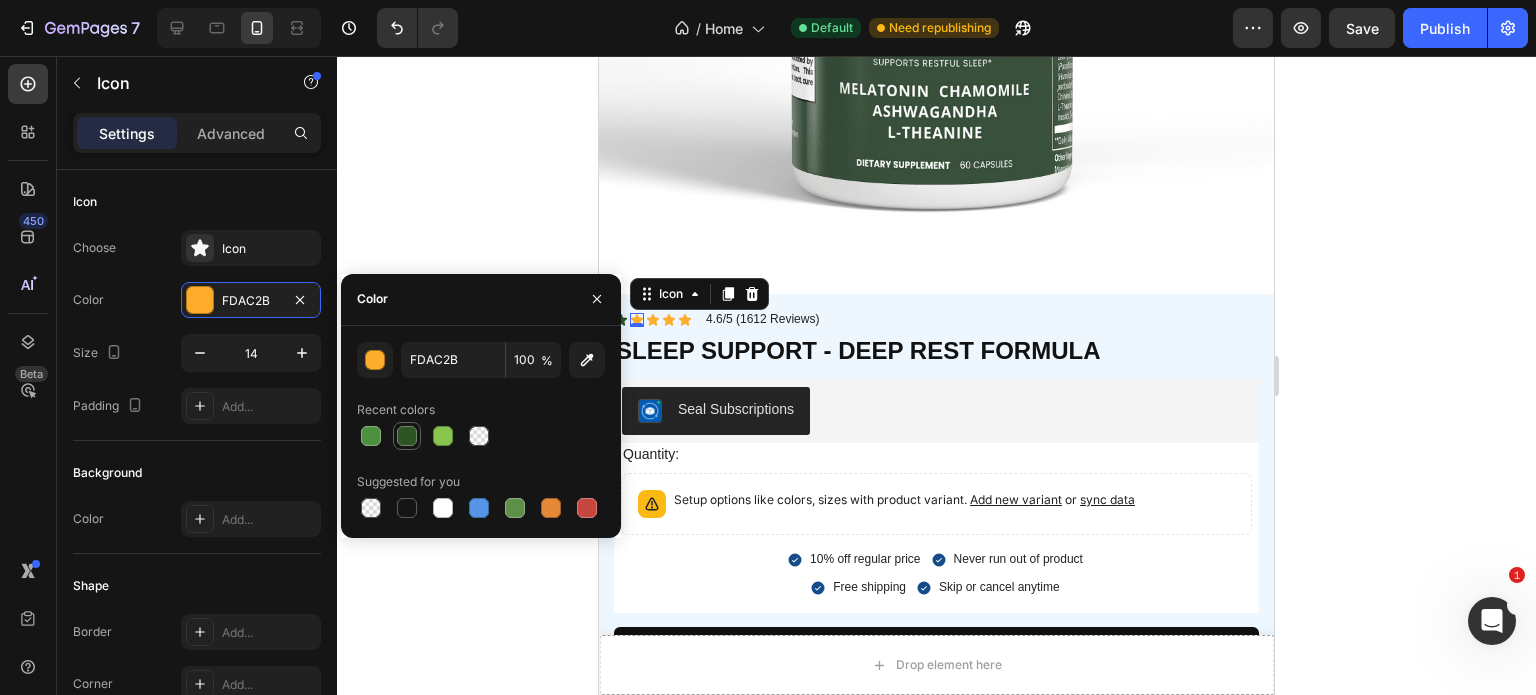 click at bounding box center (407, 436) 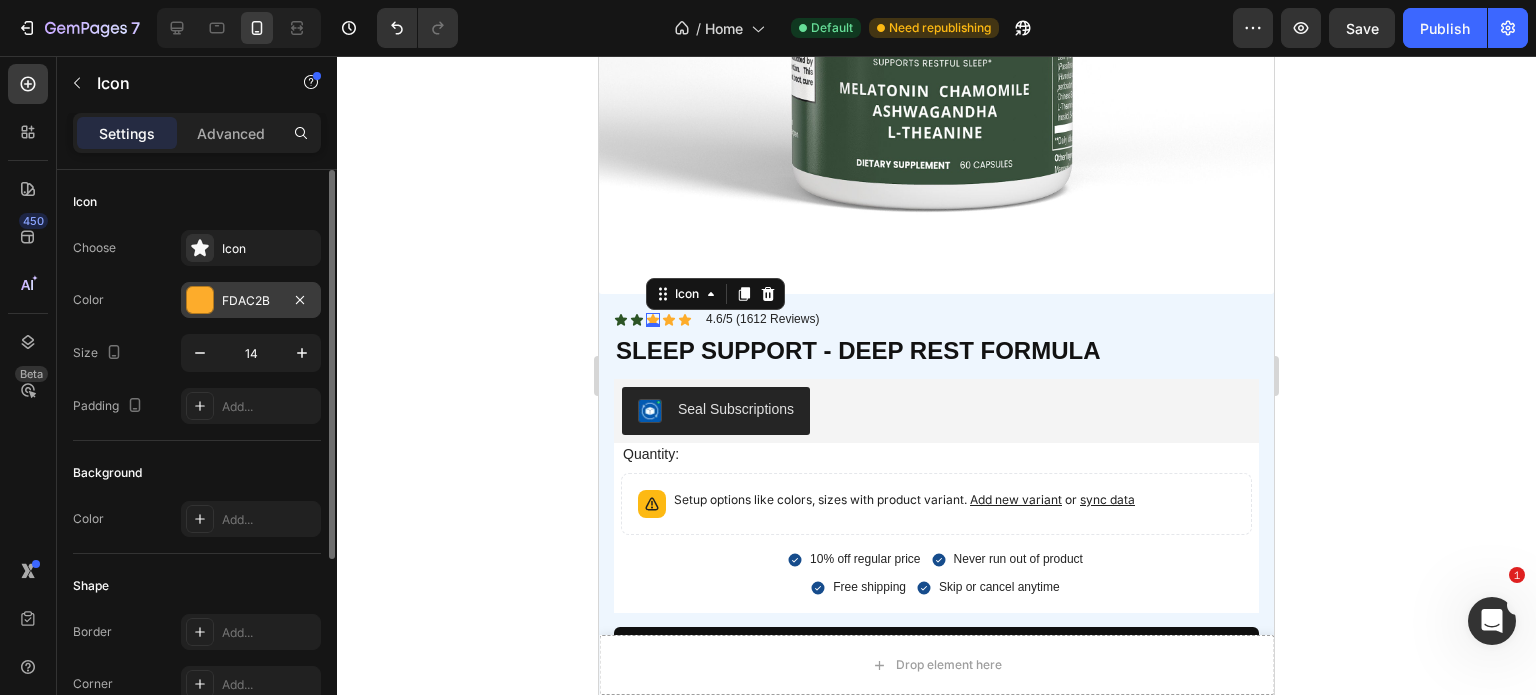 click on "FDAC2B" at bounding box center (251, 300) 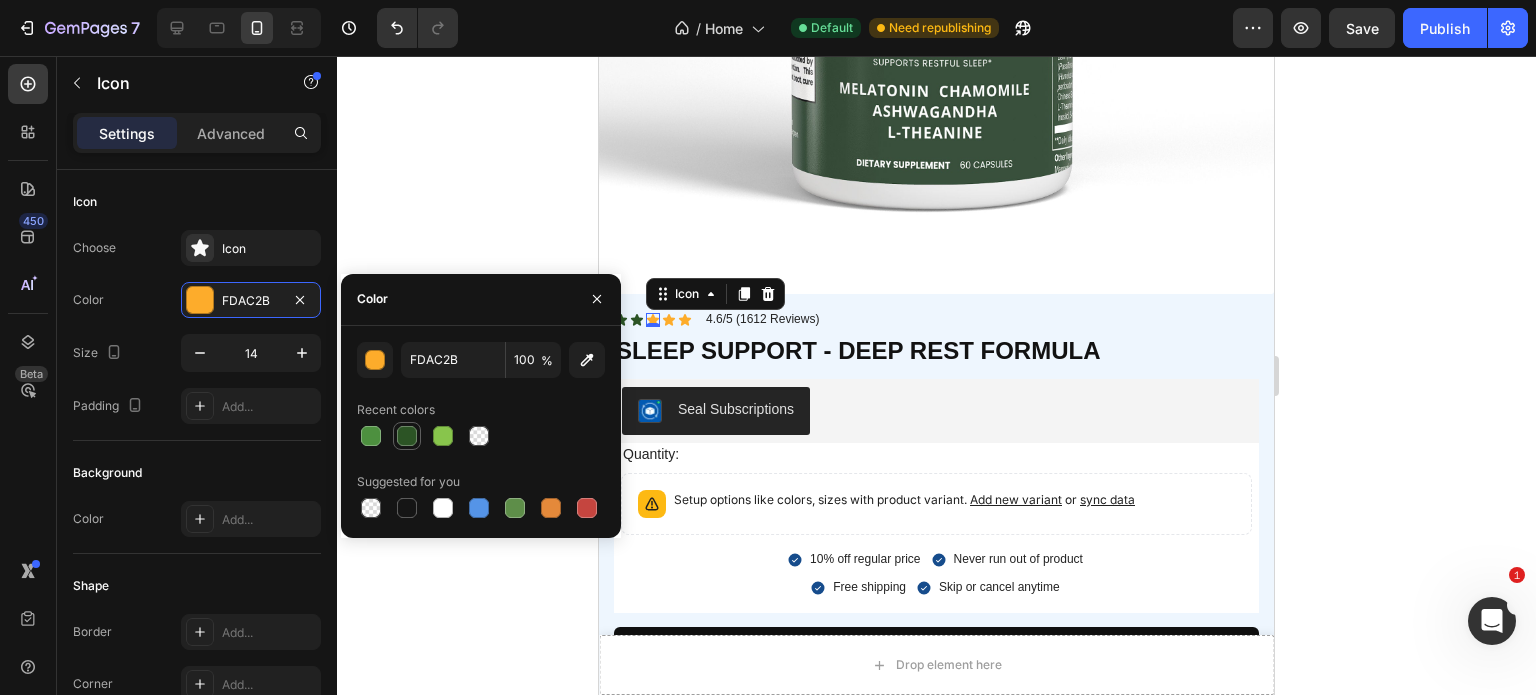 click at bounding box center (407, 436) 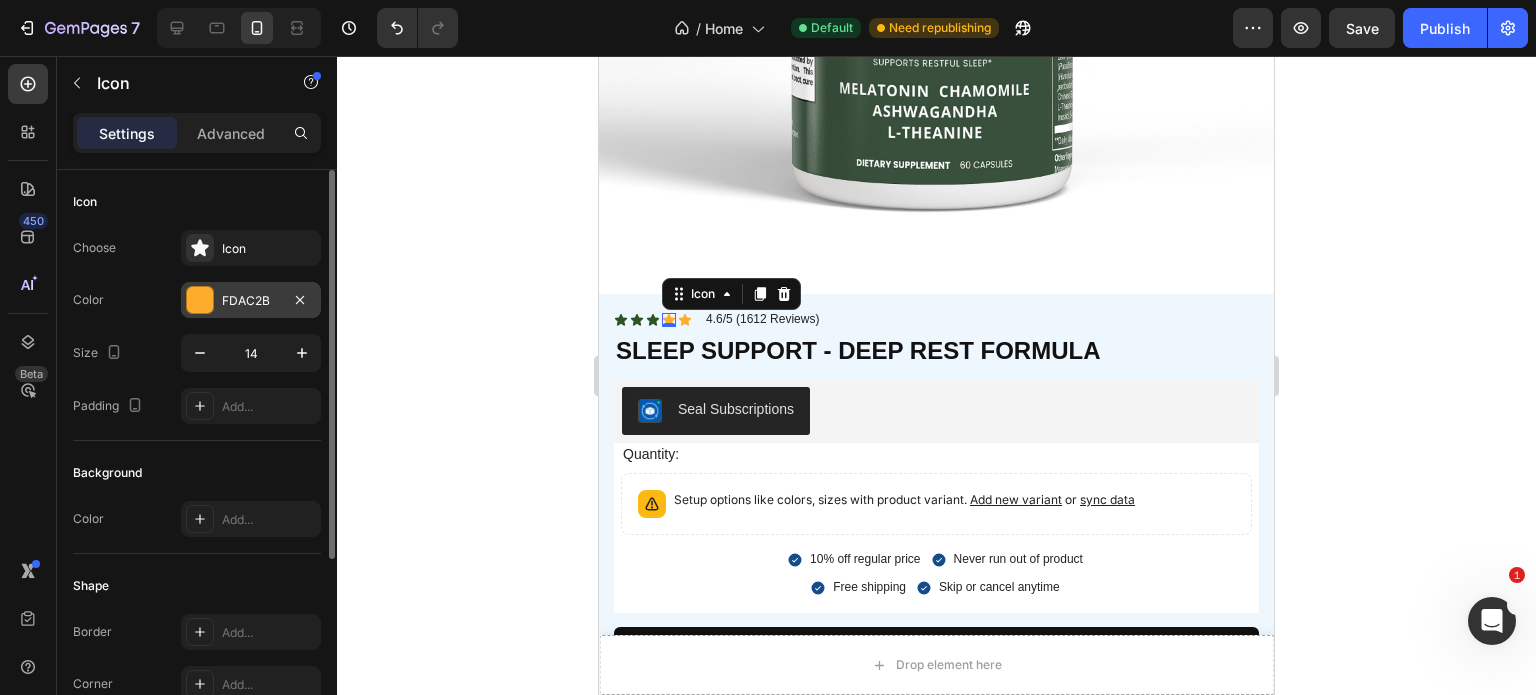 click on "FDAC2B" at bounding box center [251, 300] 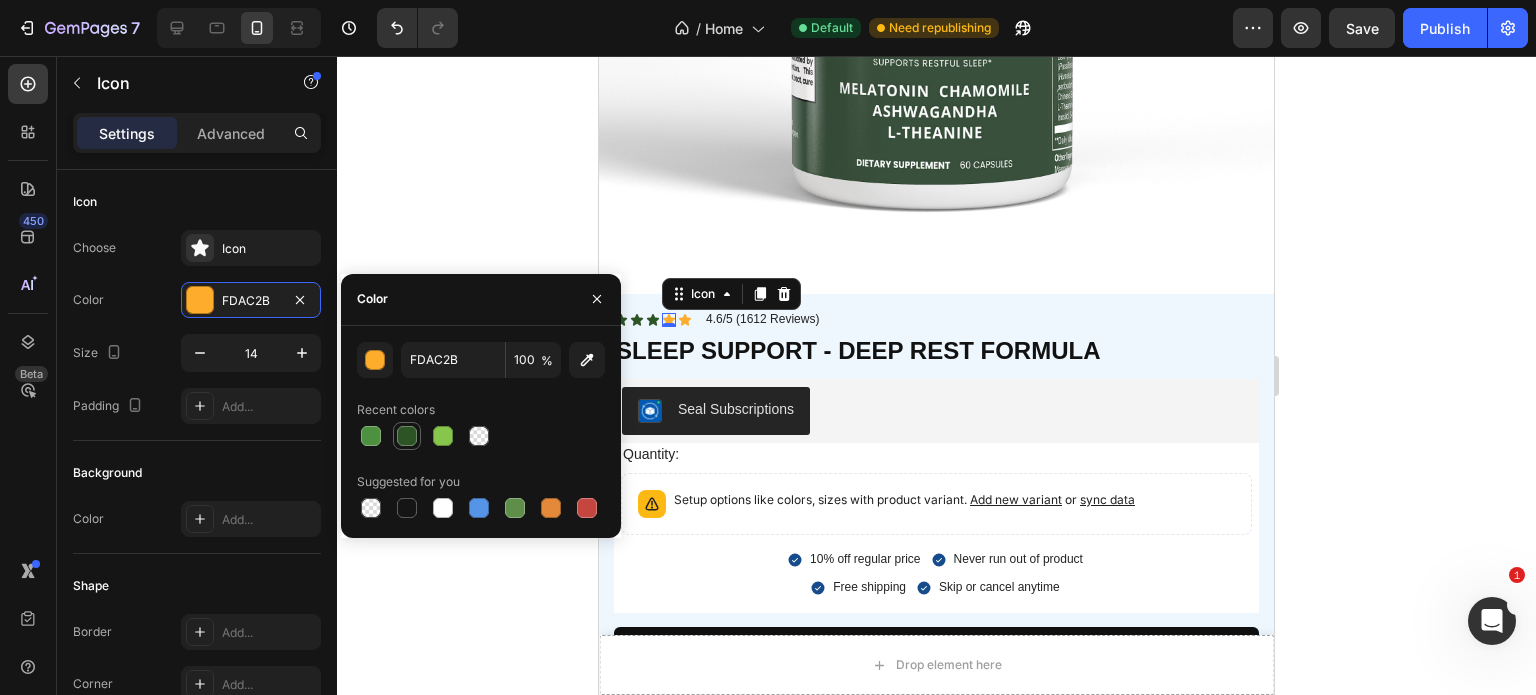 click at bounding box center (407, 436) 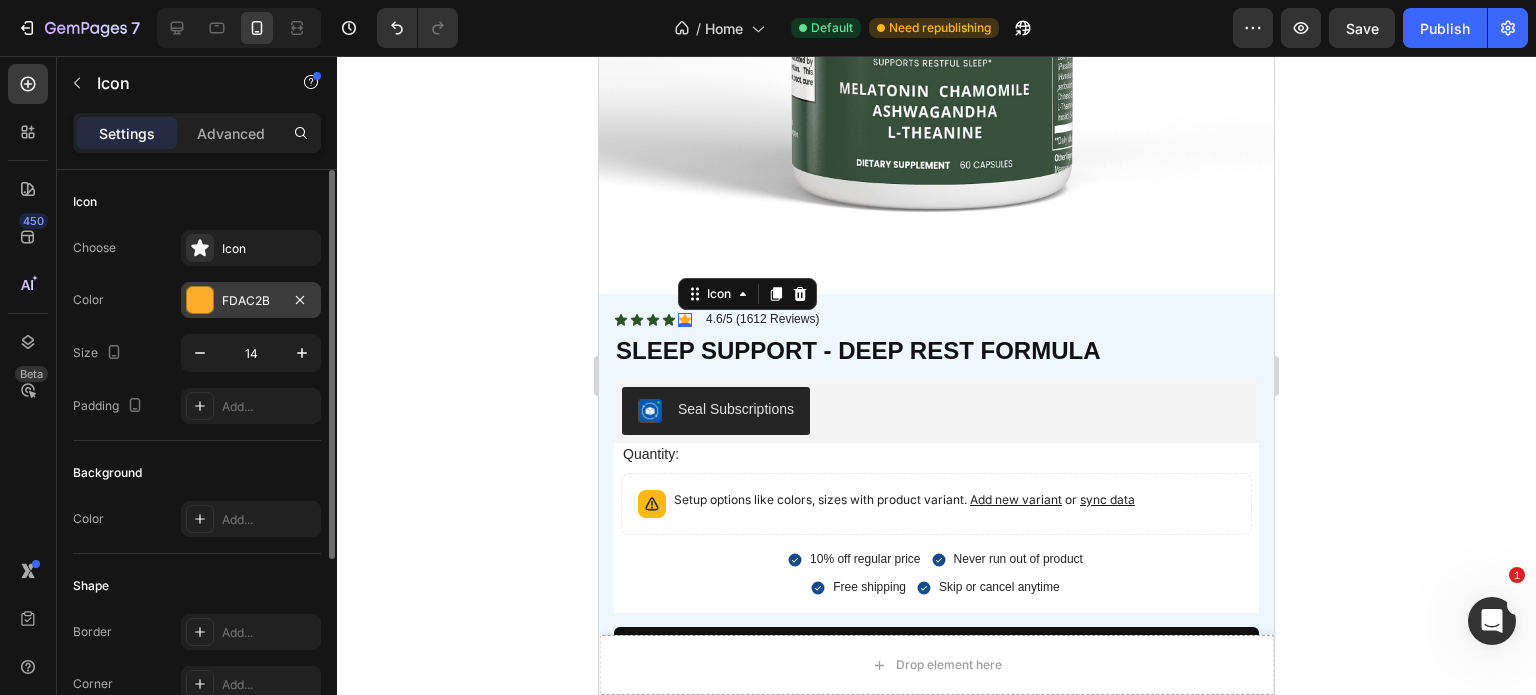 click on "FDAC2B" at bounding box center (251, 301) 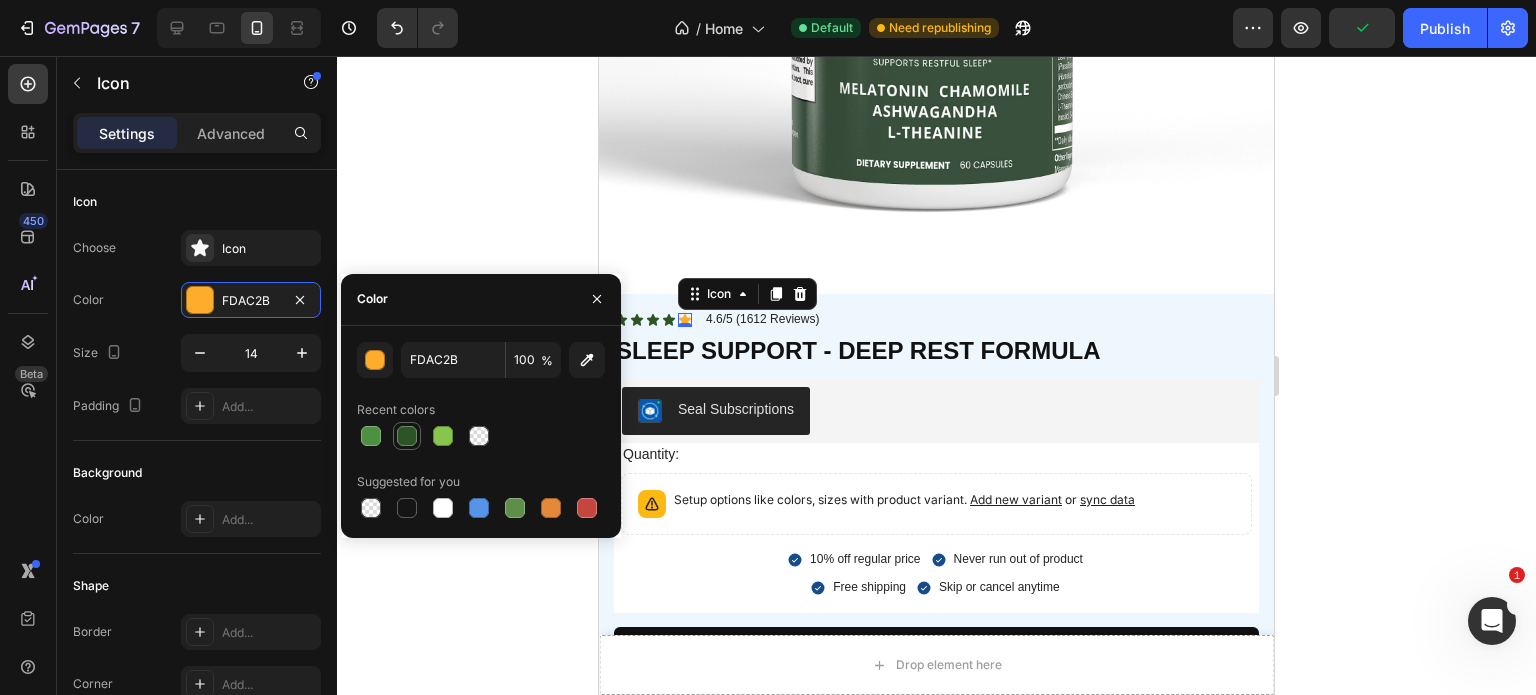 click at bounding box center [407, 436] 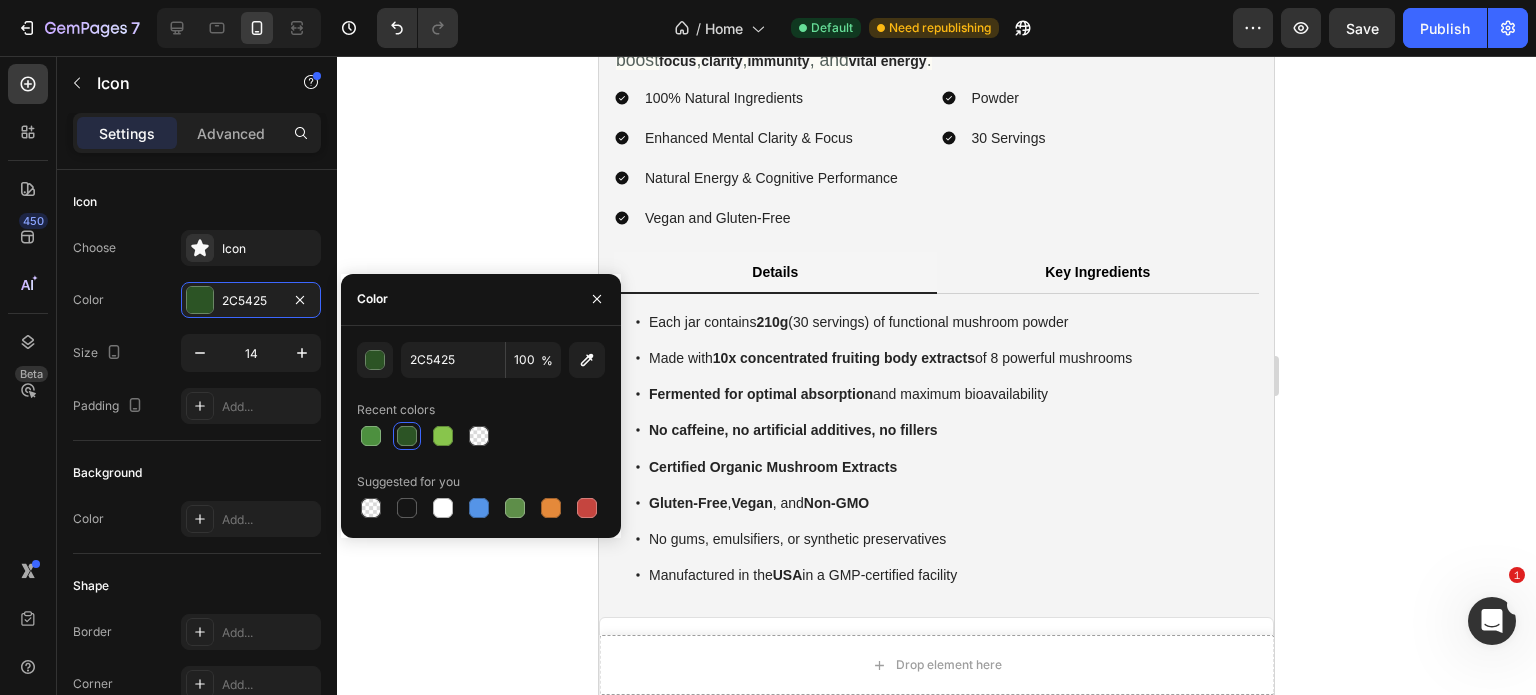 scroll, scrollTop: 4059, scrollLeft: 0, axis: vertical 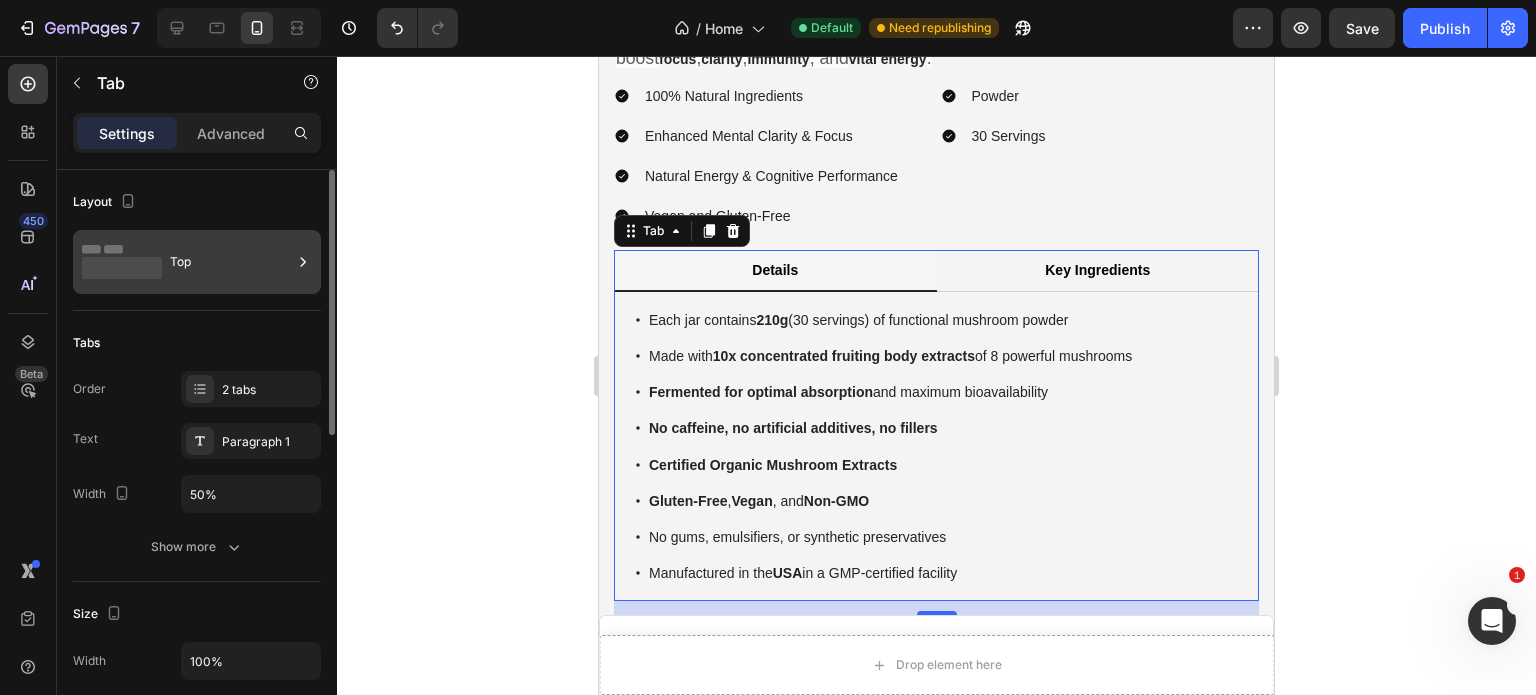 click on "Top" at bounding box center [231, 262] 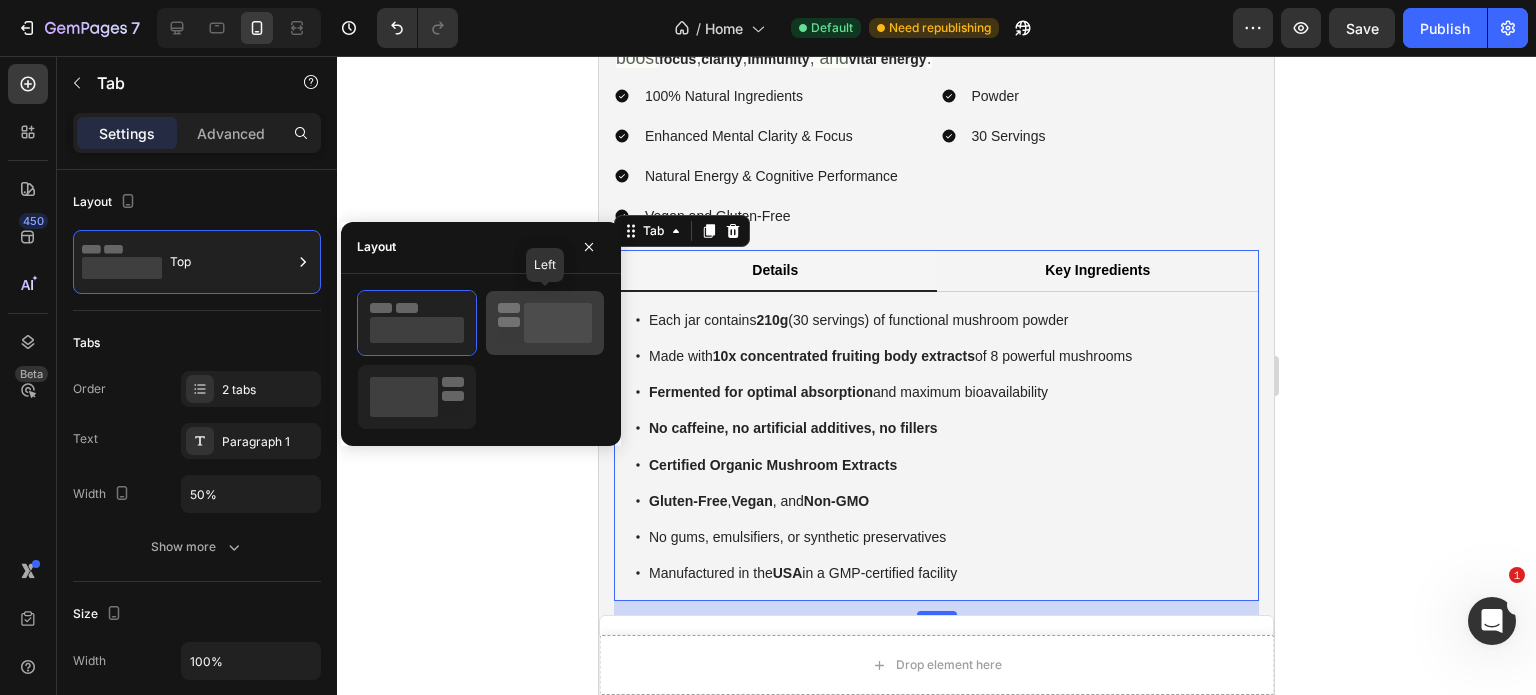 click 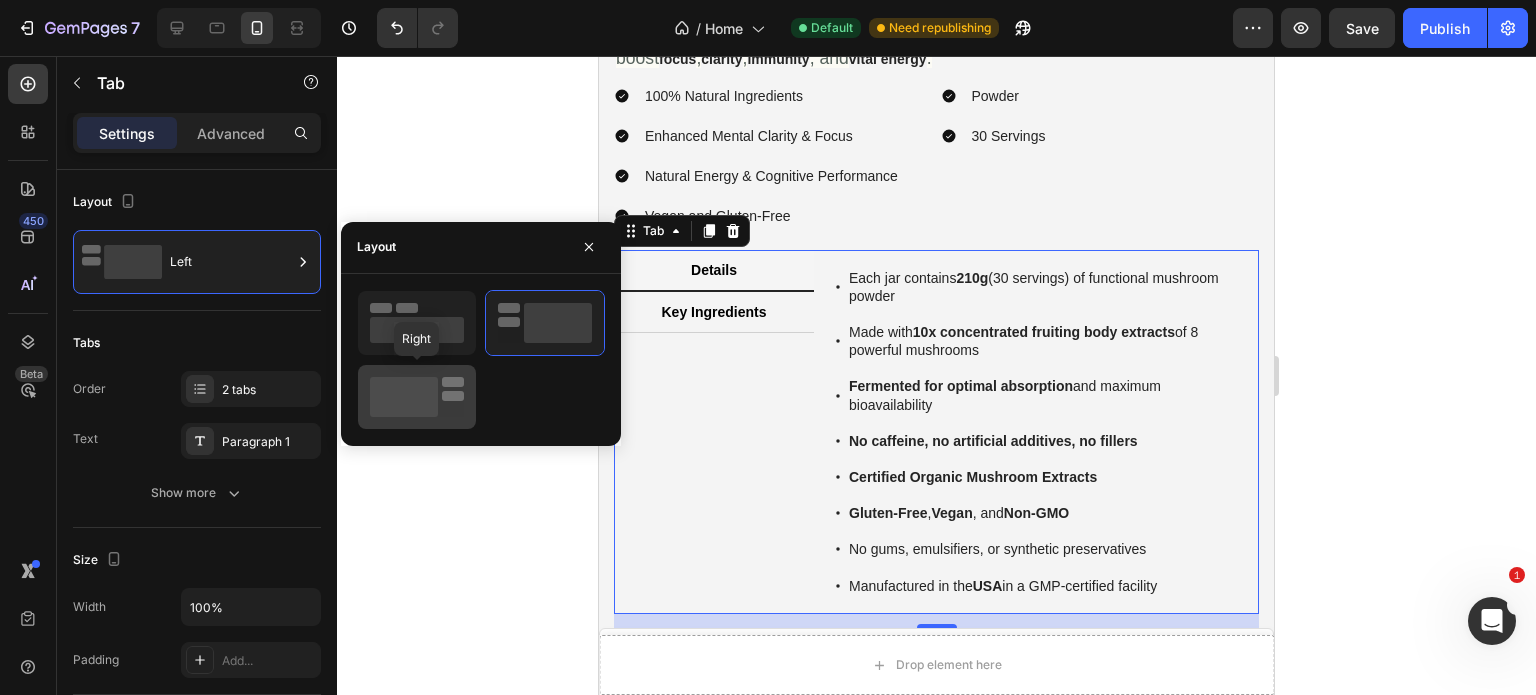 click 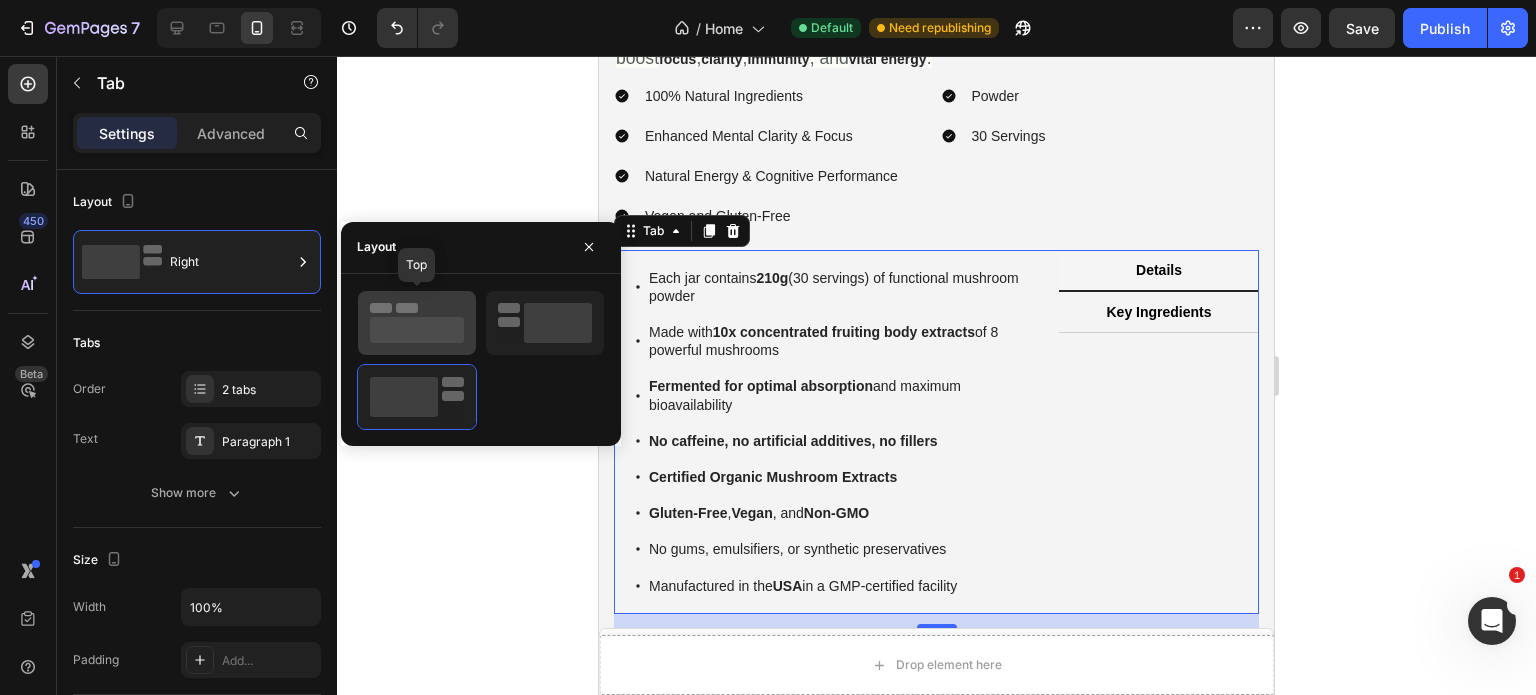 click 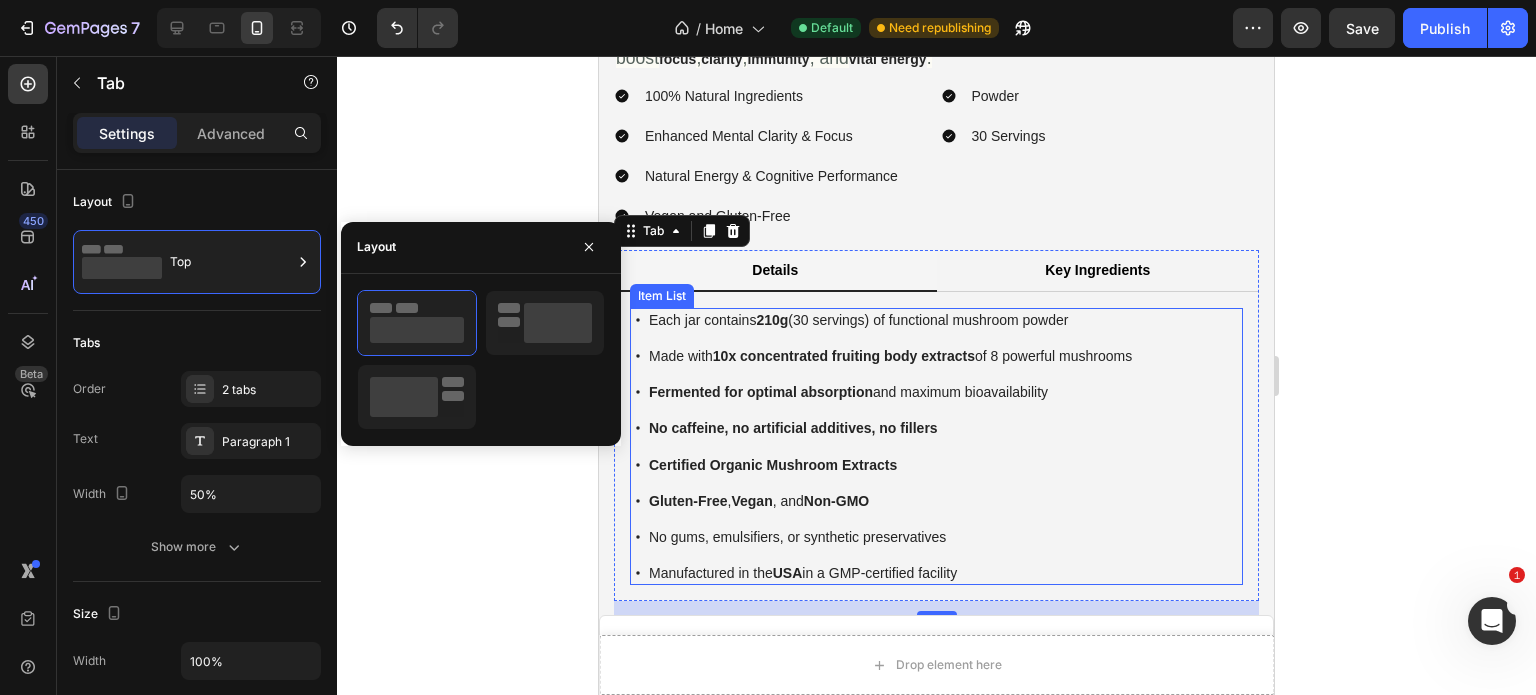 scroll, scrollTop: 4342, scrollLeft: 0, axis: vertical 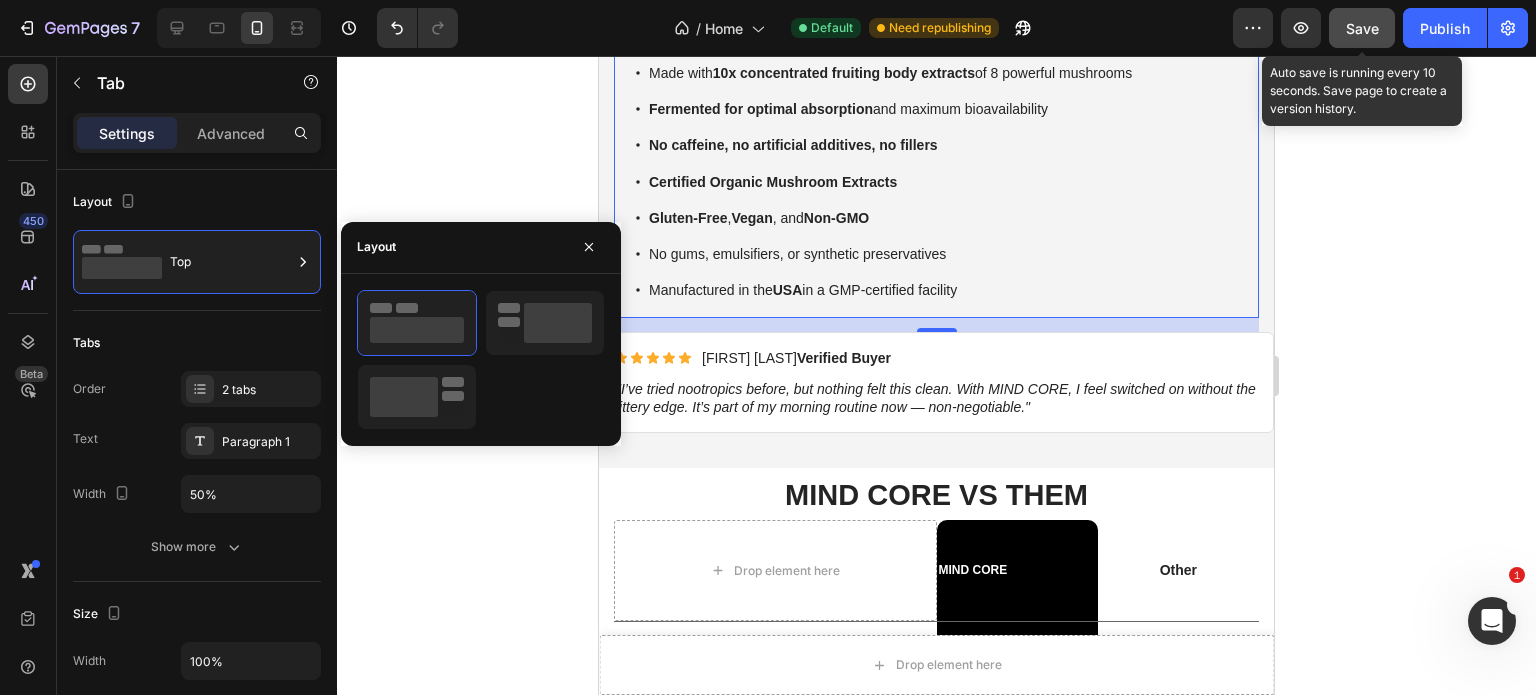 click on "Save" at bounding box center (1362, 28) 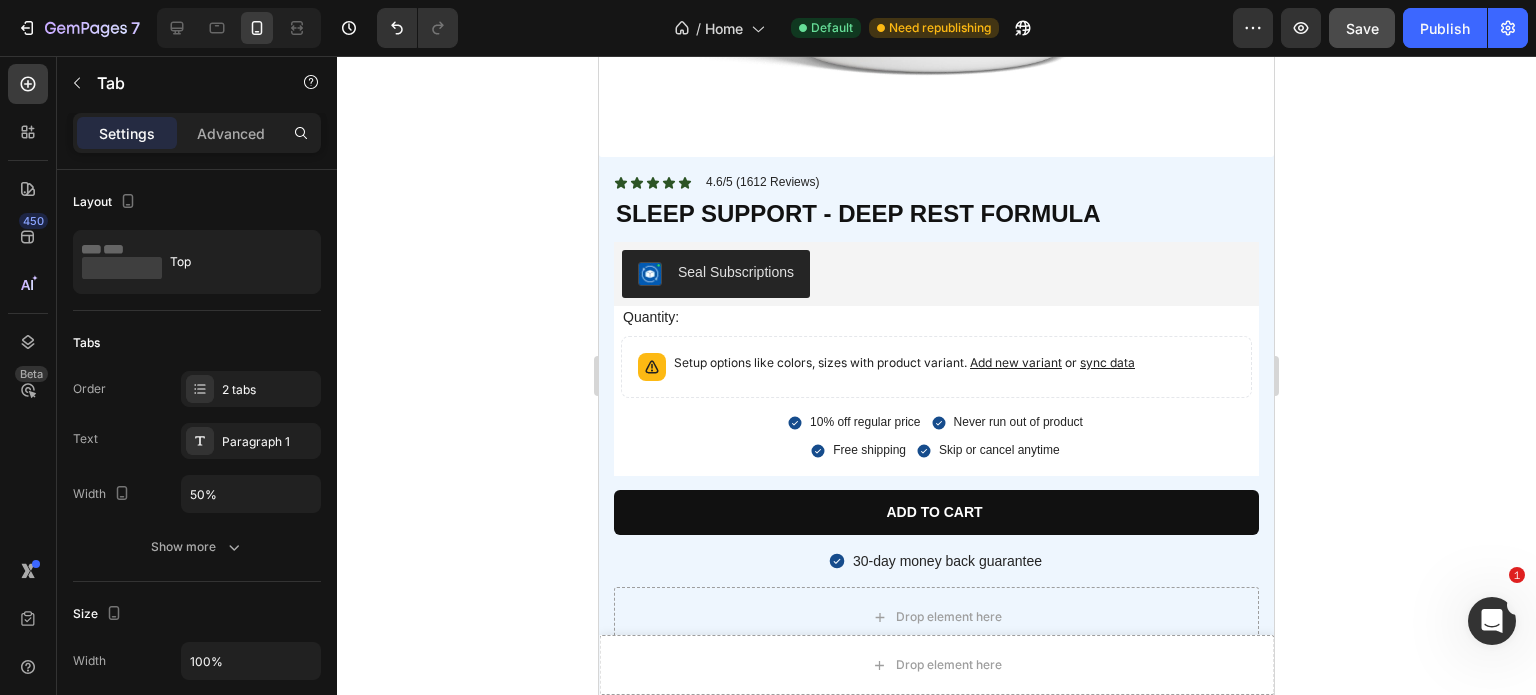 scroll, scrollTop: 6237, scrollLeft: 0, axis: vertical 